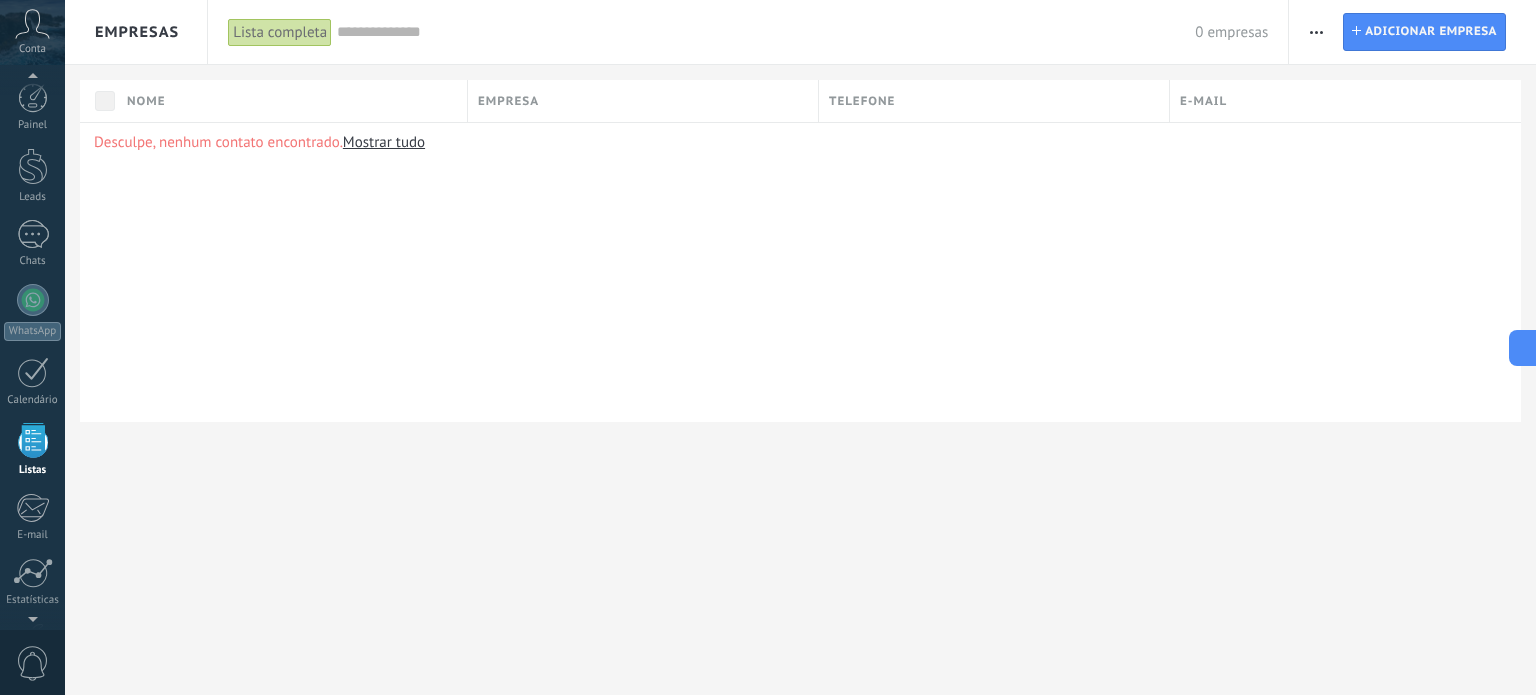 scroll, scrollTop: 0, scrollLeft: 0, axis: both 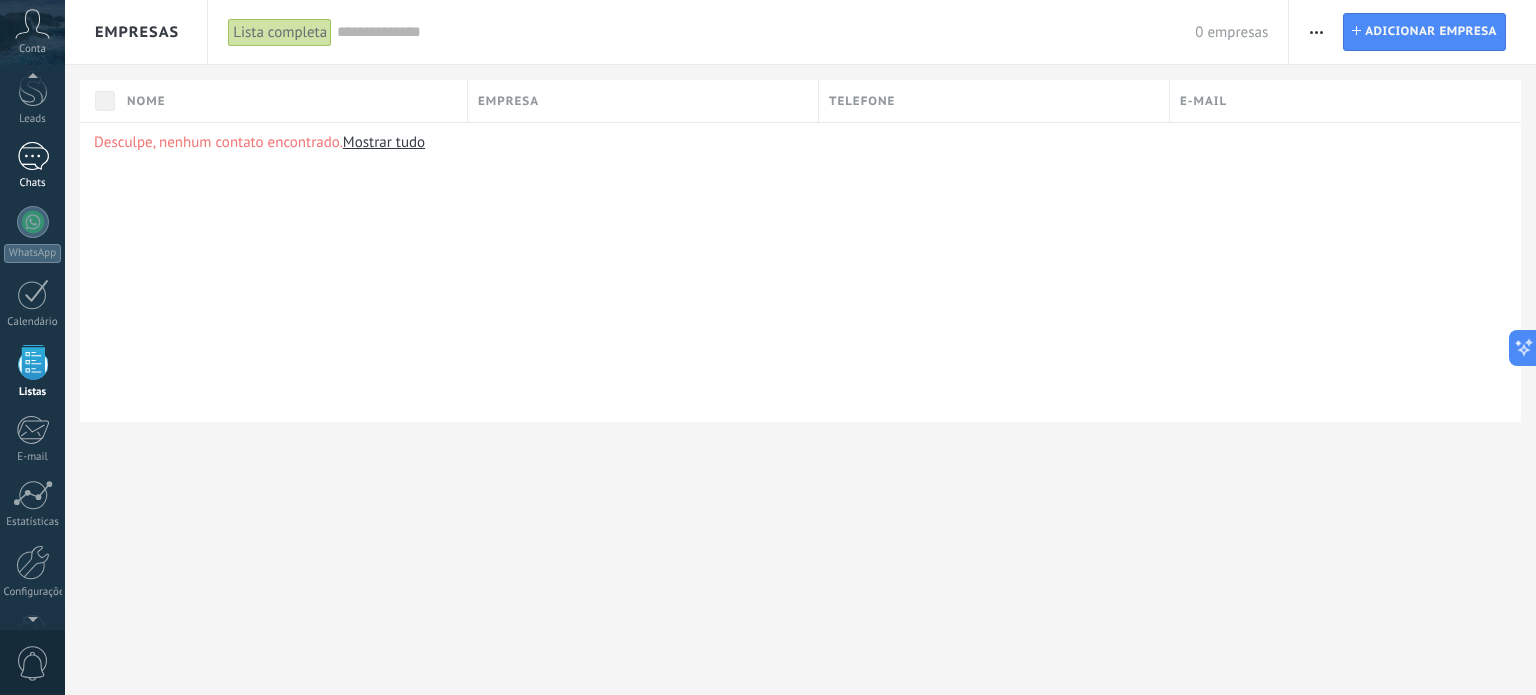 click at bounding box center (33, 156) 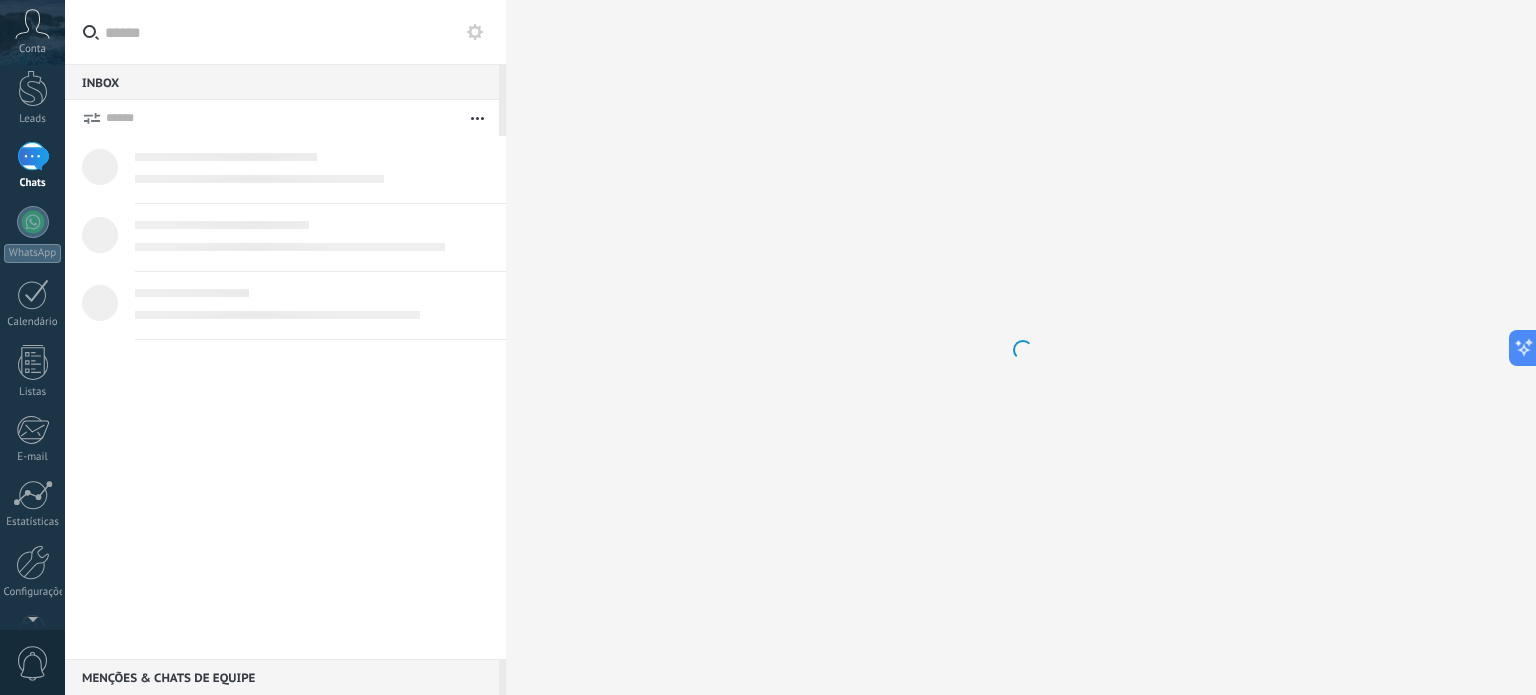 scroll, scrollTop: 0, scrollLeft: 0, axis: both 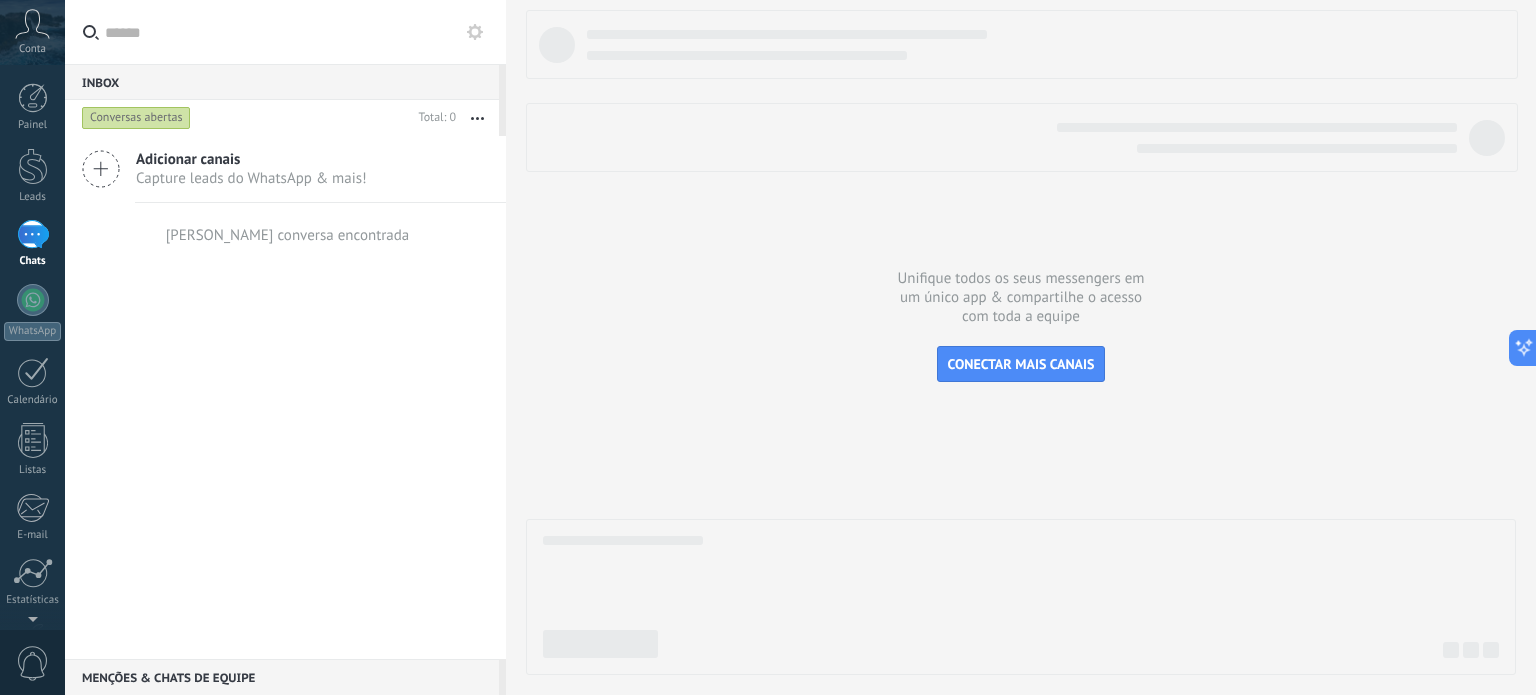 click on "Capture leads do WhatsApp & mais!" at bounding box center [251, 178] 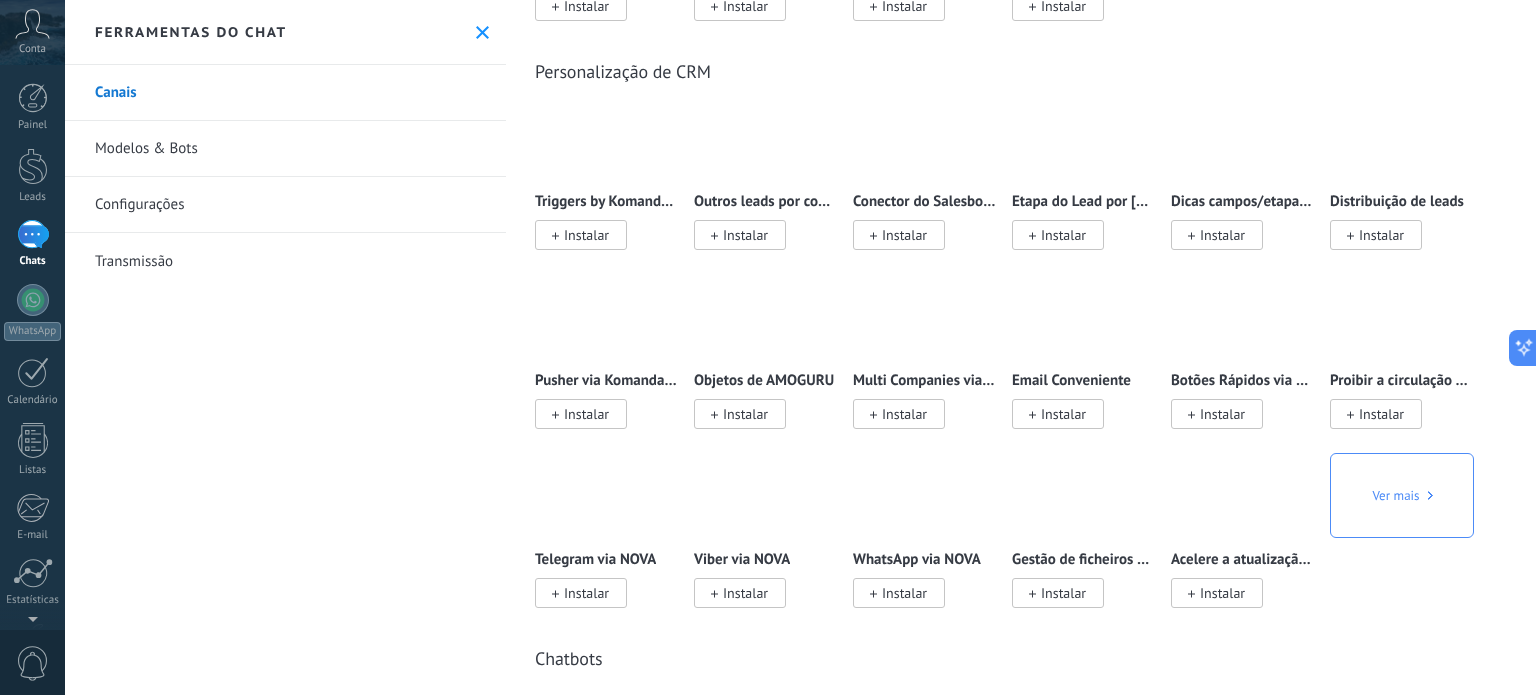 scroll, scrollTop: 4100, scrollLeft: 0, axis: vertical 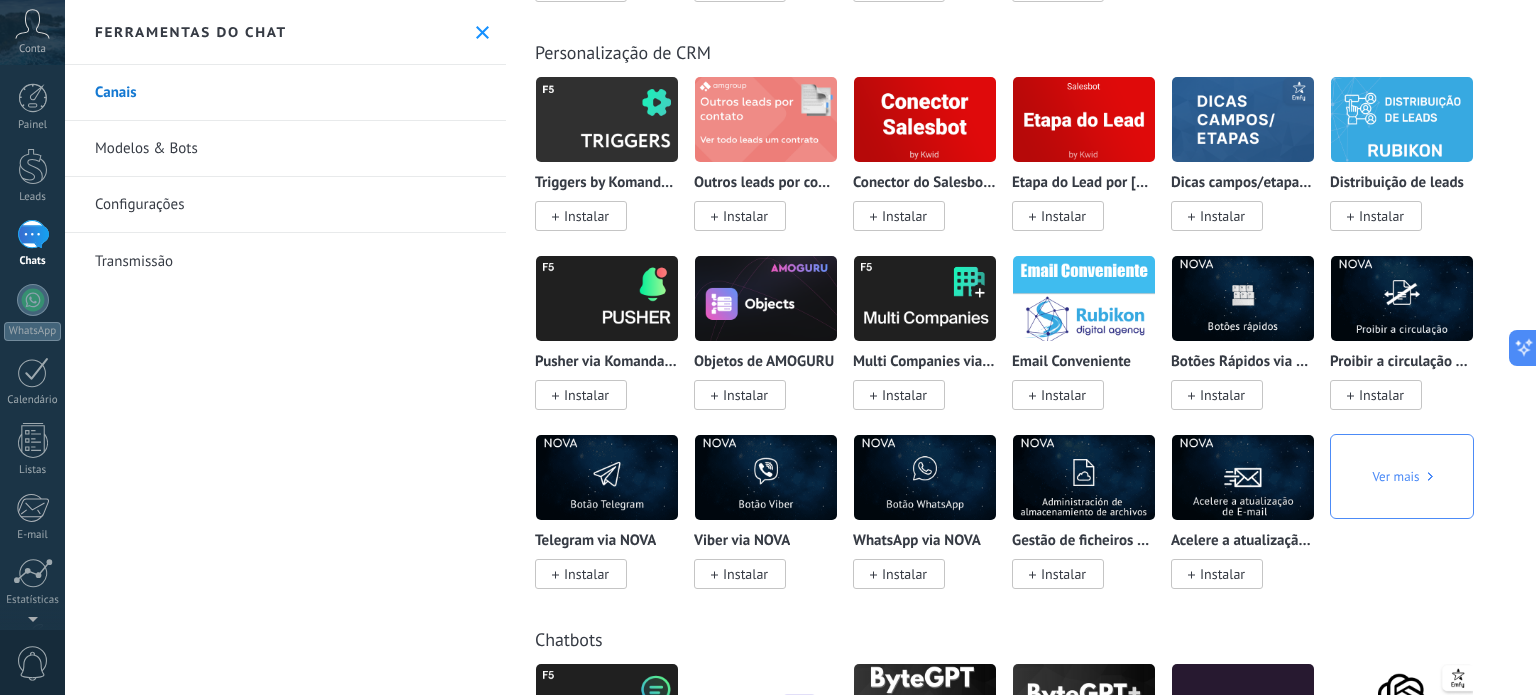click on "Ver mais" at bounding box center (1409, 523) 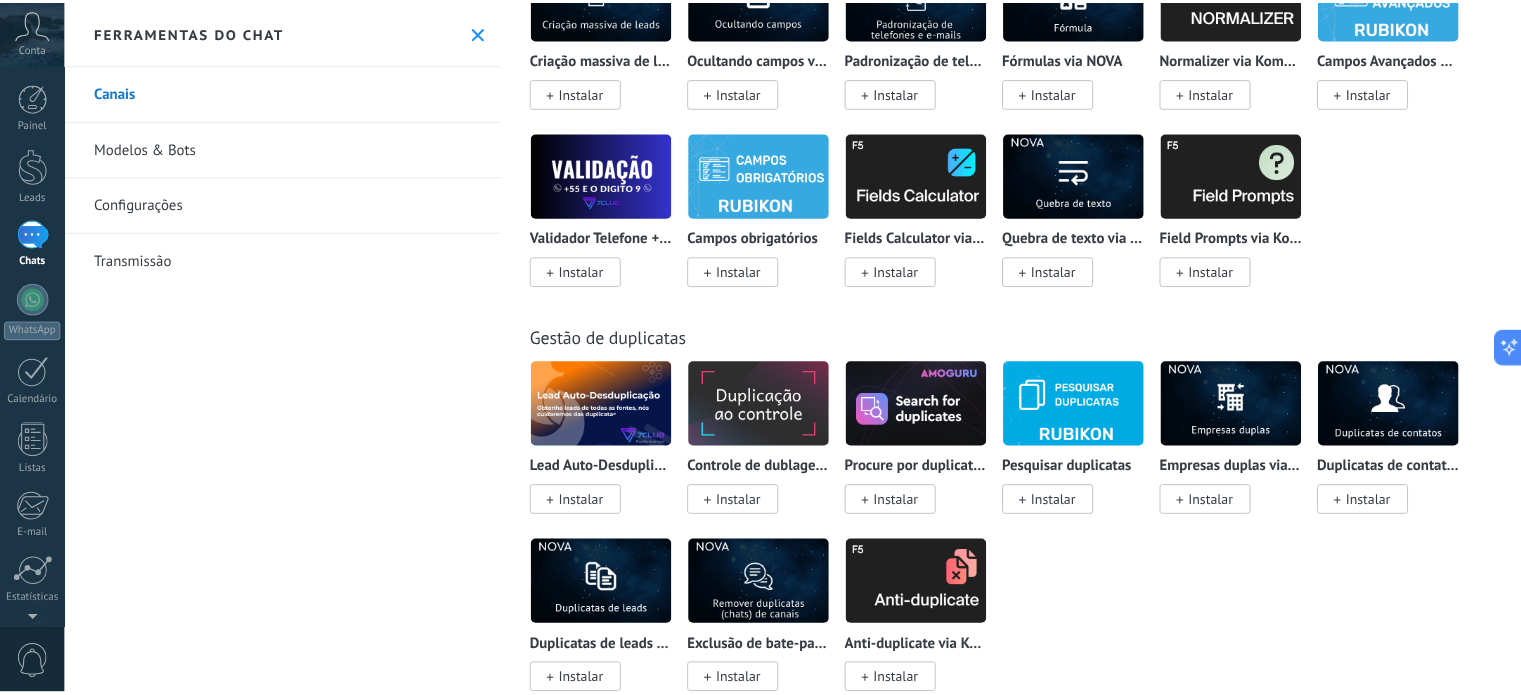 scroll, scrollTop: 7462, scrollLeft: 0, axis: vertical 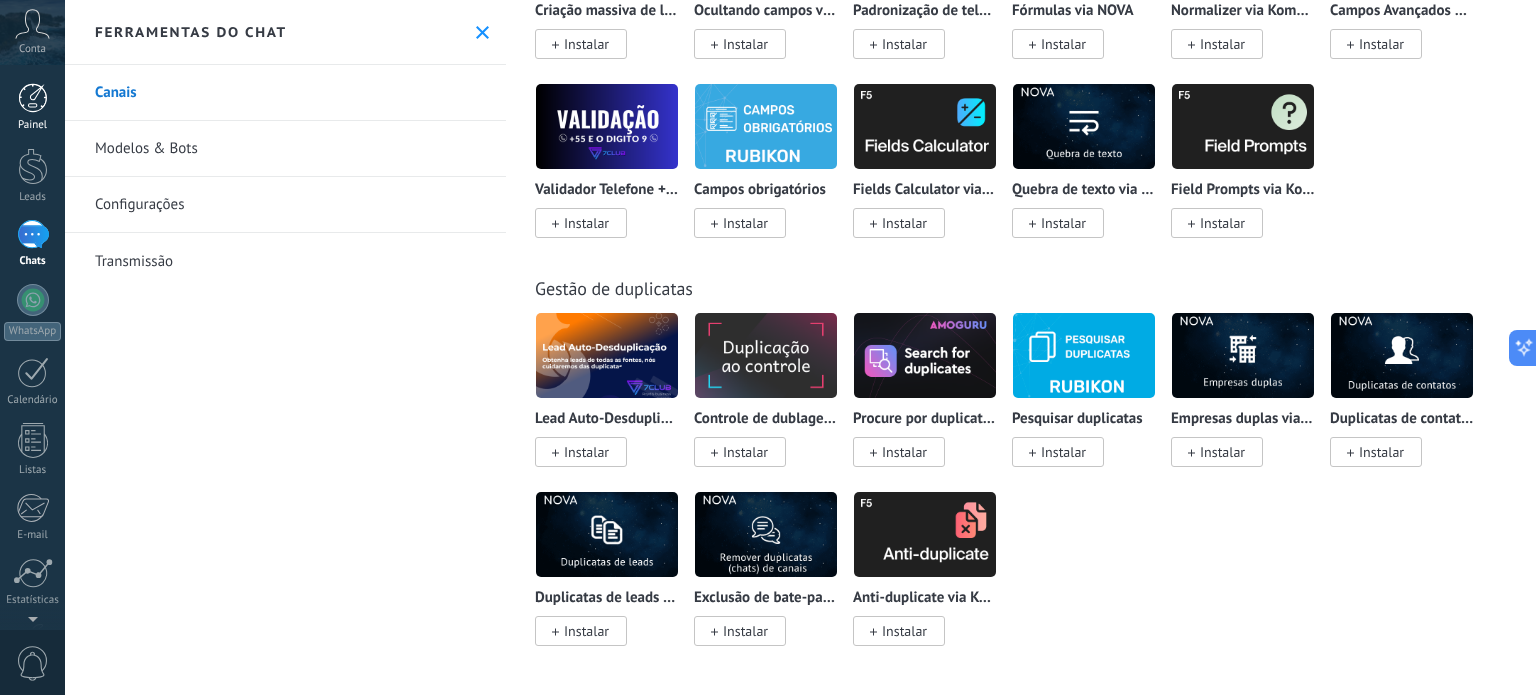 click at bounding box center [33, 98] 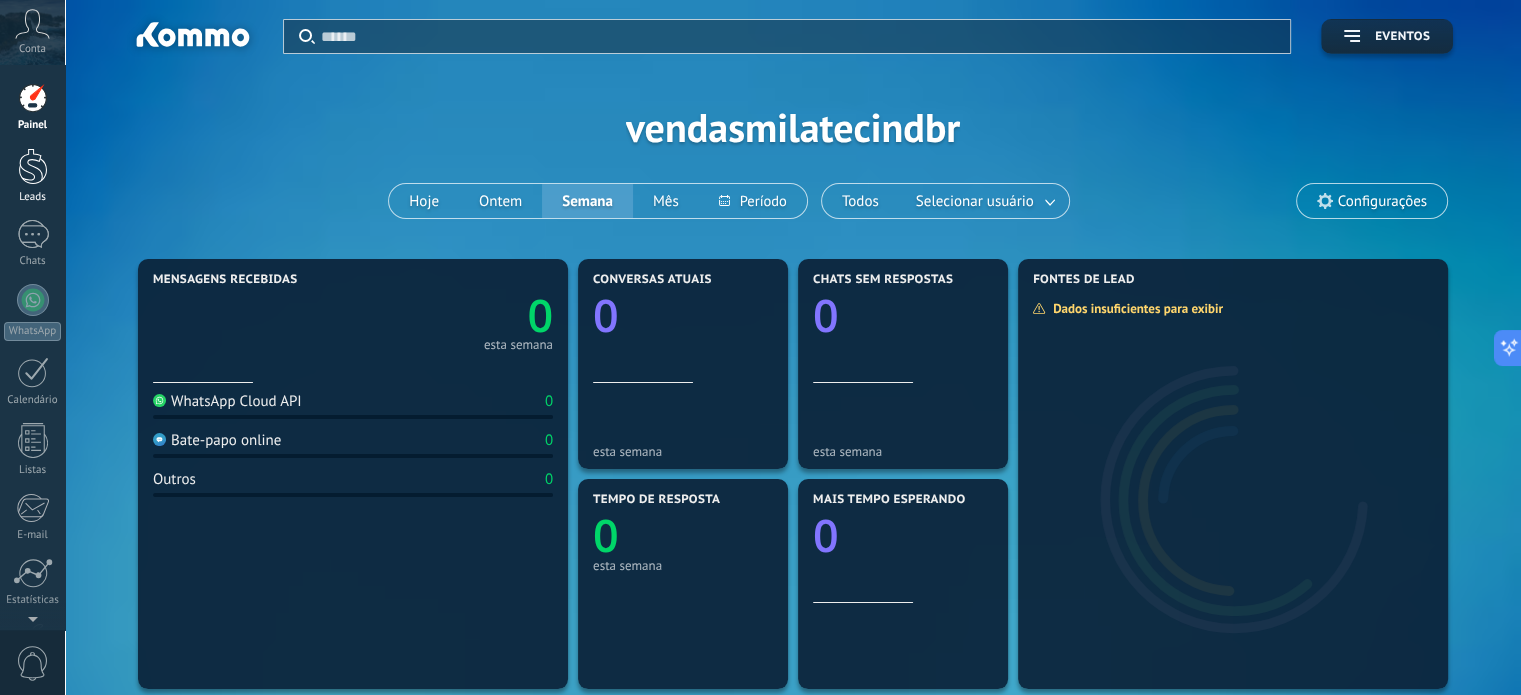 click at bounding box center [33, 166] 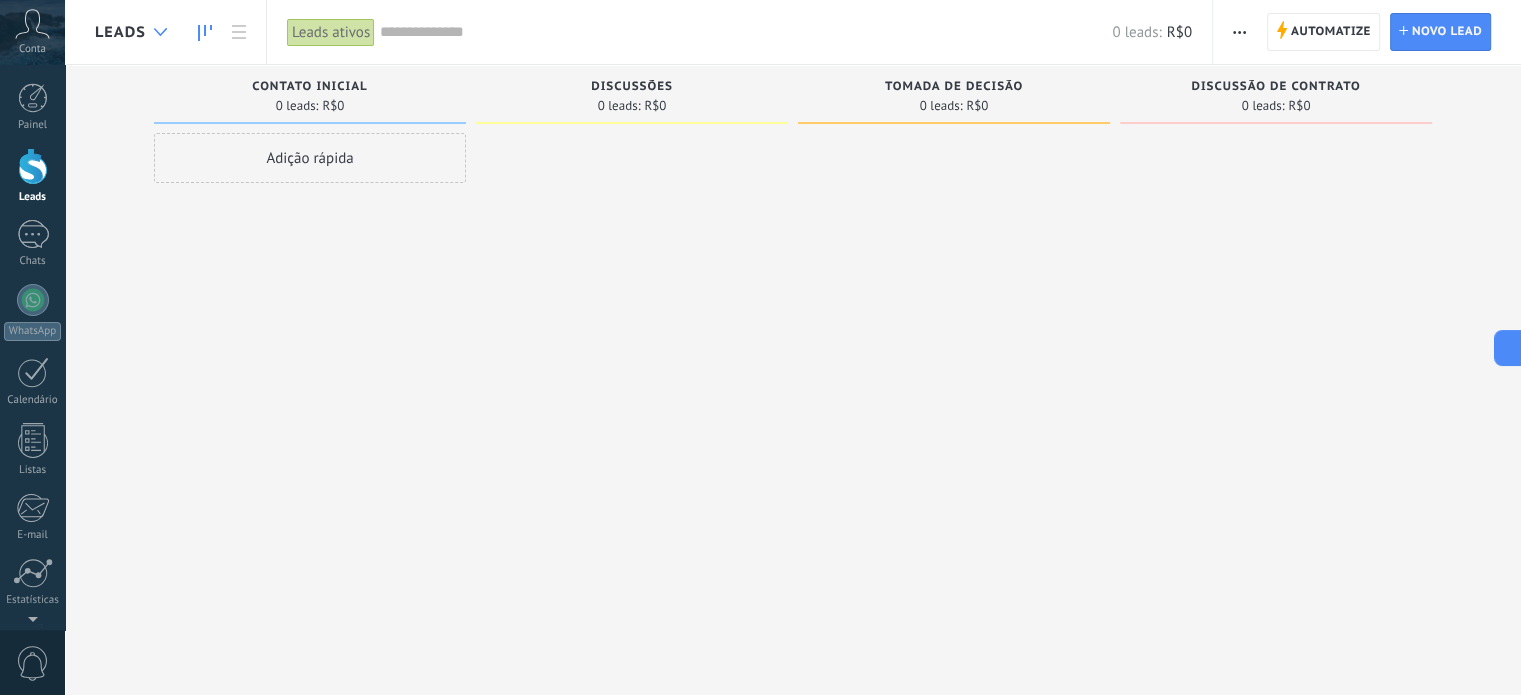 click at bounding box center (160, 32) 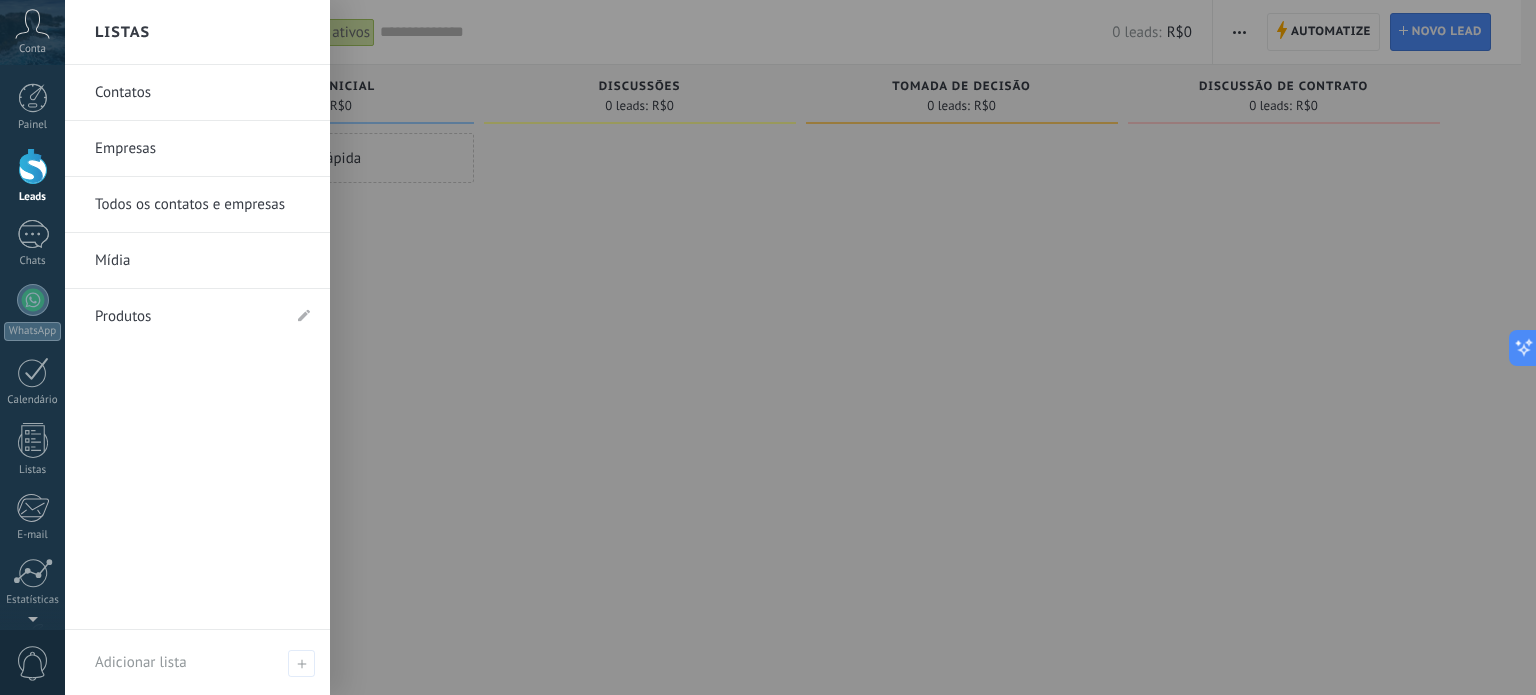 click on "Empresas" at bounding box center [202, 149] 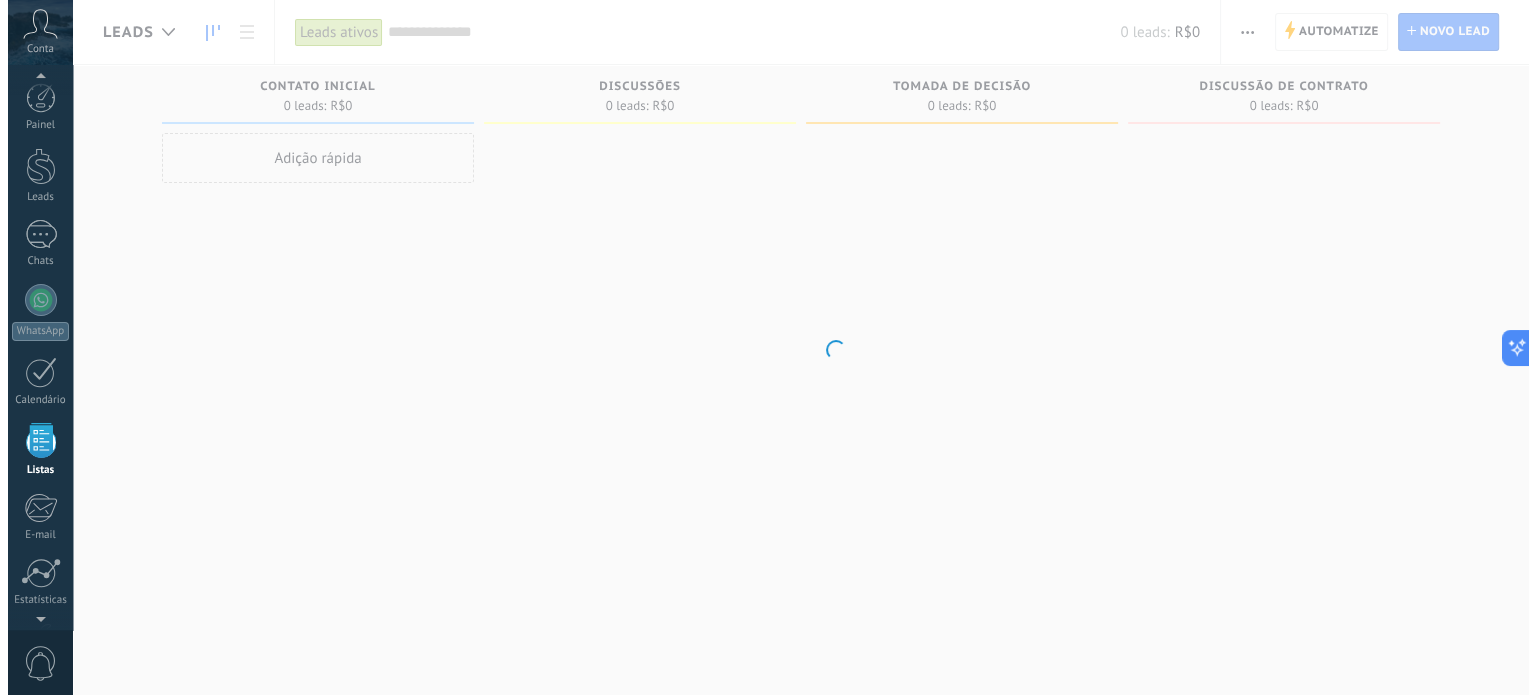 scroll, scrollTop: 123, scrollLeft: 0, axis: vertical 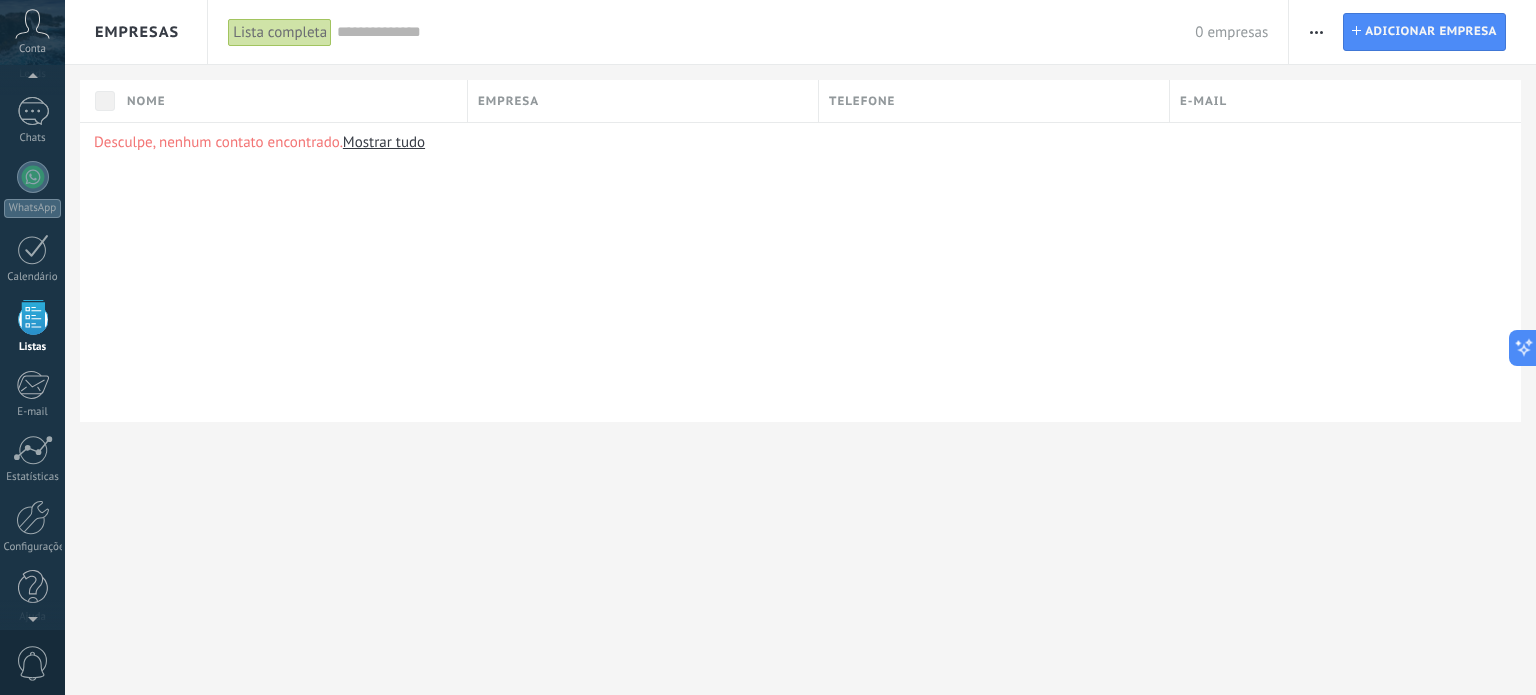 click on "Empresas" at bounding box center (137, 32) 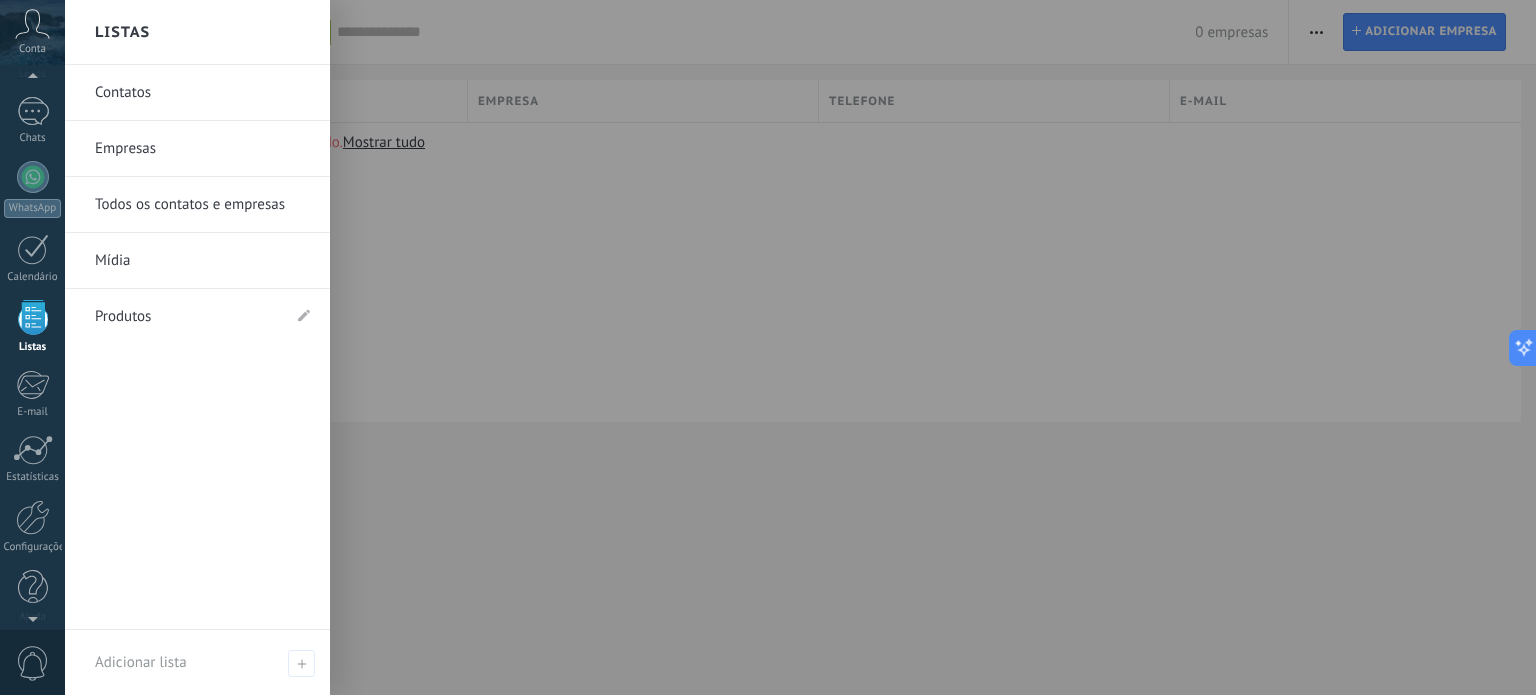 click on "Contatos" at bounding box center (202, 93) 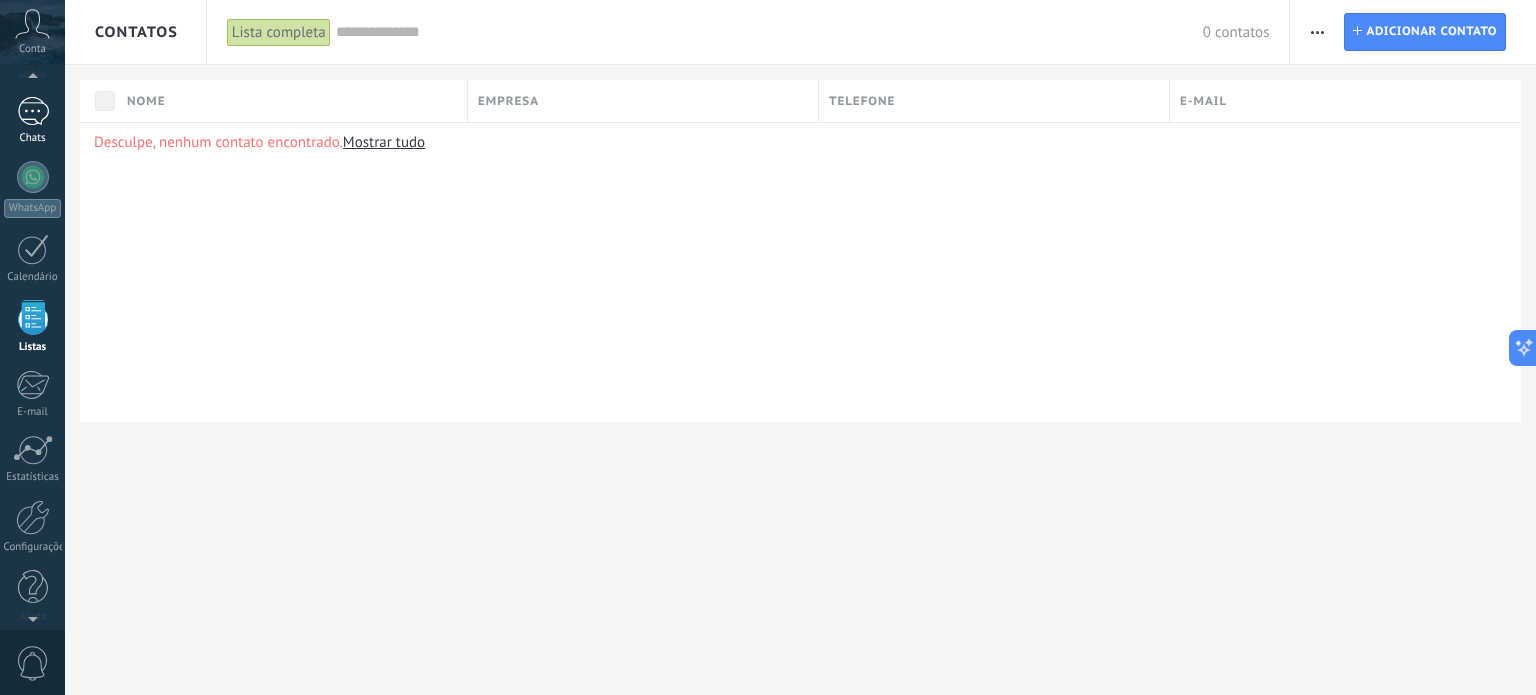 click at bounding box center (33, 111) 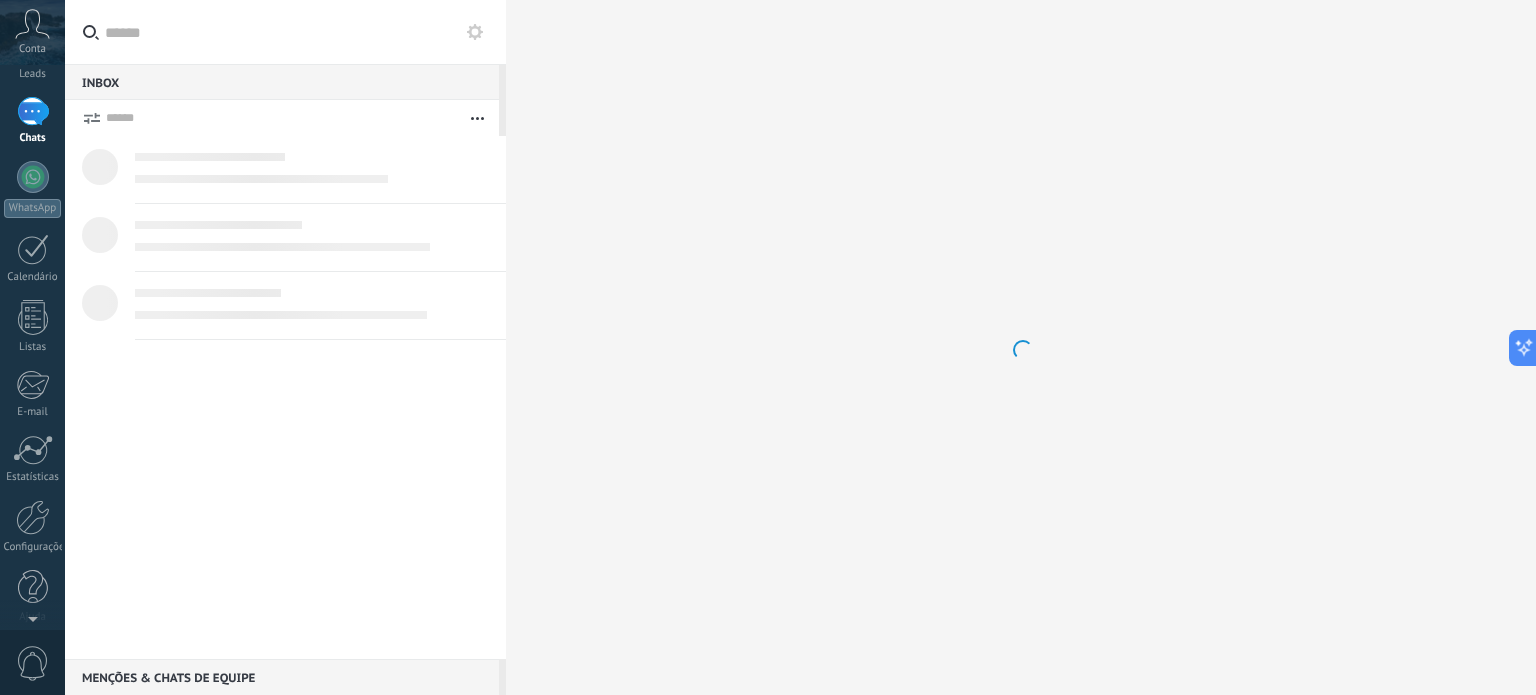 scroll, scrollTop: 0, scrollLeft: 0, axis: both 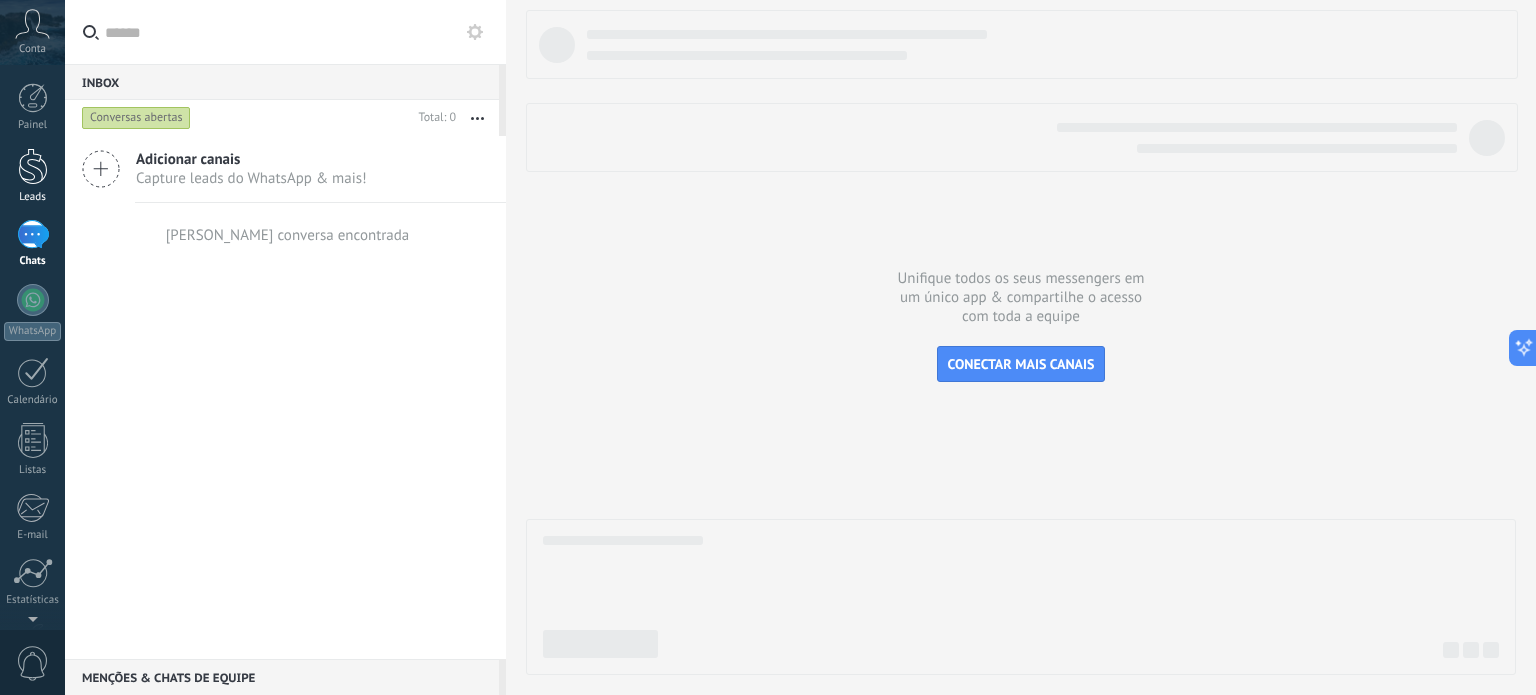 click at bounding box center [33, 166] 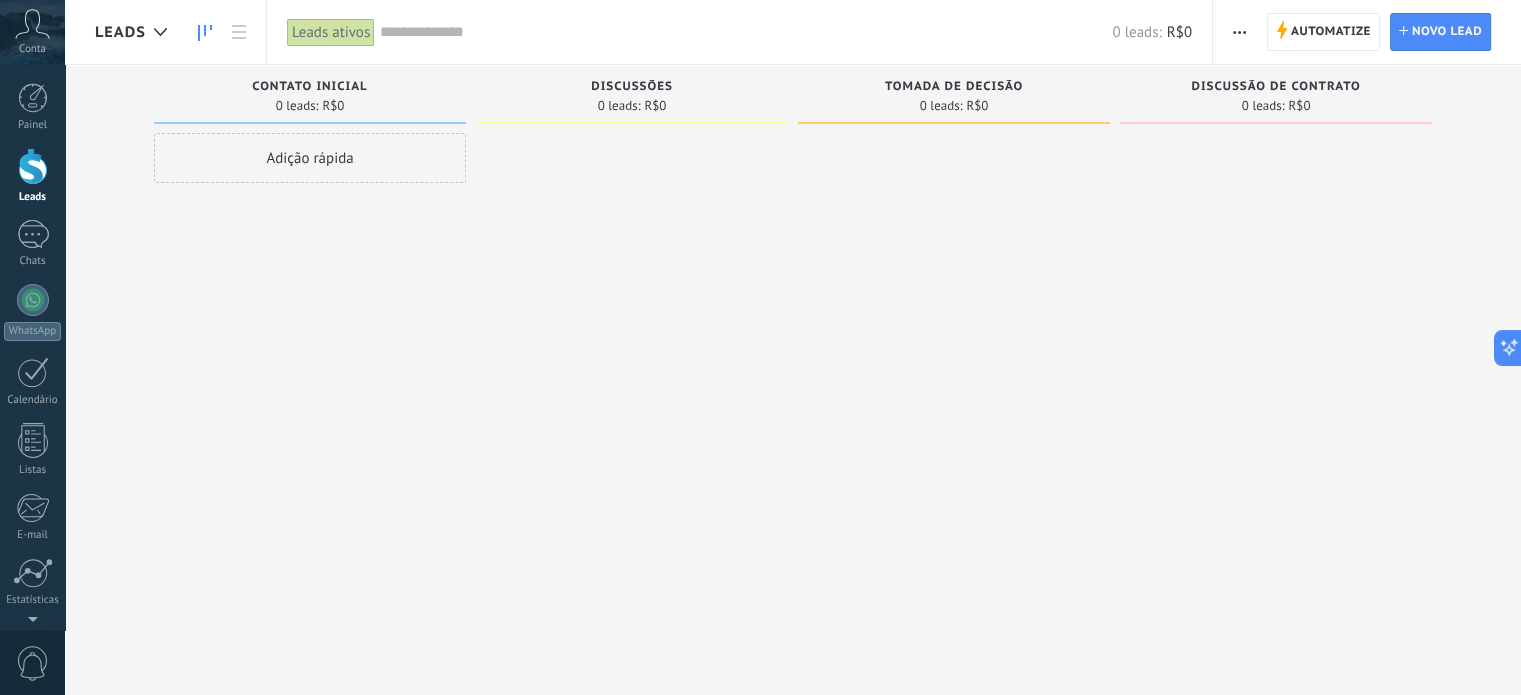 click at bounding box center [1239, 32] 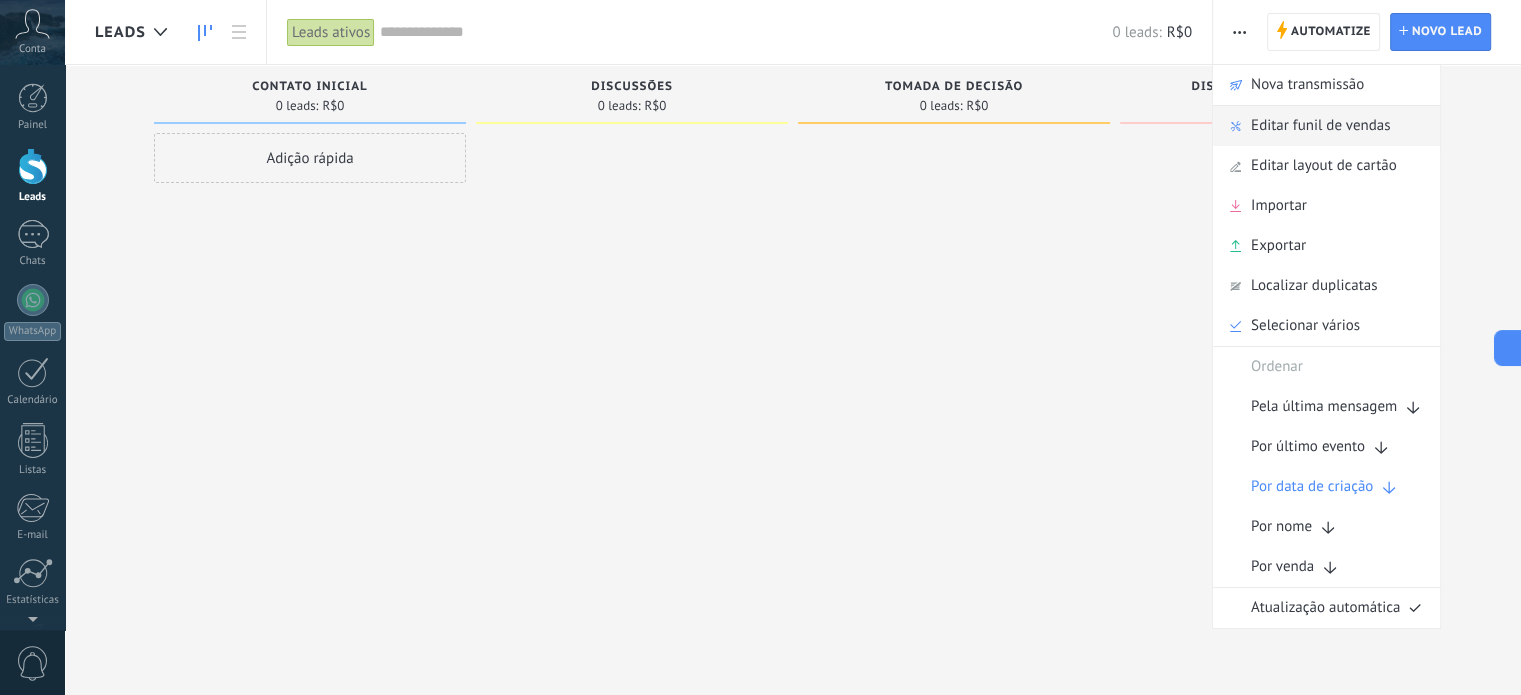 click on "Editar funil de vendas" at bounding box center [1320, 126] 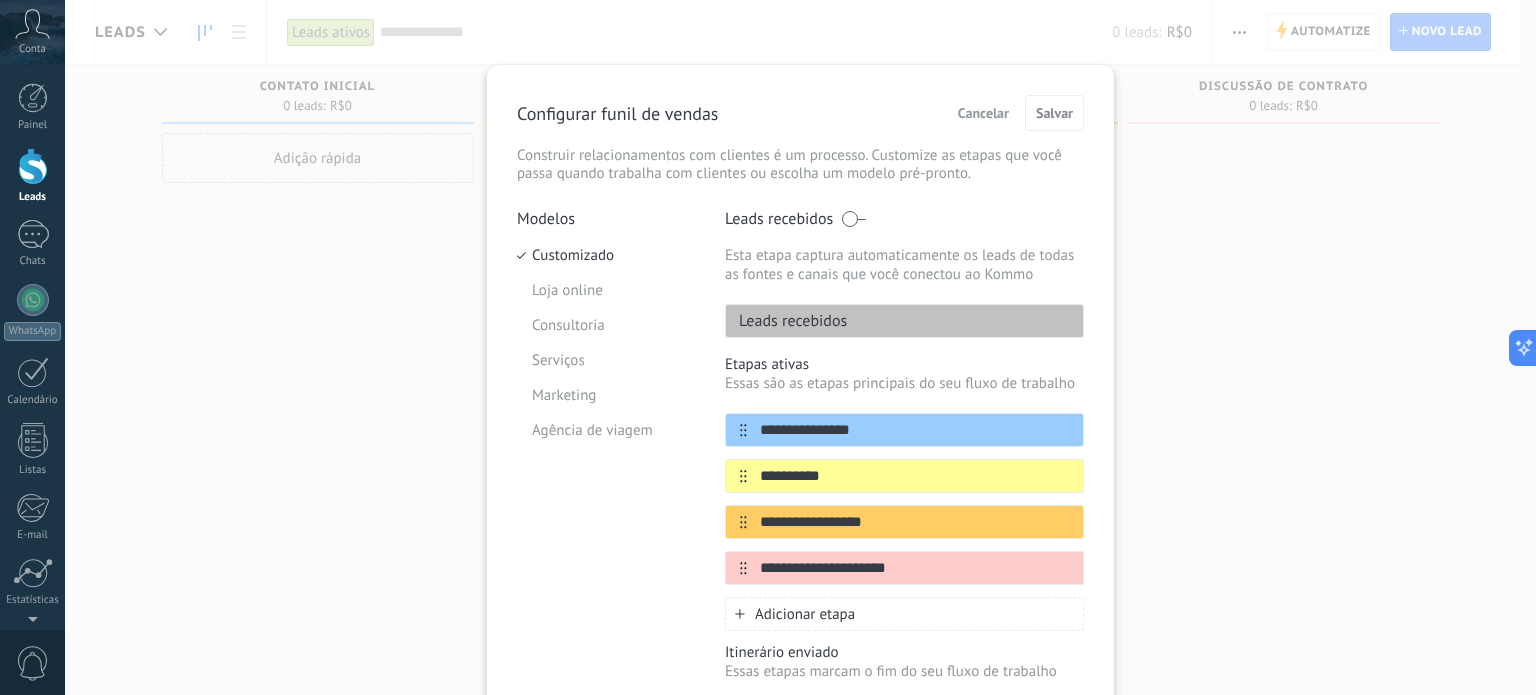 click on "Leads recebidos" at bounding box center (786, 321) 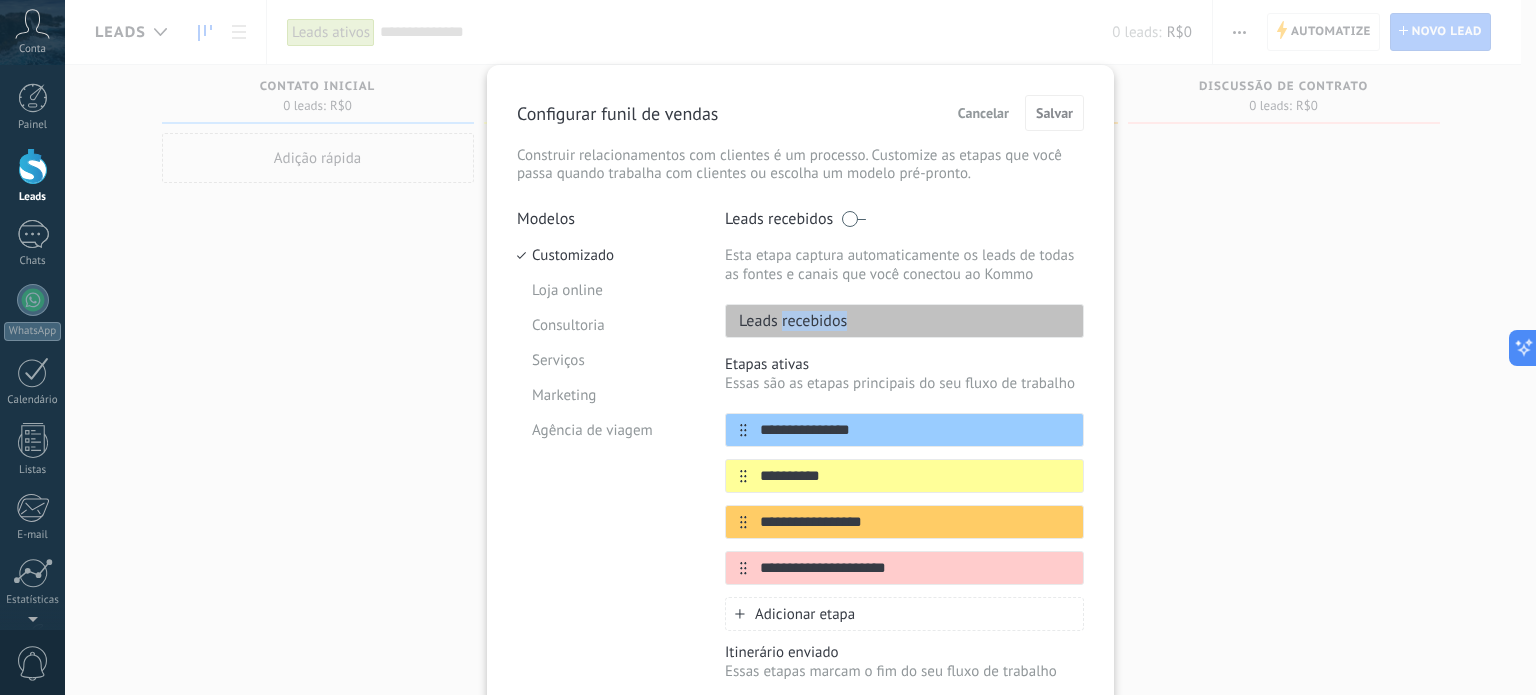 click on "Leads recebidos" at bounding box center (786, 321) 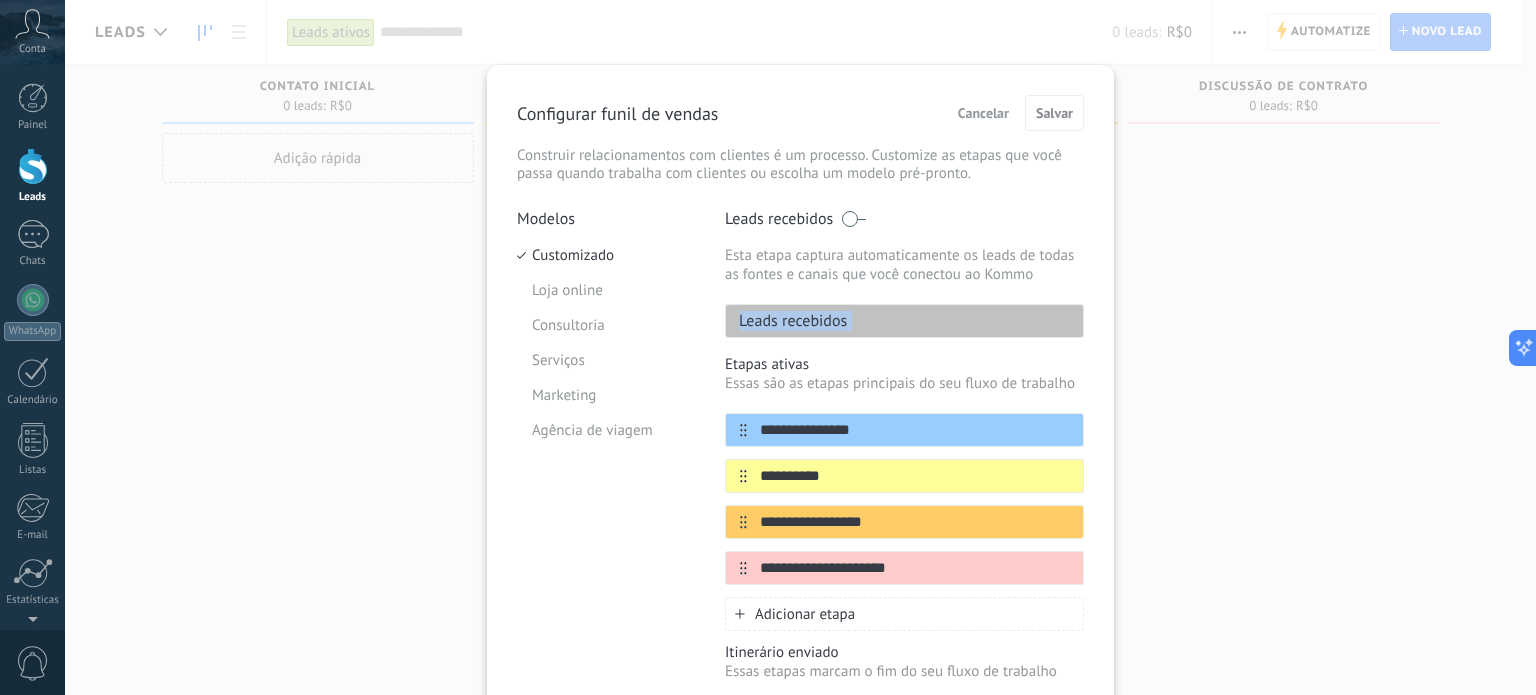 click on "Leads recebidos" at bounding box center [786, 321] 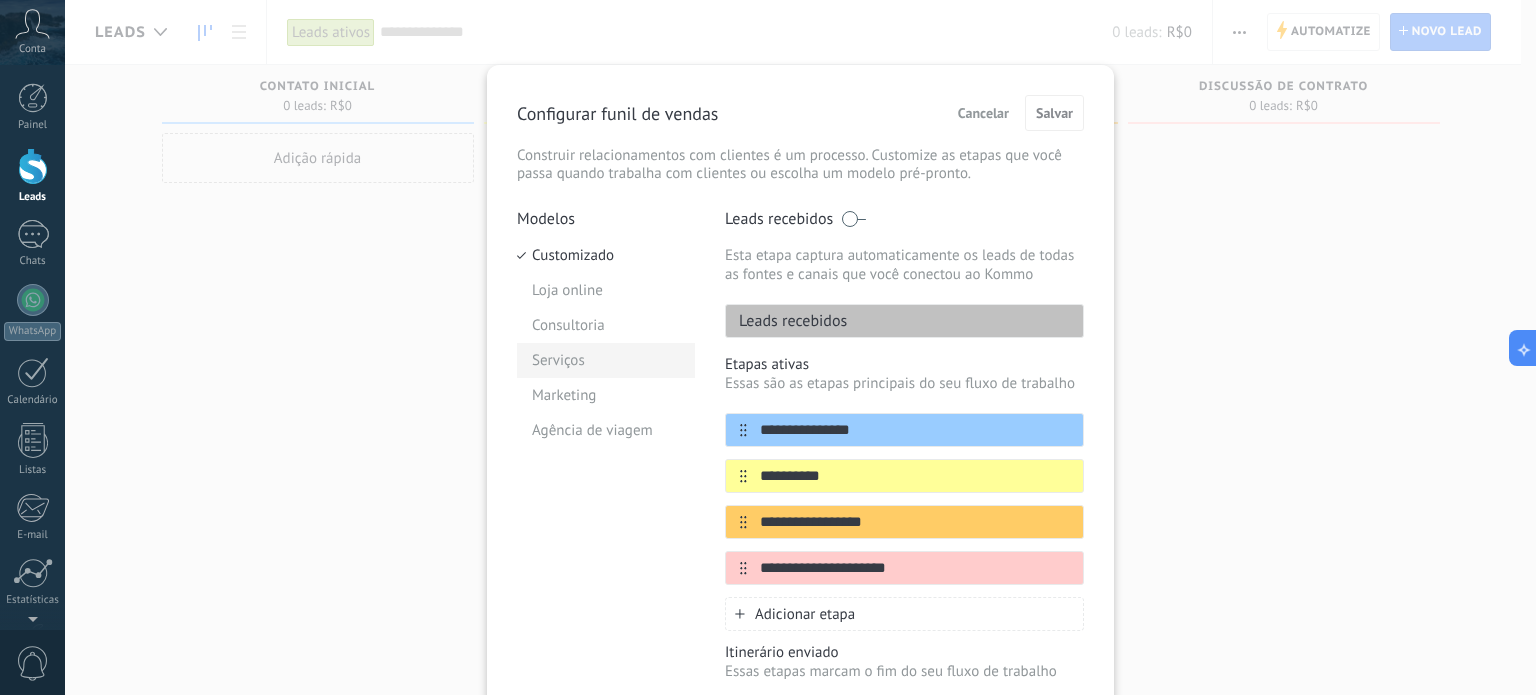 click on "Serviços" at bounding box center (606, 360) 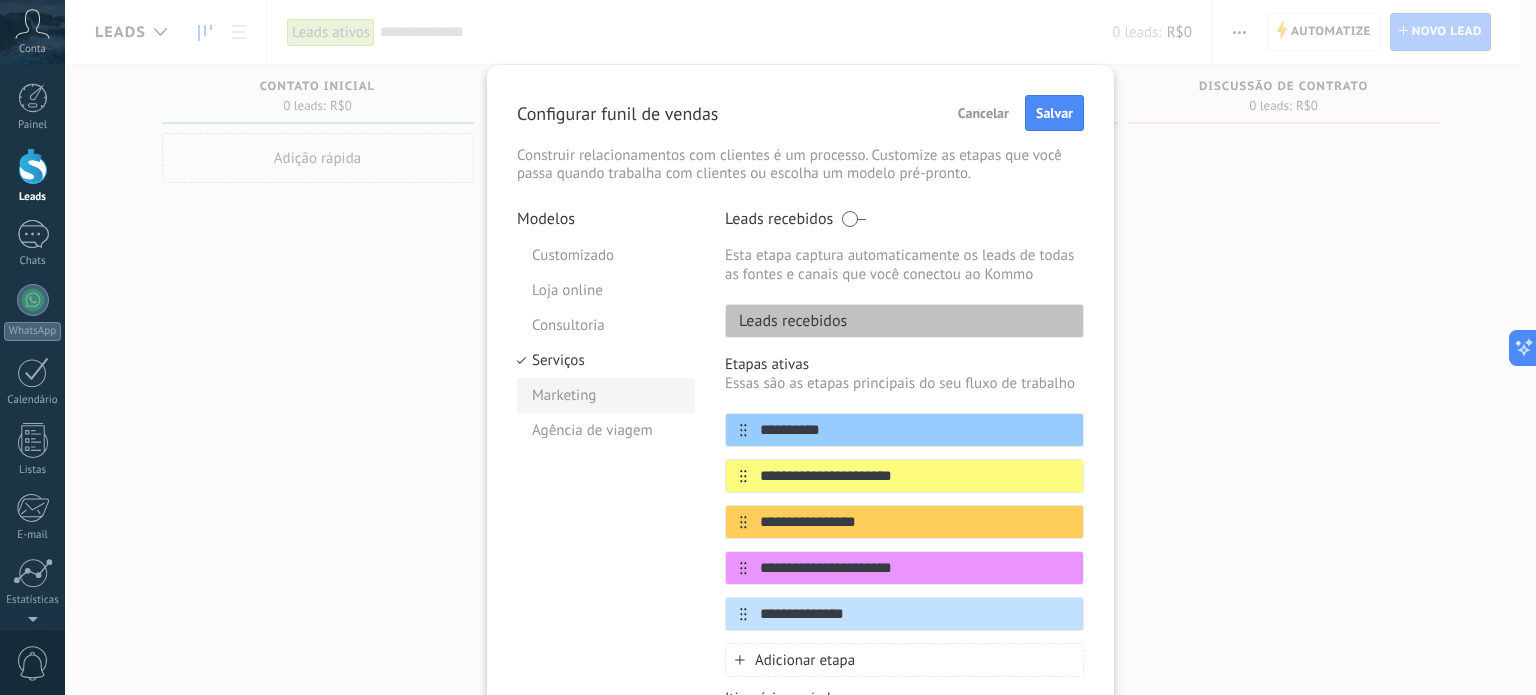 click on "Marketing" at bounding box center [606, 395] 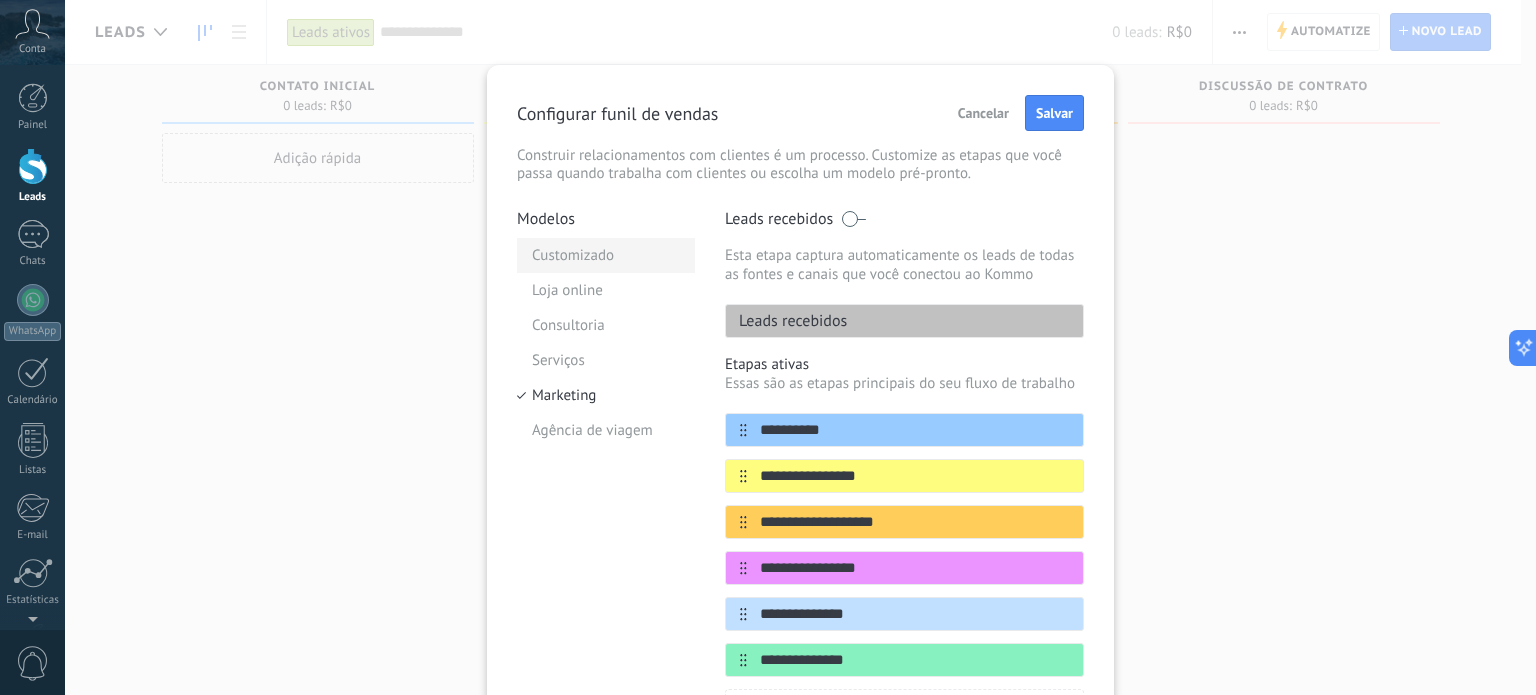 click on "Customizado" at bounding box center [606, 255] 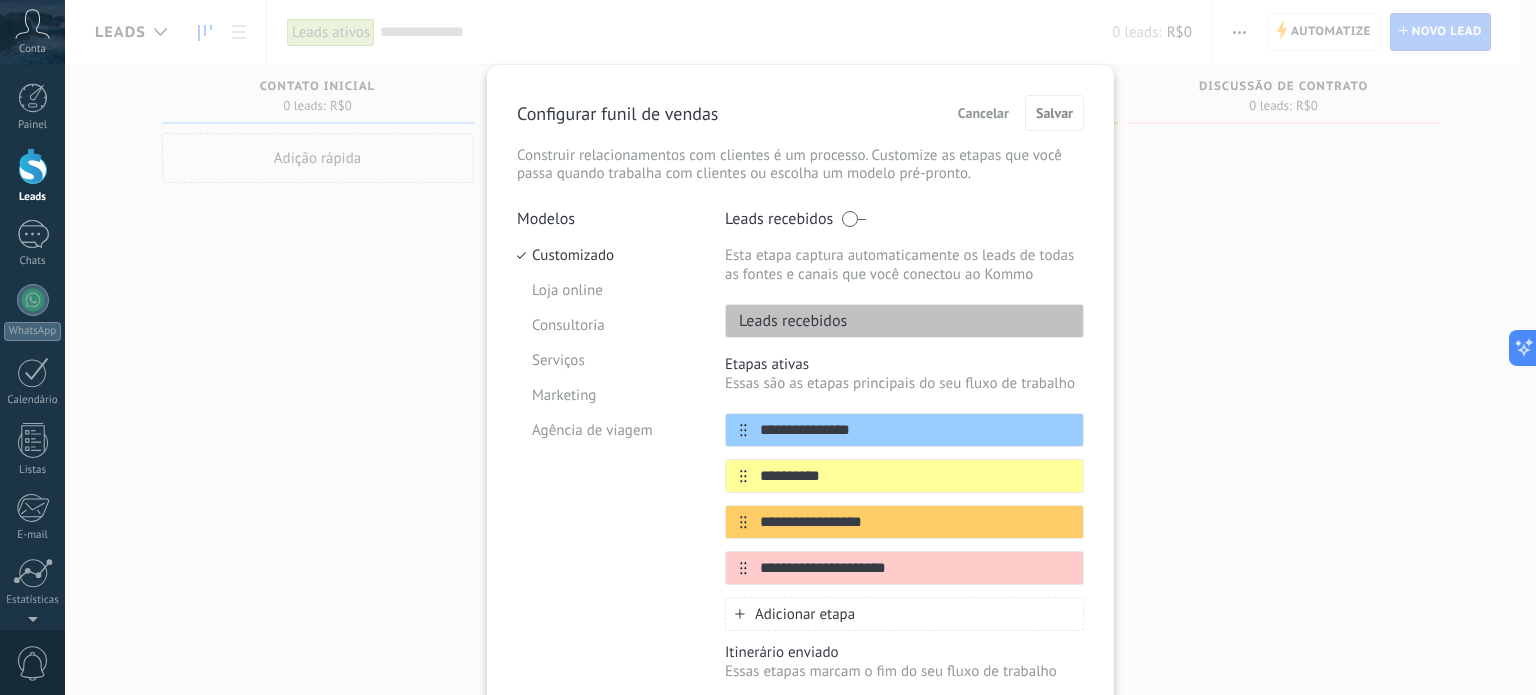 click on "Leads recebidos" at bounding box center [786, 321] 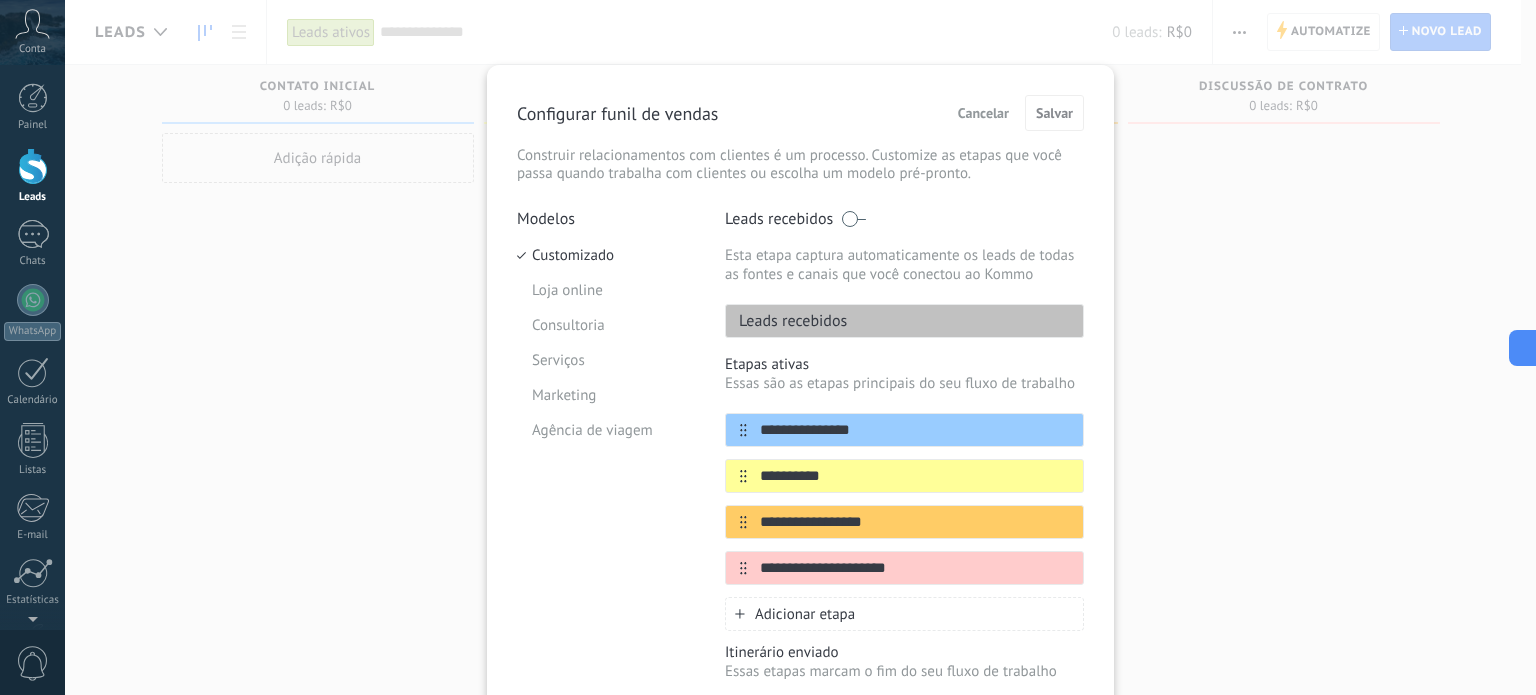 click on "Leads recebidos" at bounding box center (904, 321) 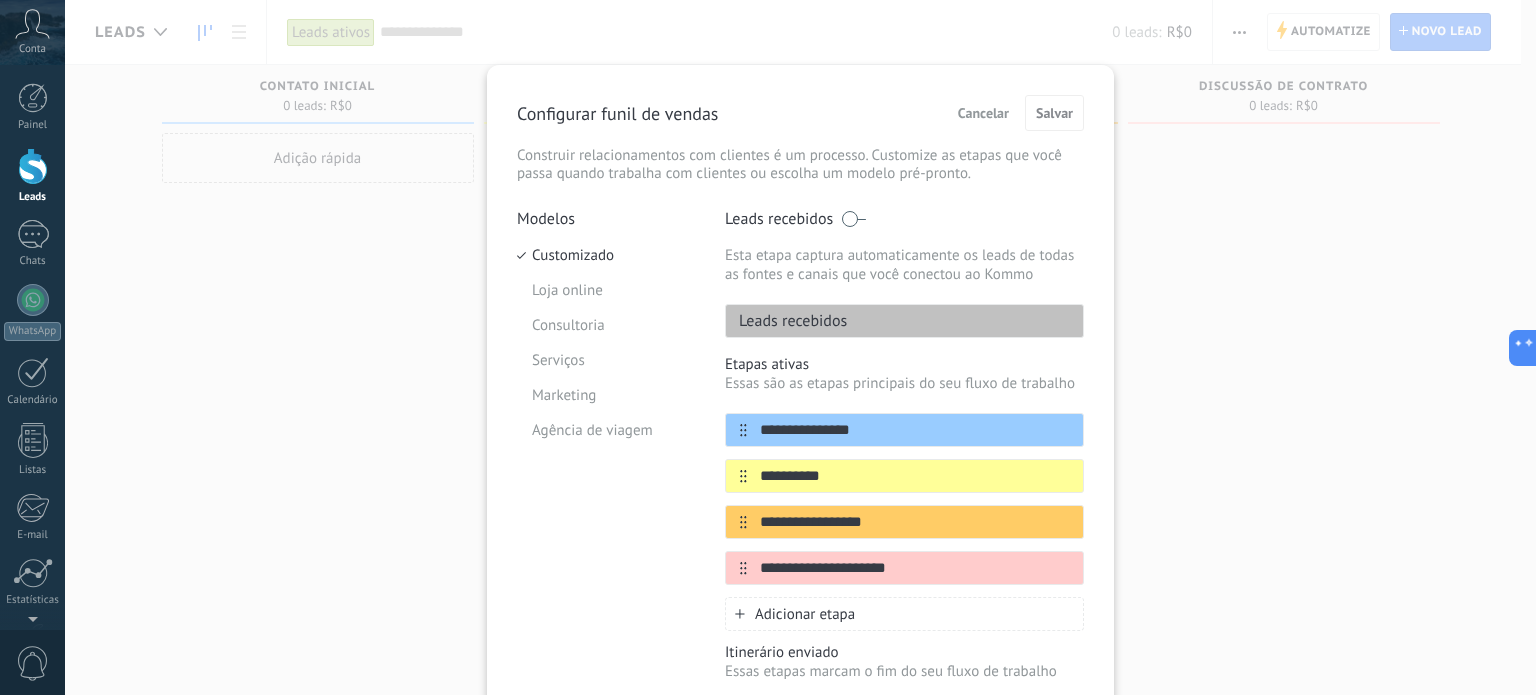 click on "Leads recebidos" at bounding box center (786, 321) 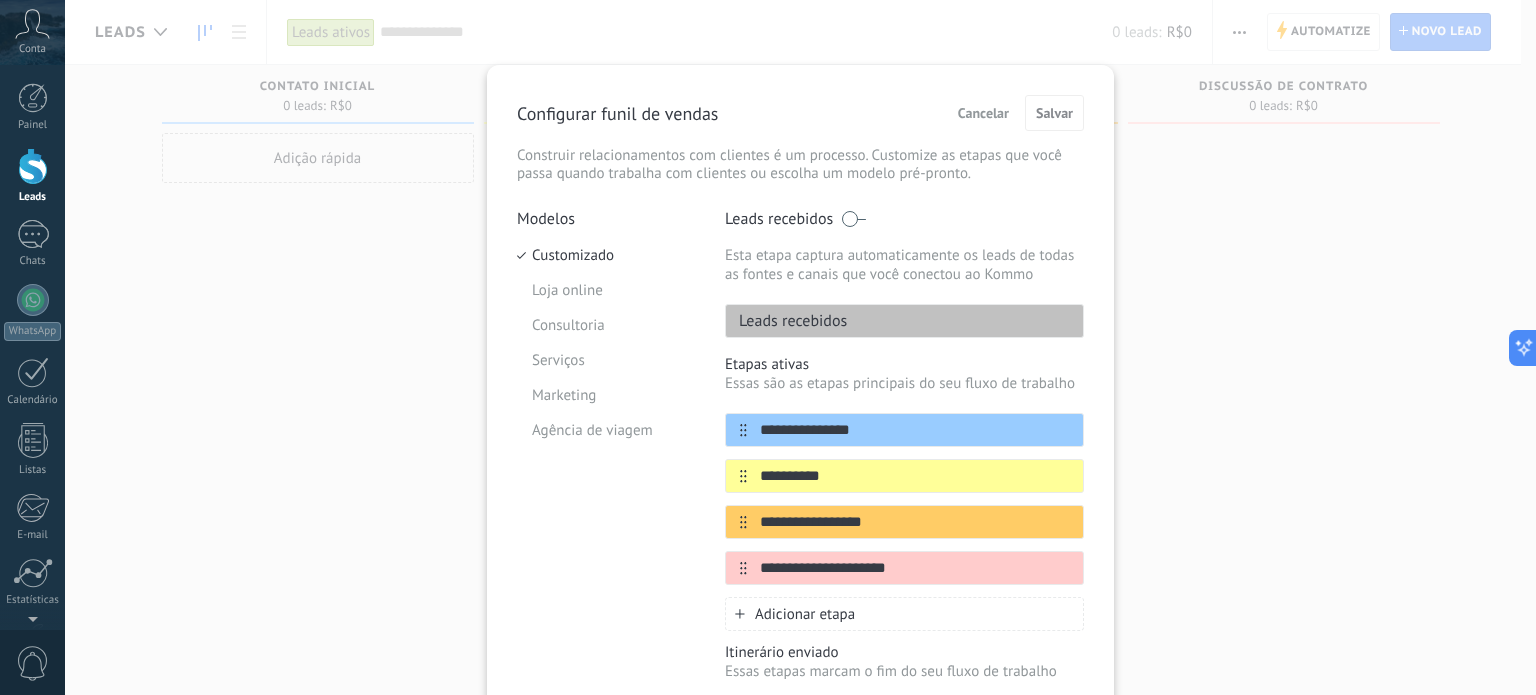 click on "Leads recebidos" at bounding box center (786, 321) 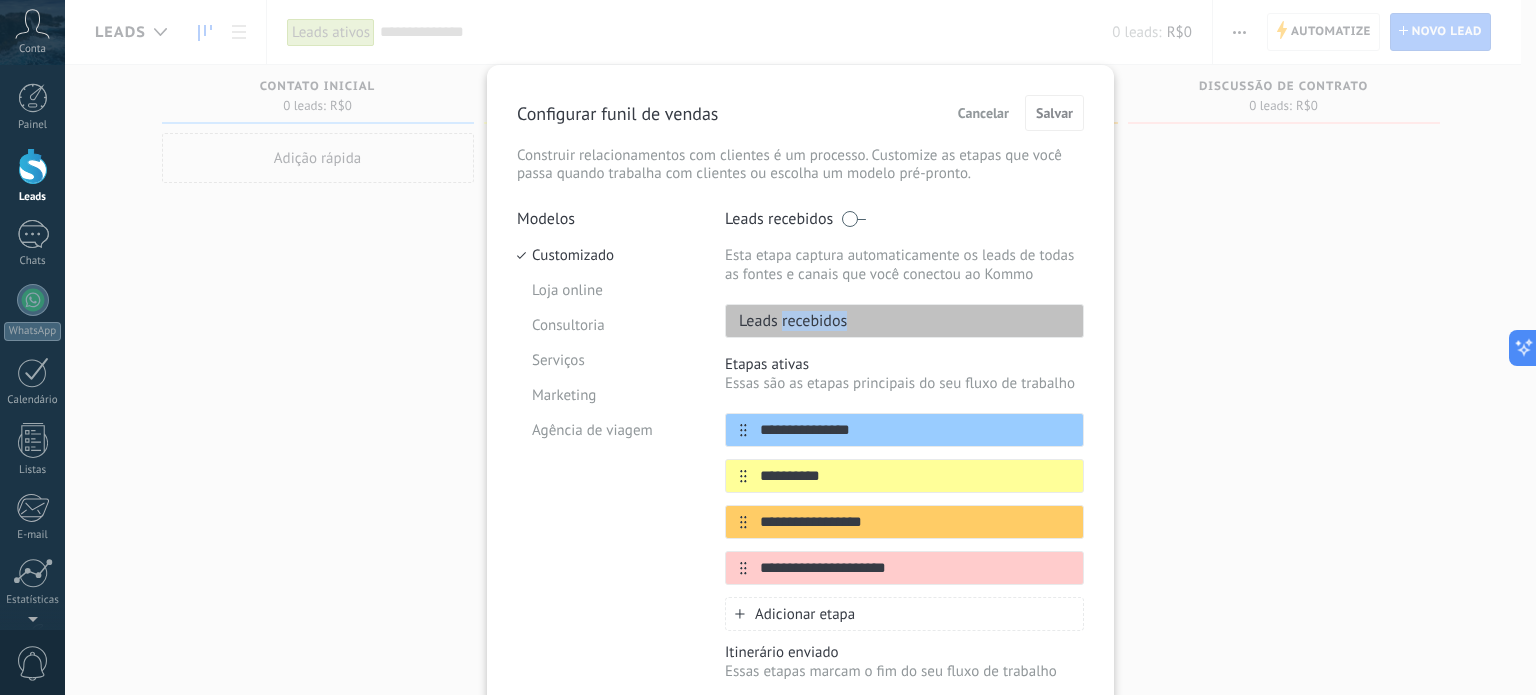 click on "Leads recebidos" at bounding box center [786, 321] 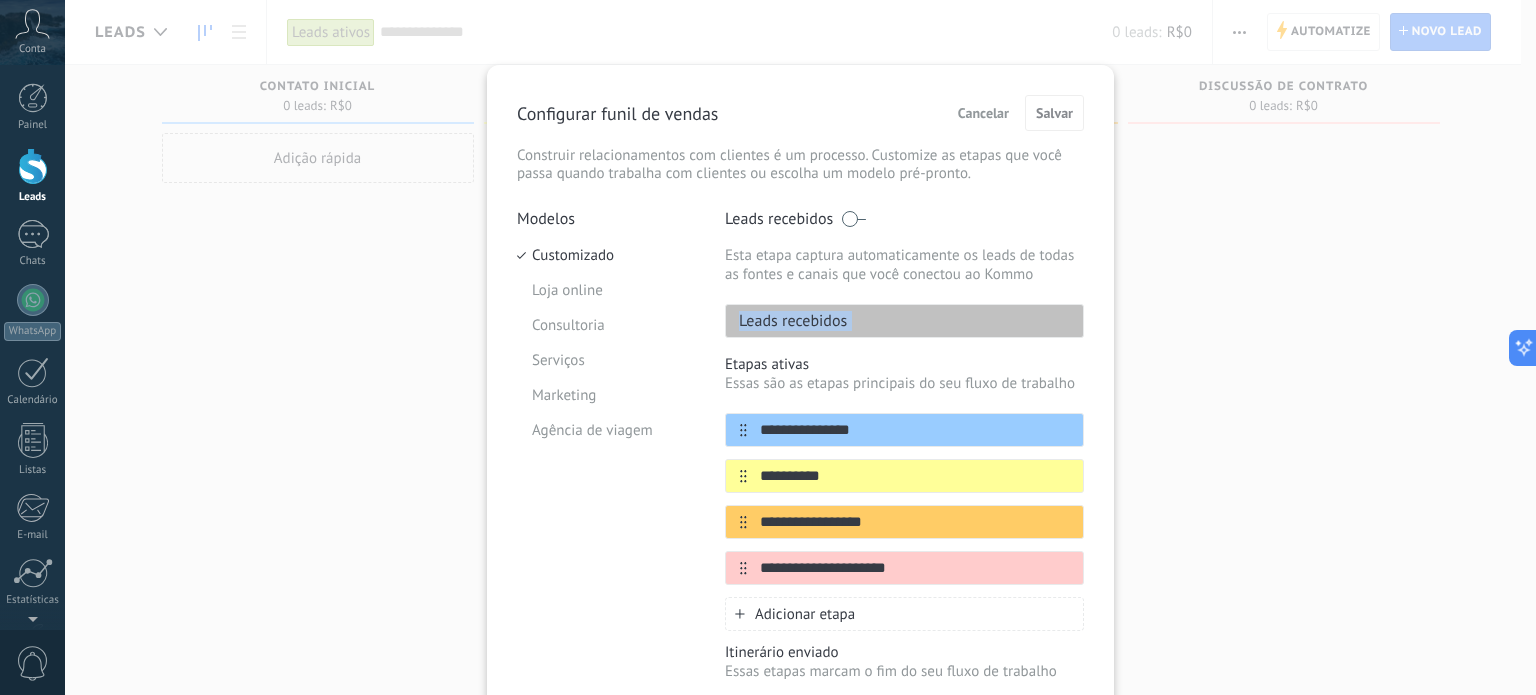 click on "Leads recebidos" at bounding box center [786, 321] 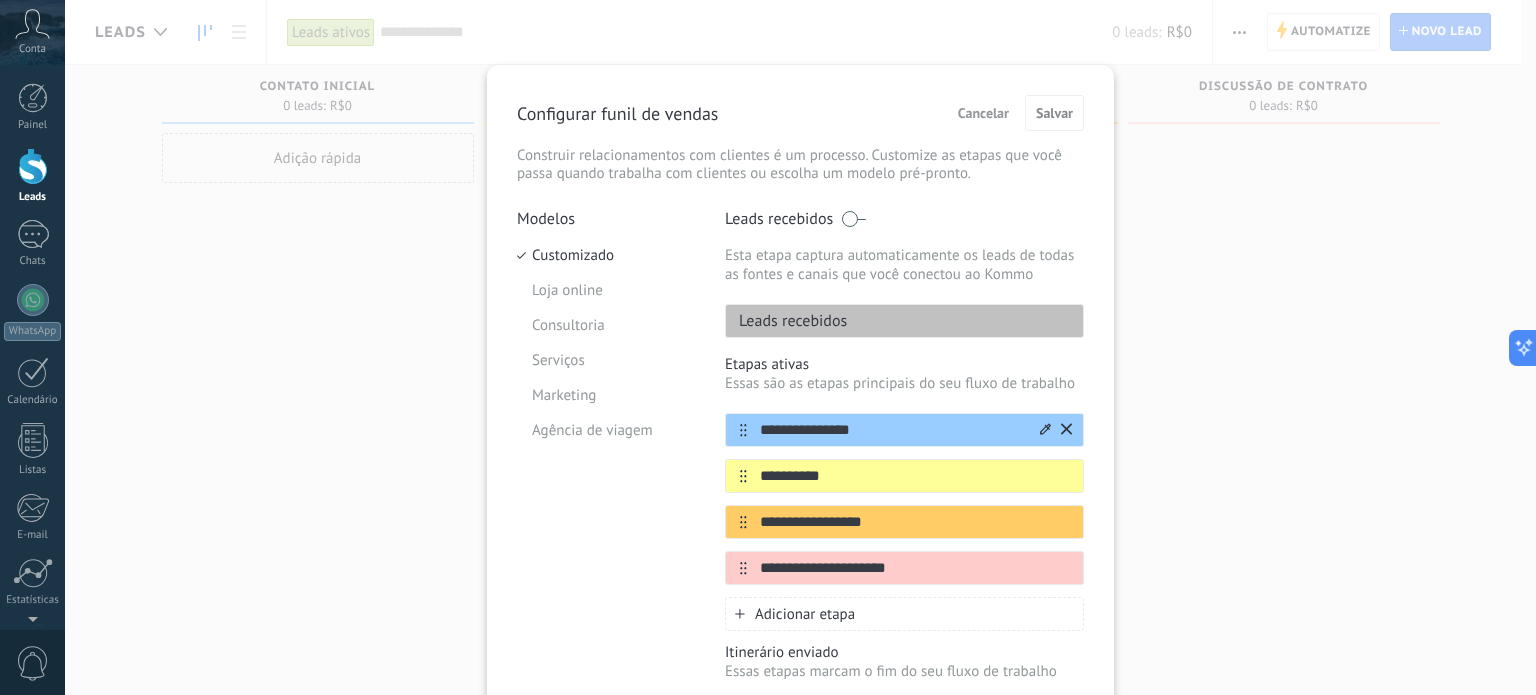 click on "**********" at bounding box center [892, 430] 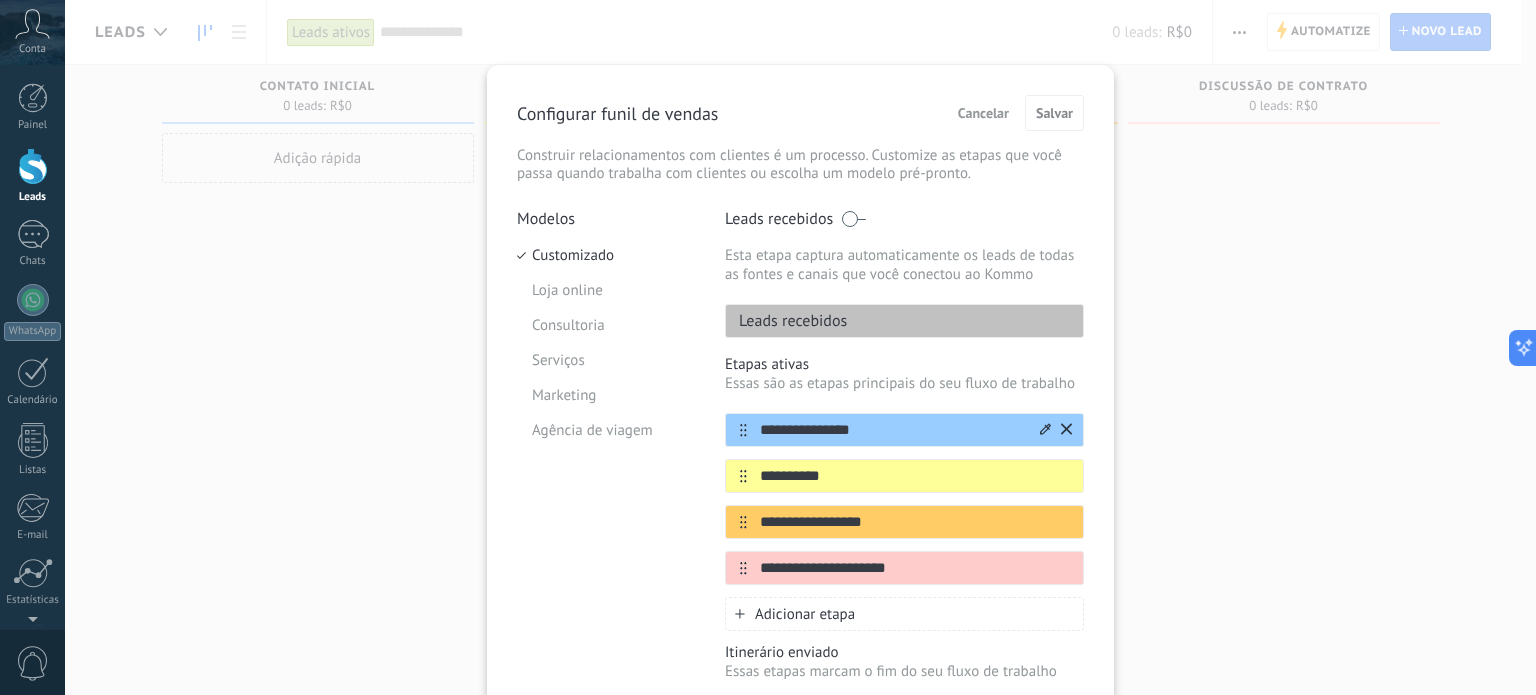 click on "**********" at bounding box center (892, 430) 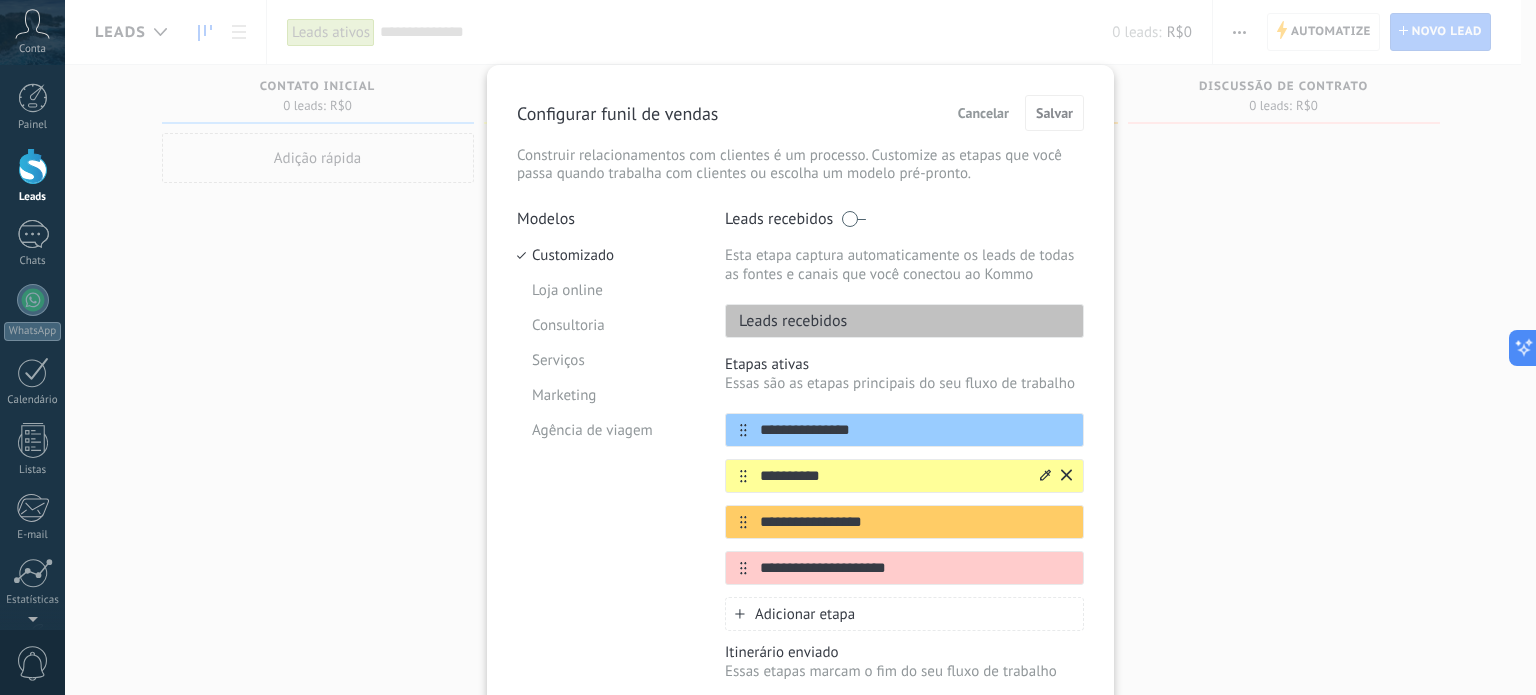 click on "**********" at bounding box center (892, 476) 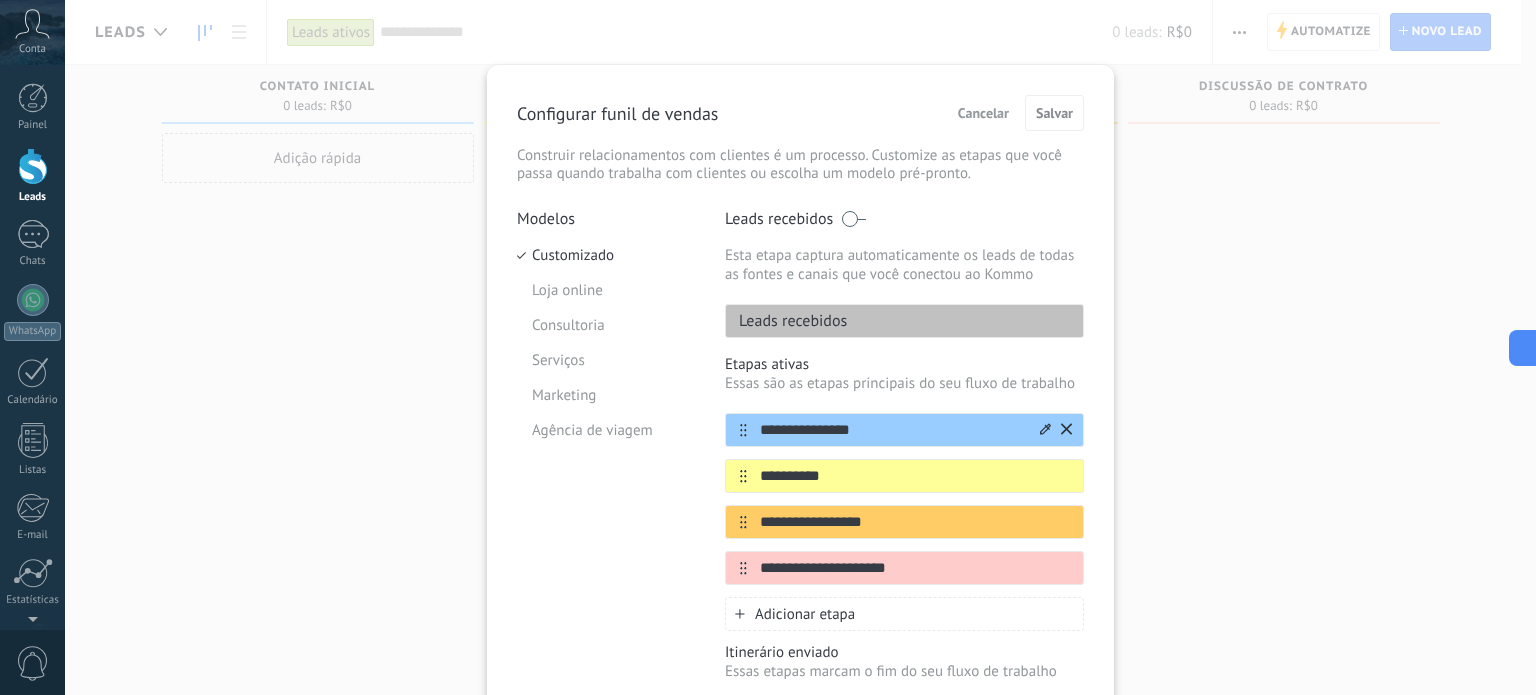 click on "**********" at bounding box center (892, 430) 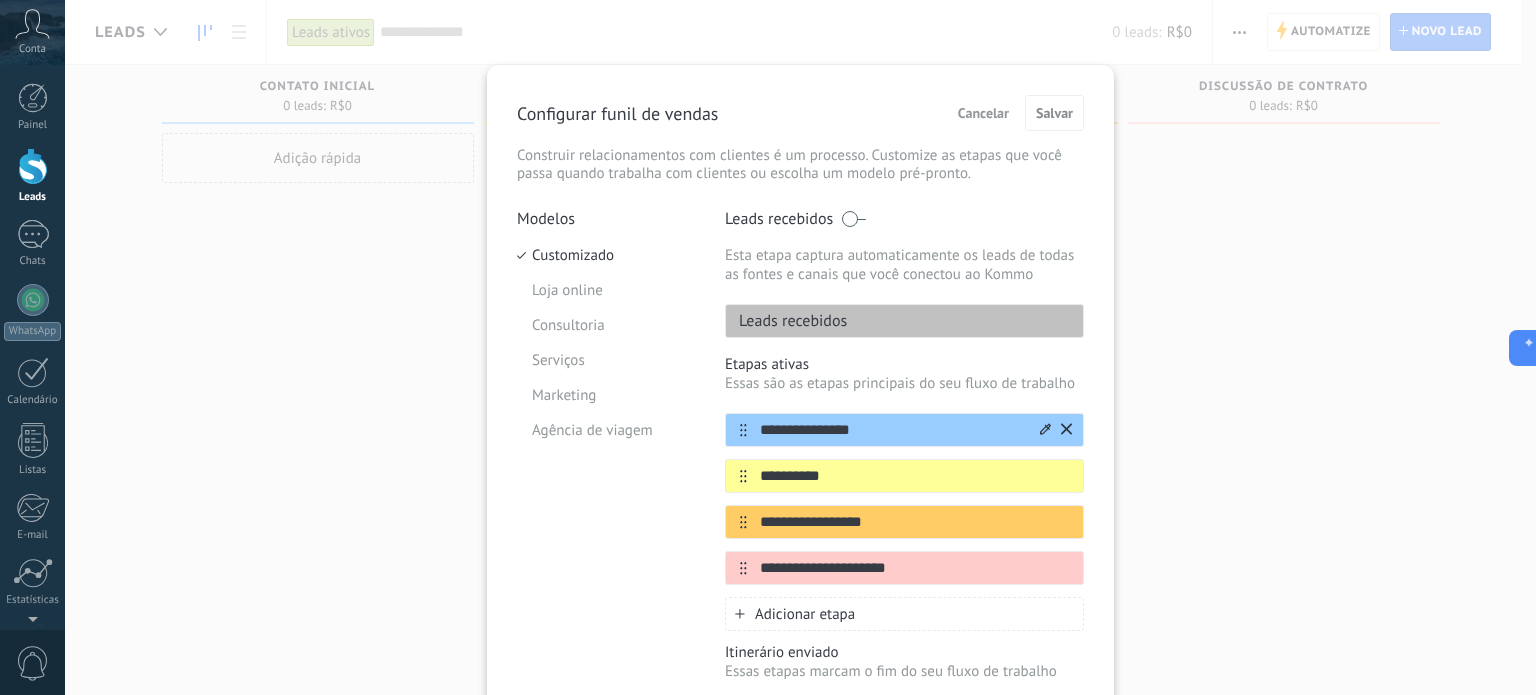 click on "**********" at bounding box center [892, 430] 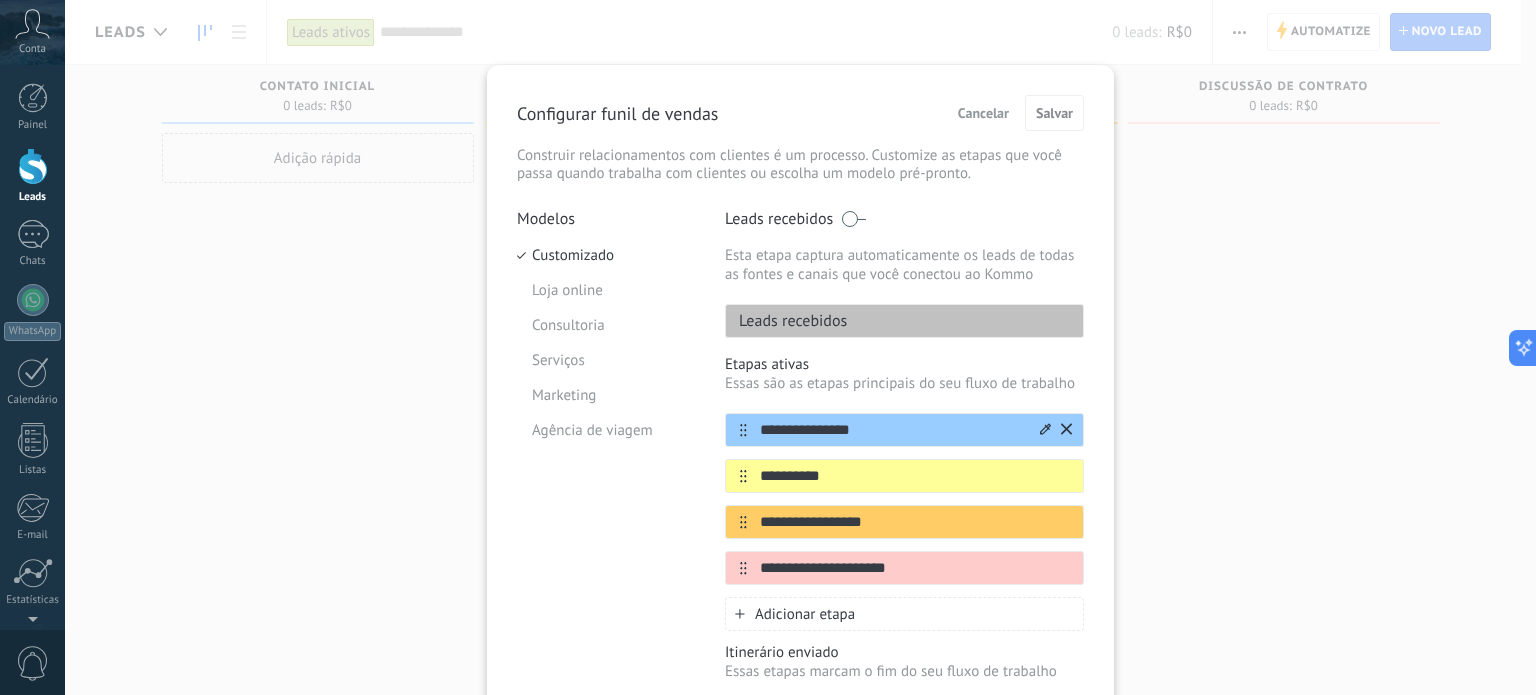 click on "**********" at bounding box center [892, 430] 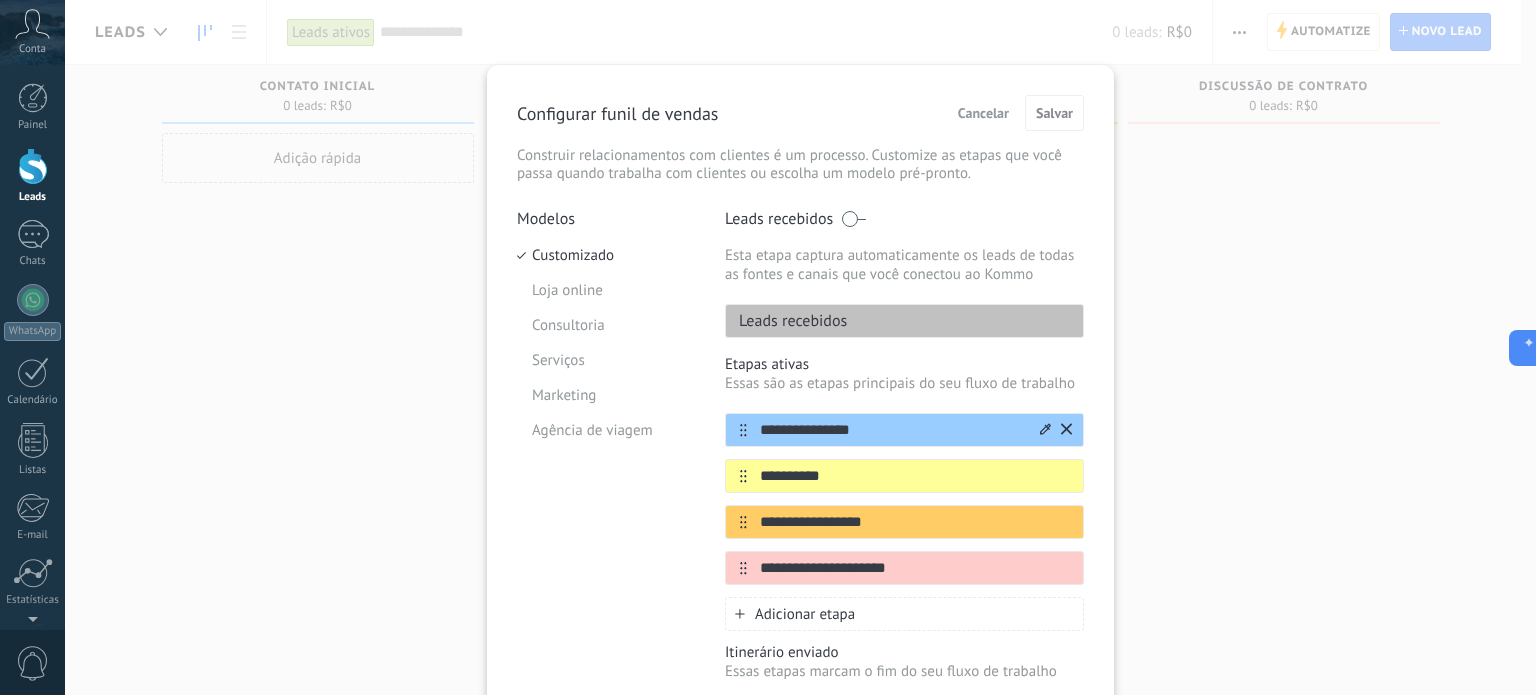click on "**********" at bounding box center [892, 430] 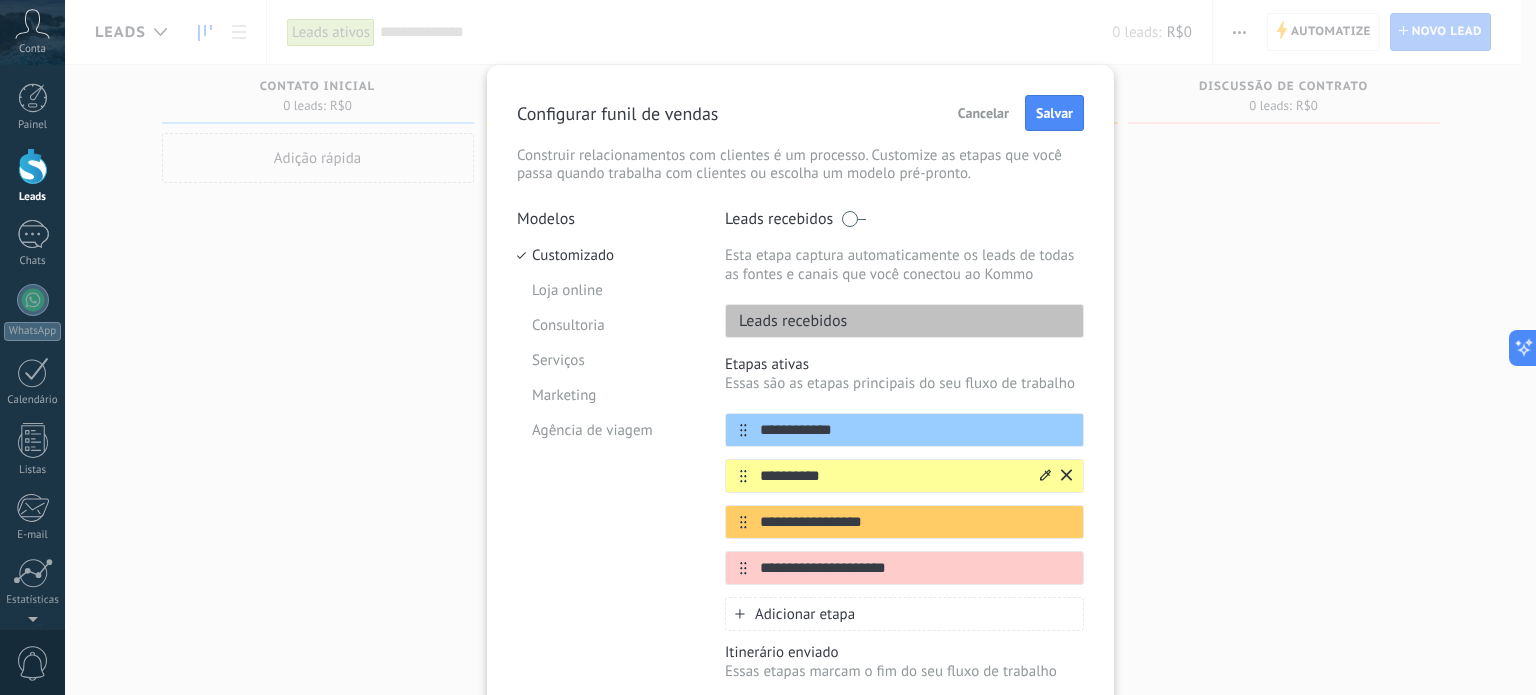 type on "**********" 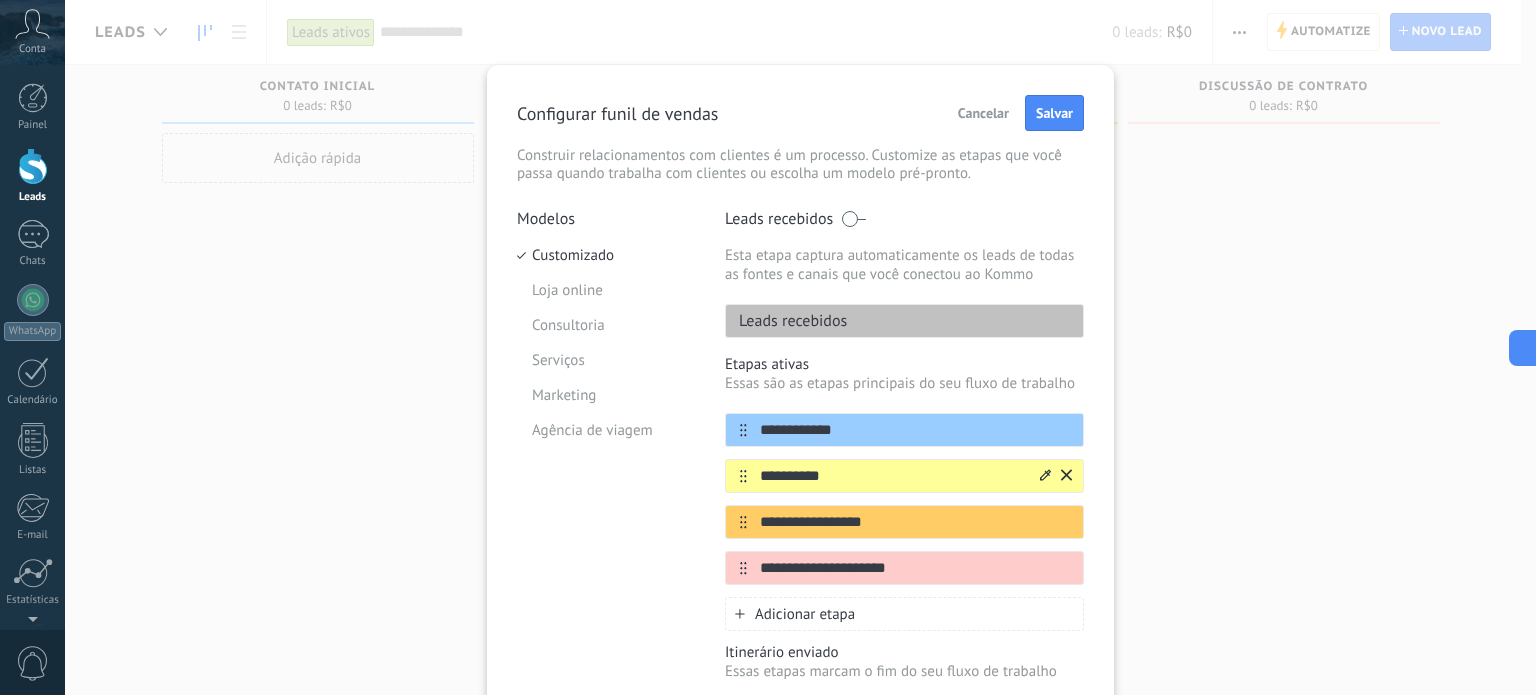 paste on "**********" 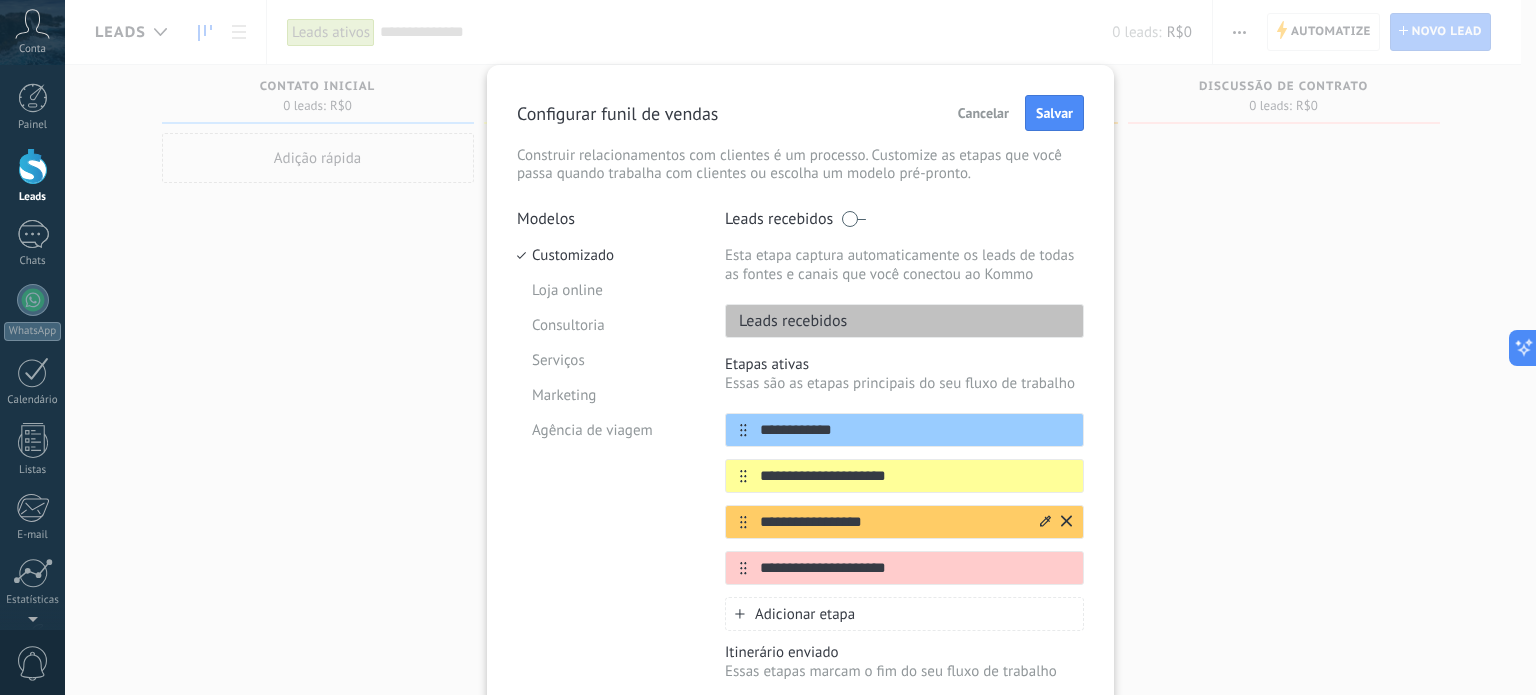 click on "**********" at bounding box center (892, 522) 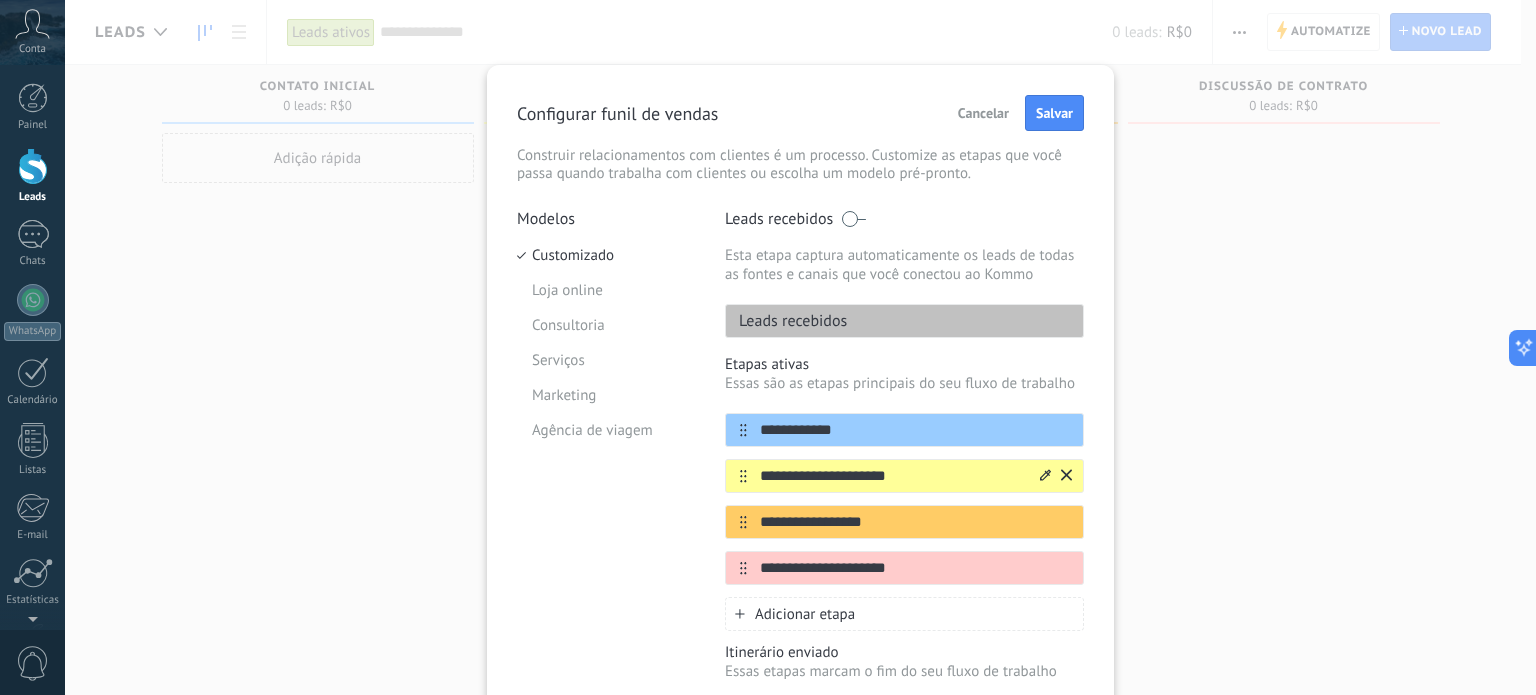 click on "**********" at bounding box center [892, 476] 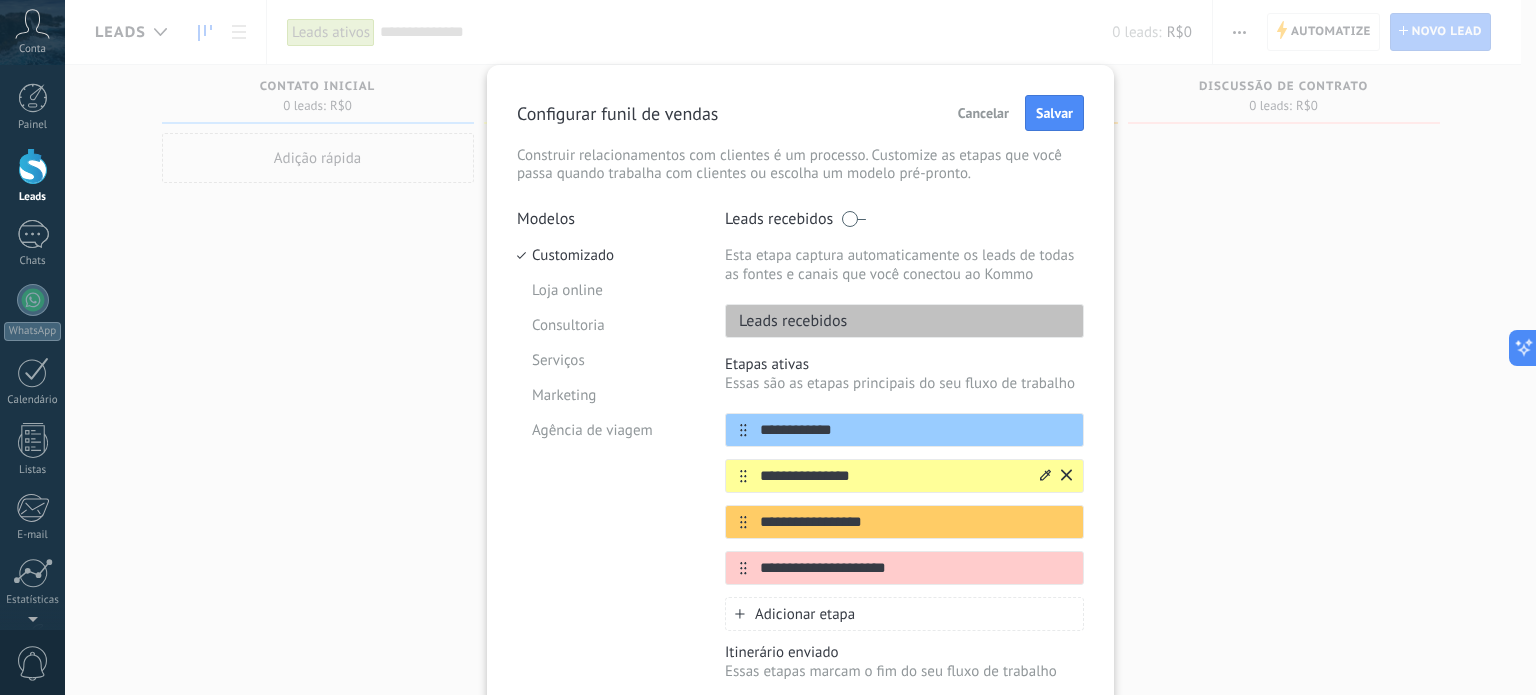 type on "**********" 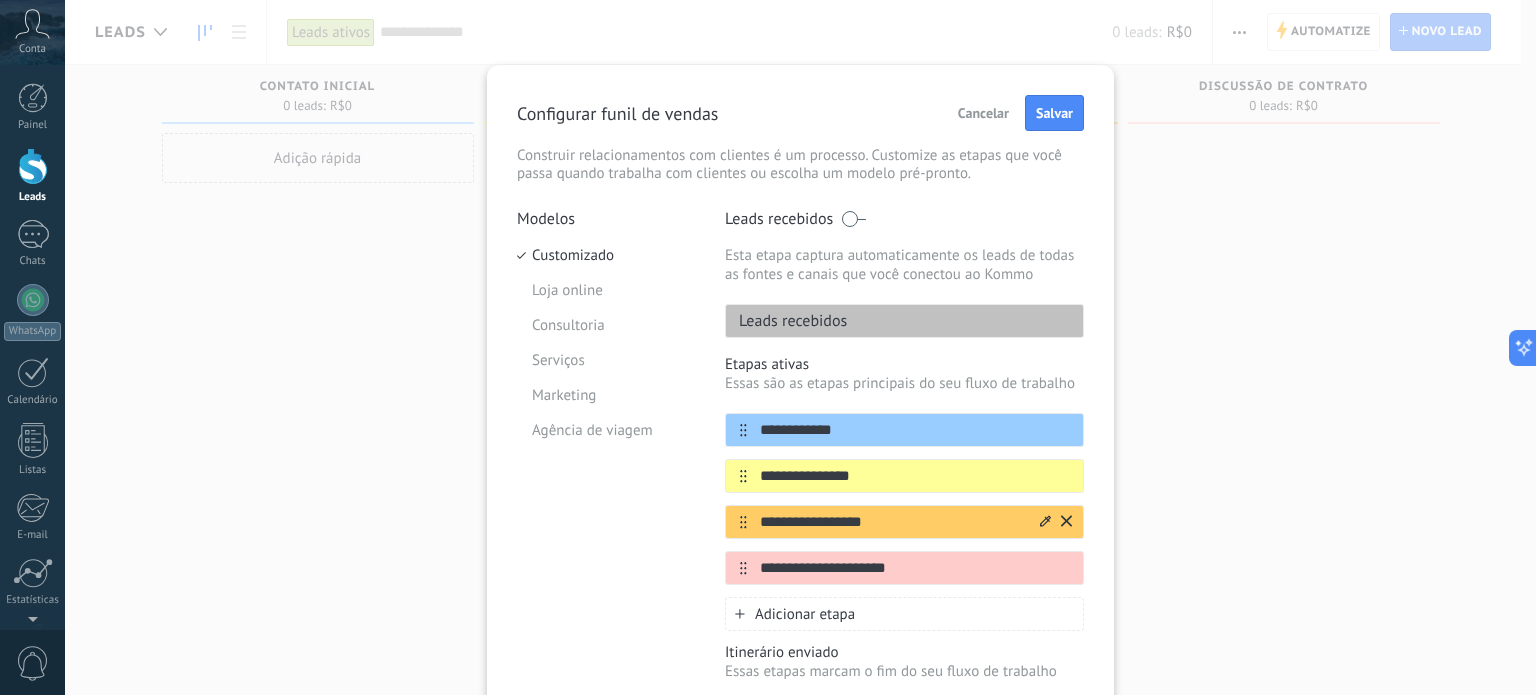 click on "**********" at bounding box center (892, 522) 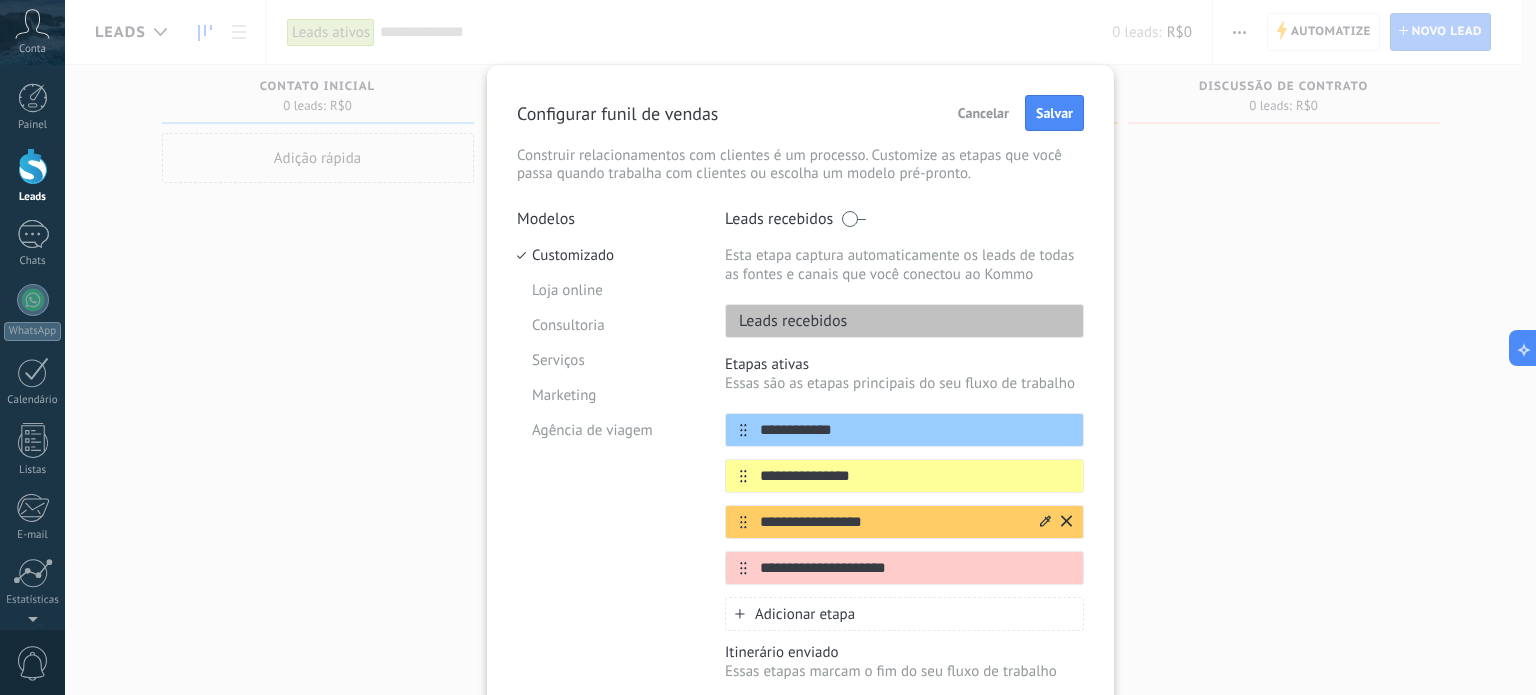 paste 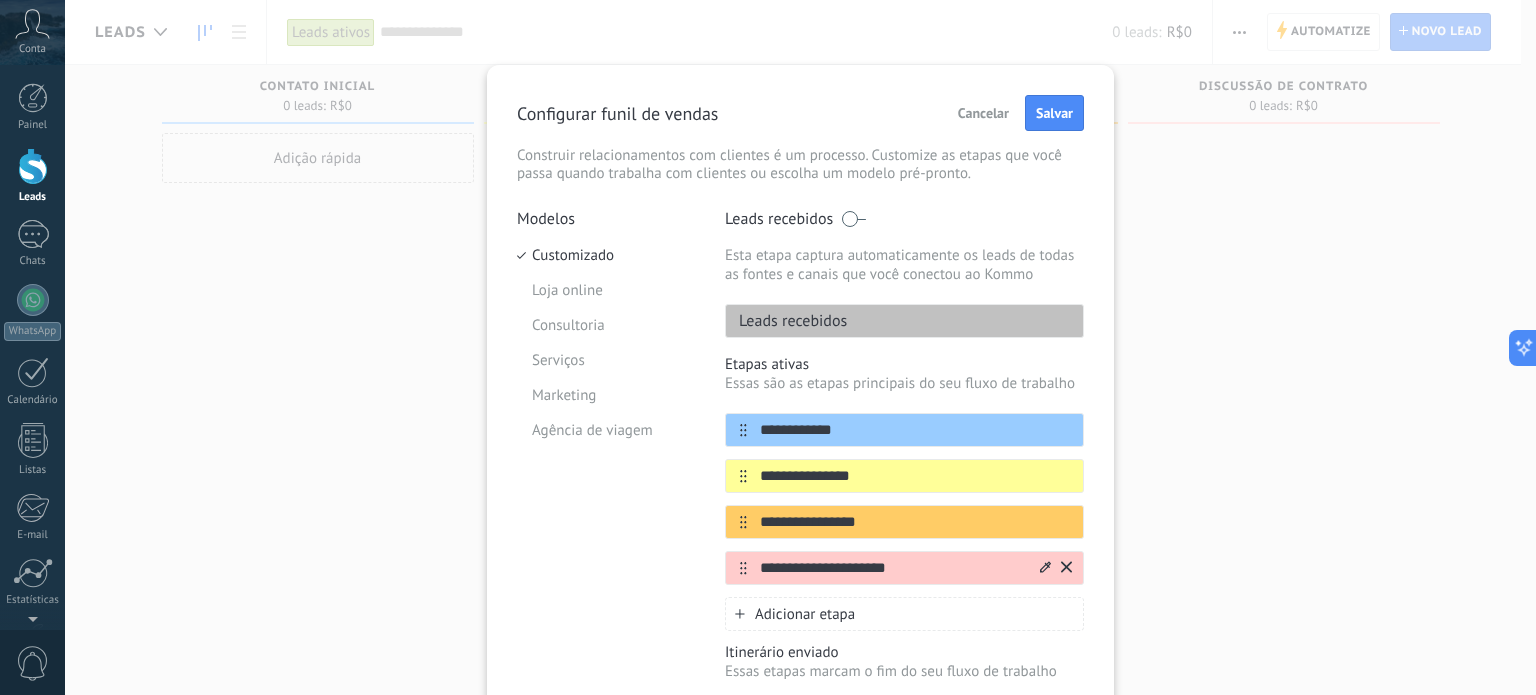 type on "**********" 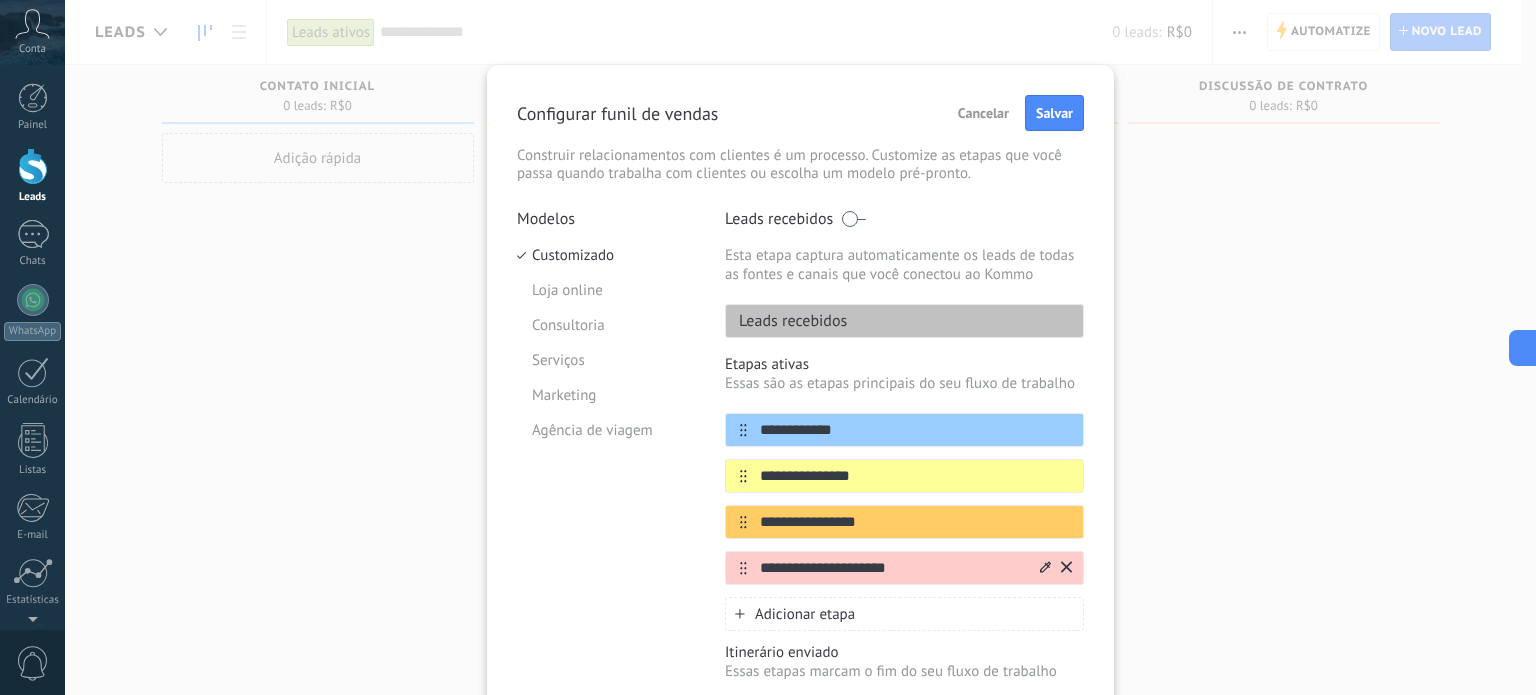paste 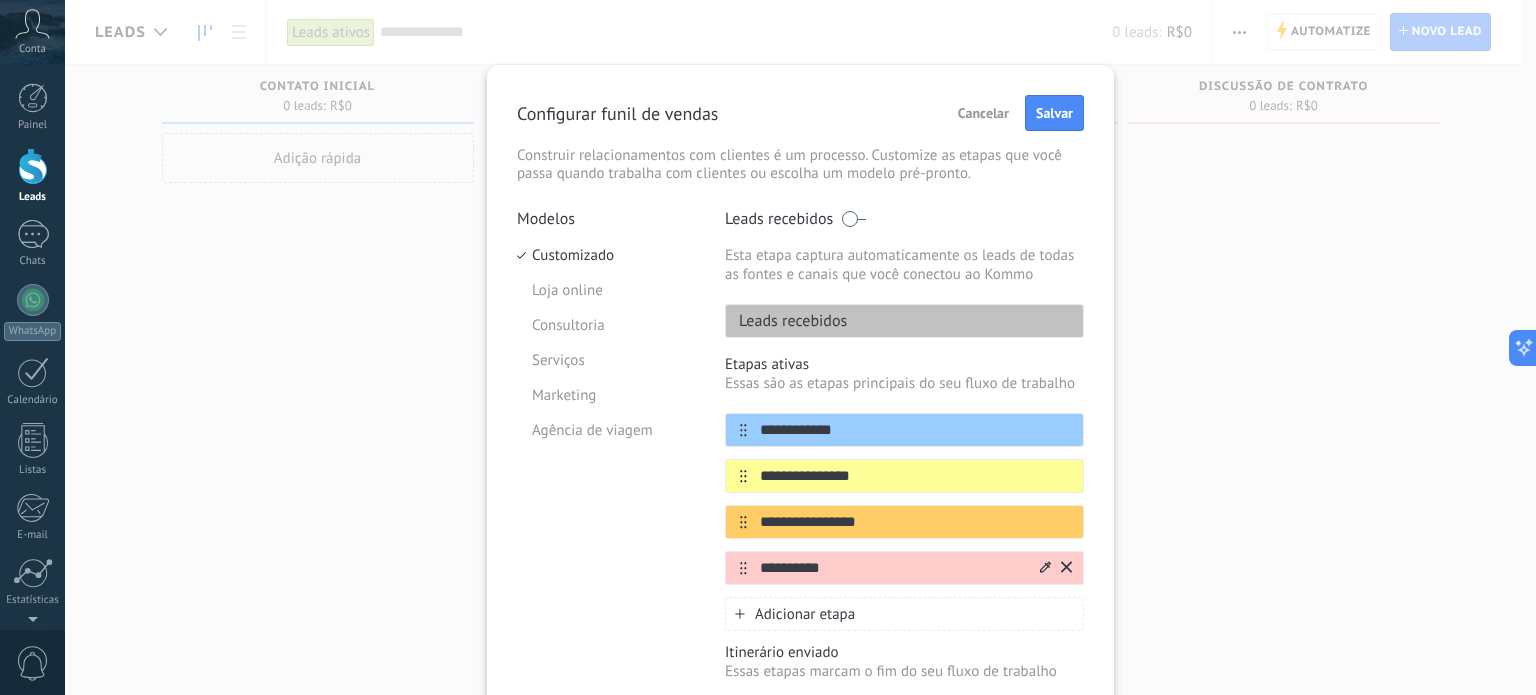type on "**********" 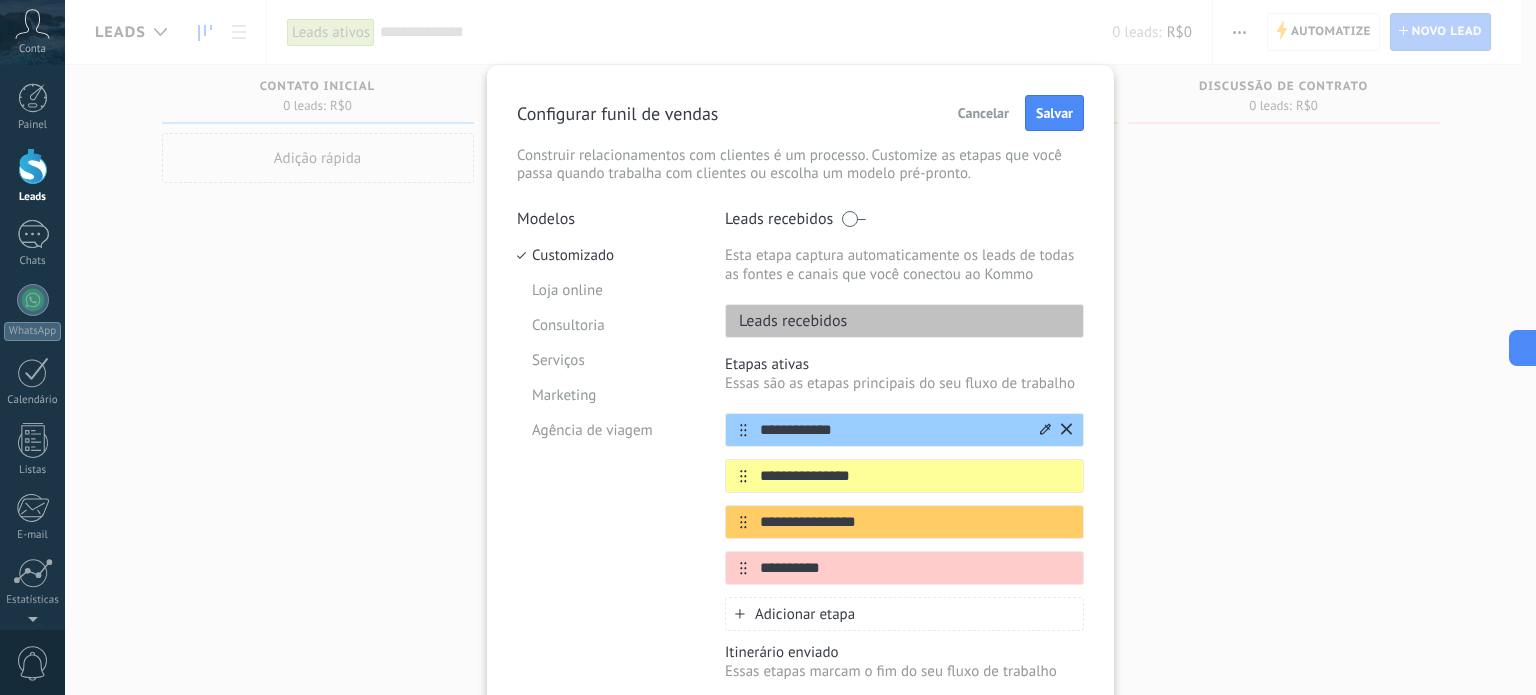 click on "**********" at bounding box center (892, 430) 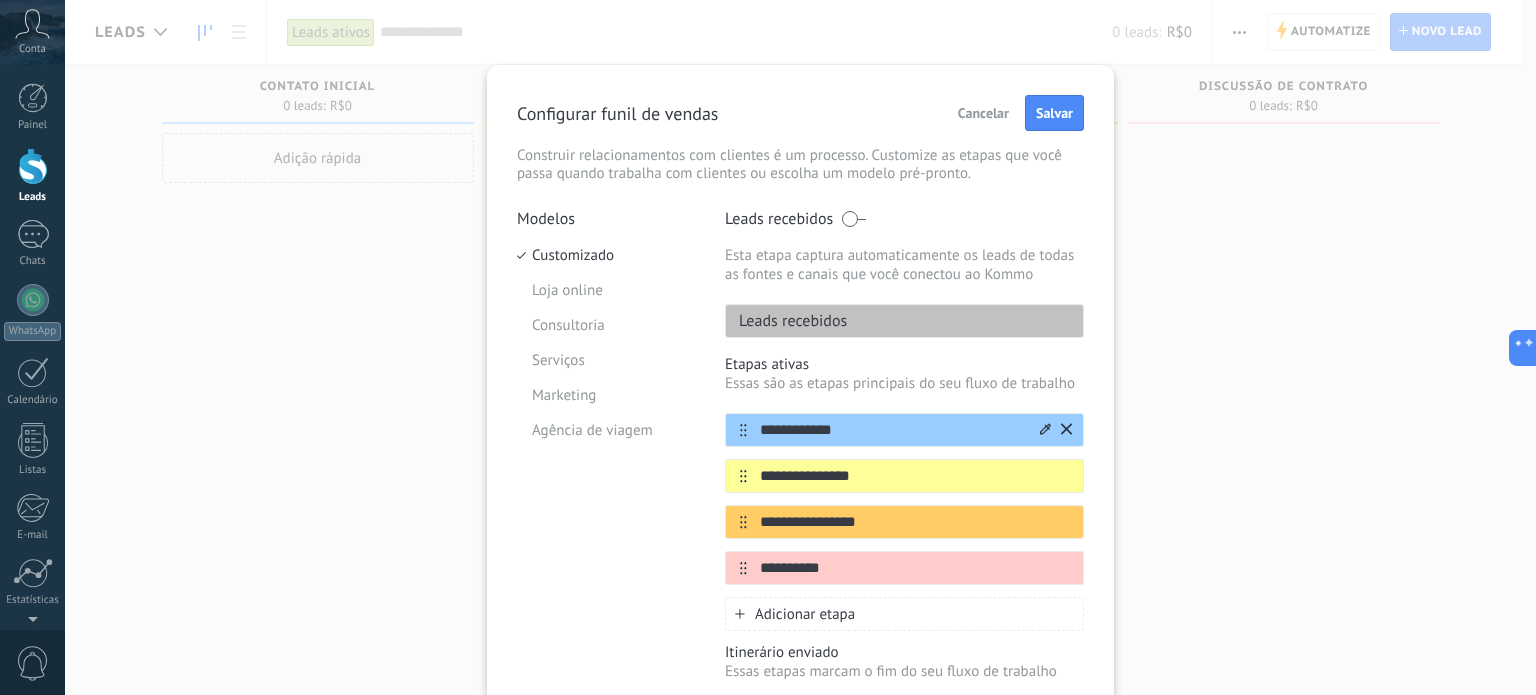 paste on "***" 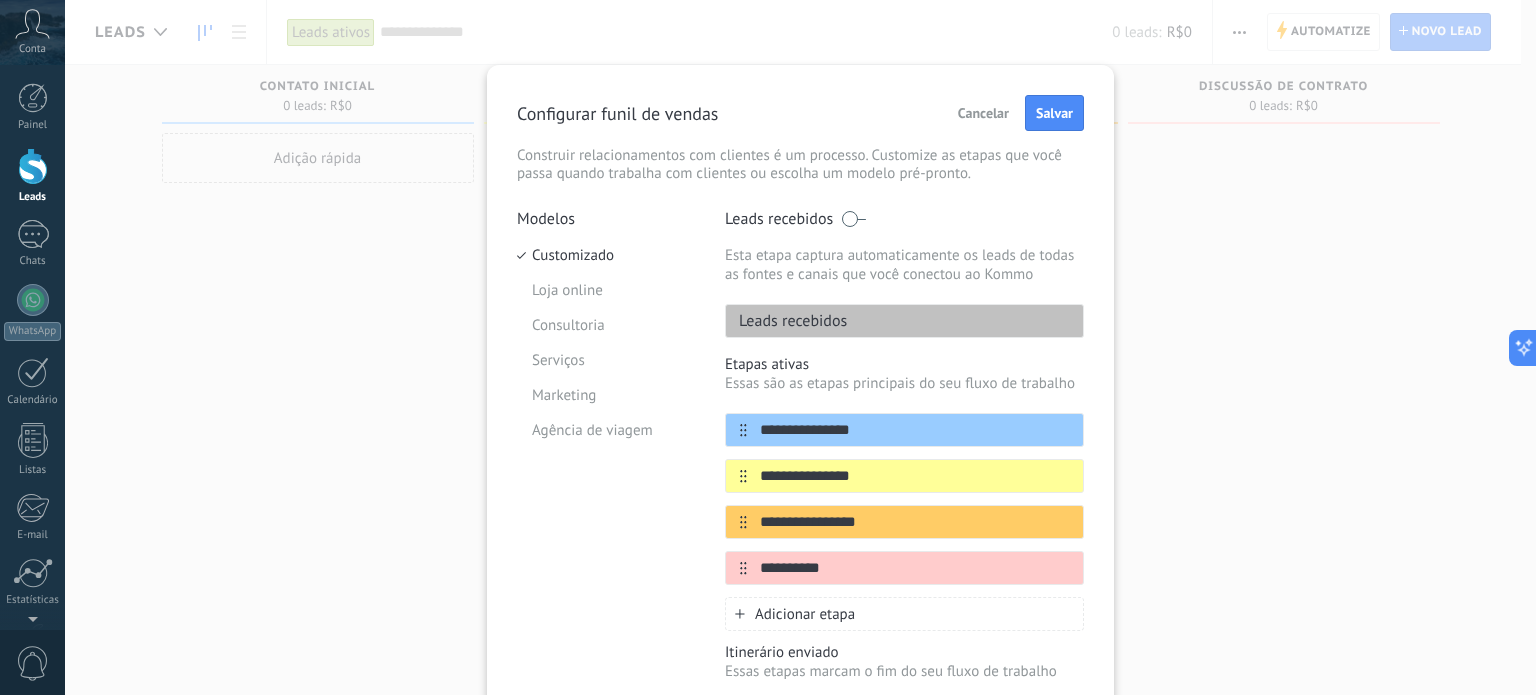 type on "**********" 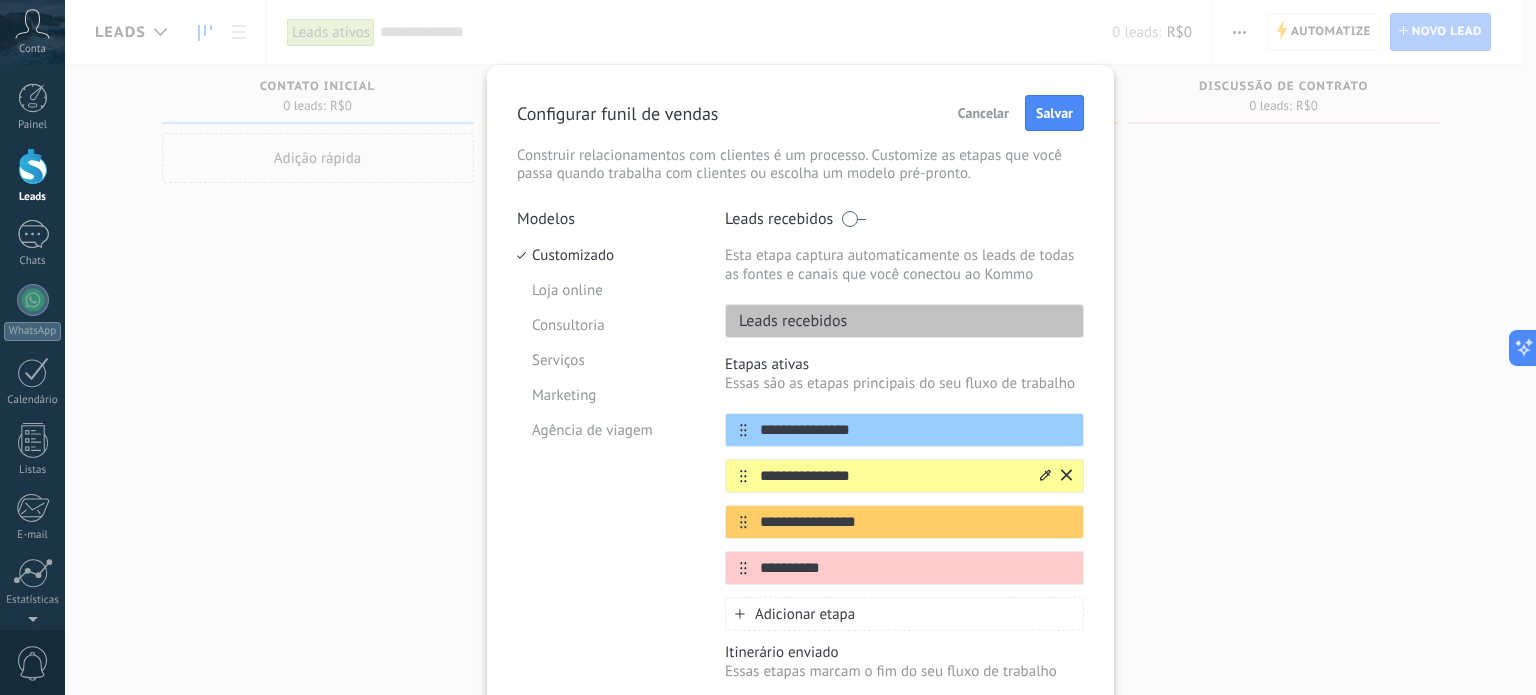click on "**********" at bounding box center [892, 476] 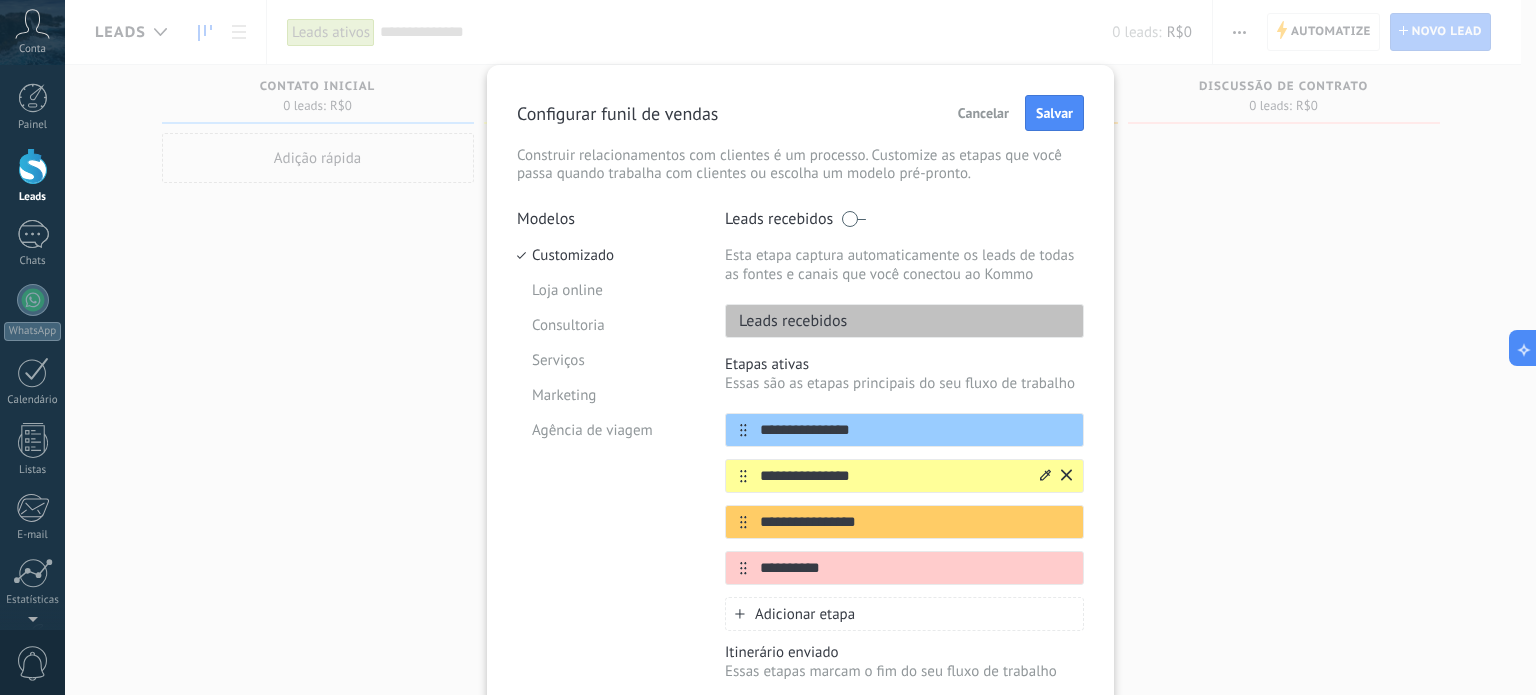 paste 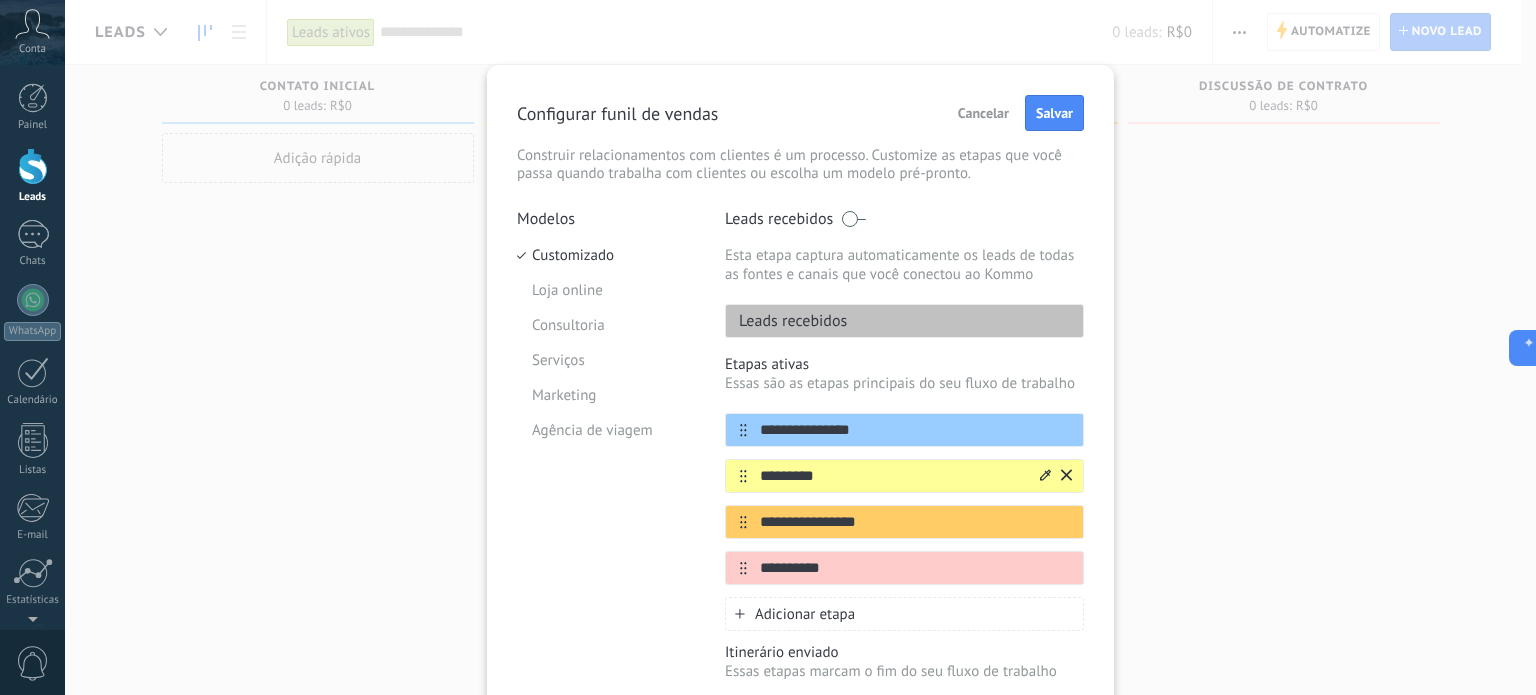 type on "*********" 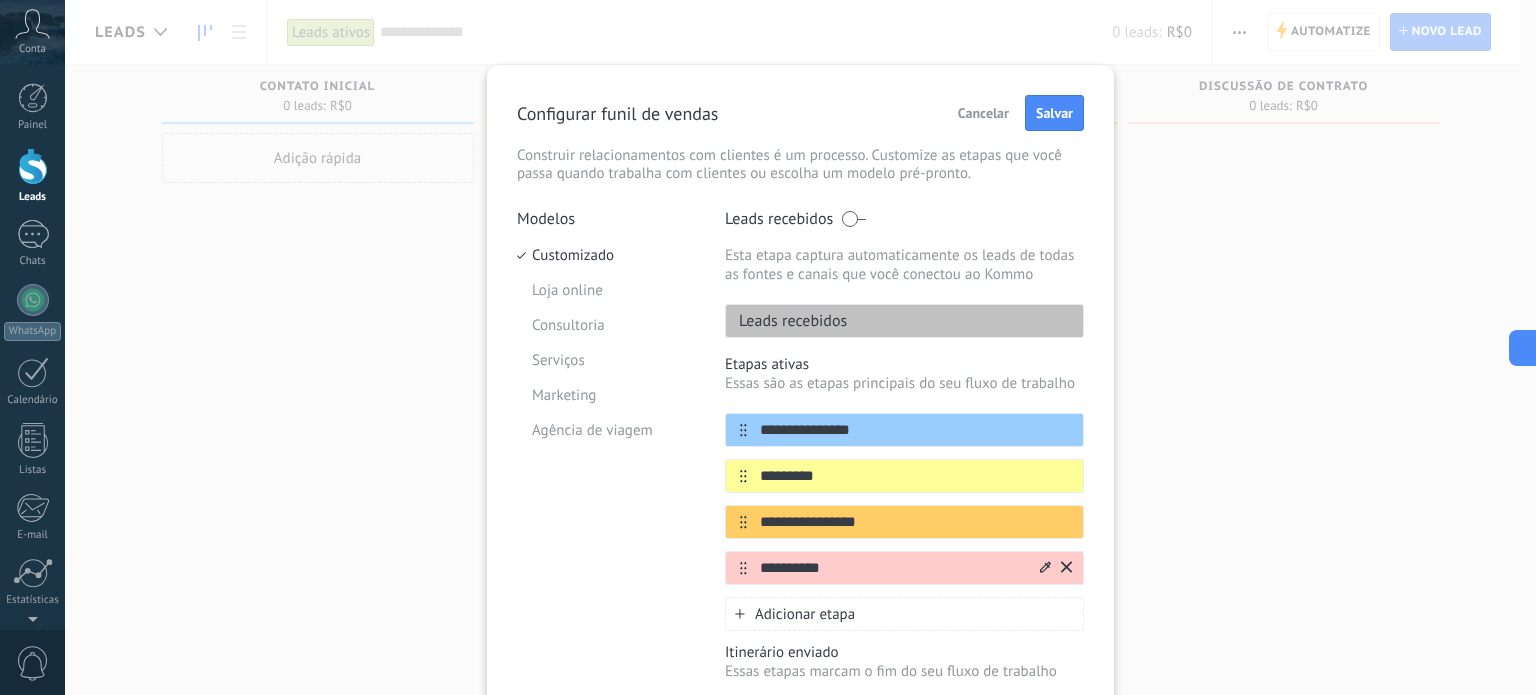 scroll, scrollTop: 100, scrollLeft: 0, axis: vertical 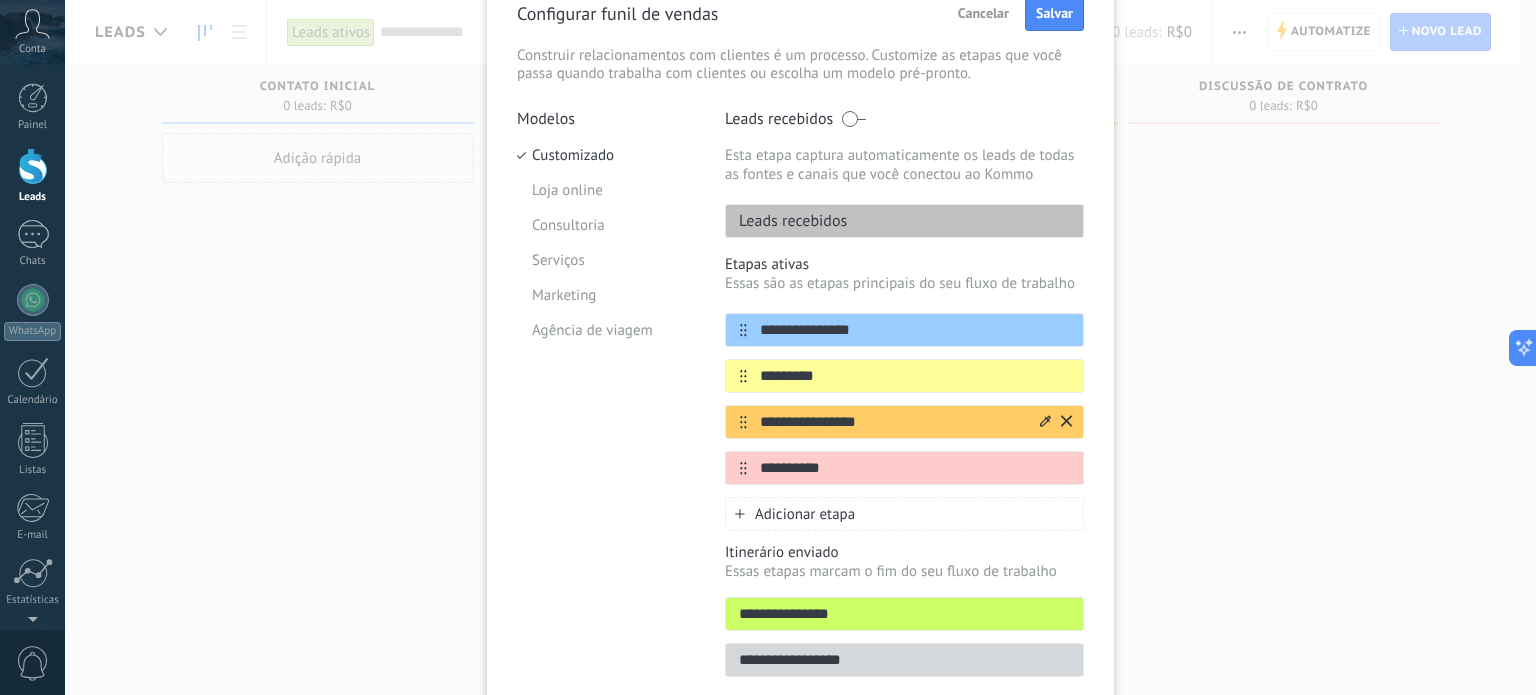 click on "**********" at bounding box center [892, 422] 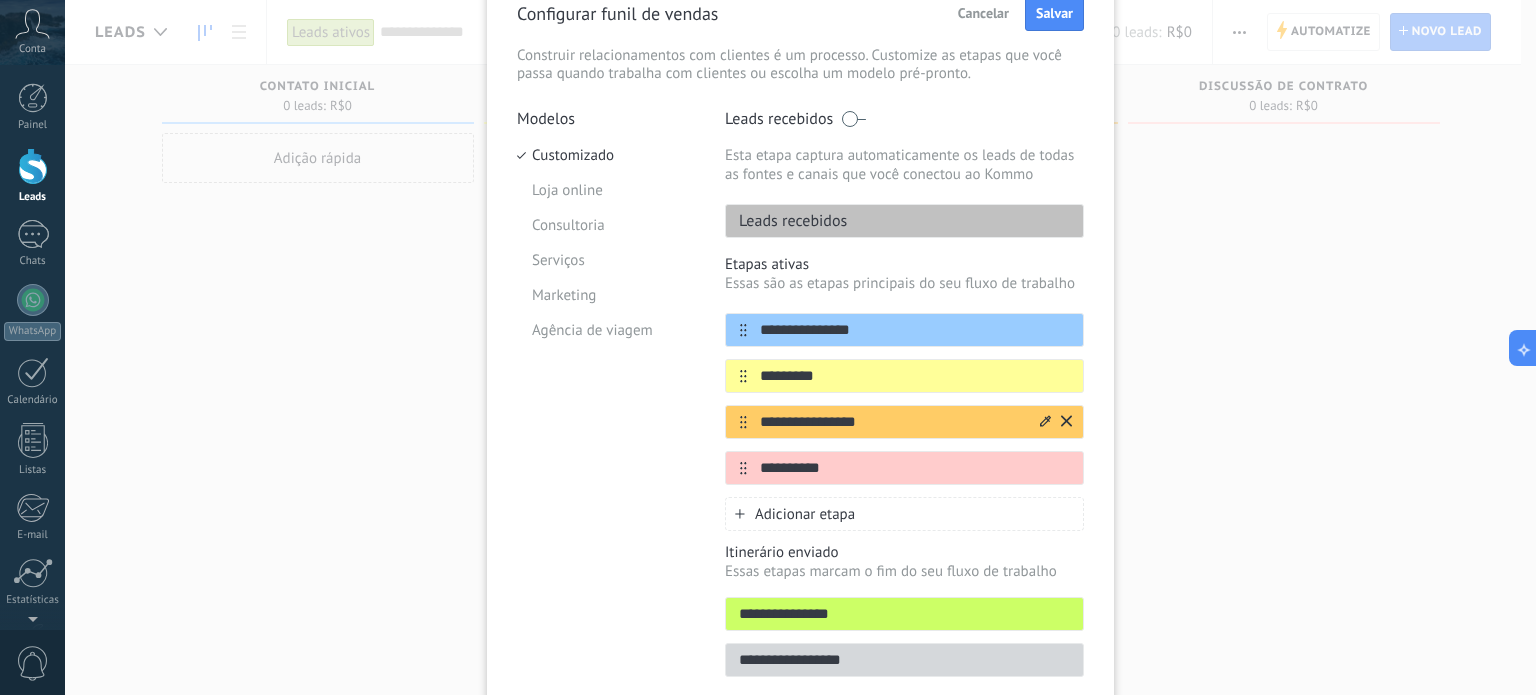 paste on "********" 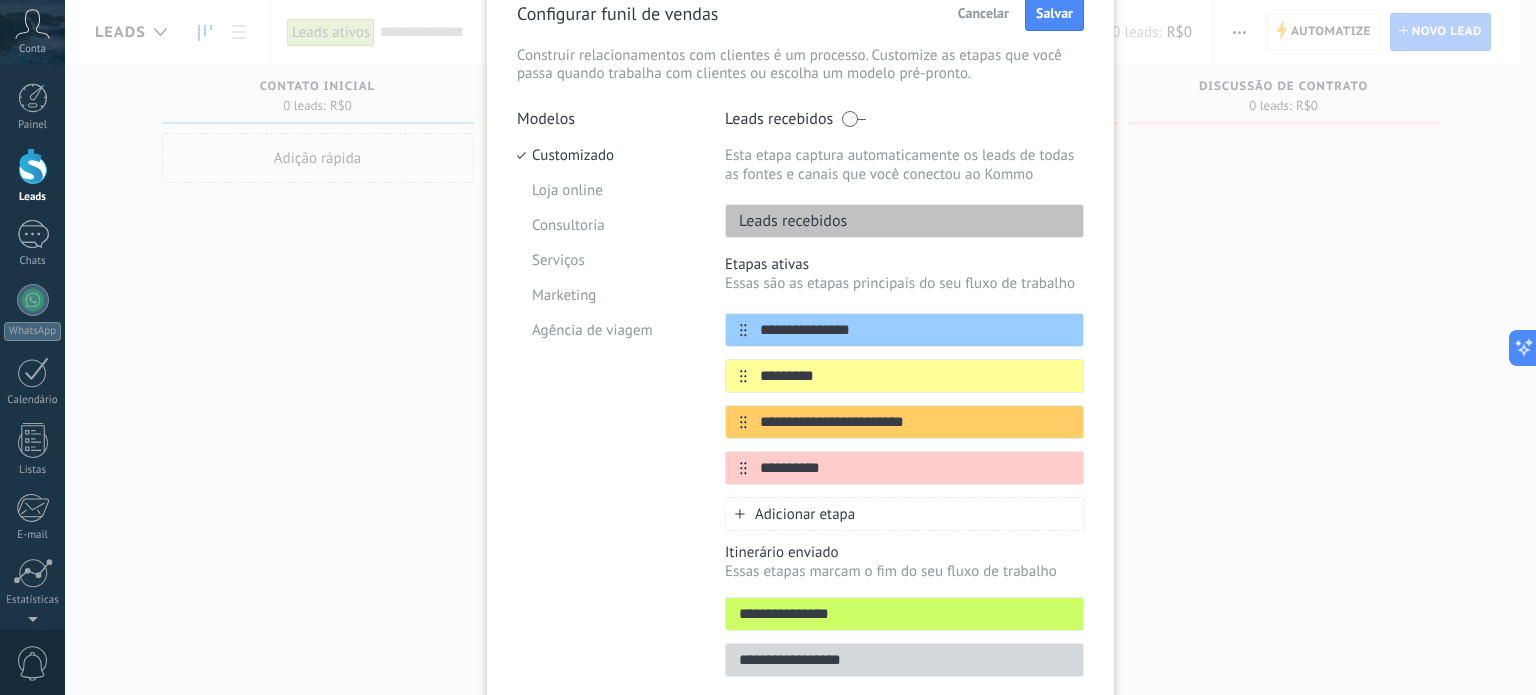 type on "**********" 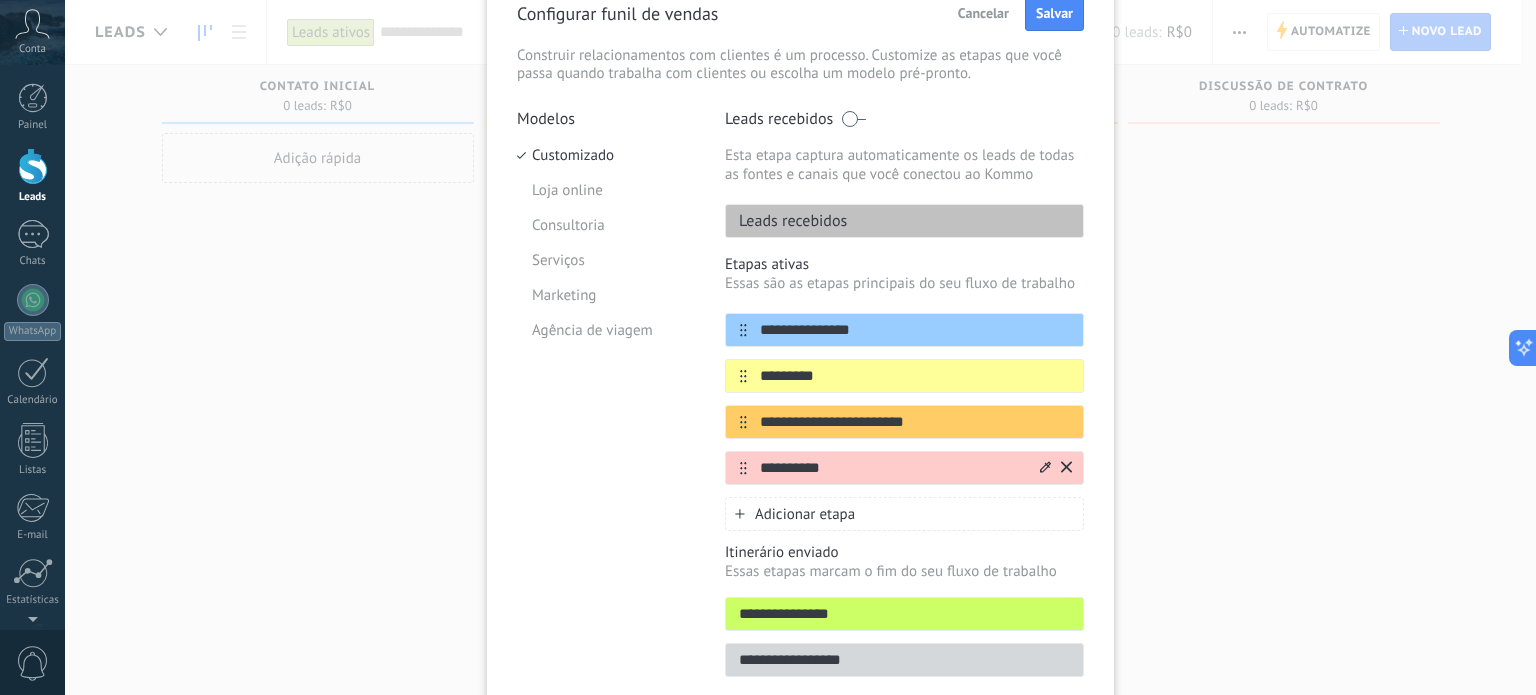 click on "**********" at bounding box center [892, 468] 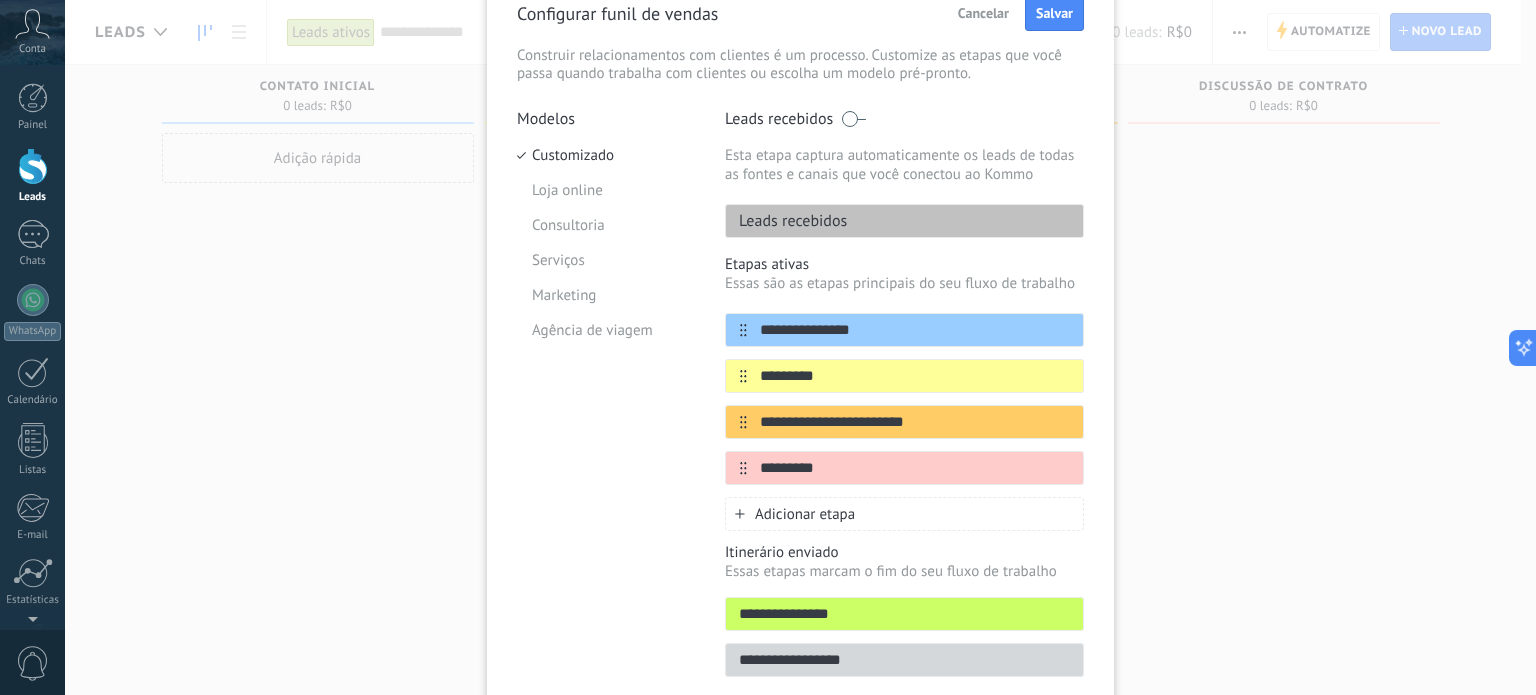 type on "*********" 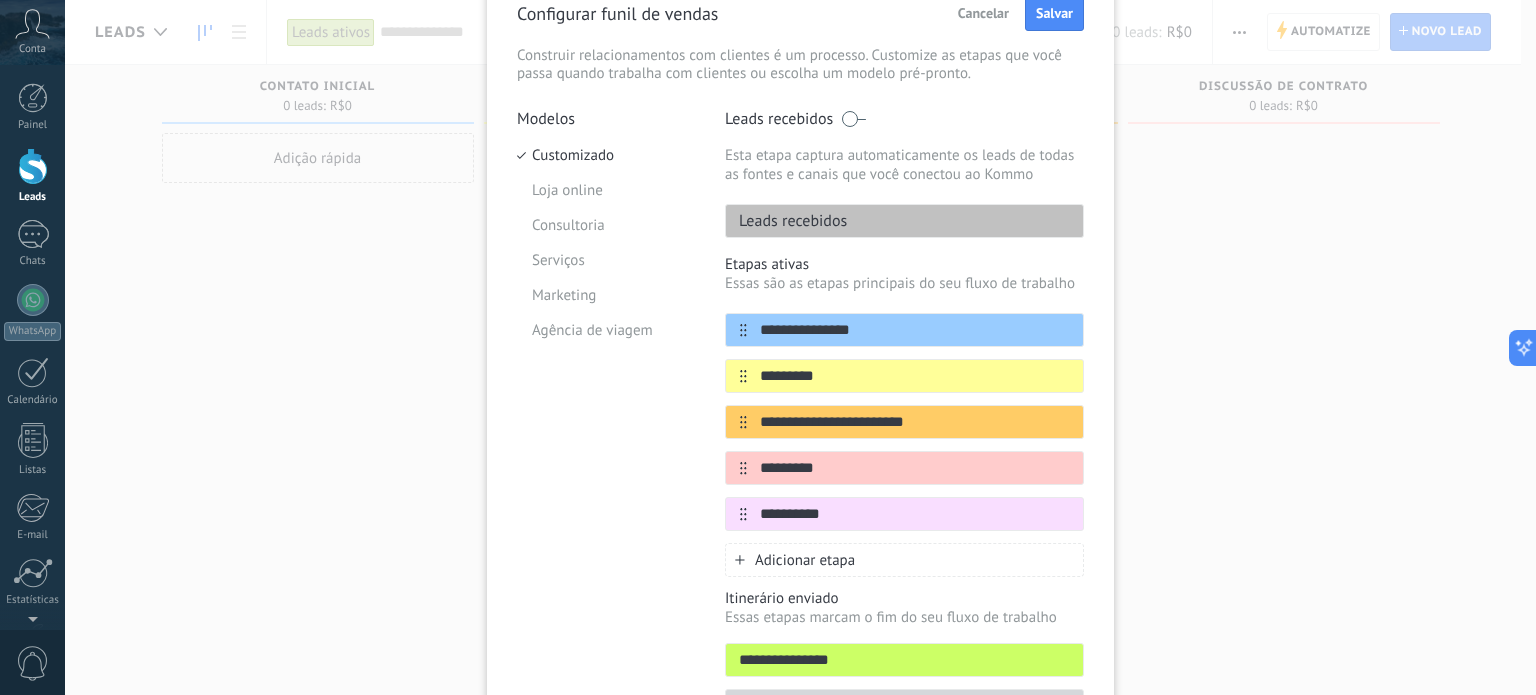 type on "**********" 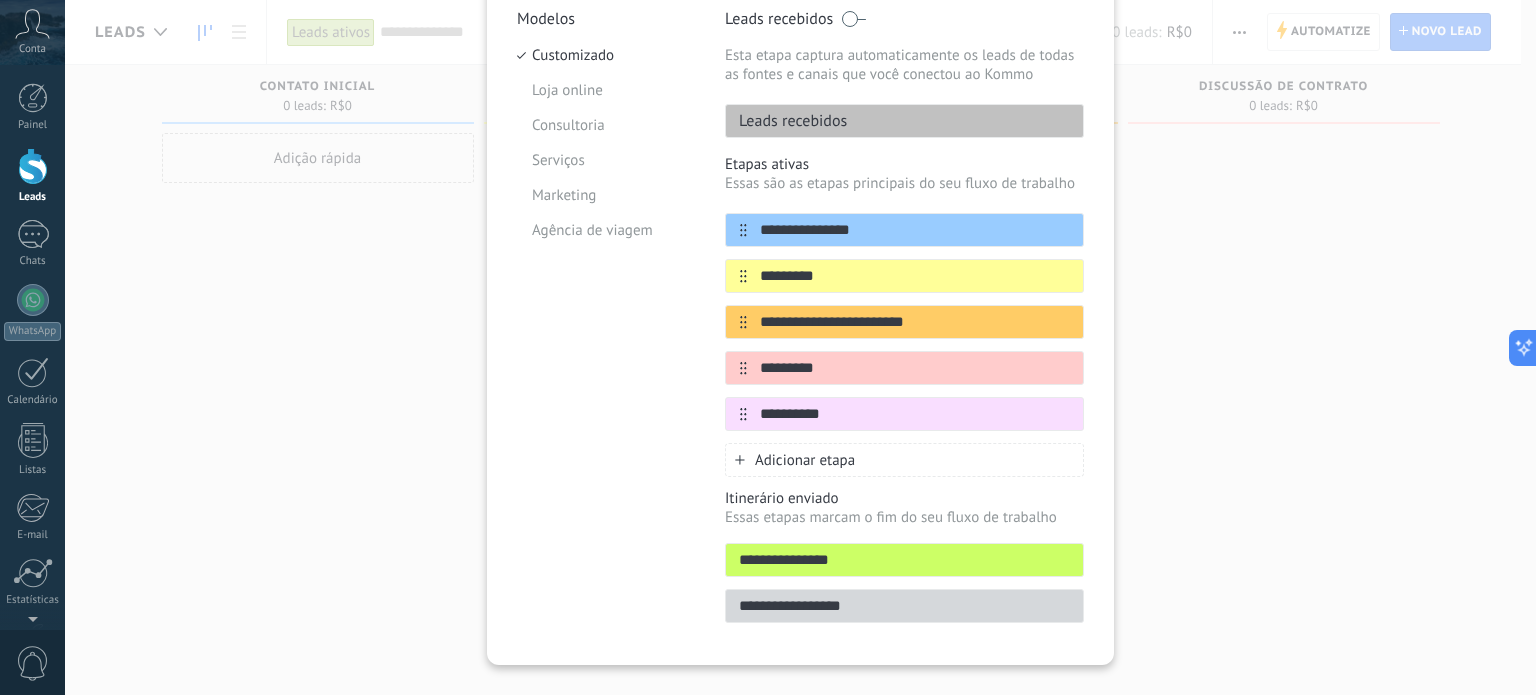 click on "**********" at bounding box center (904, 560) 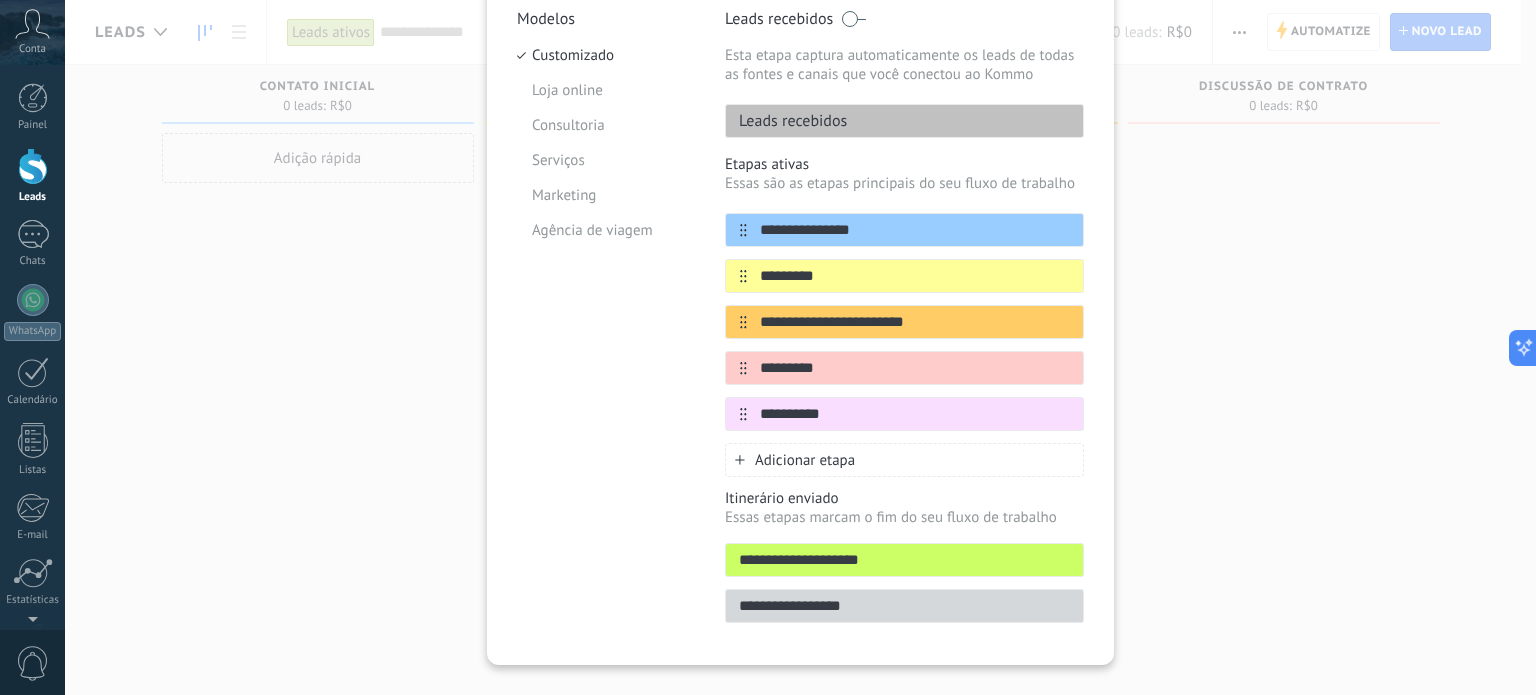 type on "**********" 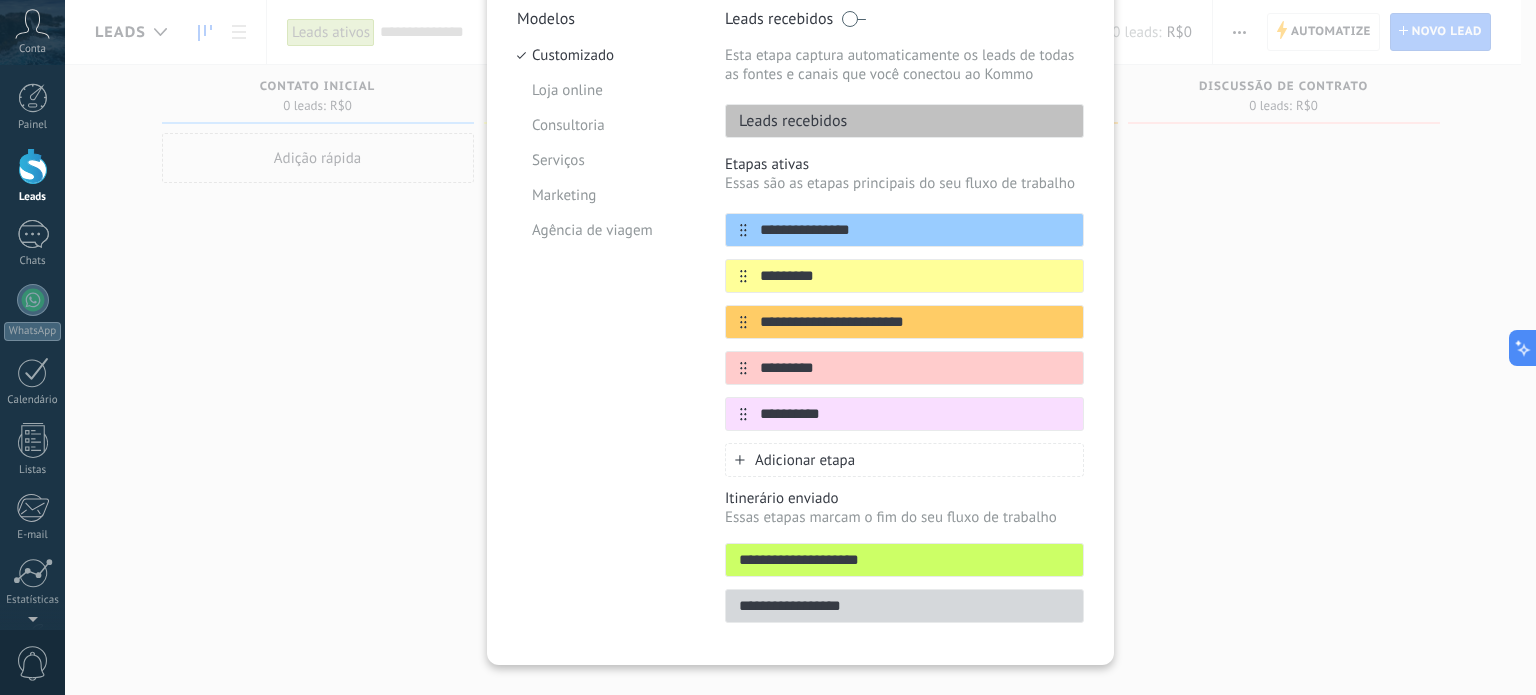 paste 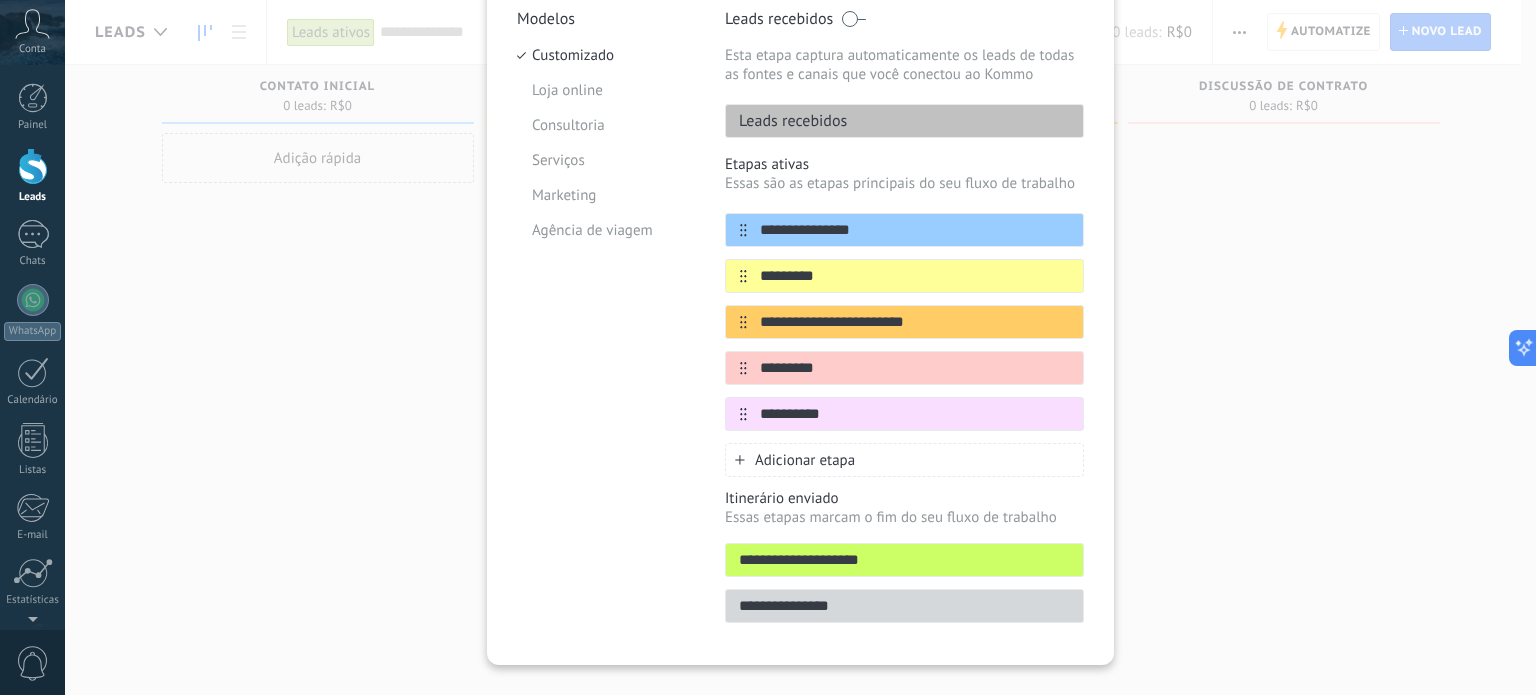 type on "**********" 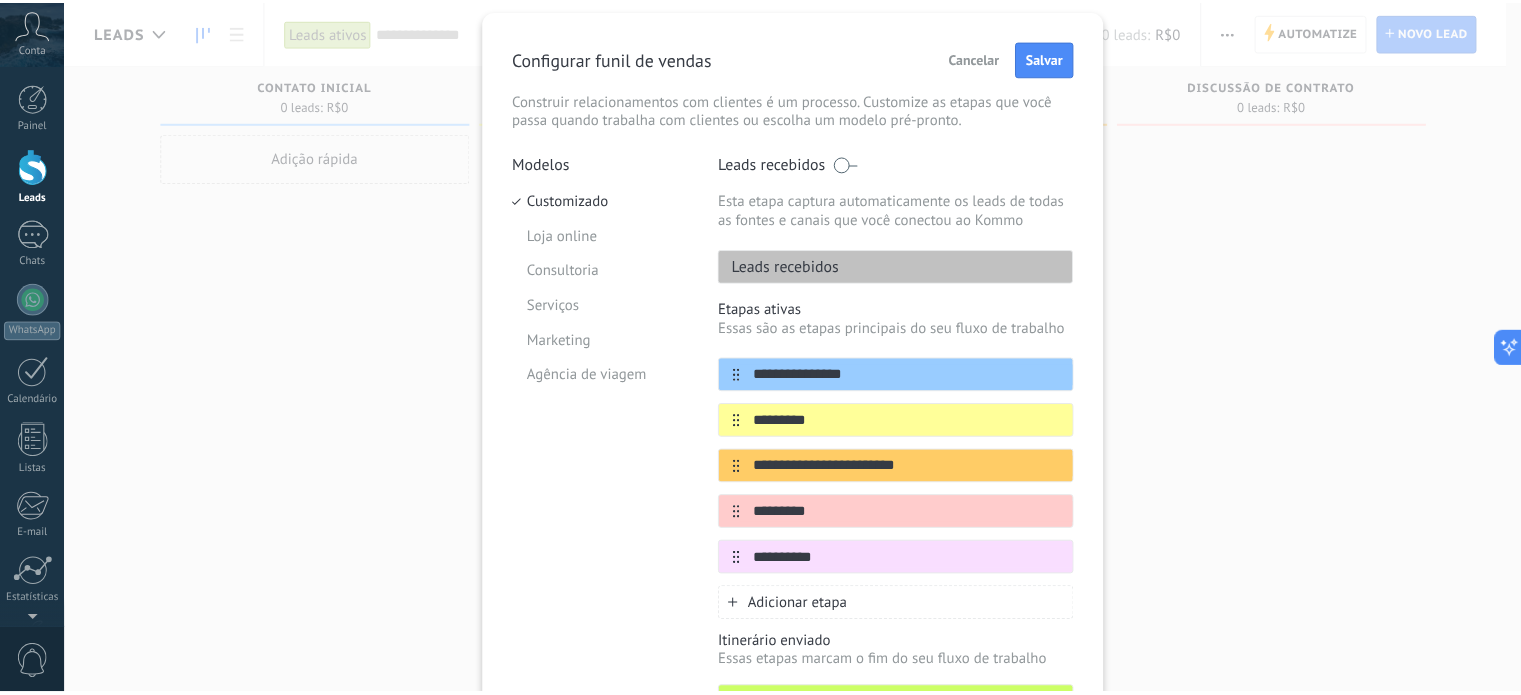 scroll, scrollTop: 0, scrollLeft: 0, axis: both 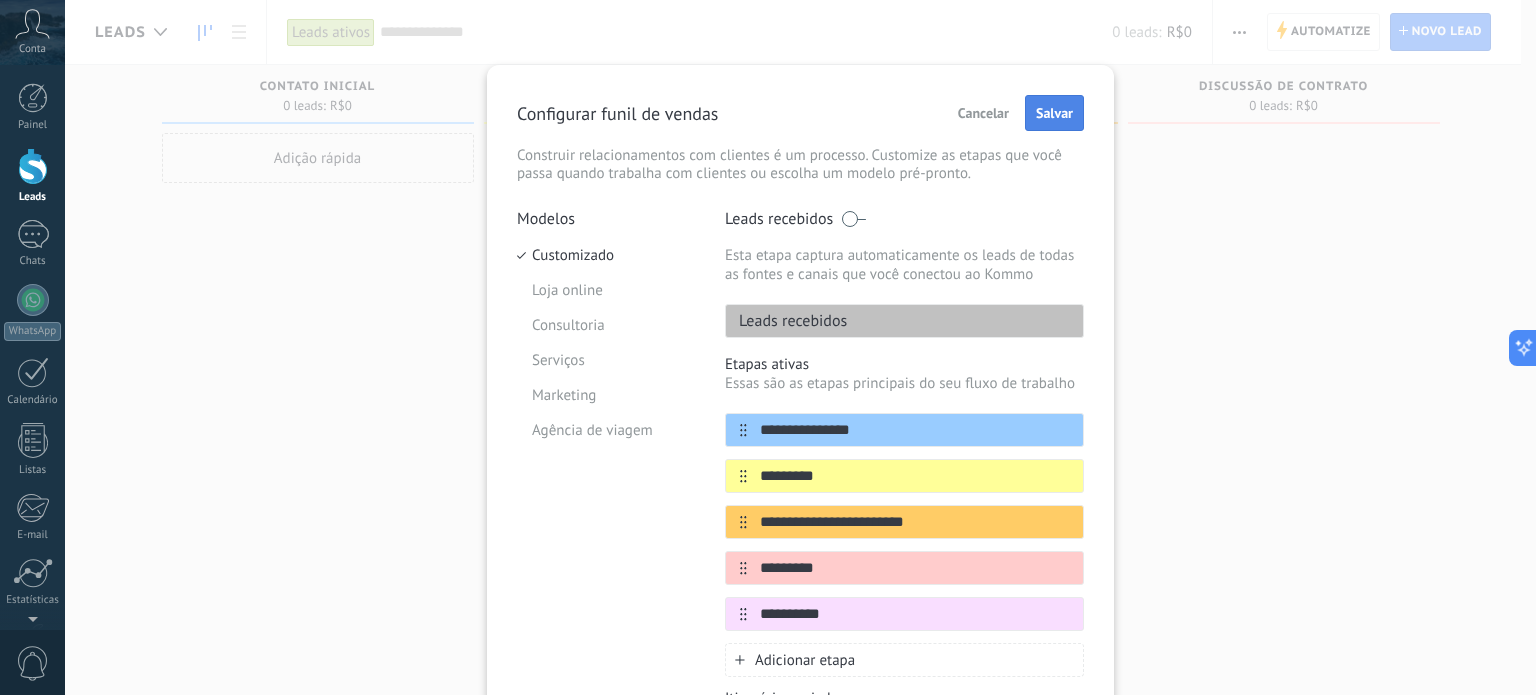 click on "Salvar" at bounding box center [1054, 113] 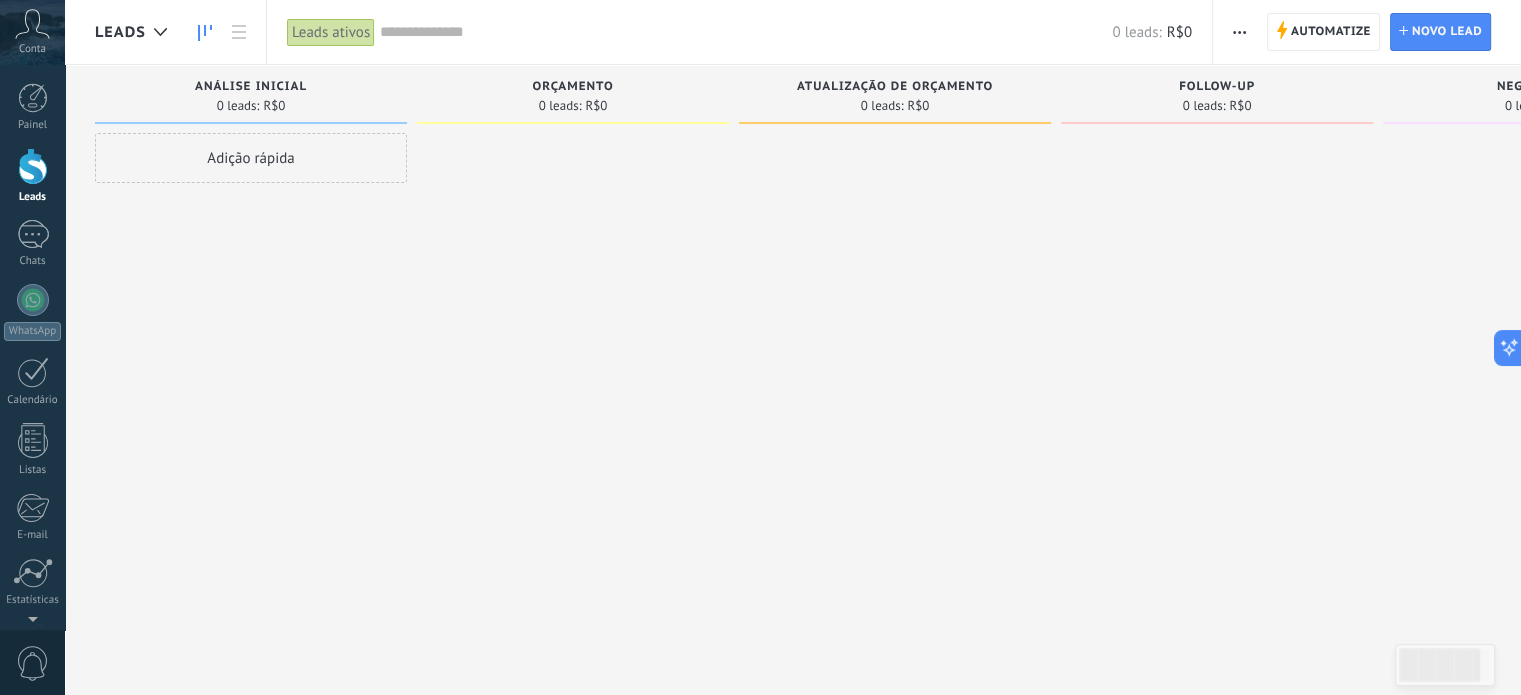 drag, startPoint x: 708, startPoint y: 457, endPoint x: 654, endPoint y: 391, distance: 85.276024 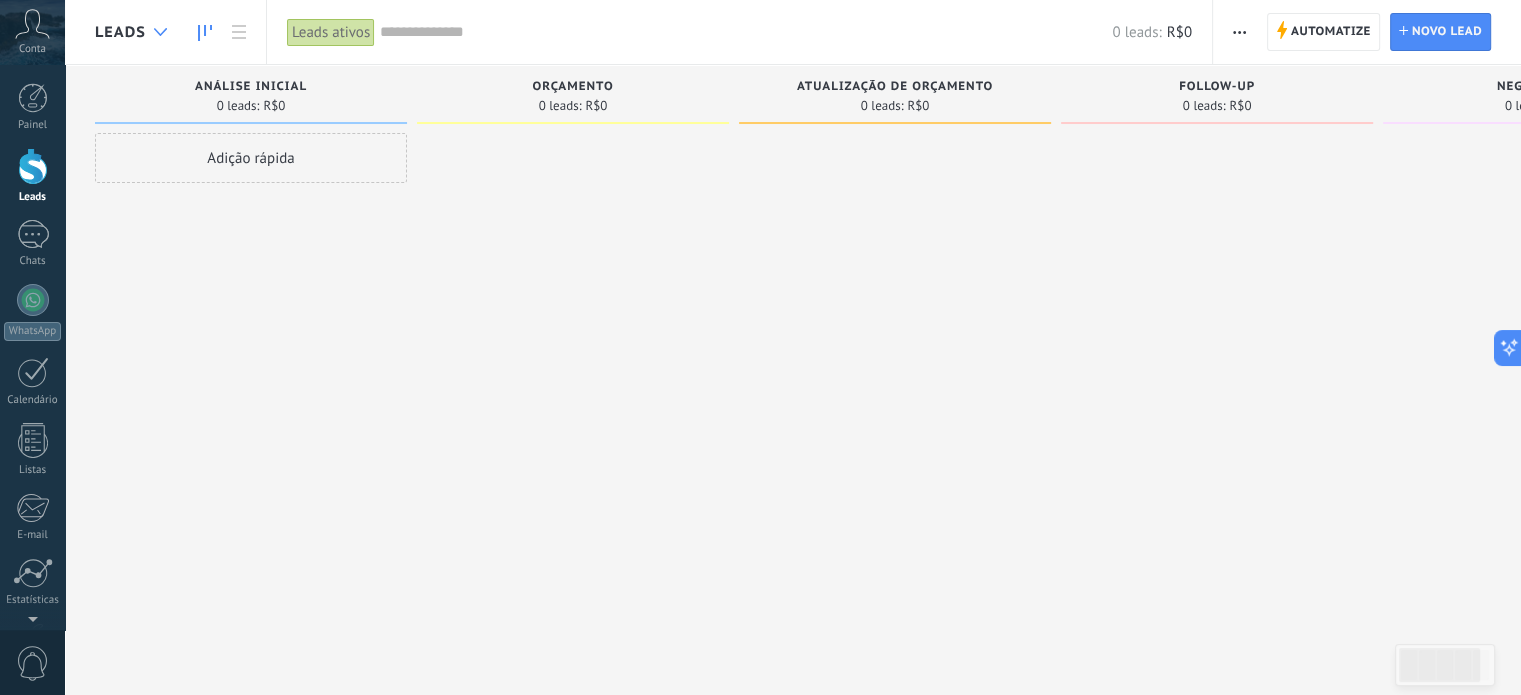 click at bounding box center [160, 32] 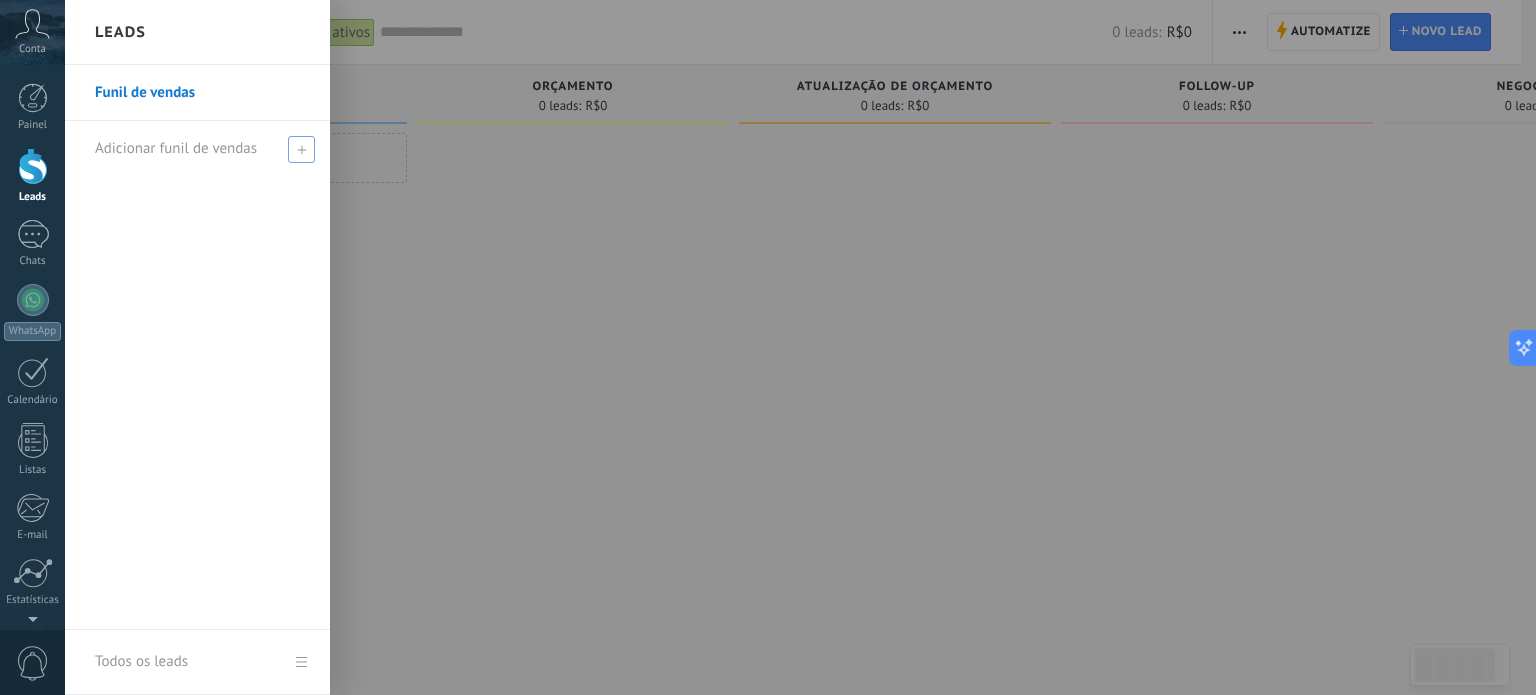 click on "Adicionar funil de vendas" at bounding box center [202, 148] 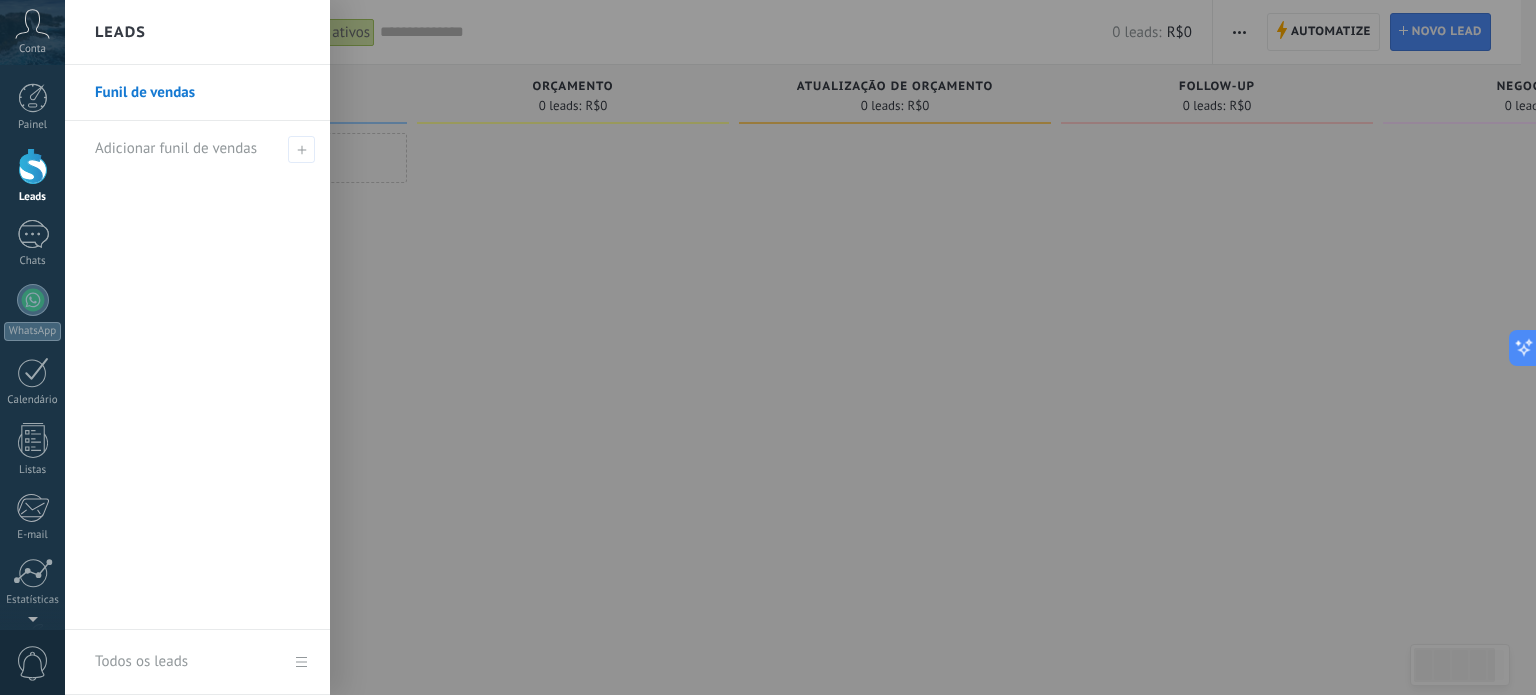 click at bounding box center (833, 347) 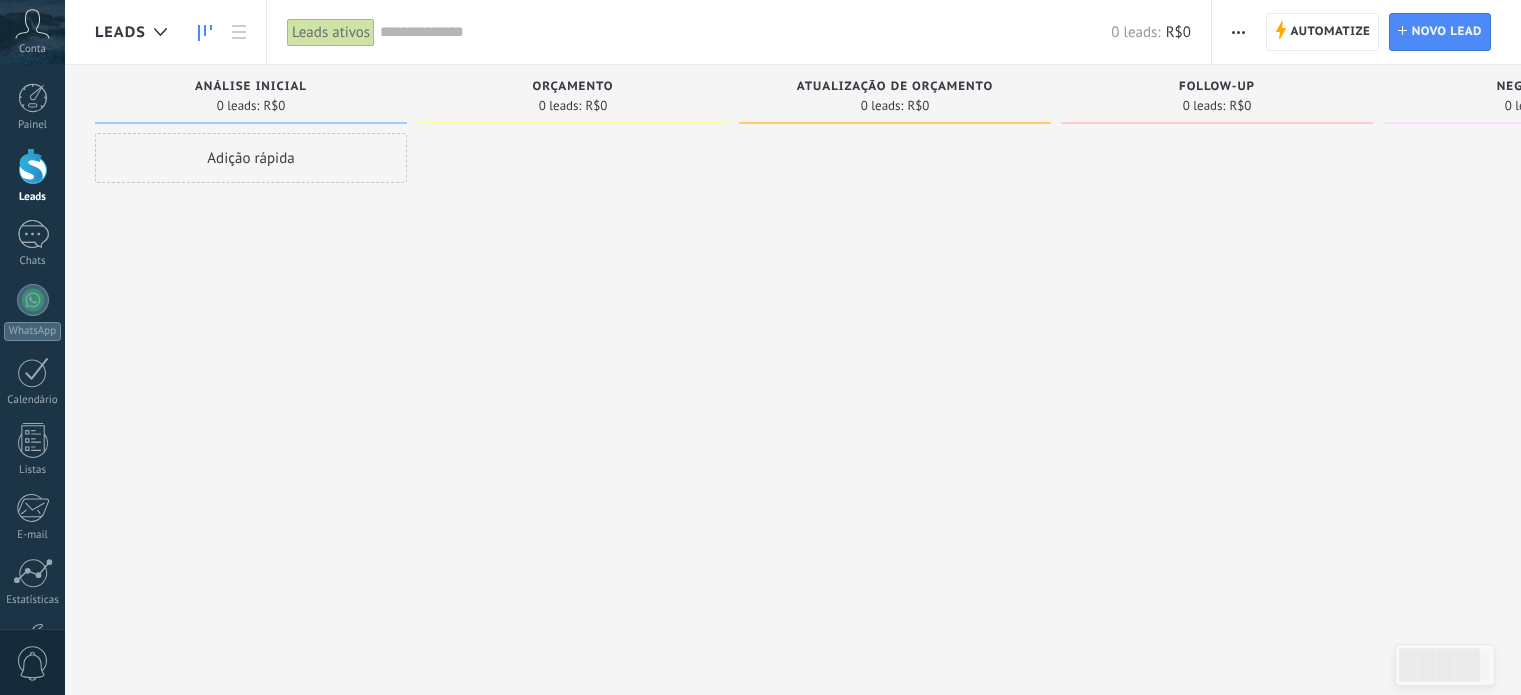 scroll, scrollTop: 0, scrollLeft: 0, axis: both 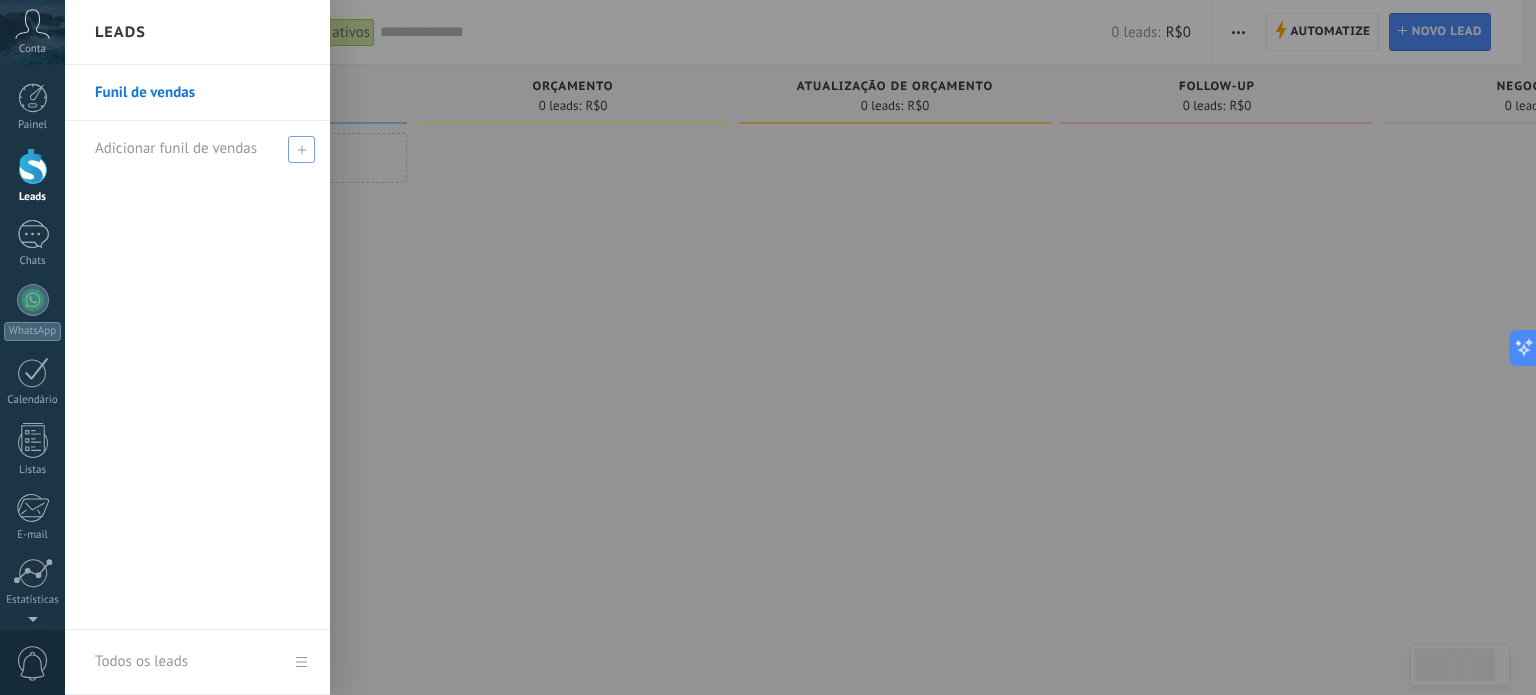 click on "Adicionar funil de vendas" at bounding box center (202, 148) 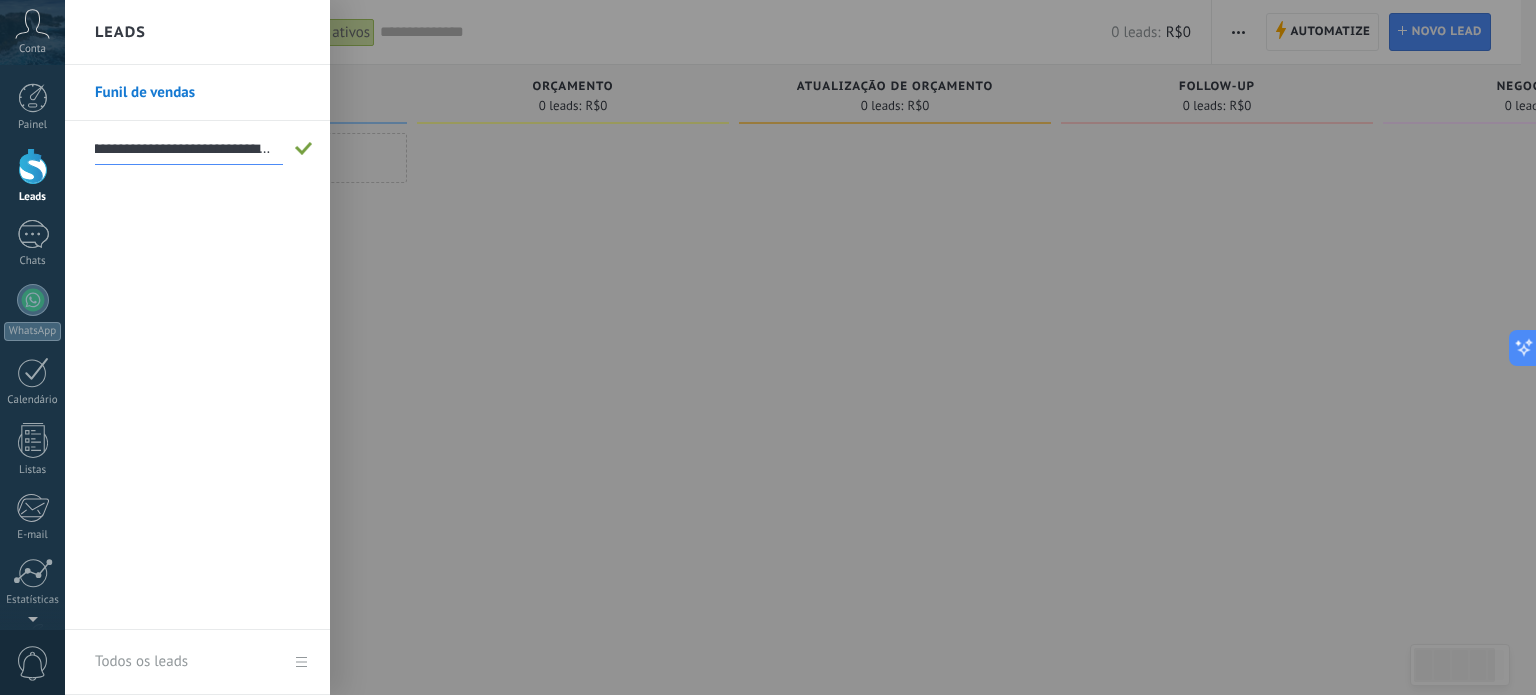 scroll, scrollTop: 0, scrollLeft: 55, axis: horizontal 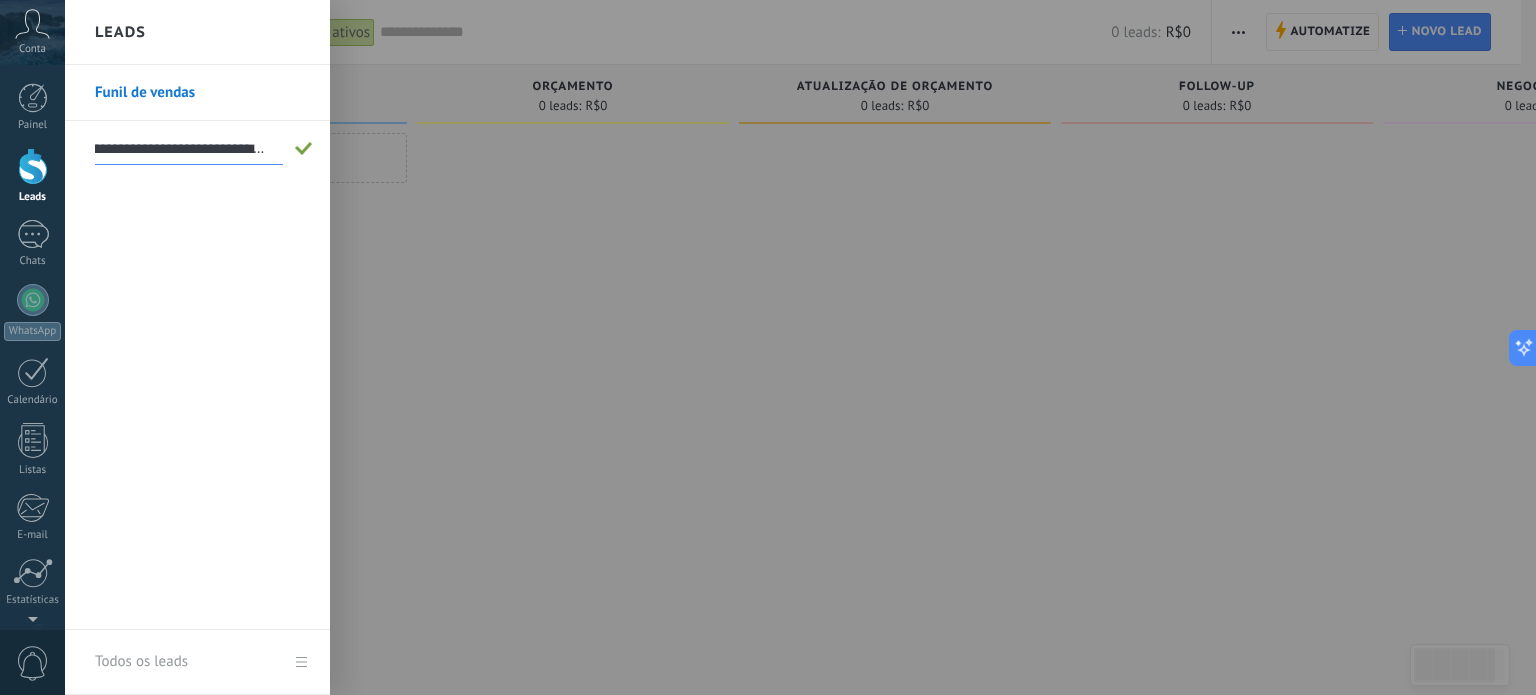 type on "**********" 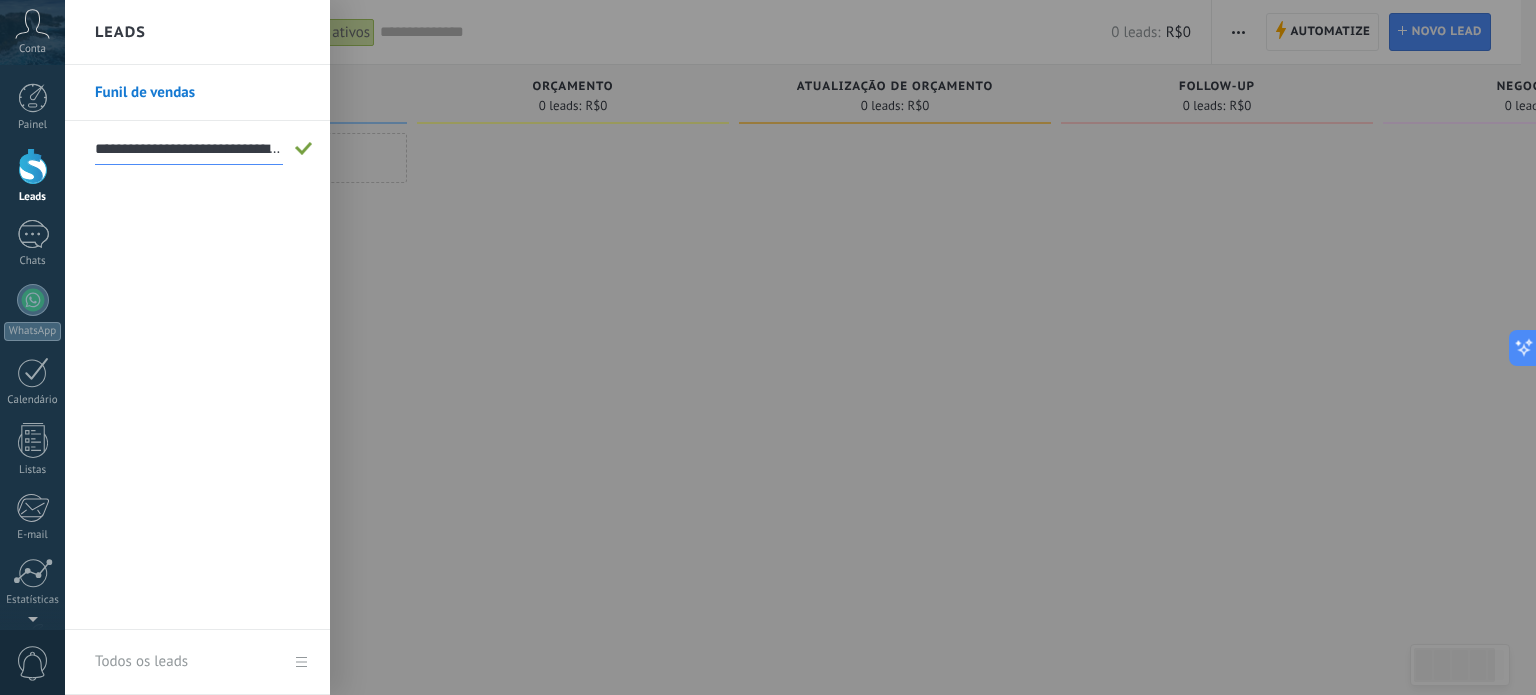 scroll, scrollTop: 0, scrollLeft: 0, axis: both 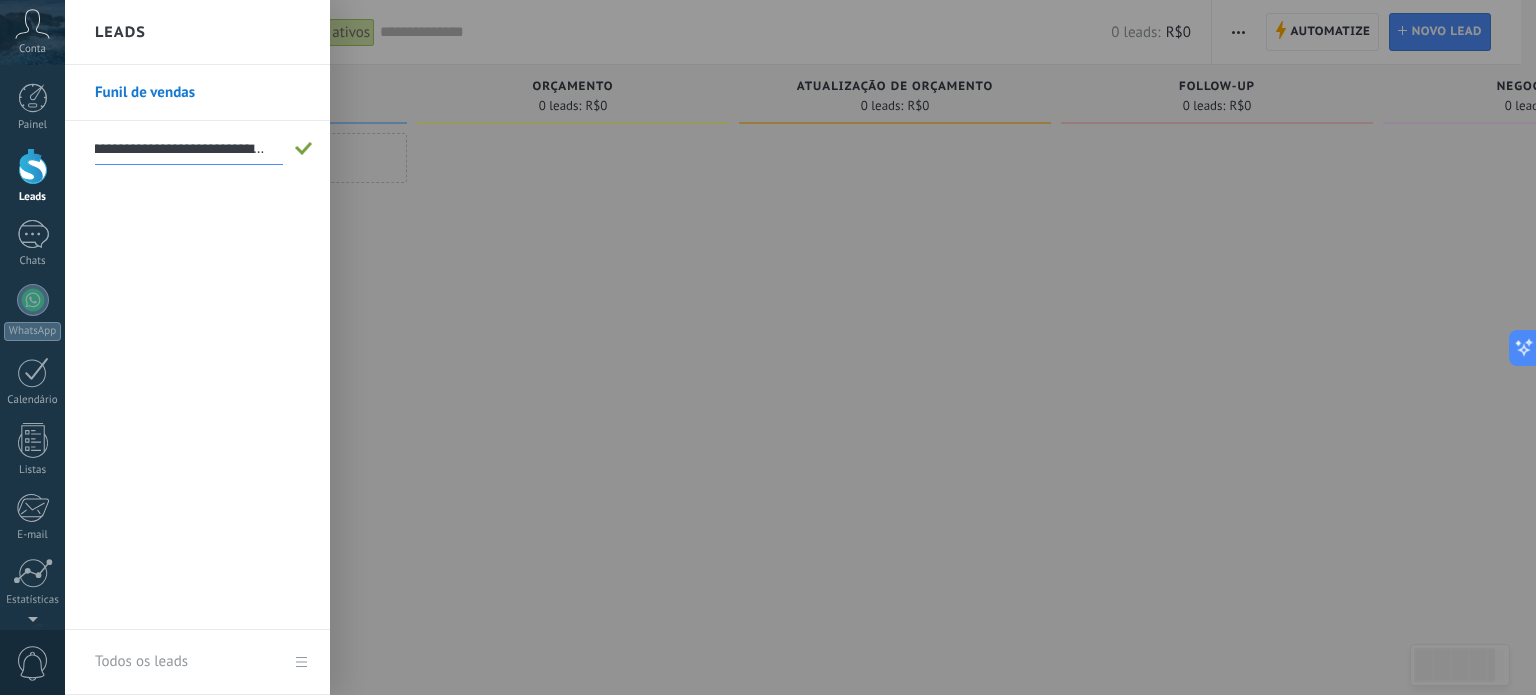 drag, startPoint x: 227, startPoint y: 147, endPoint x: 520, endPoint y: 163, distance: 293.43652 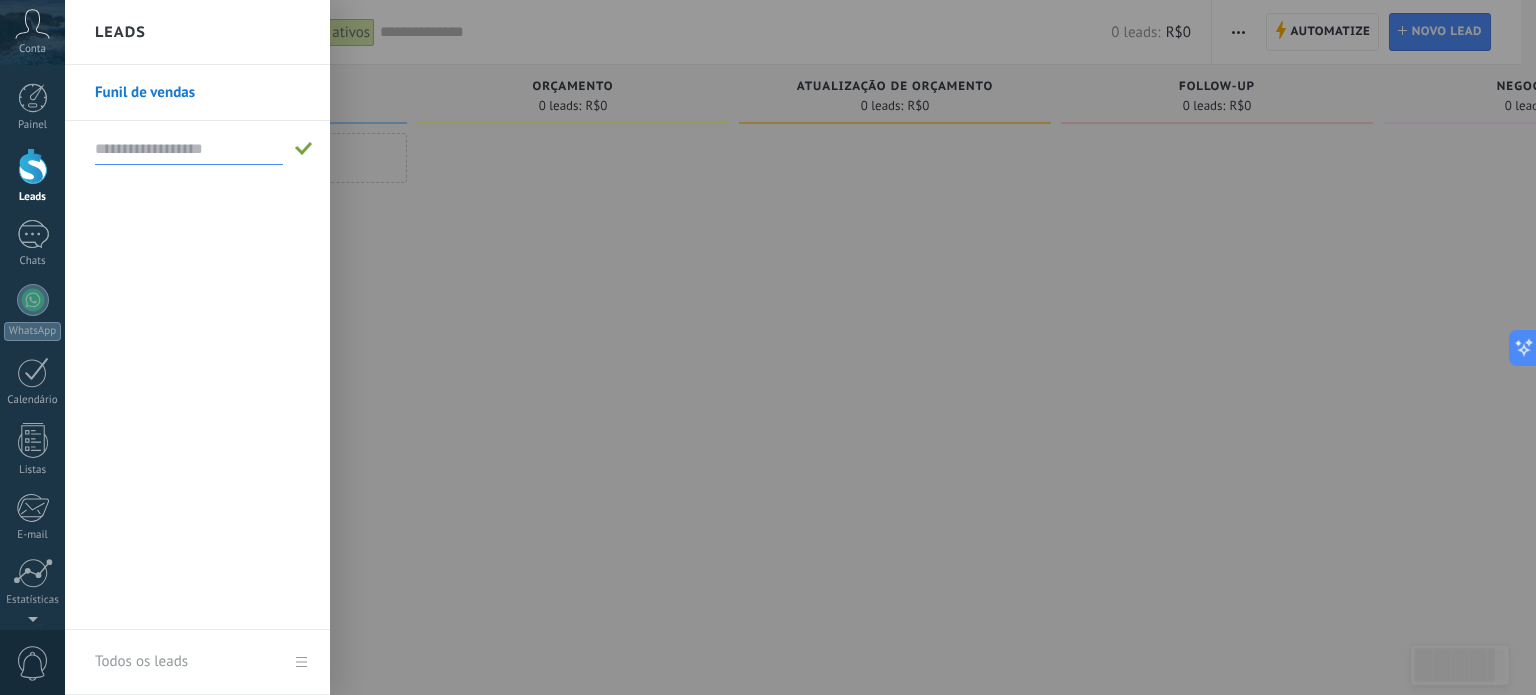 click at bounding box center [189, 149] 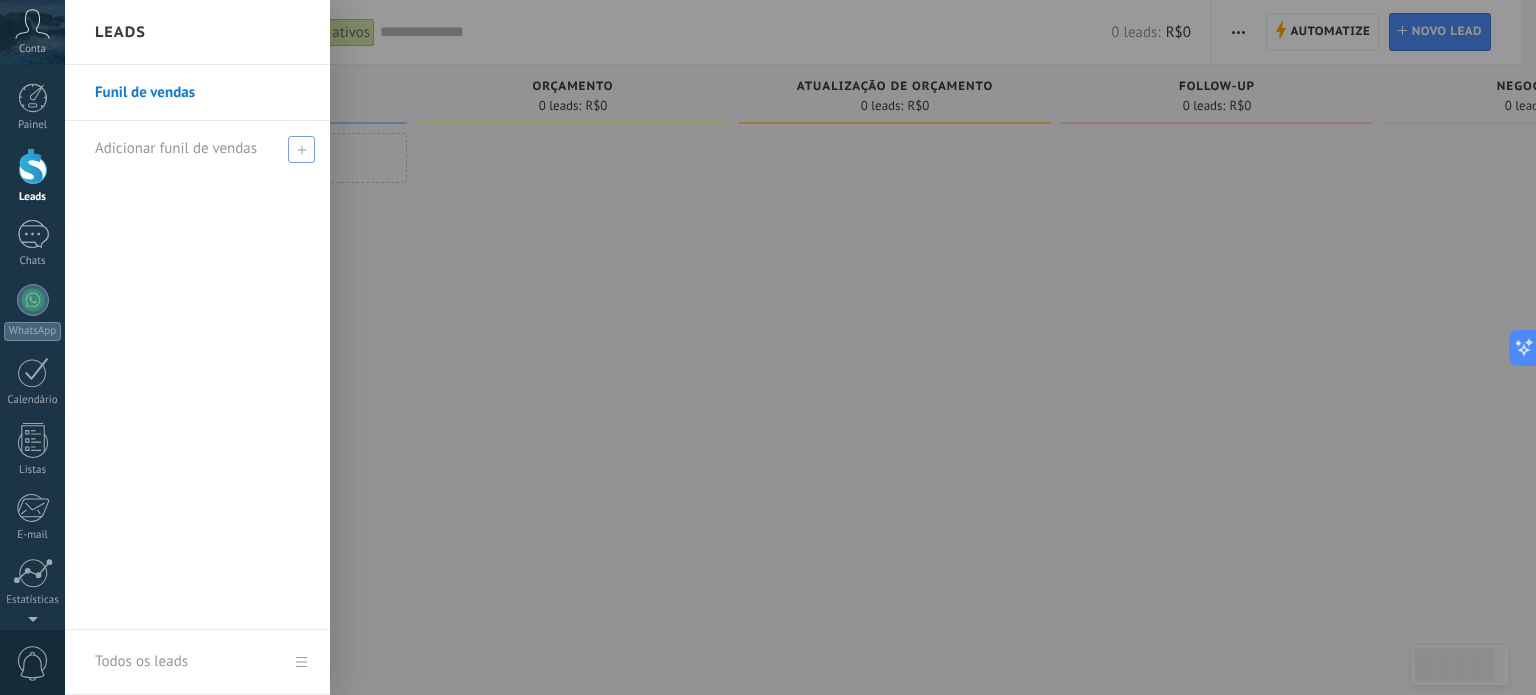 click on "Adicionar funil de vendas" at bounding box center [202, 148] 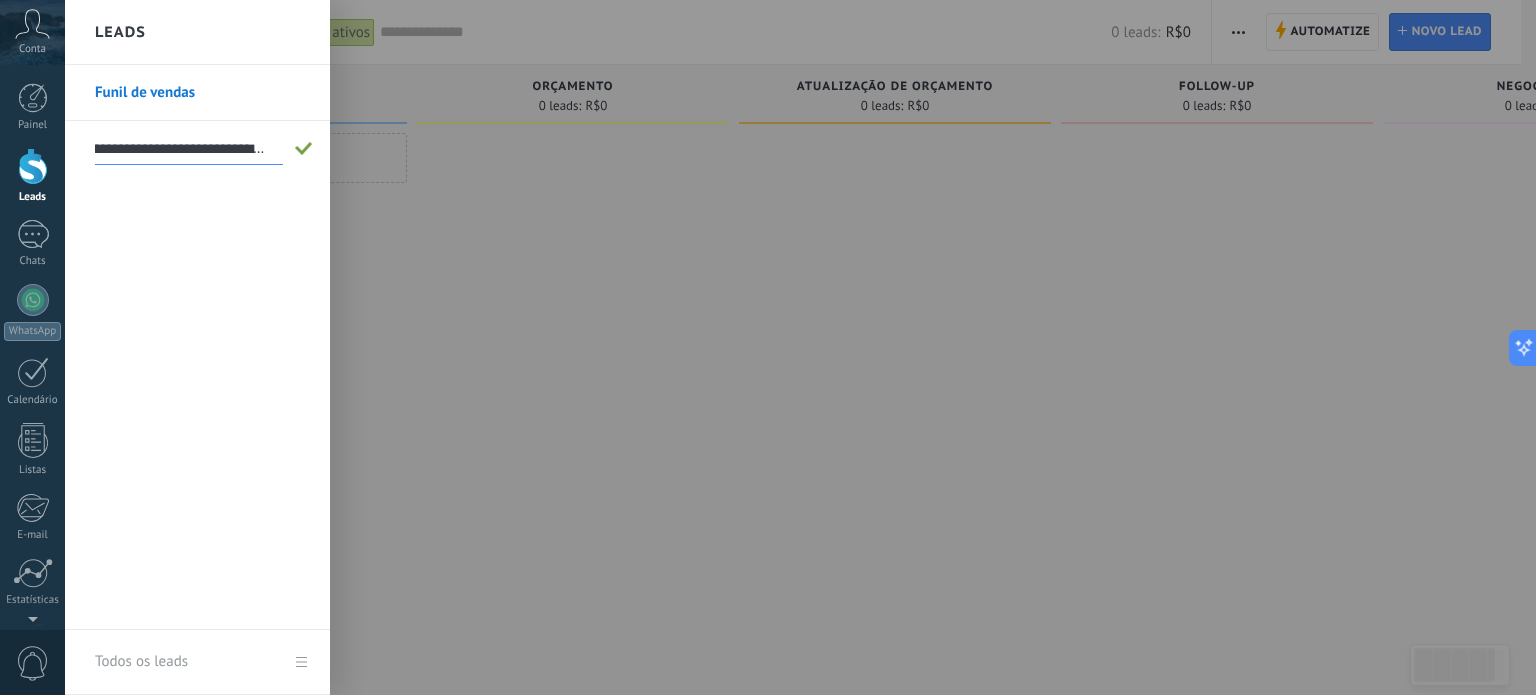 scroll, scrollTop: 0, scrollLeft: 54, axis: horizontal 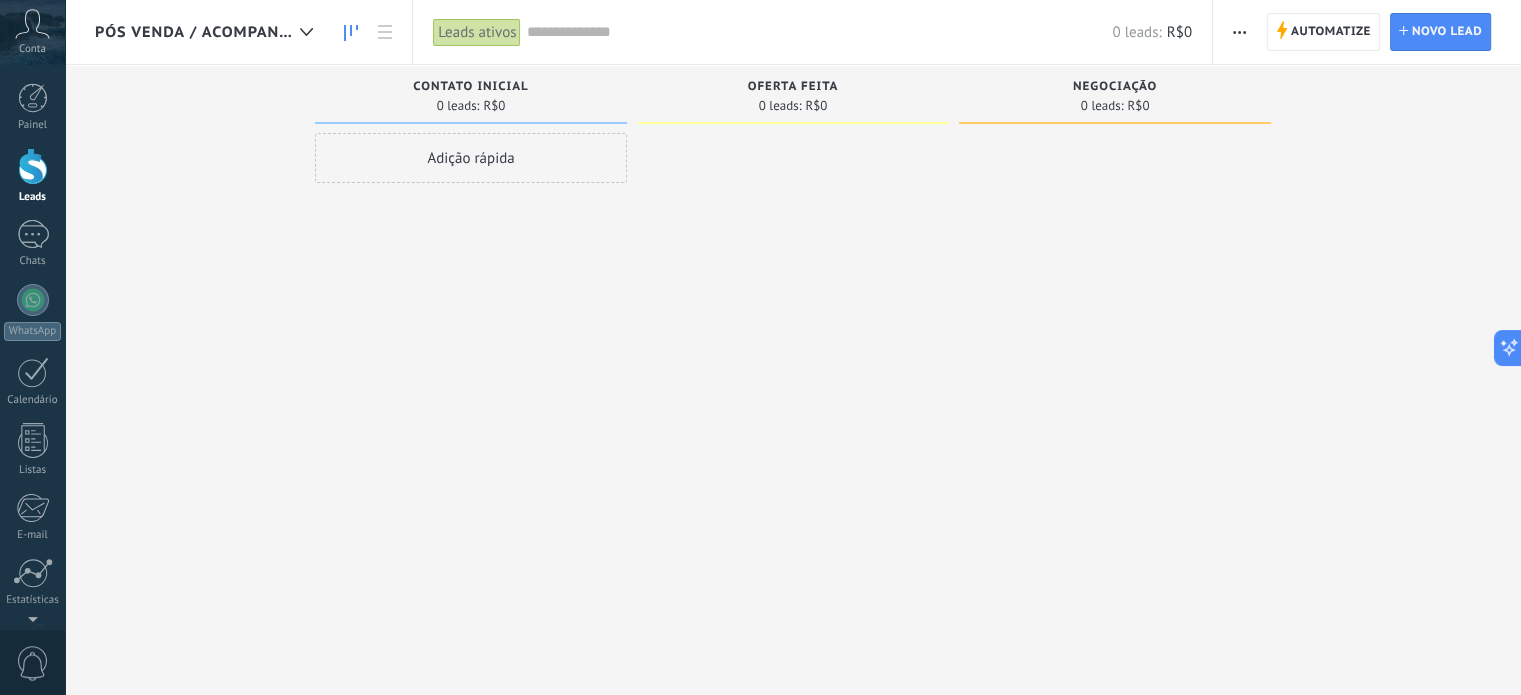click at bounding box center (1239, 32) 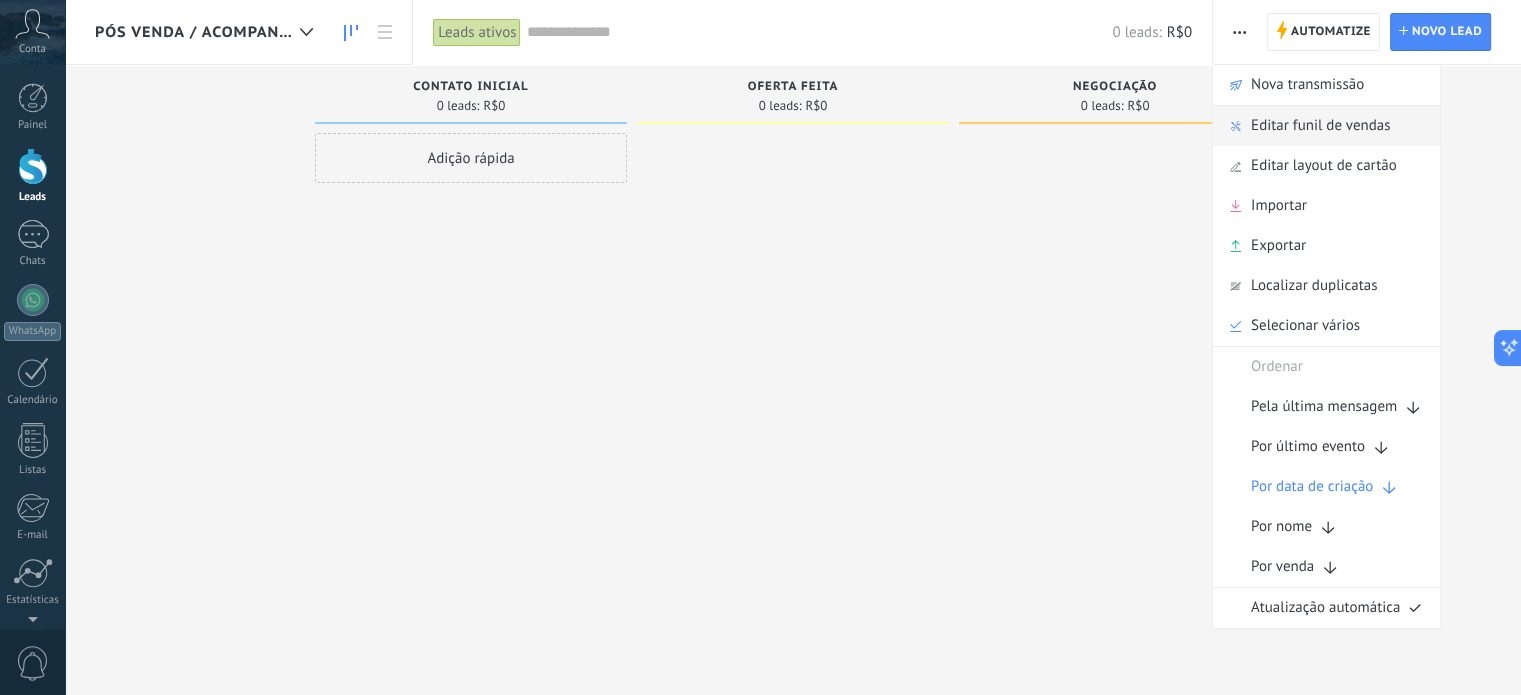 click on "Editar funil de vendas" at bounding box center (1320, 126) 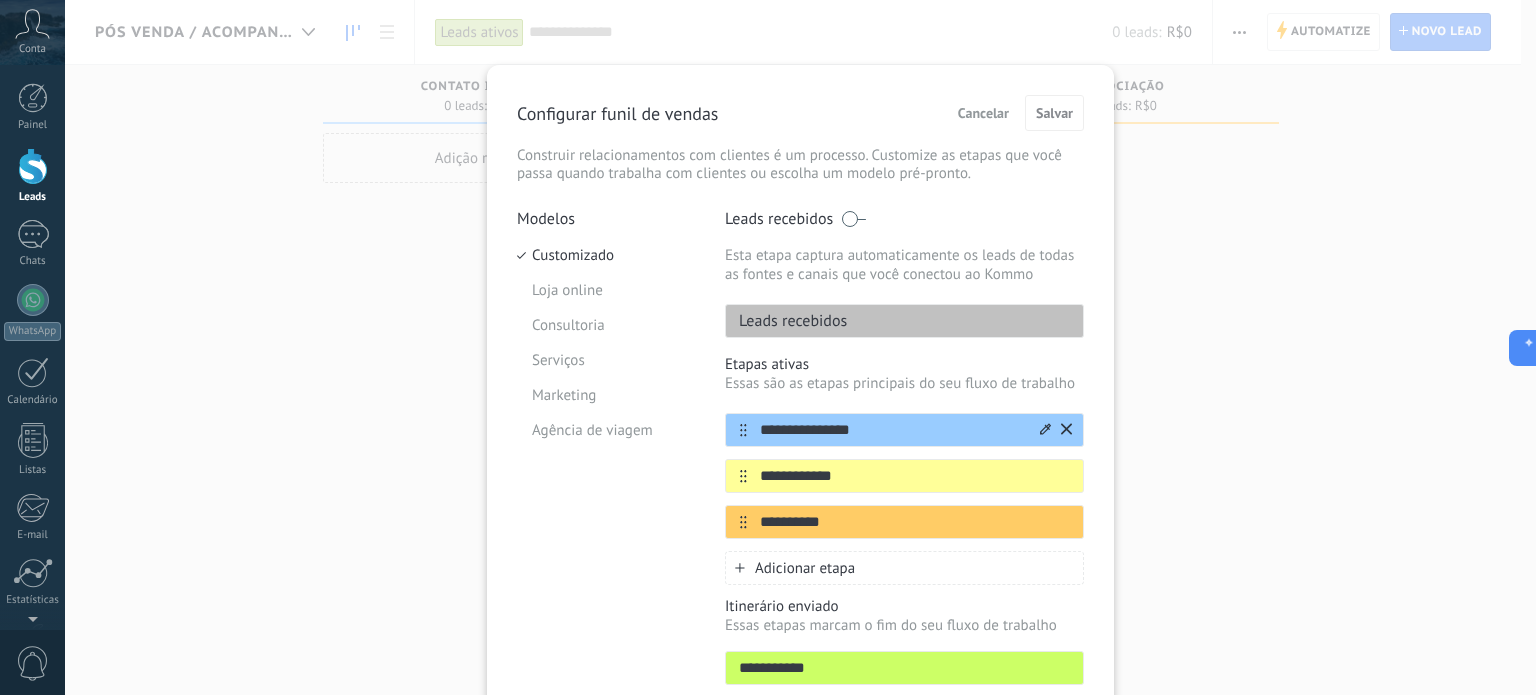 click on "**********" at bounding box center [892, 430] 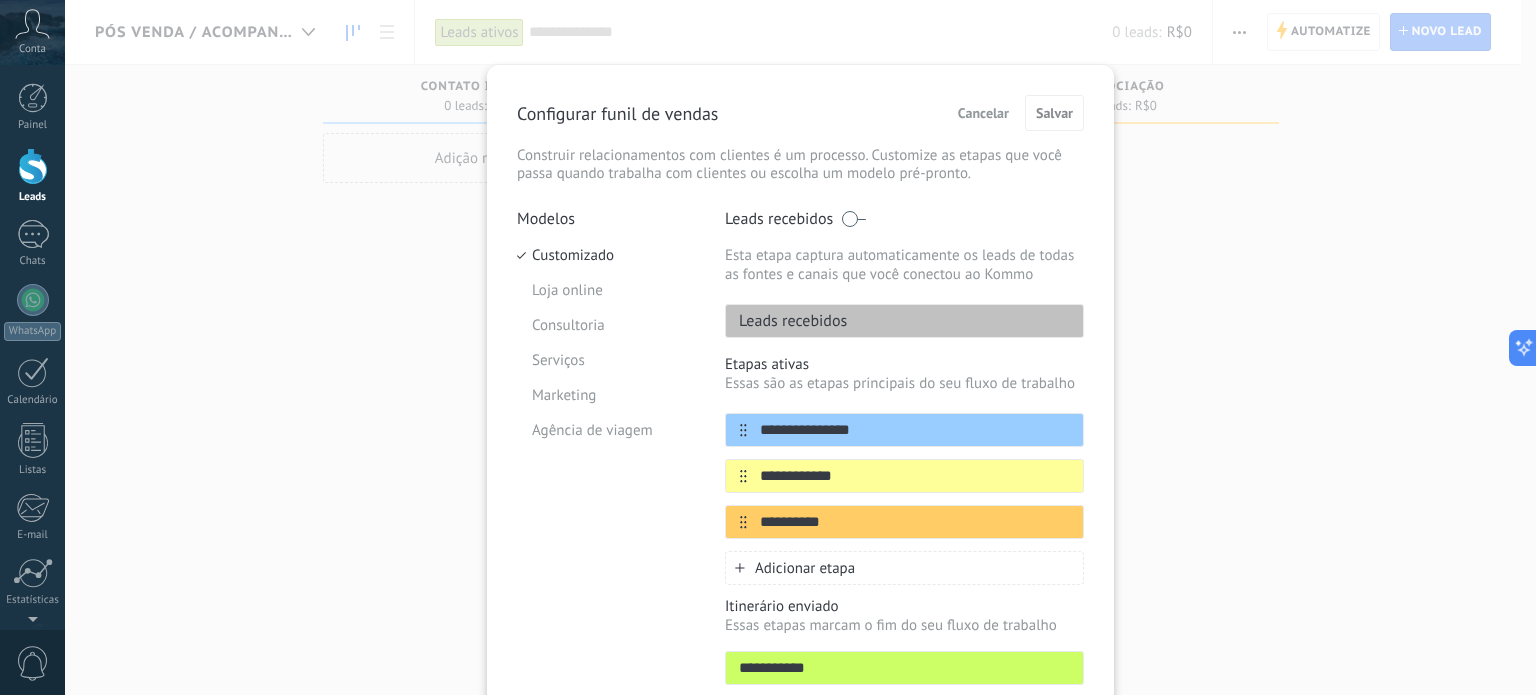 paste 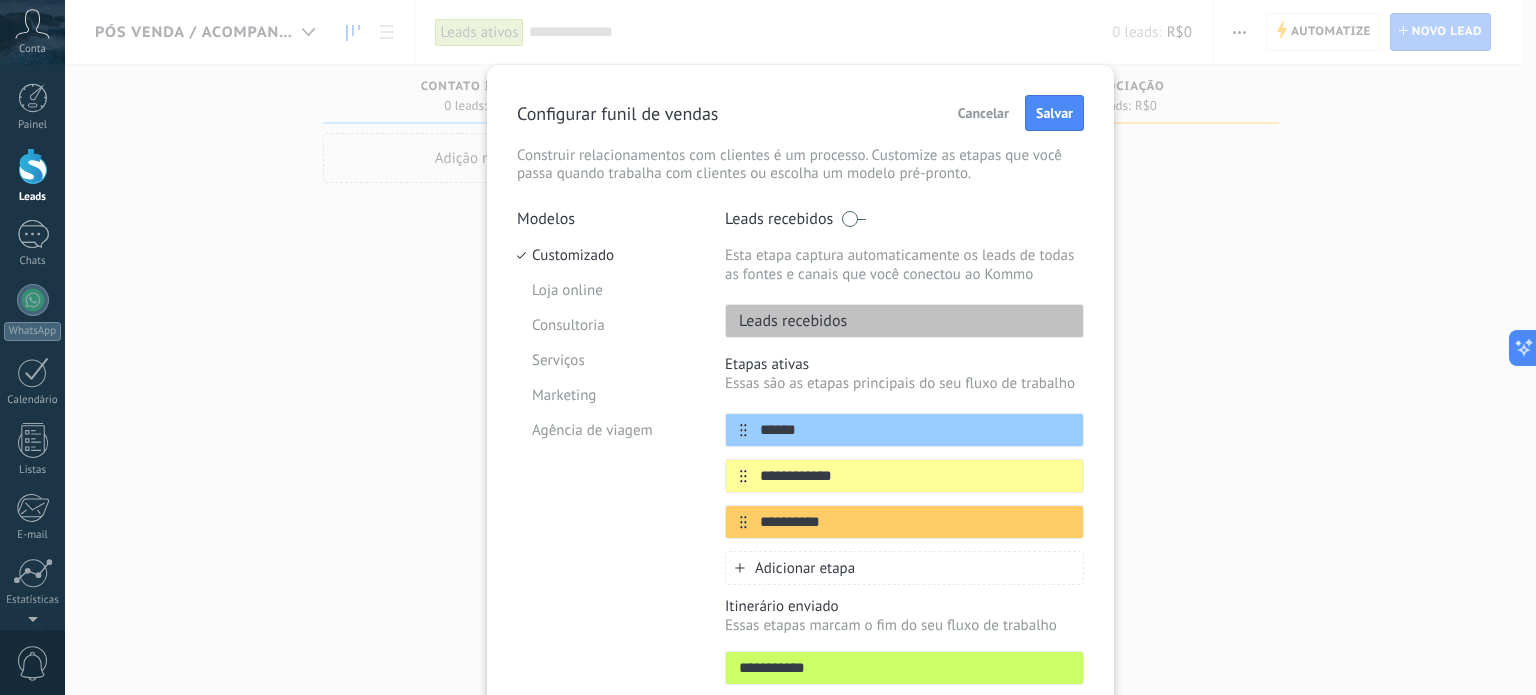 type on "******" 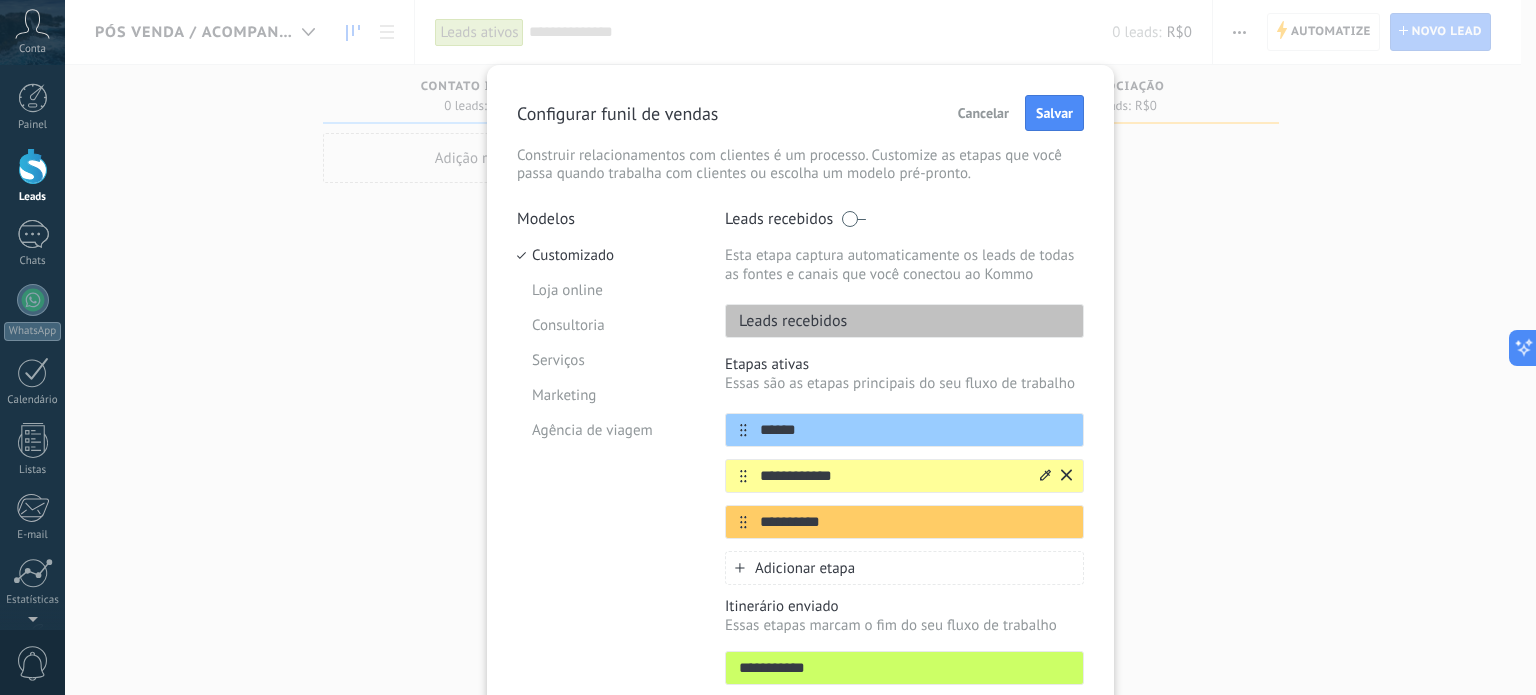 click on "**********" at bounding box center [892, 476] 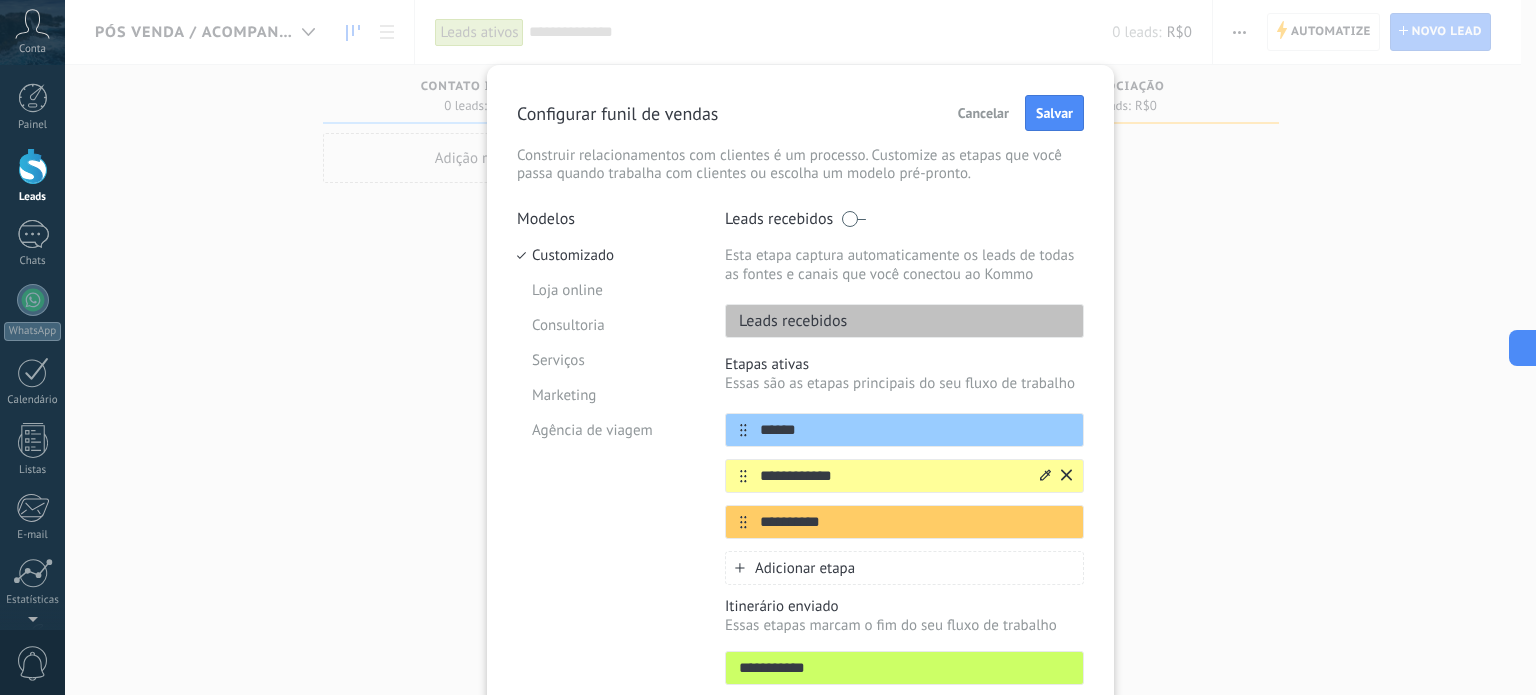 paste on "**********" 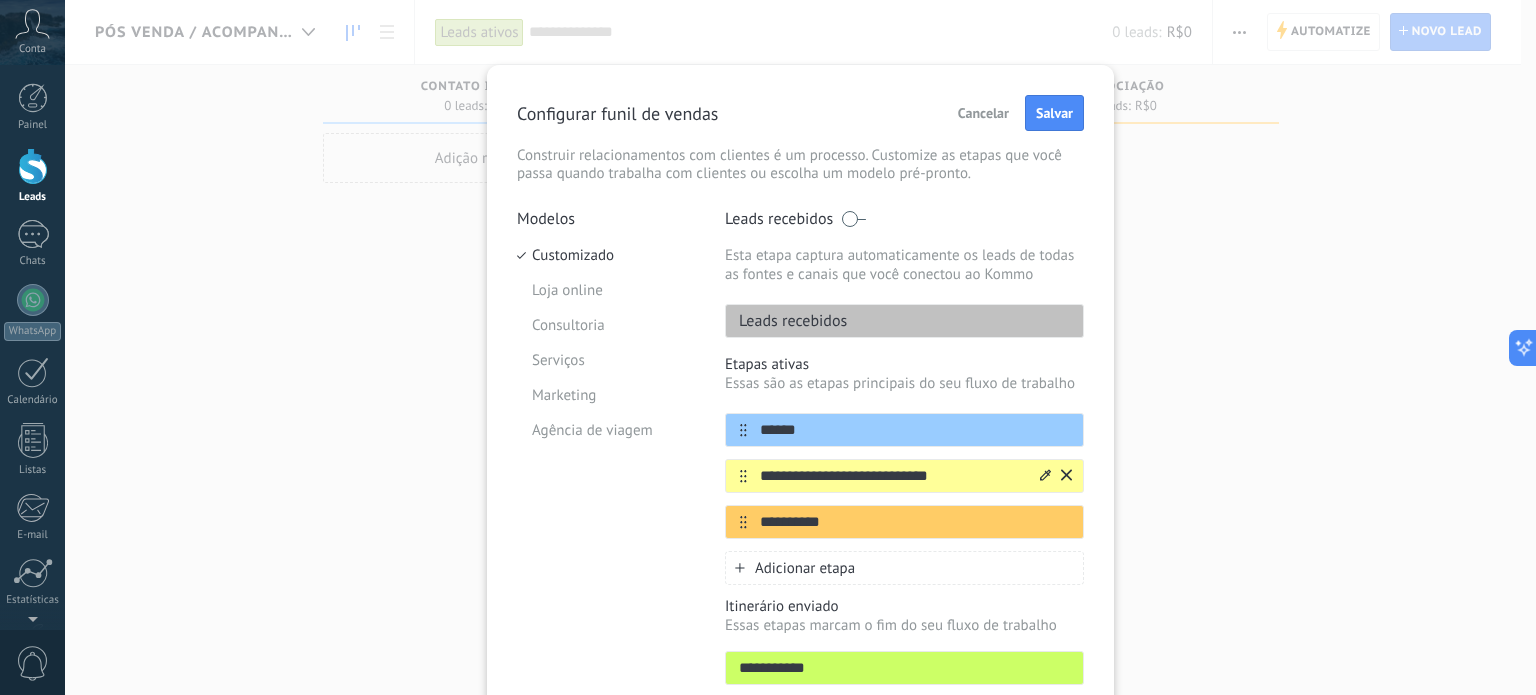 paste 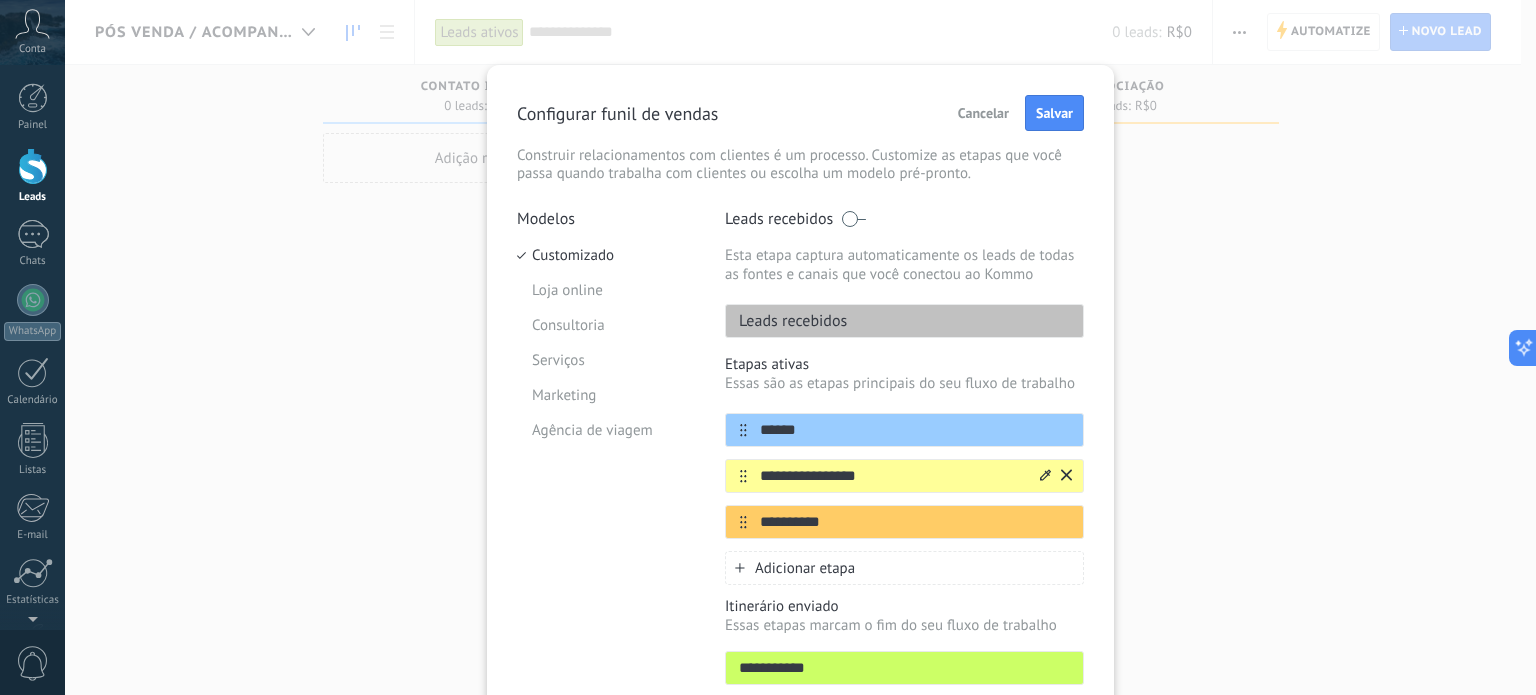 type on "**********" 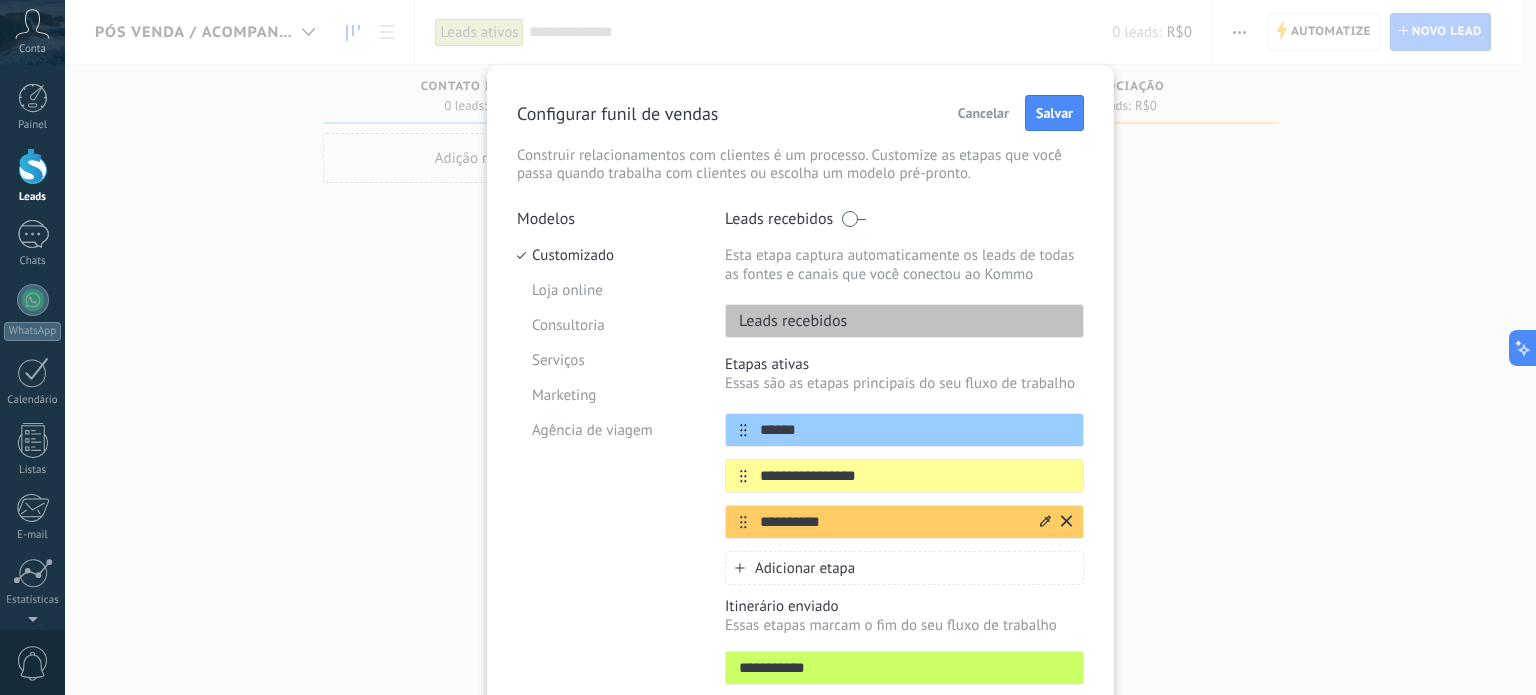 click on "**********" at bounding box center [904, 522] 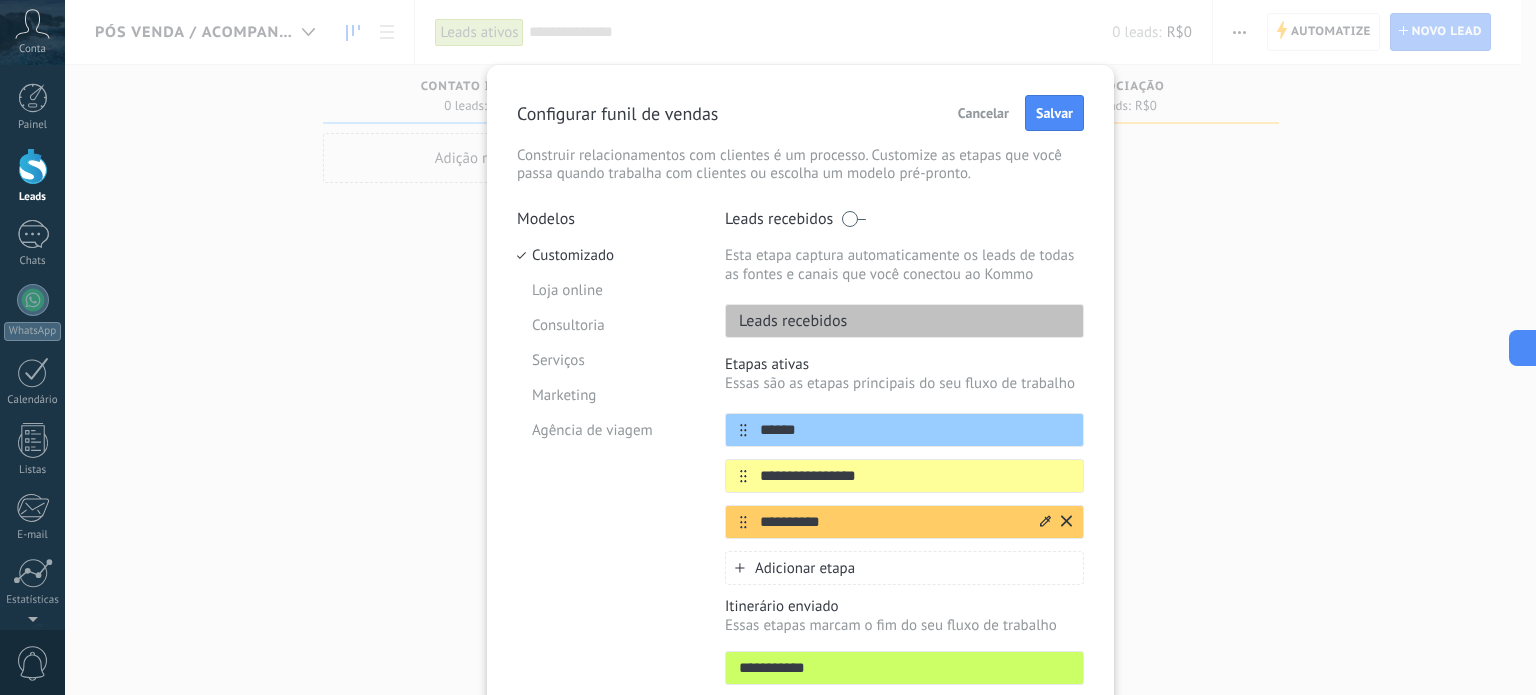 click on "**********" at bounding box center [892, 522] 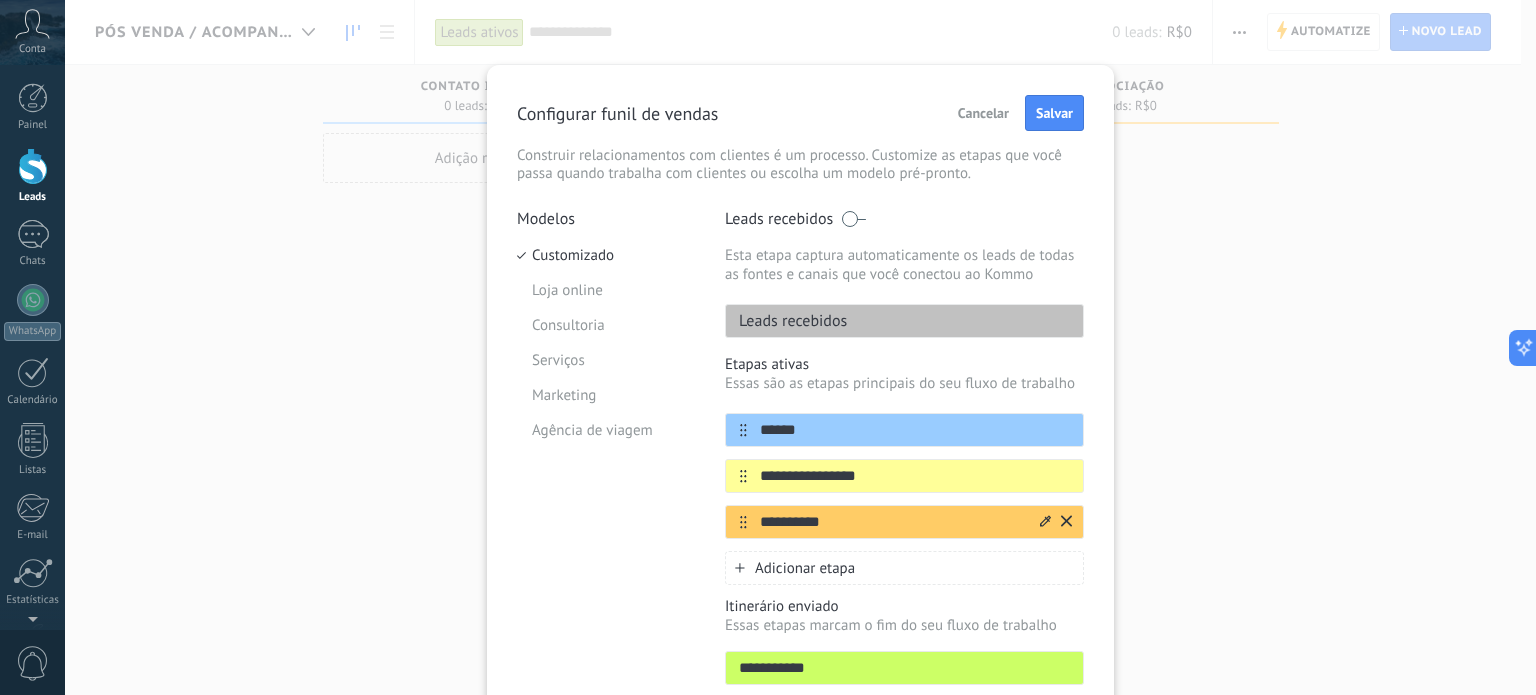 paste on "**" 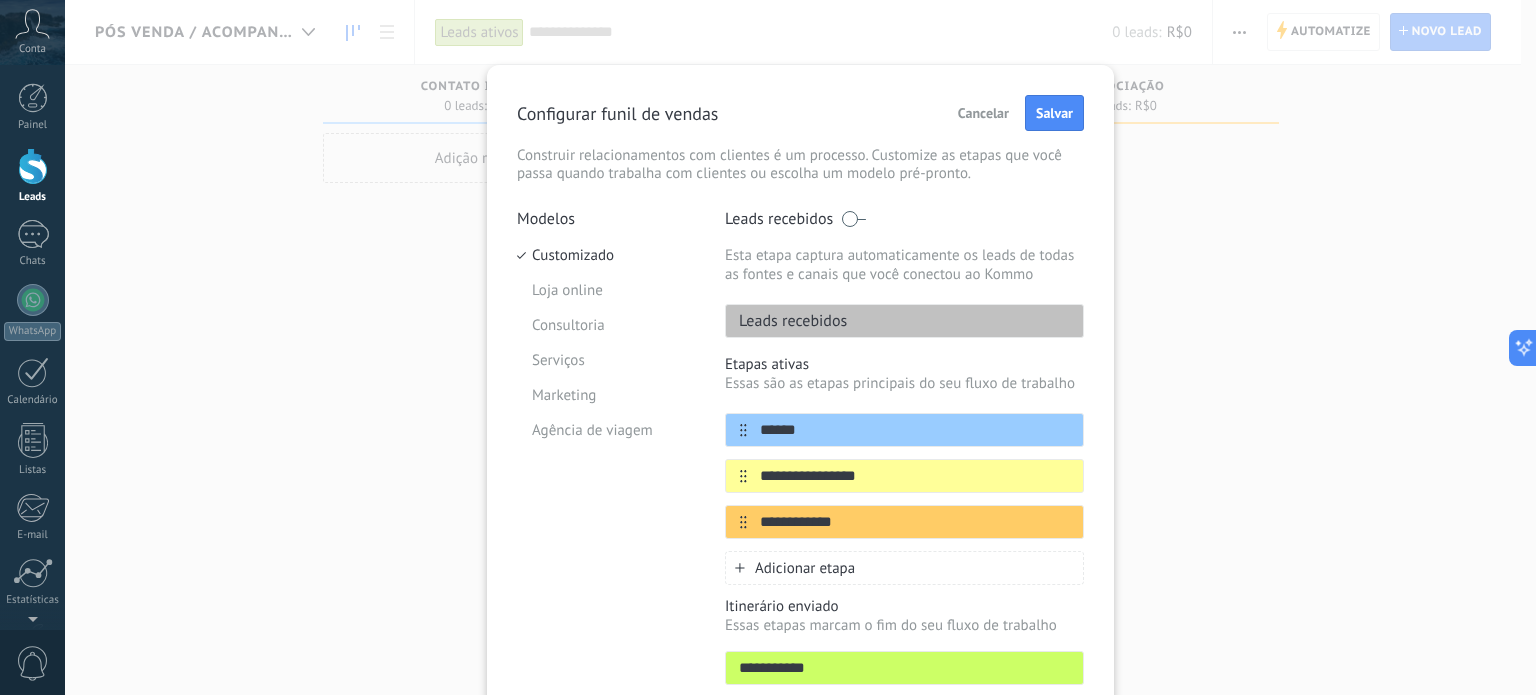 type on "**********" 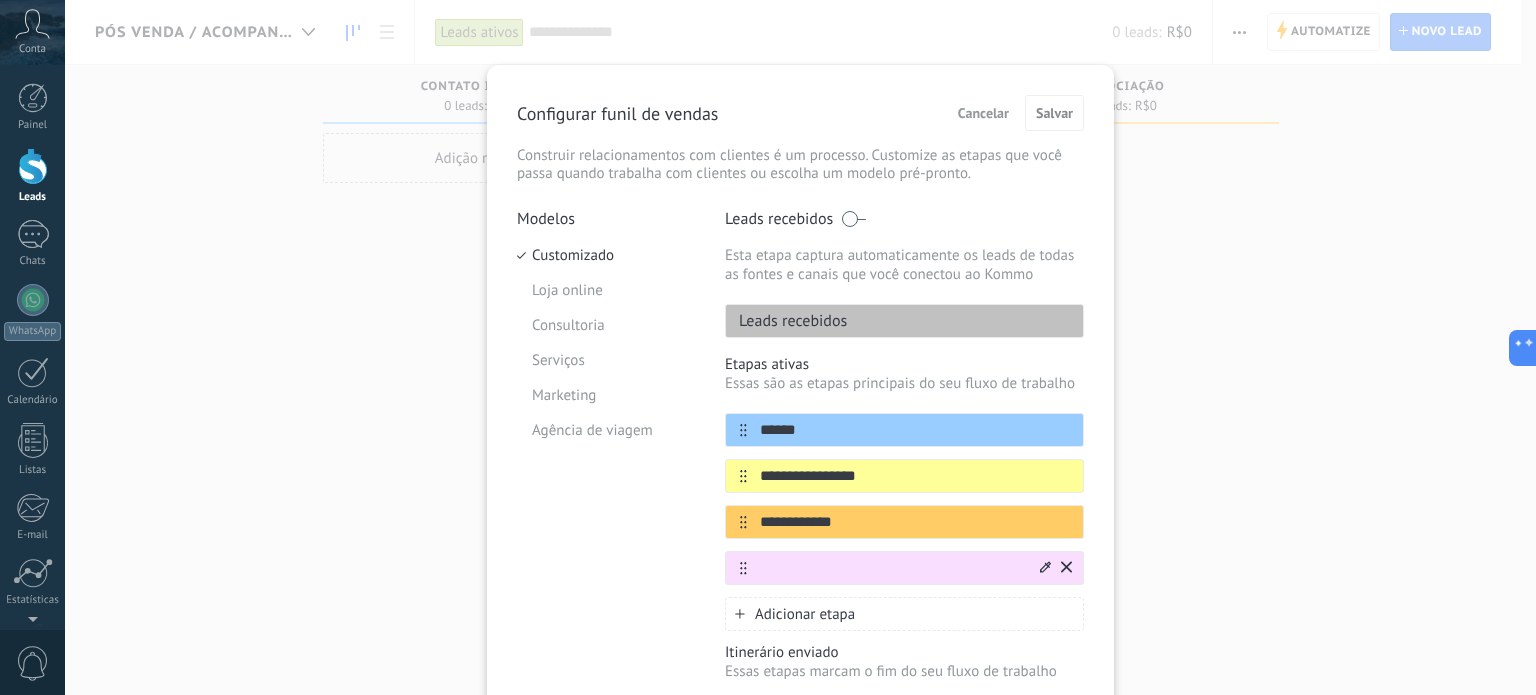paste on "*********" 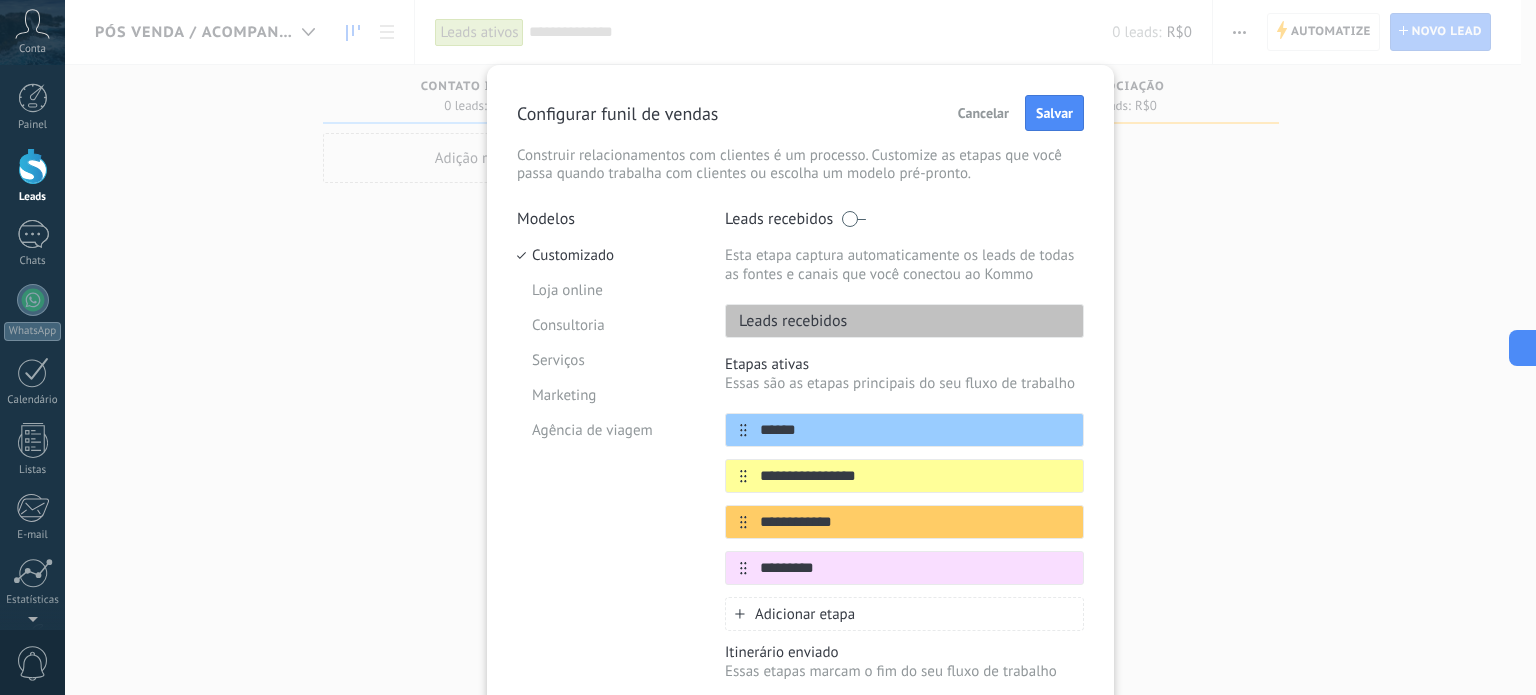 type on "*********" 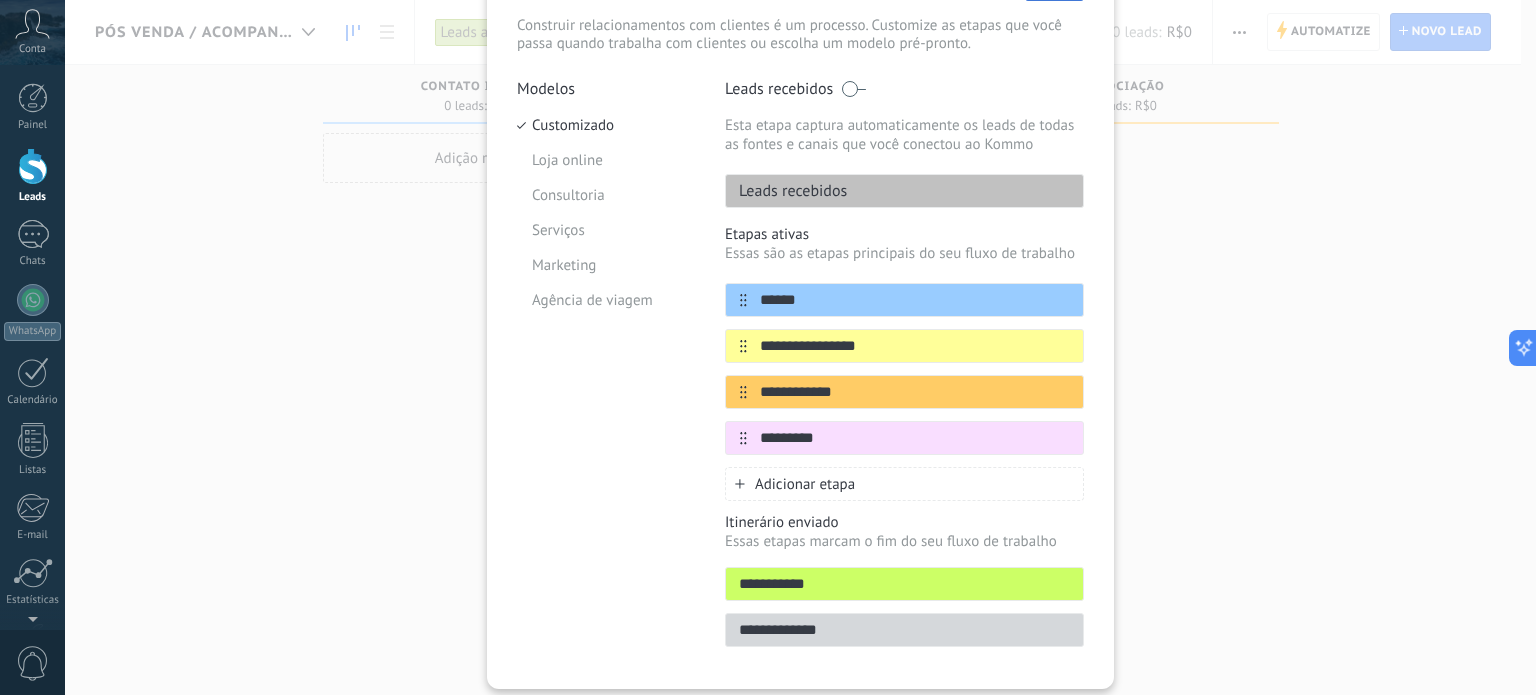 scroll, scrollTop: 187, scrollLeft: 0, axis: vertical 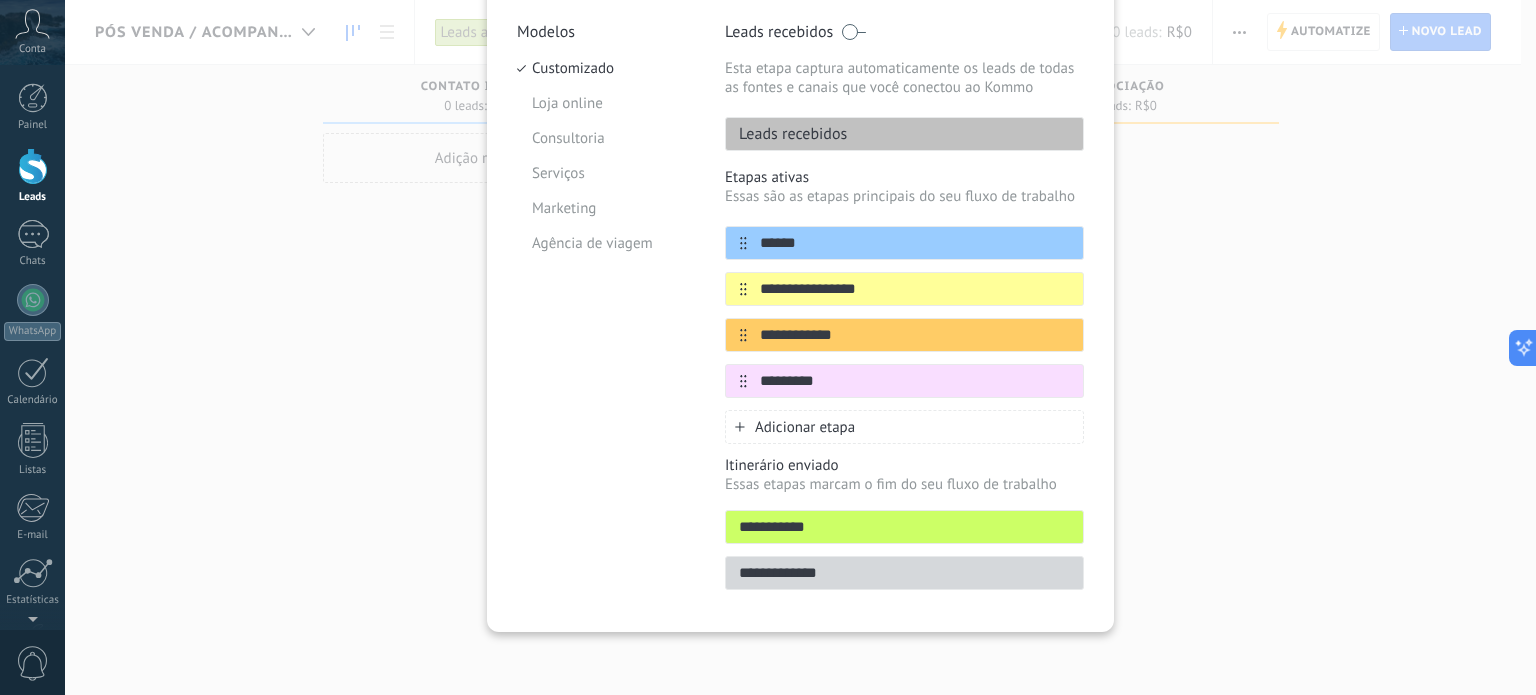 click on "**********" at bounding box center [904, 573] 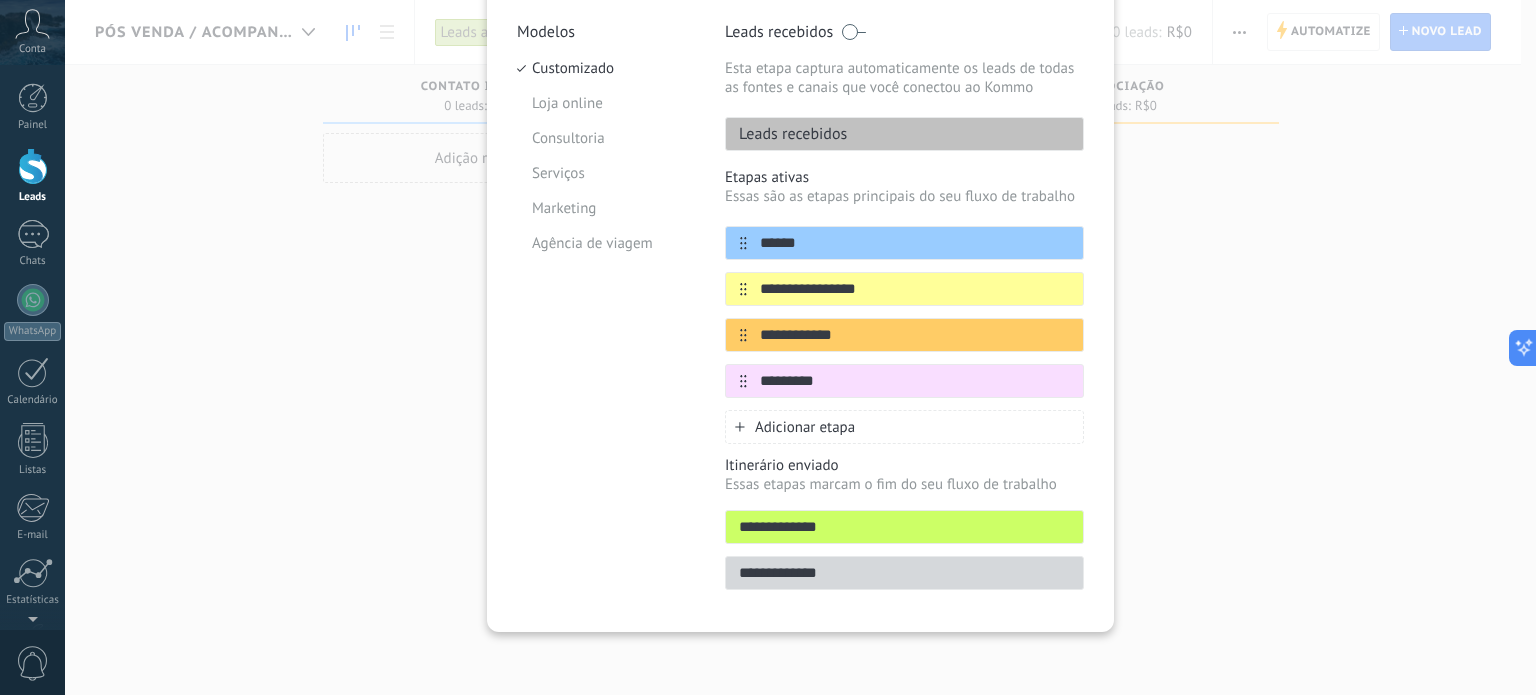 click on "Modelos Customizado Loja online Consultoria Serviços Marketing Agência de viagem" at bounding box center (606, 312) 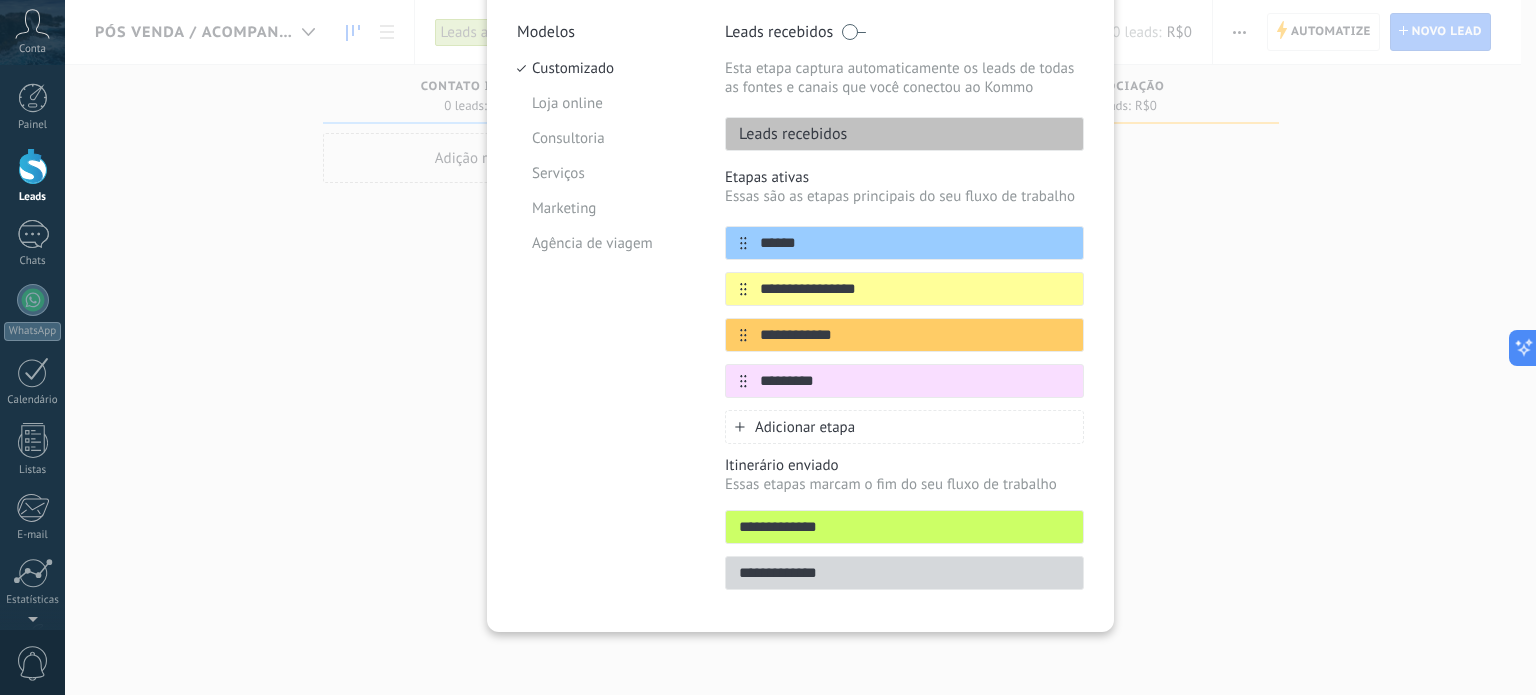 drag, startPoint x: 866, startPoint y: 527, endPoint x: 620, endPoint y: 525, distance: 246.00813 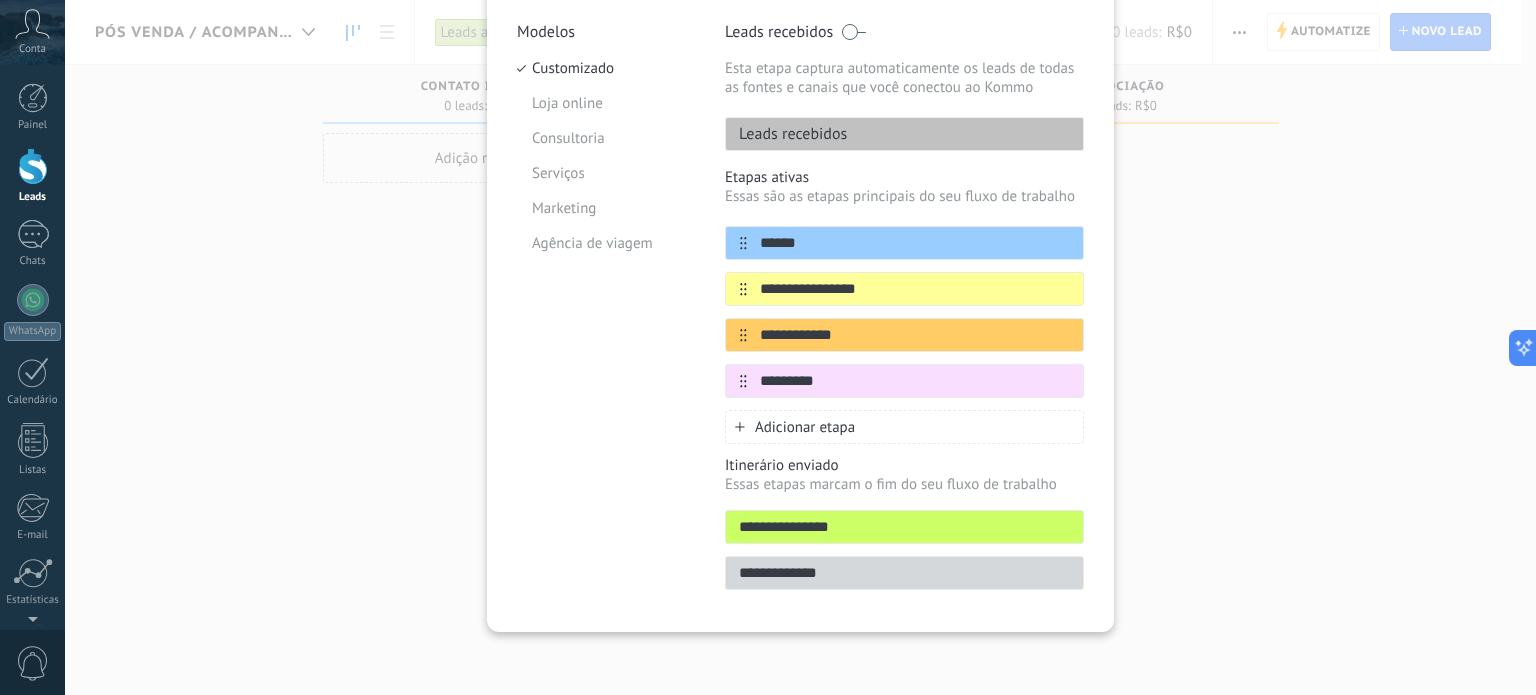 type on "**********" 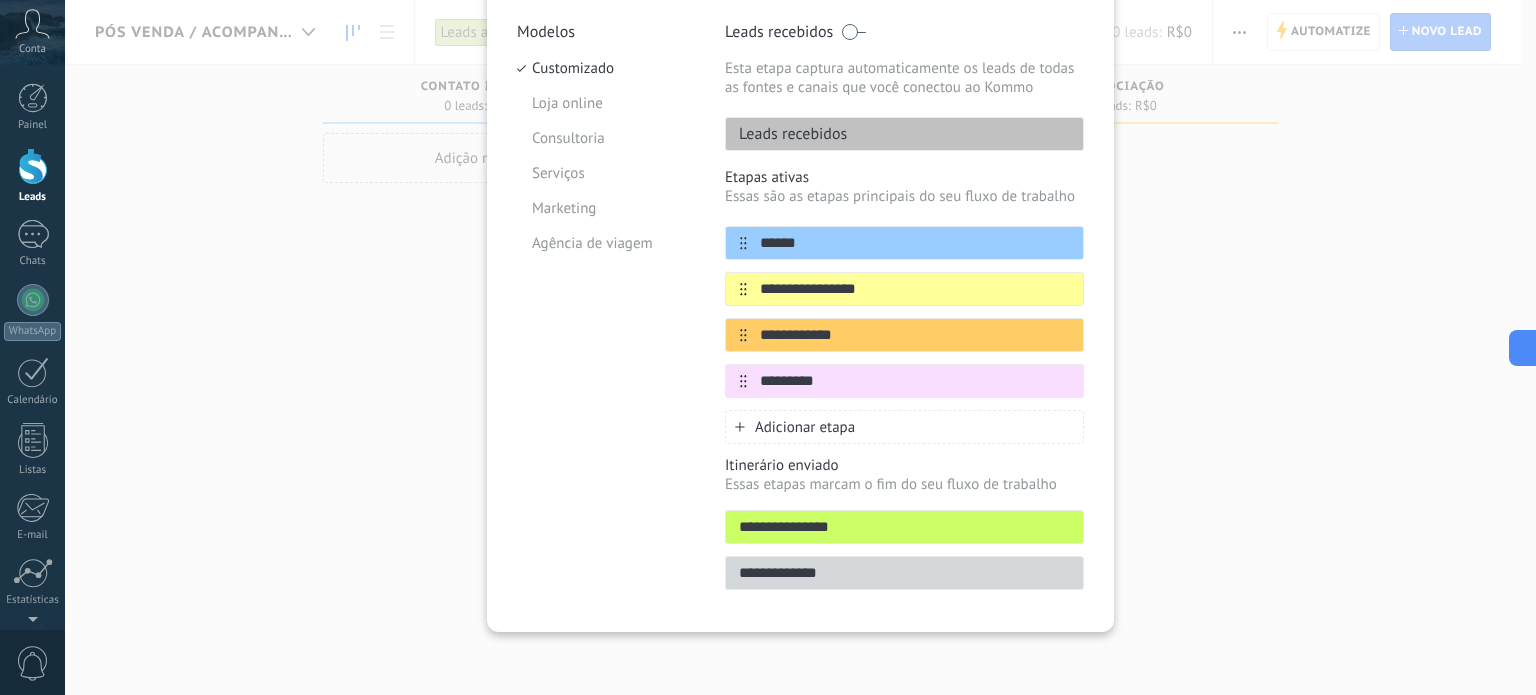 click on "Modelos Customizado Loja online Consultoria Serviços Marketing Agência de viagem" at bounding box center (606, 312) 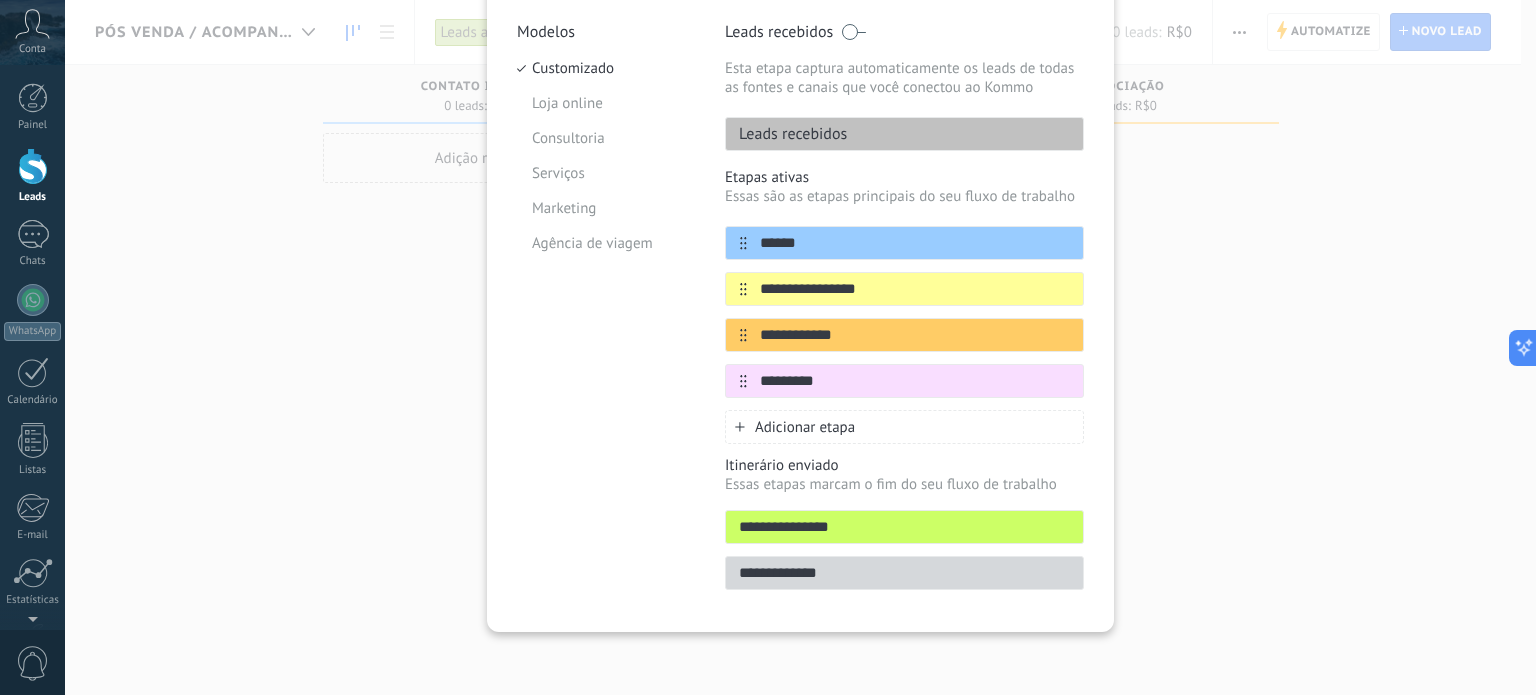 scroll, scrollTop: 0, scrollLeft: 0, axis: both 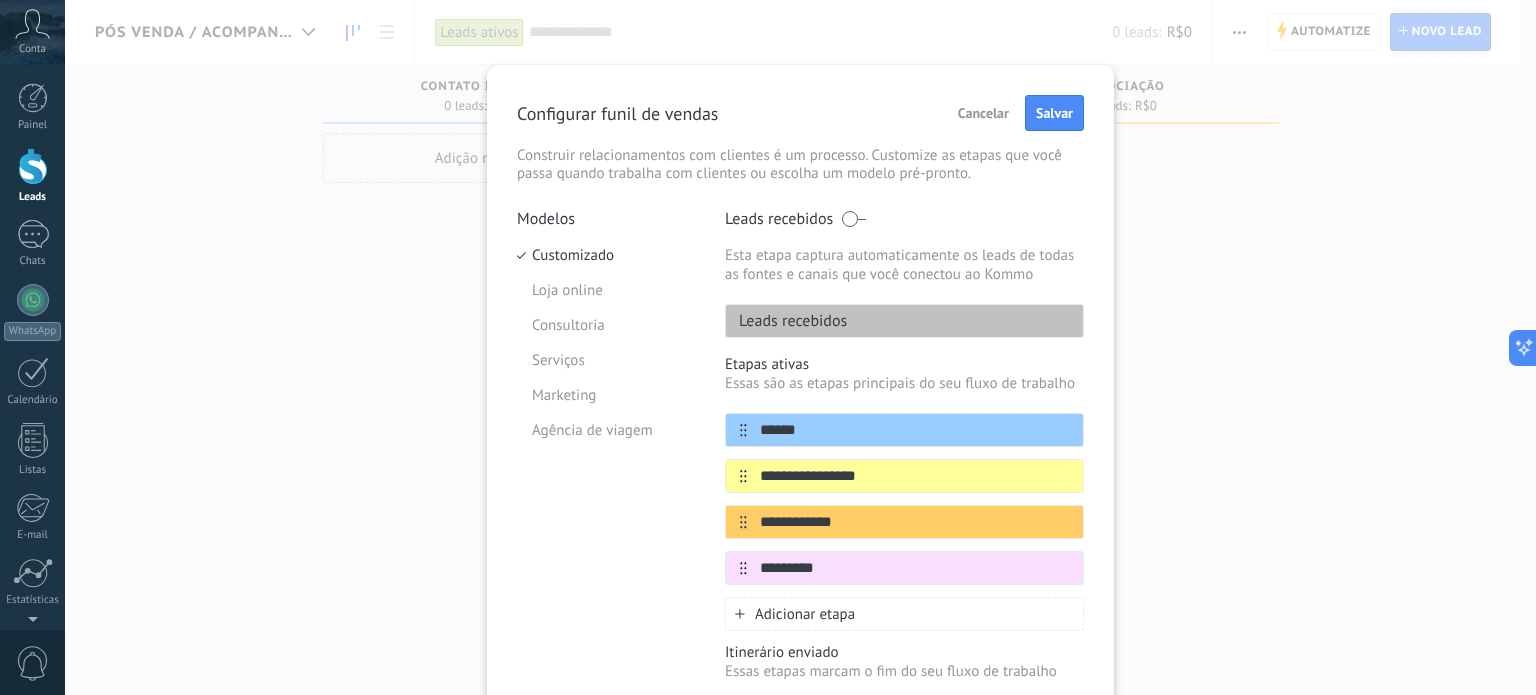 click at bounding box center [853, 219] 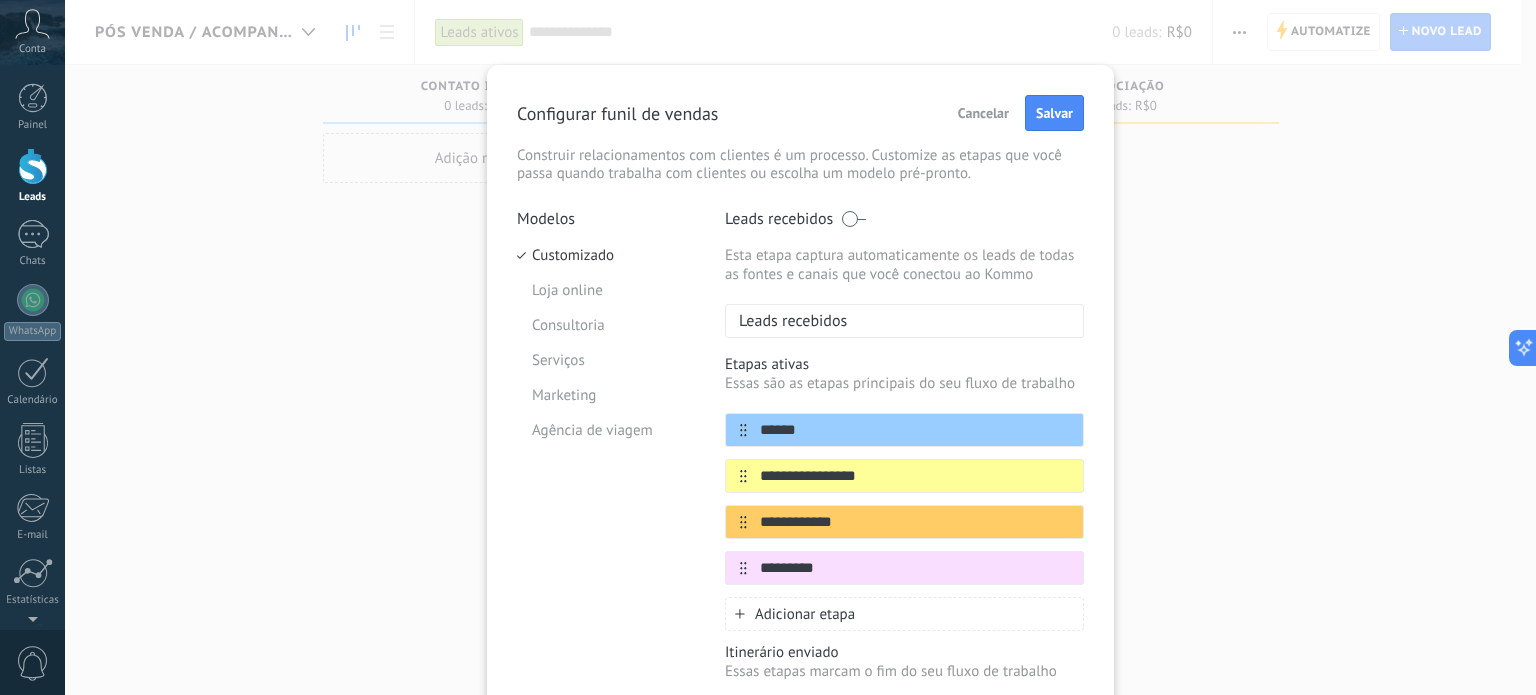 click on "Etapas ativas" at bounding box center [904, 364] 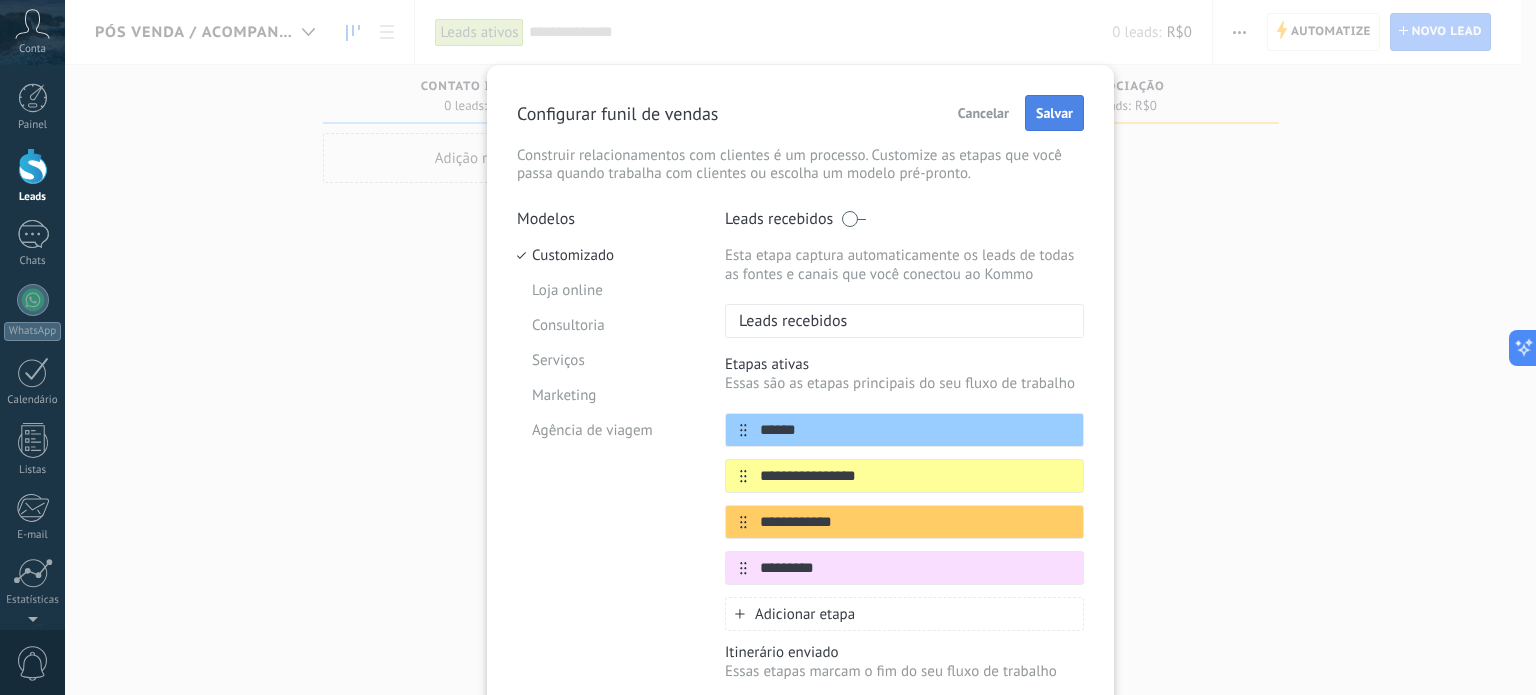 click on "Salvar" at bounding box center [1054, 113] 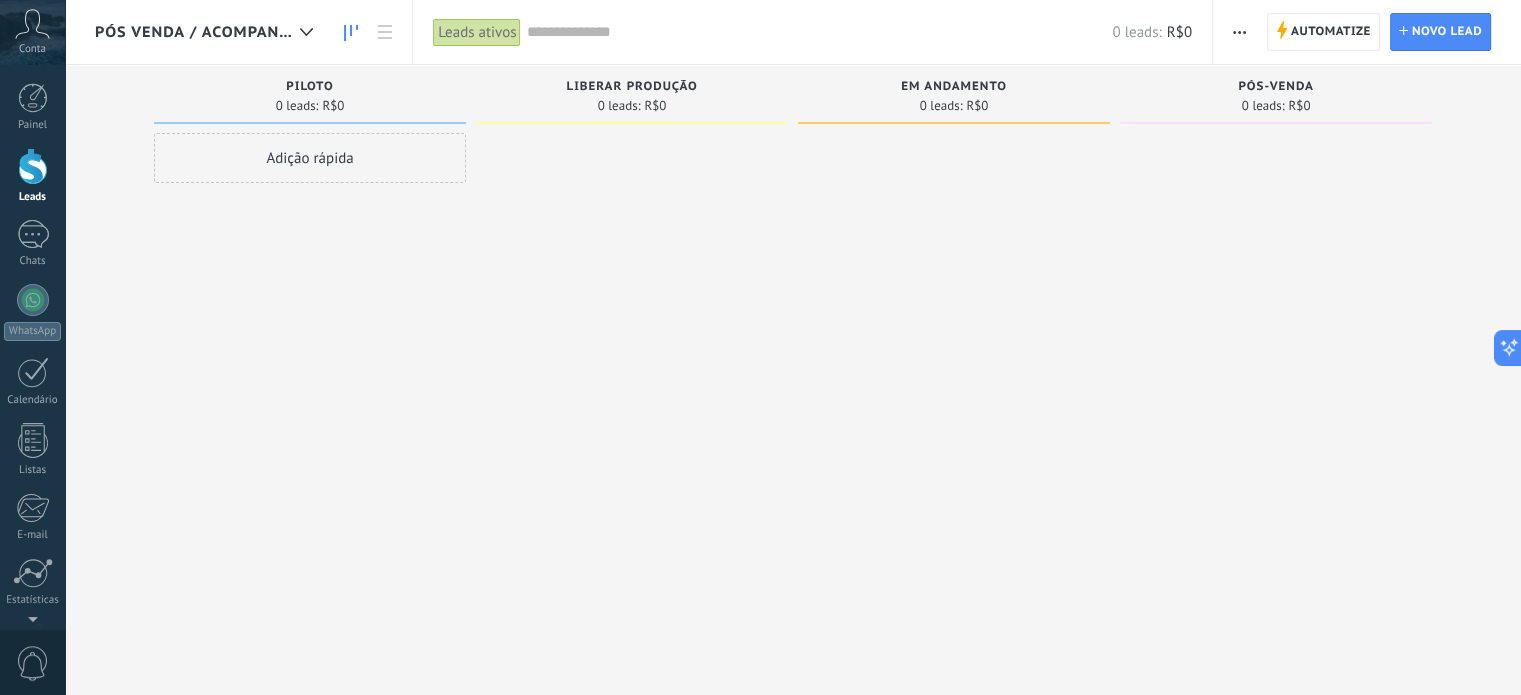 click on "Pós venda / Acompanhamento técnico" at bounding box center [193, 32] 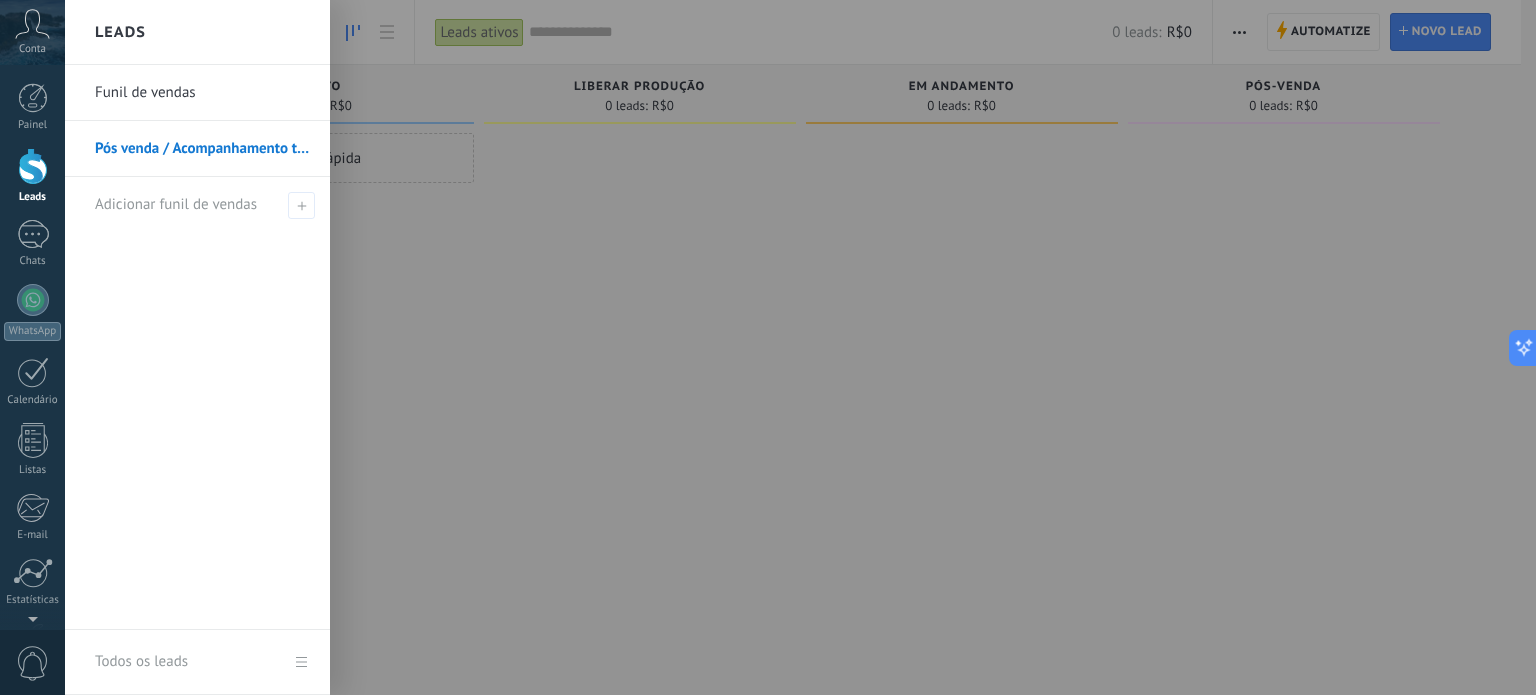 click on "Funil de vendas" at bounding box center [202, 93] 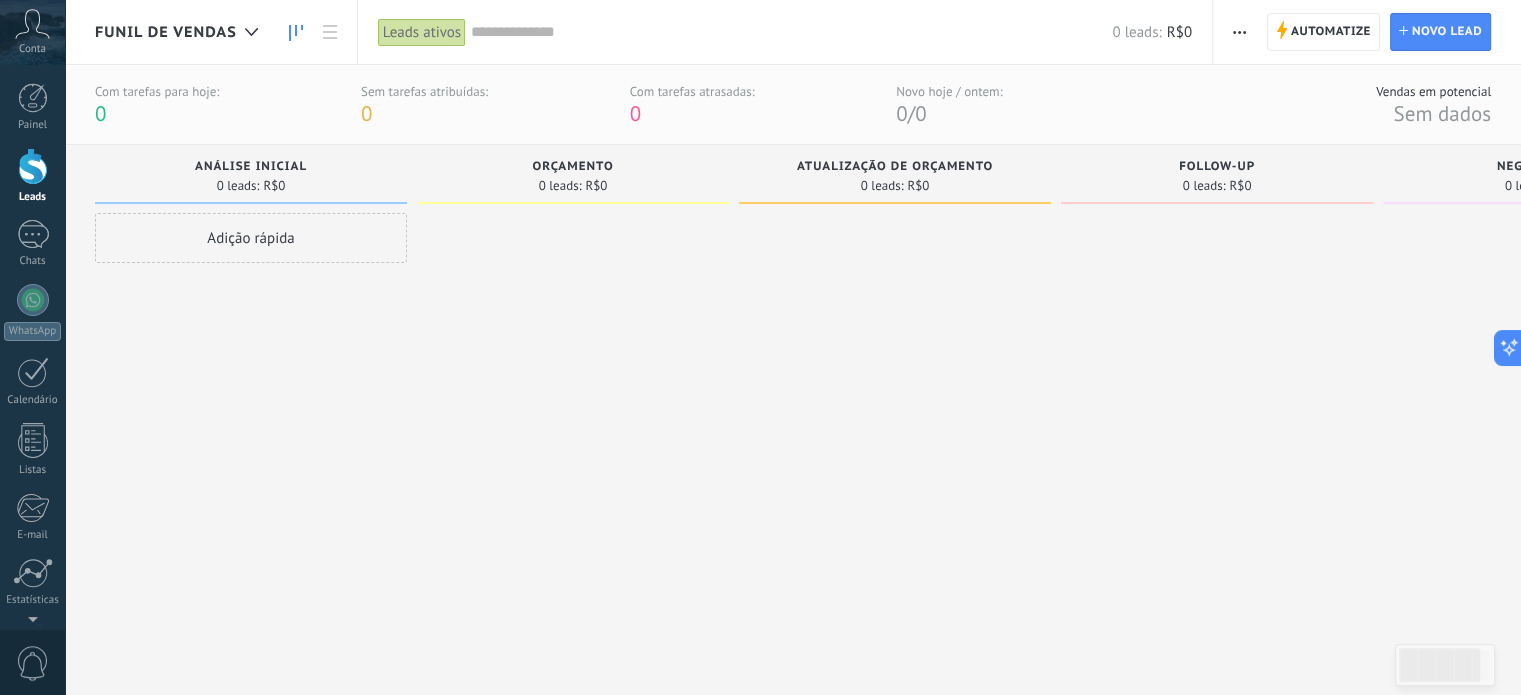 click at bounding box center (1239, 32) 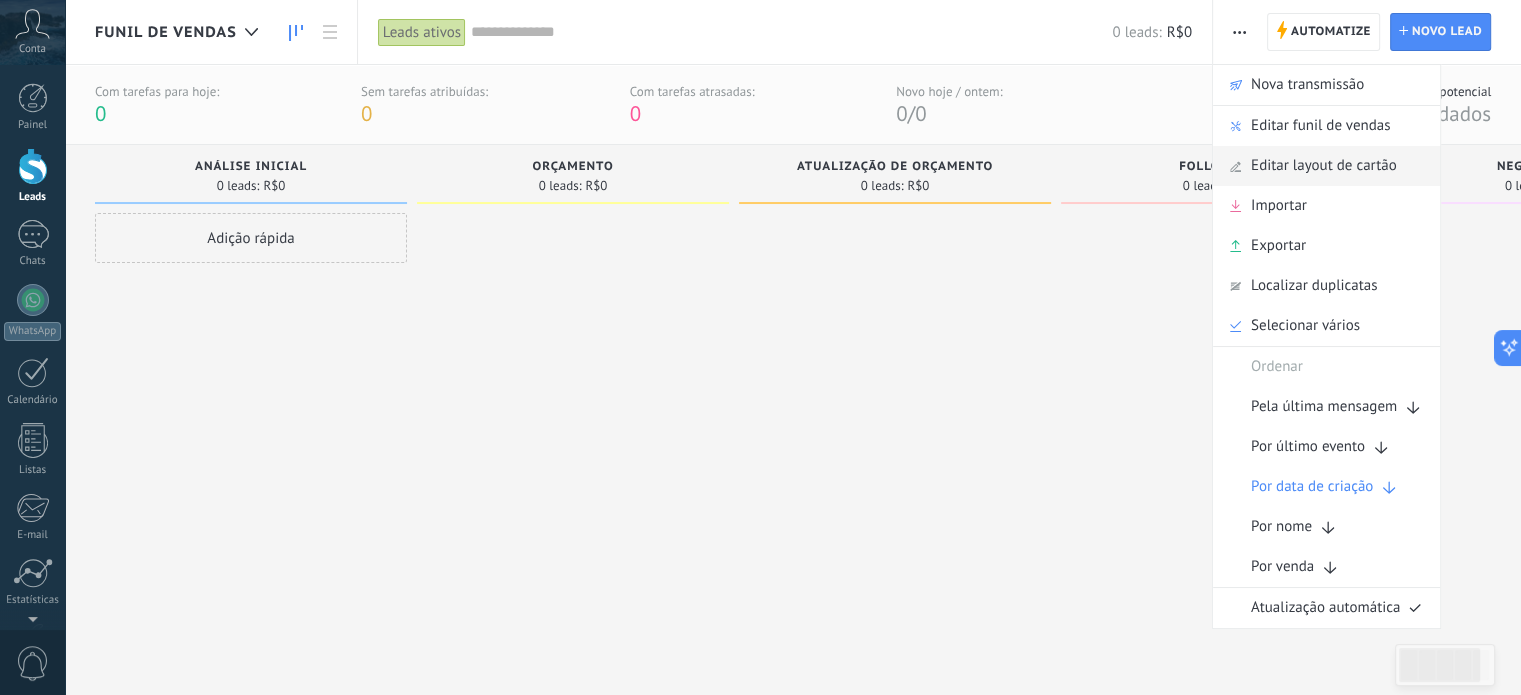 click on "Editar layout de cartão" at bounding box center [1324, 166] 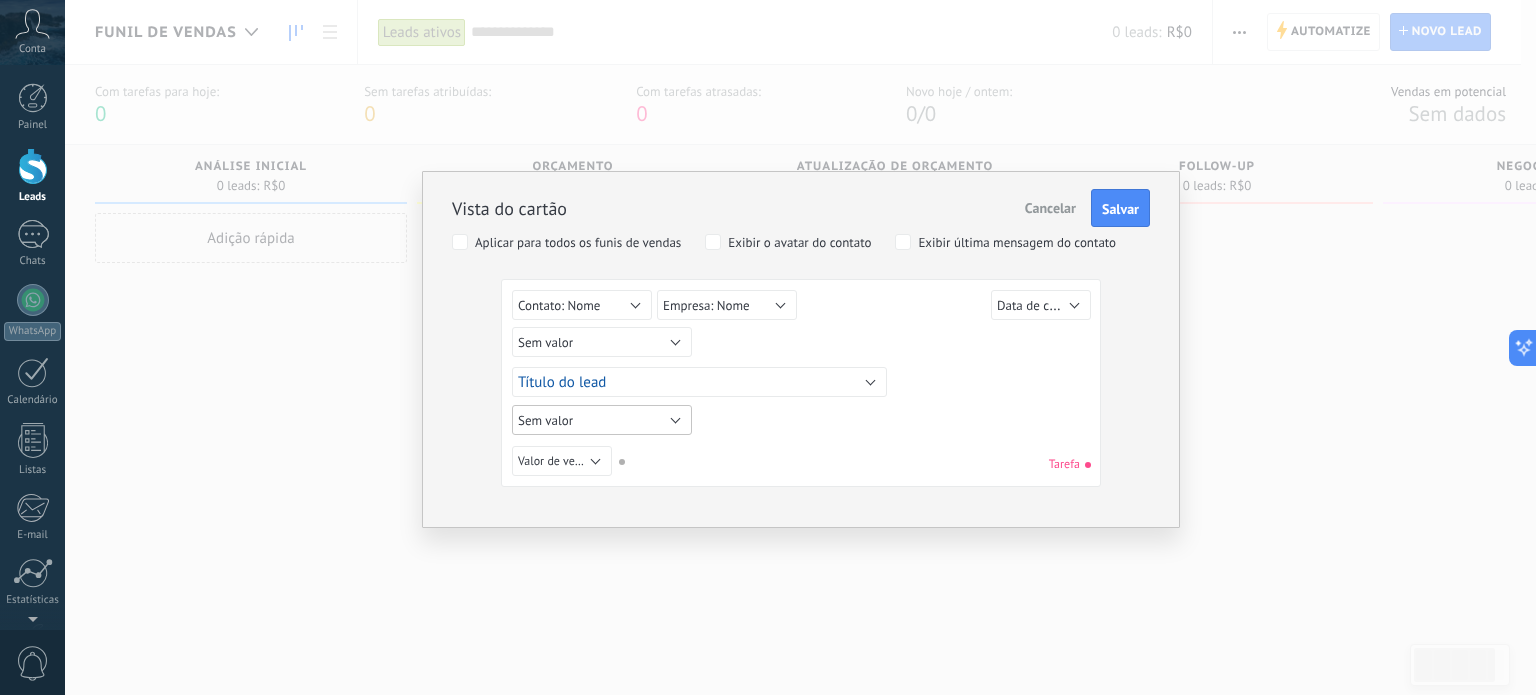 click on "Sem valor" at bounding box center [602, 420] 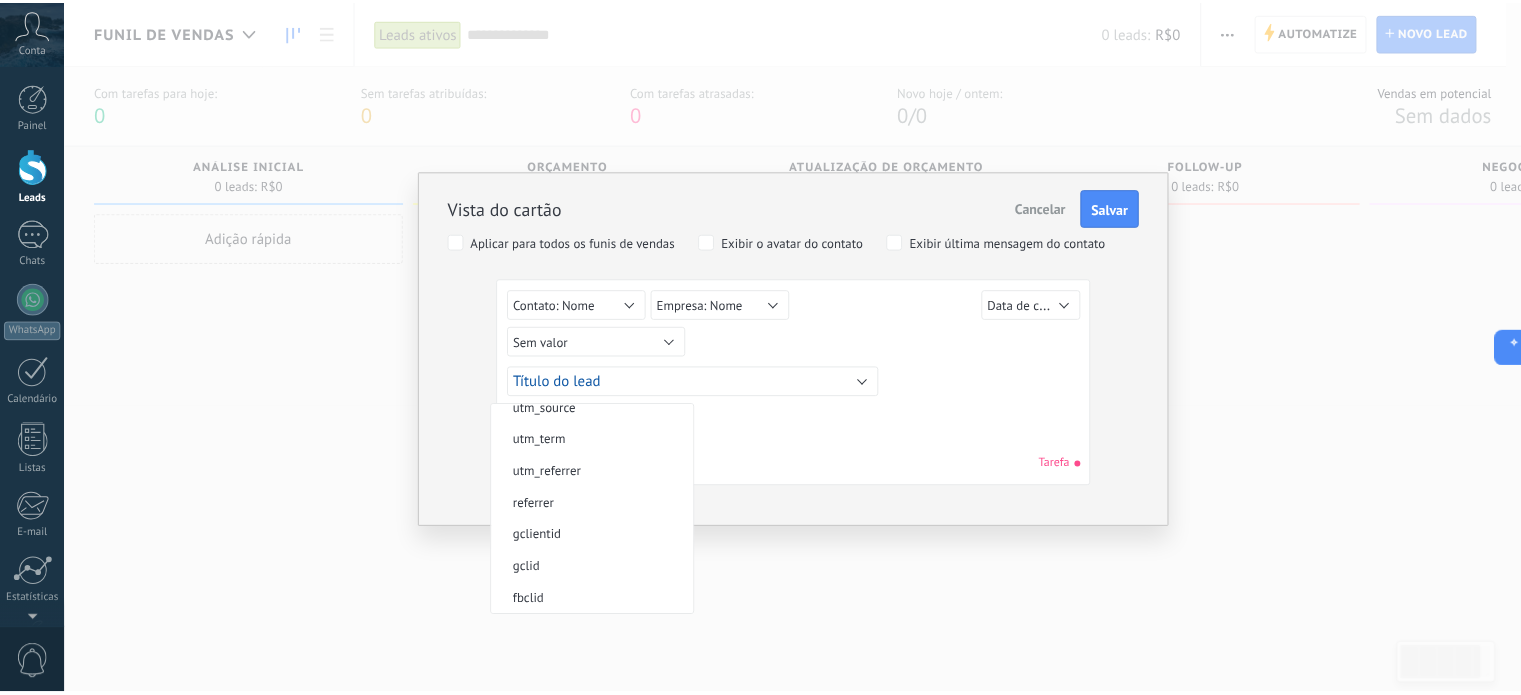 scroll, scrollTop: 300, scrollLeft: 0, axis: vertical 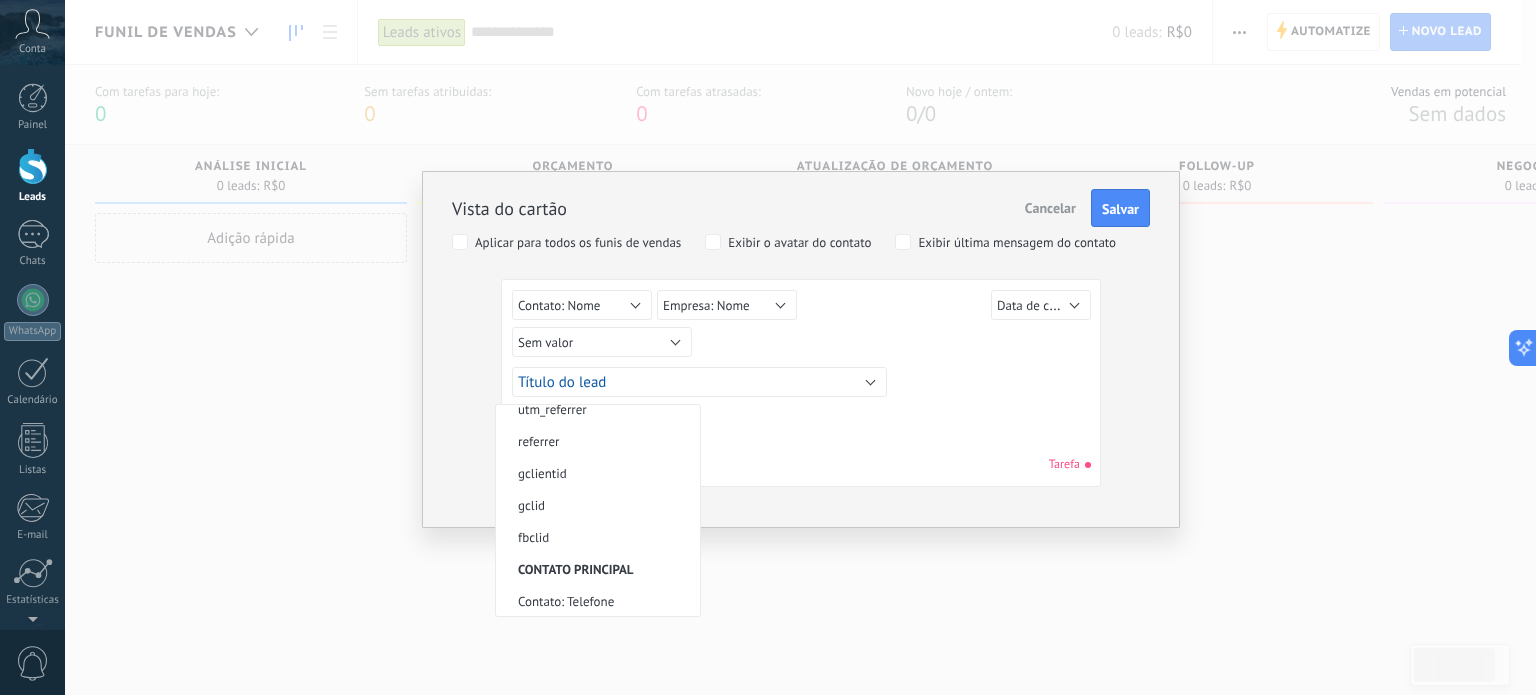 click on "Sem valor Lead ID do lead Título do lead Data de criação Valor de venda Usuário responsável utm_content utm_medium utm_campaign utm_source utm_term utm_referrer referrer gclientid gclid fbclid Contato principal Contato: Nome Contato: Telefone Contato: E-mail Contato: Posição Empresa Empresa: Nome Empresa: Telefone Empresa: E-mail Empresa: Site Empresa: Endereço Contato: Nome Sem valor Lead ID do lead Título do lead Data de criação Valor de venda Usuário responsável utm_content utm_medium utm_campaign utm_source utm_term utm_referrer referrer gclientid gclid fbclid Contato principal Contato: Nome Contato: Telefone Contato: E-mail Contato: Posição Empresa Empresa: Nome Empresa: Telefone Empresa: E-mail Empresa: Site Empresa: Endereço Empresa: Nome Sem valor Lead ID do lead Título do lead Data de criação Valor de venda Usuário responsável utm_content utm_medium utm_campaign utm_source utm_term utm_referrer referrer gclientid gclid fbclid Contato principal Contato: Nome Contato: Telefone Lead" at bounding box center (801, 386) 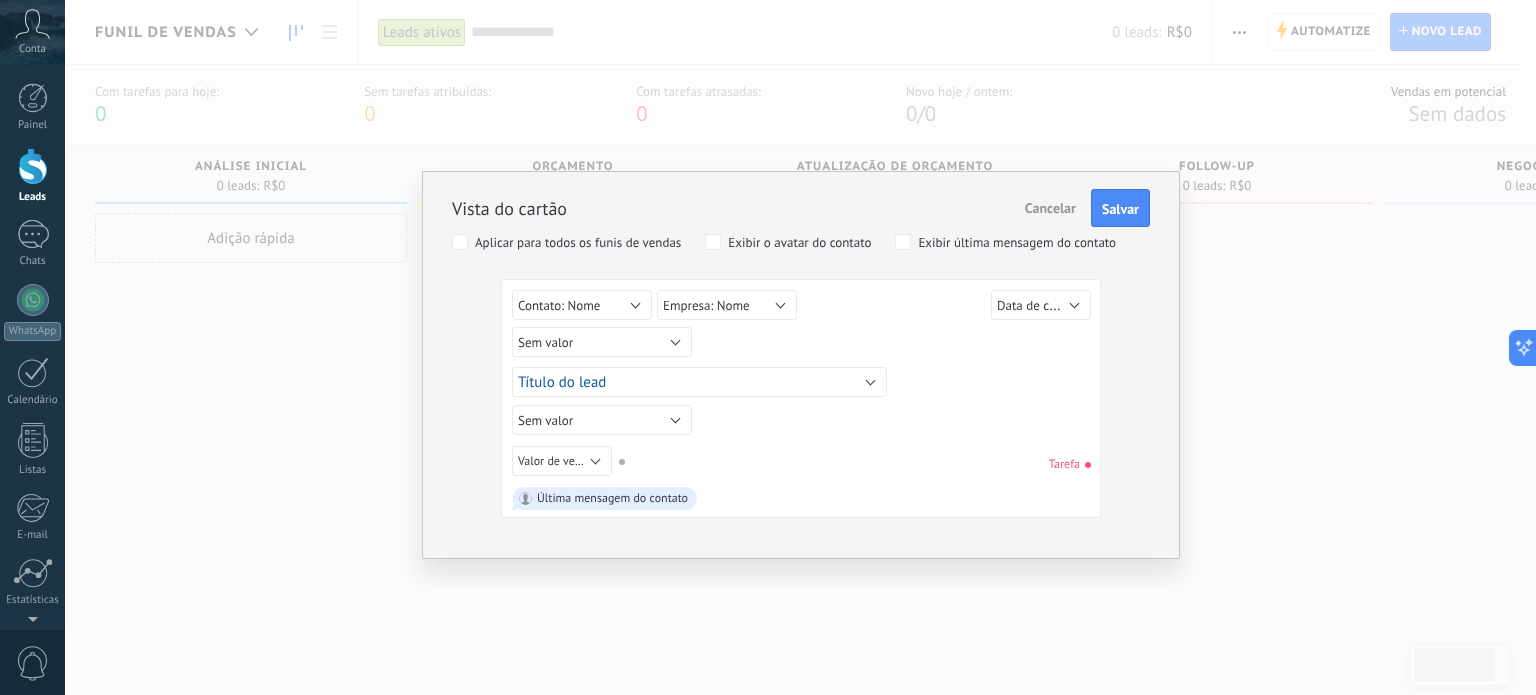 click on "Cancelar" at bounding box center [1050, 208] 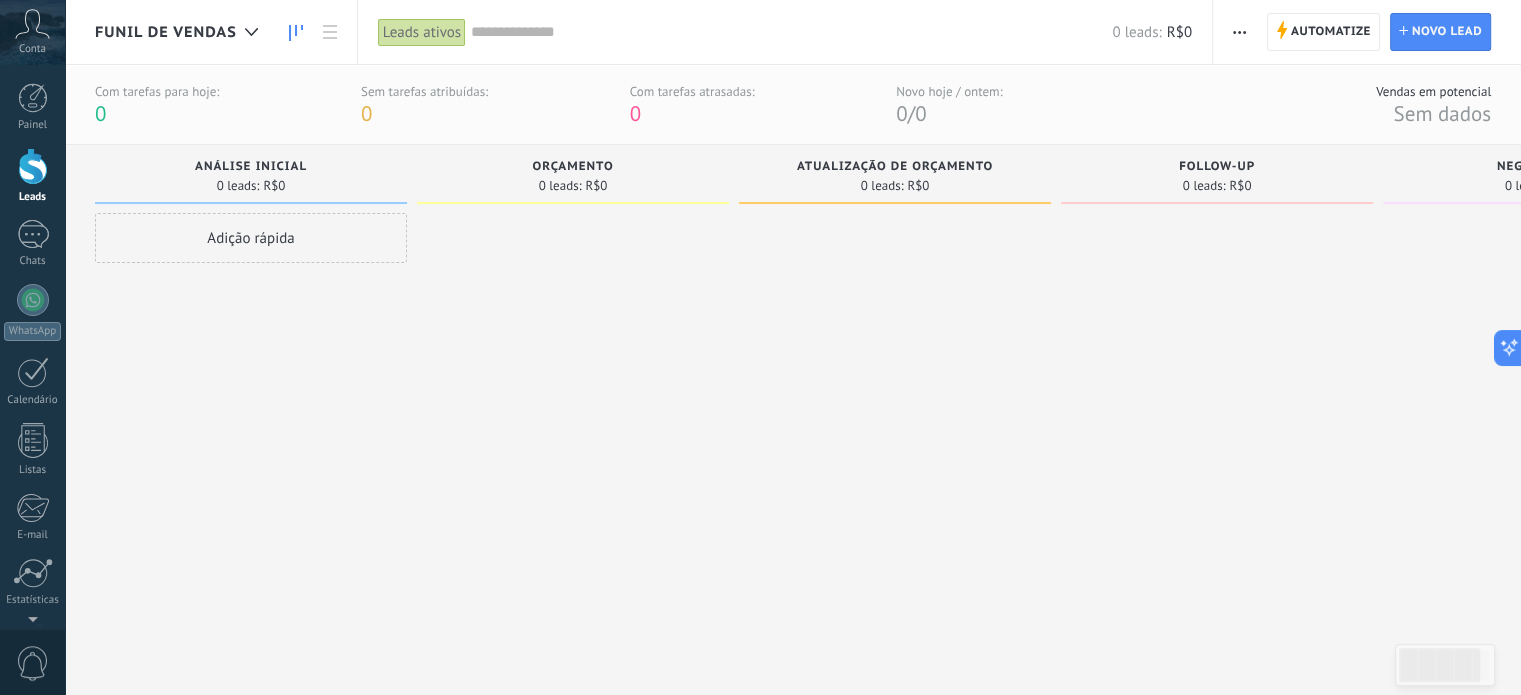 click at bounding box center (1239, 32) 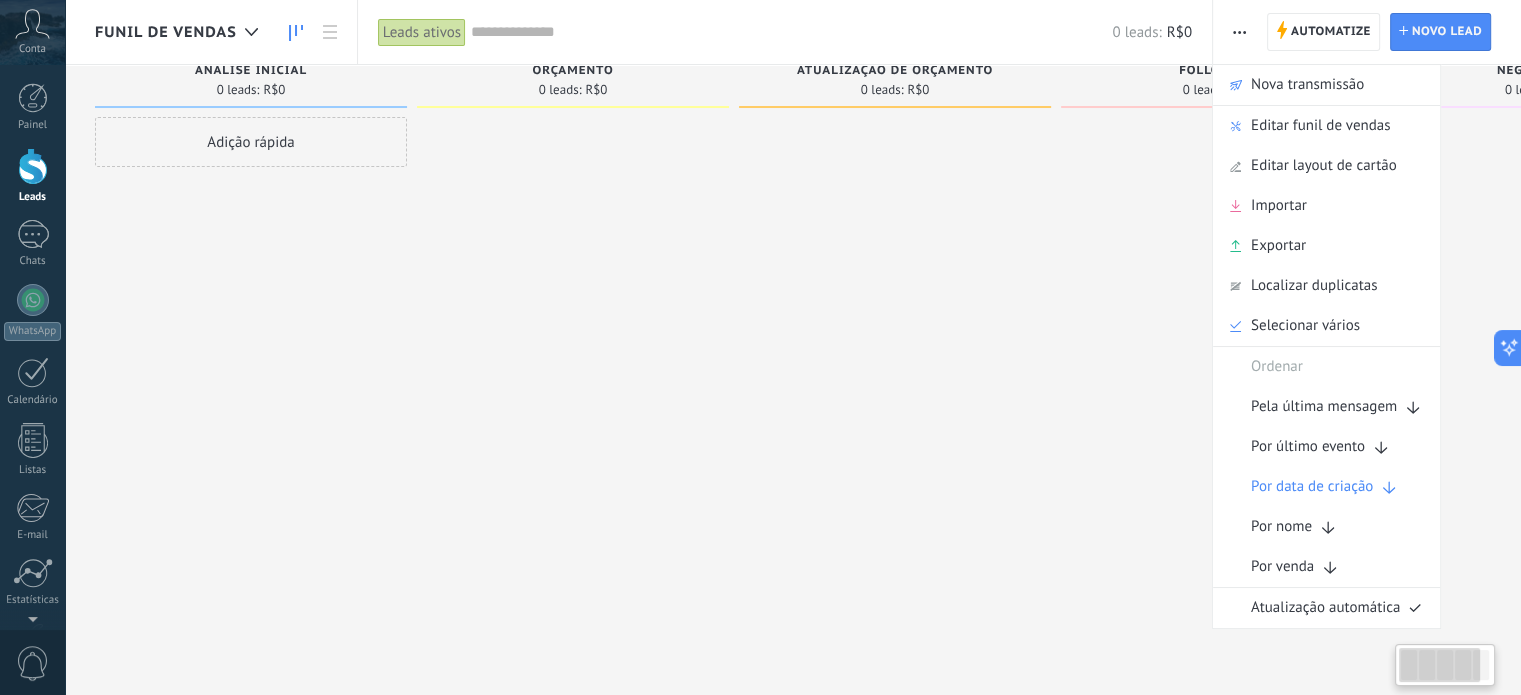 scroll, scrollTop: 0, scrollLeft: 0, axis: both 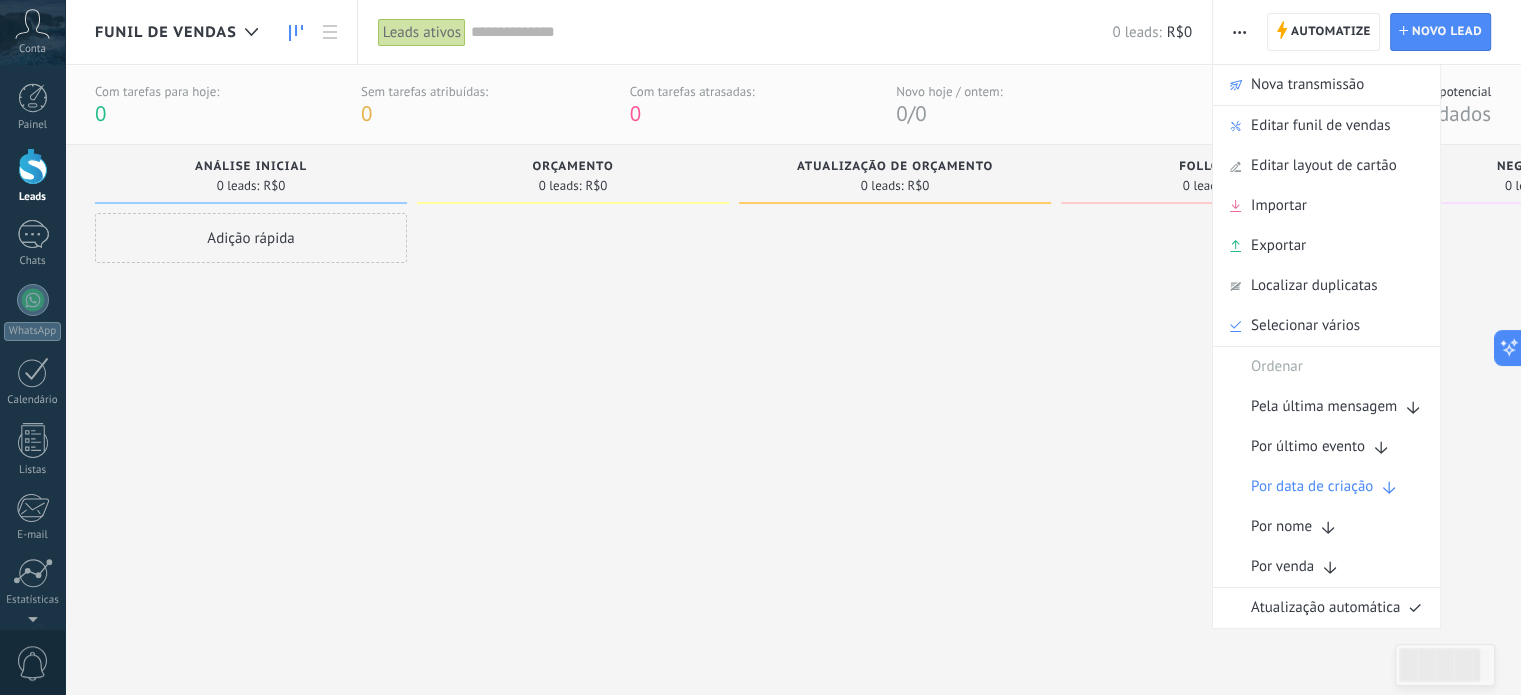 click on "Adição rápida" at bounding box center [251, 430] 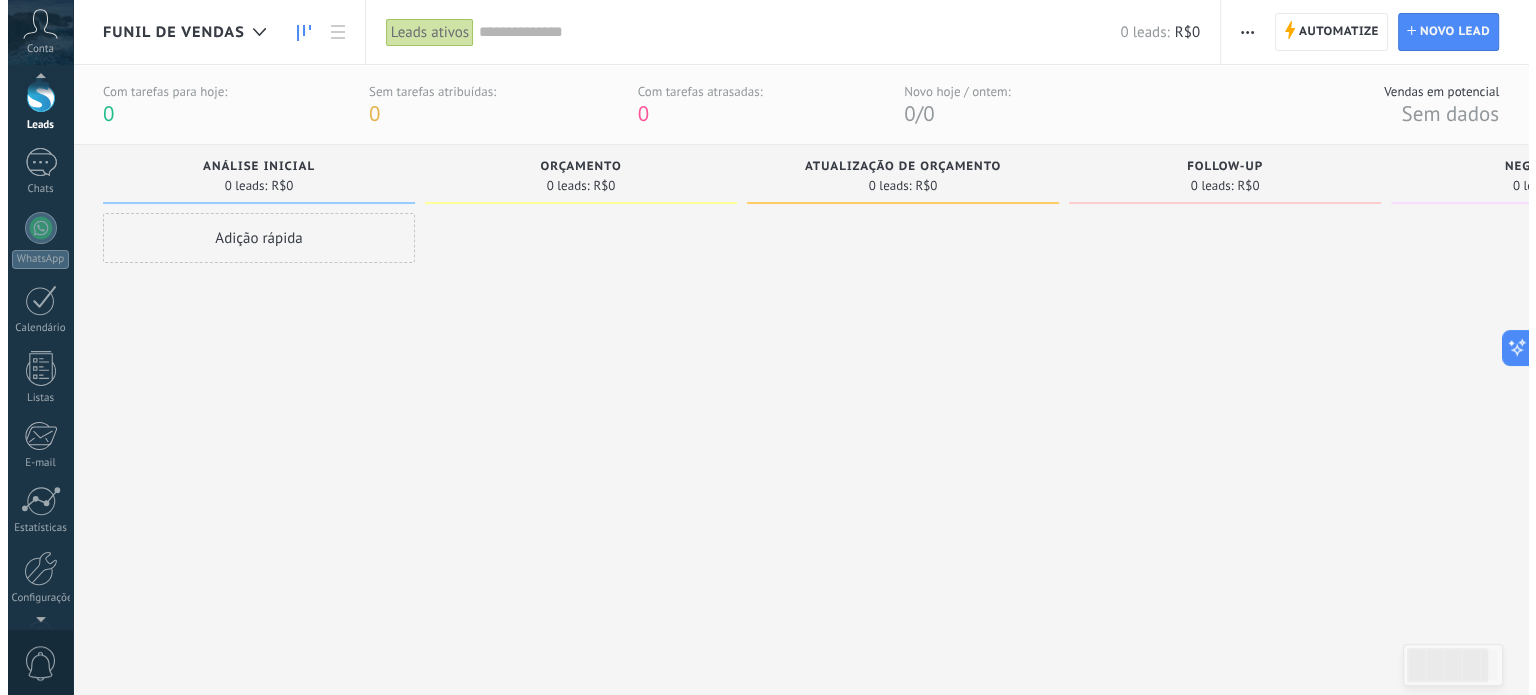 scroll, scrollTop: 0, scrollLeft: 0, axis: both 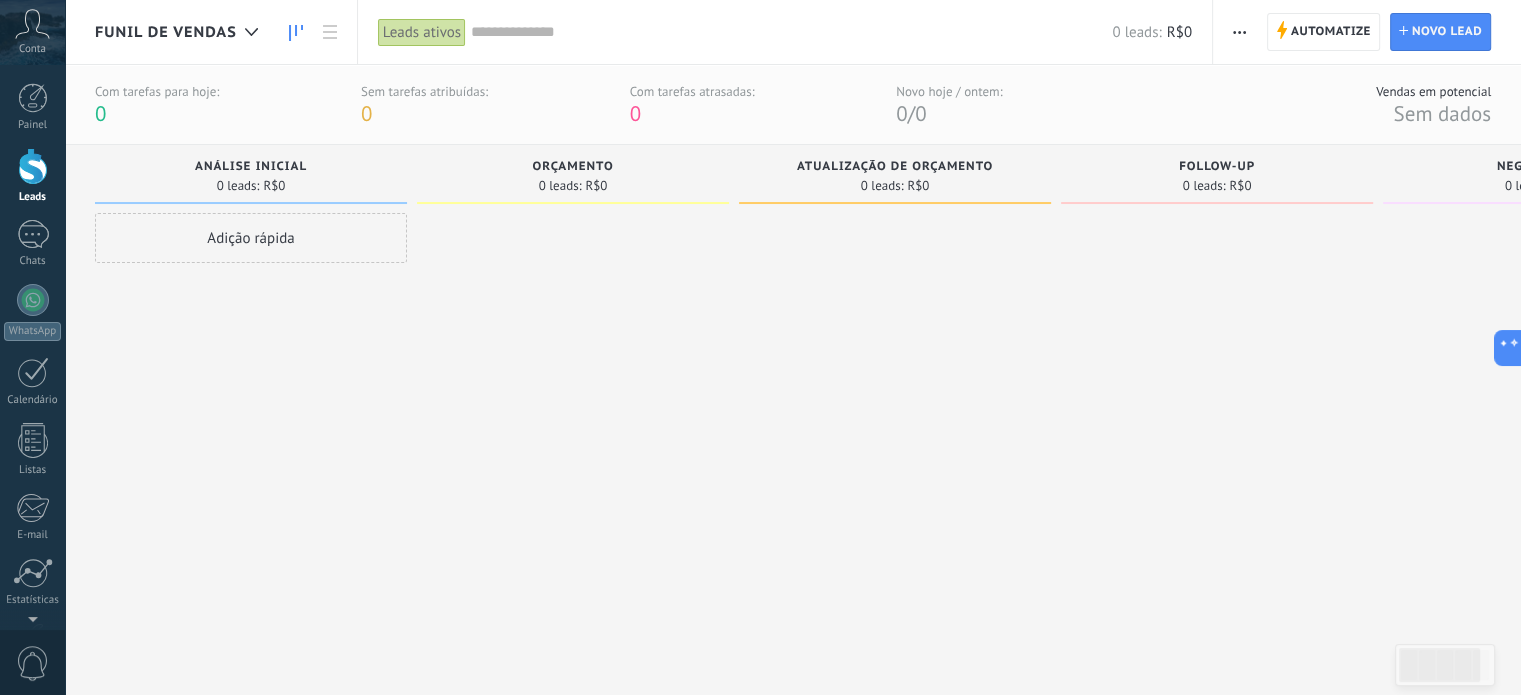 click on "Adição rápida" at bounding box center [251, 238] 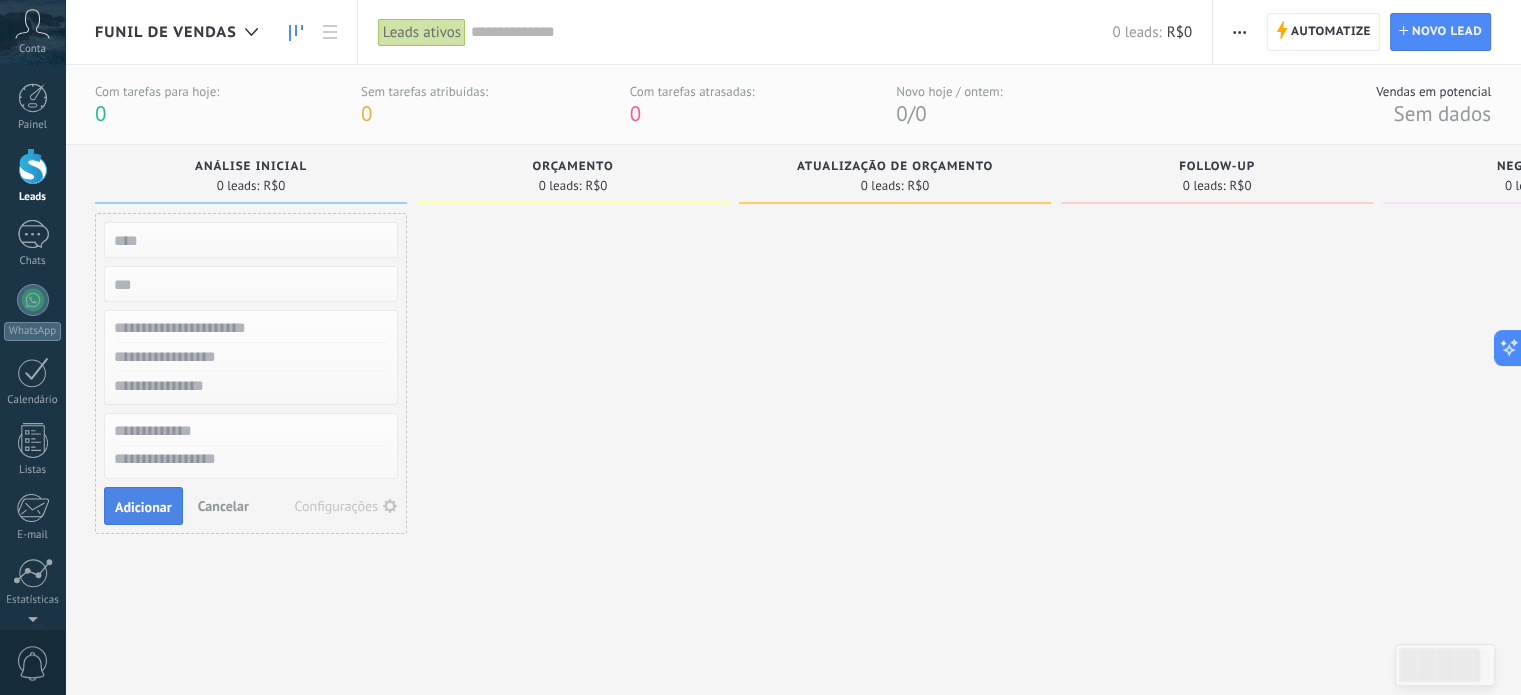 click on "Adicionar" at bounding box center [143, 507] 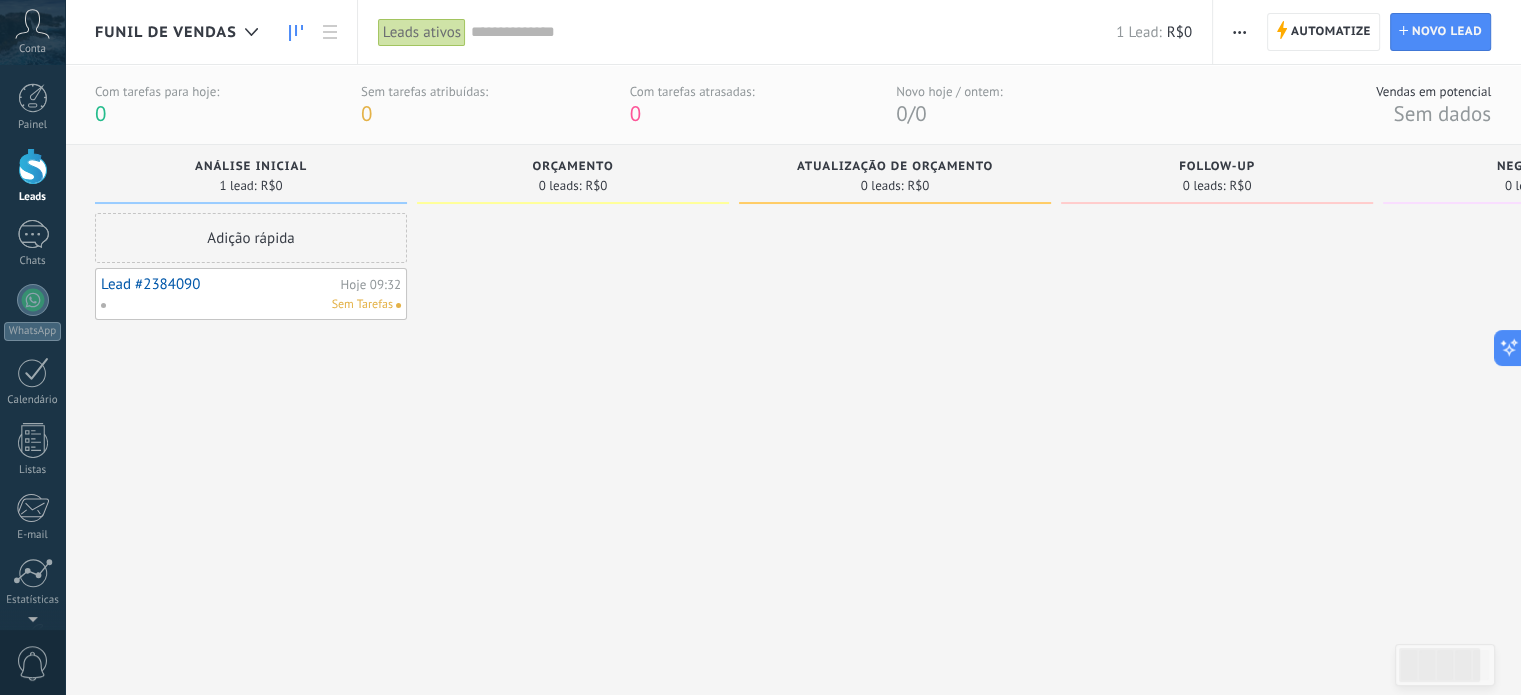 click on "Lead #2384090 Hoje 09:32 Sem Tarefas" at bounding box center [251, 294] 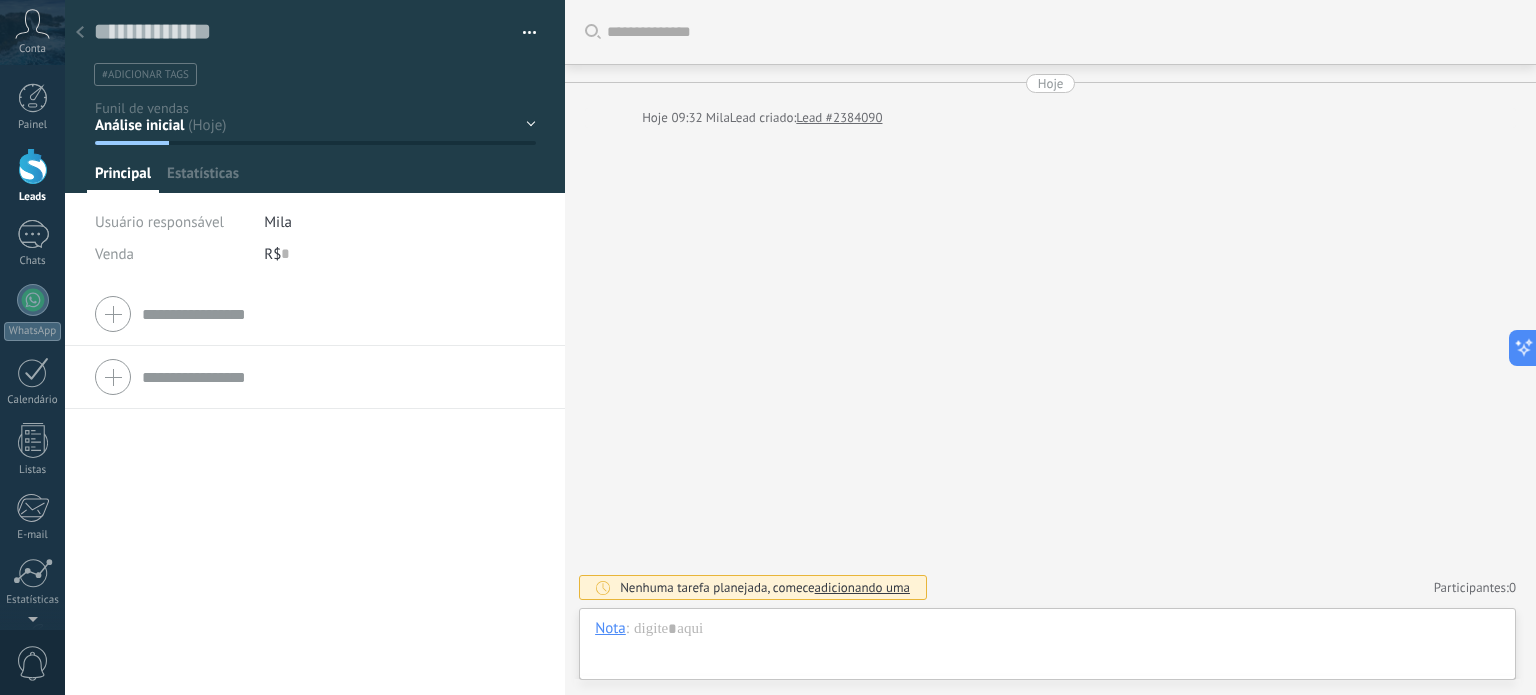 scroll, scrollTop: 29, scrollLeft: 0, axis: vertical 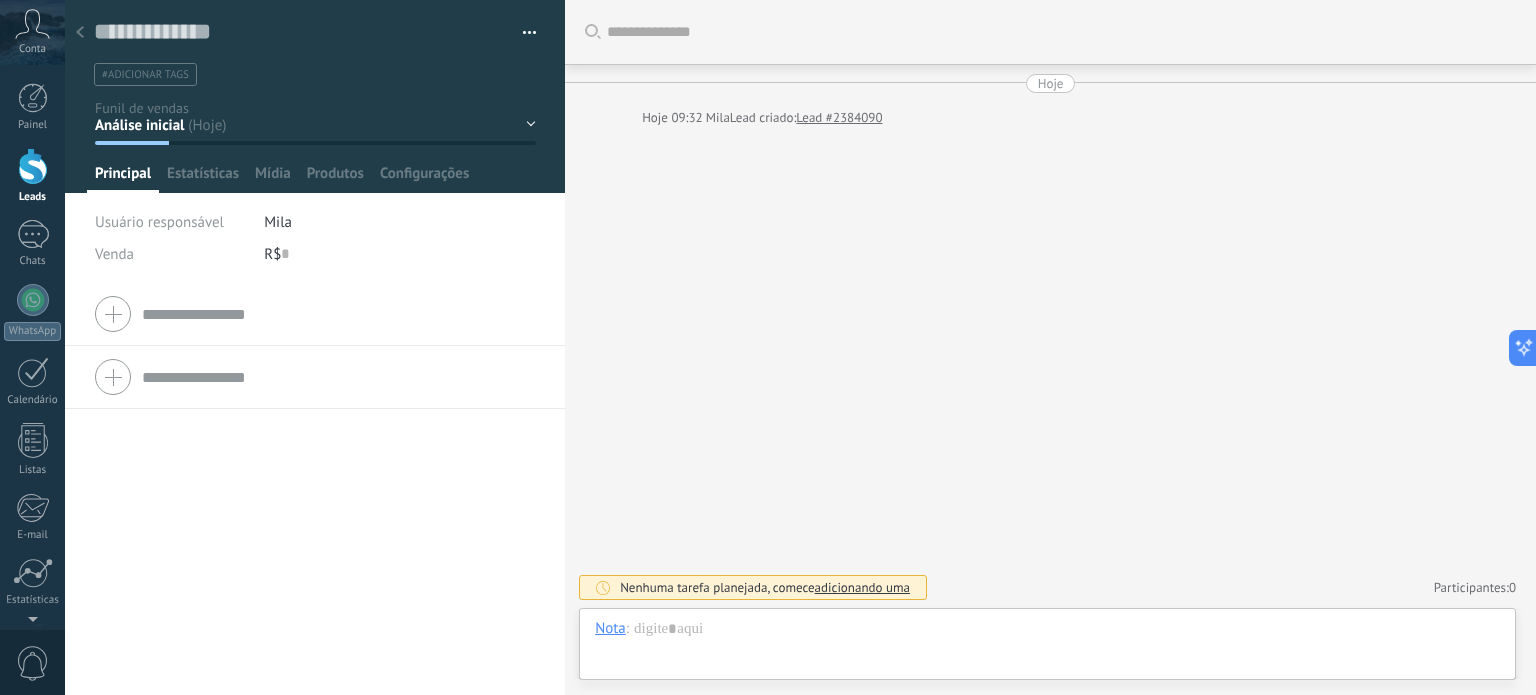 click at bounding box center [315, 377] 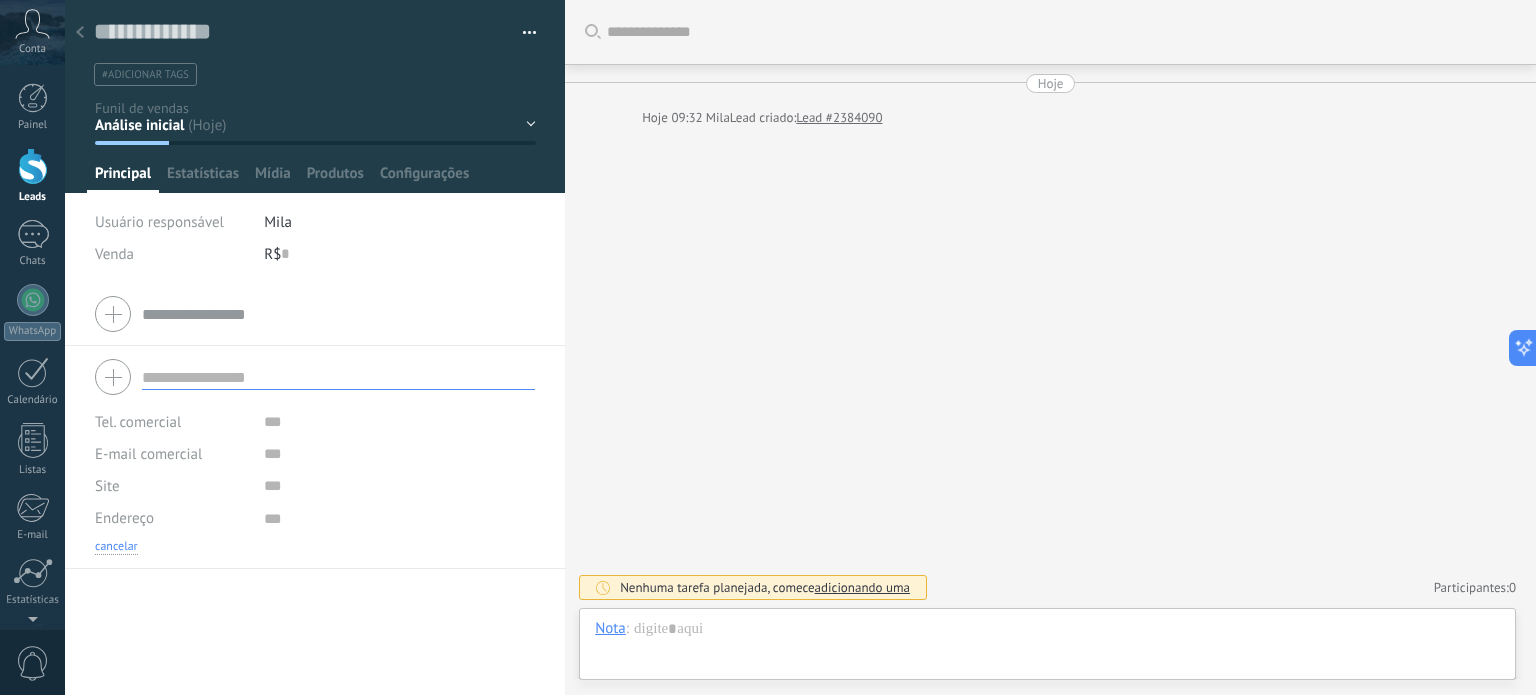 click on "cancelar" at bounding box center (116, 547) 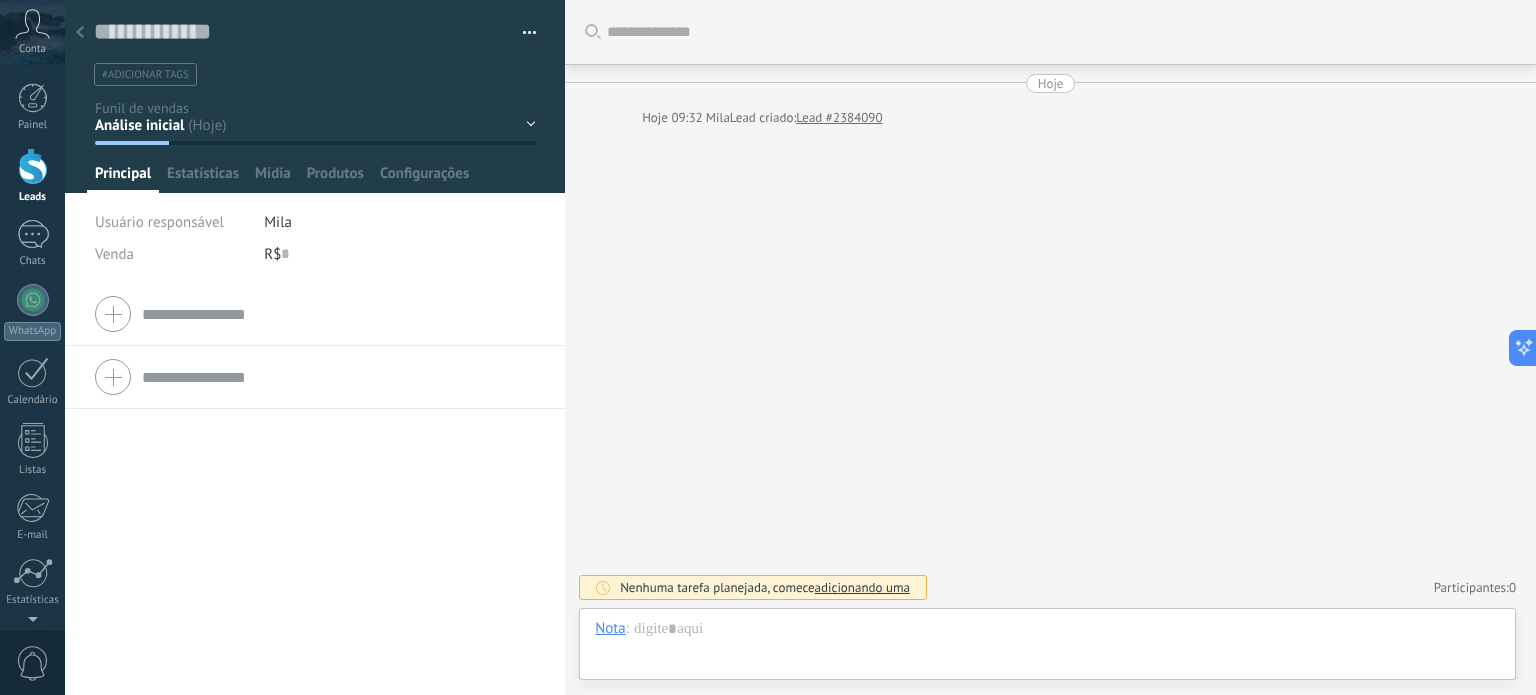 click at bounding box center (338, 314) 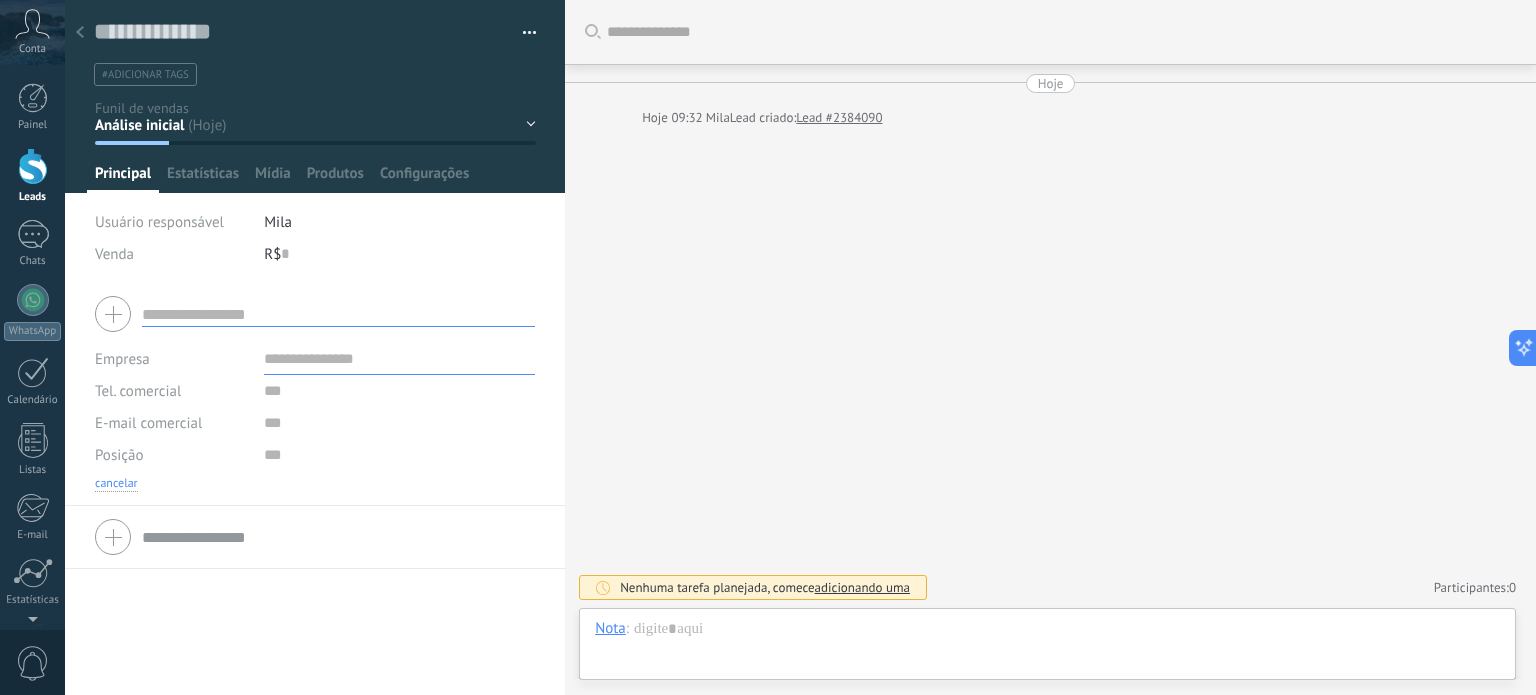 click on "cancelar" at bounding box center (116, 484) 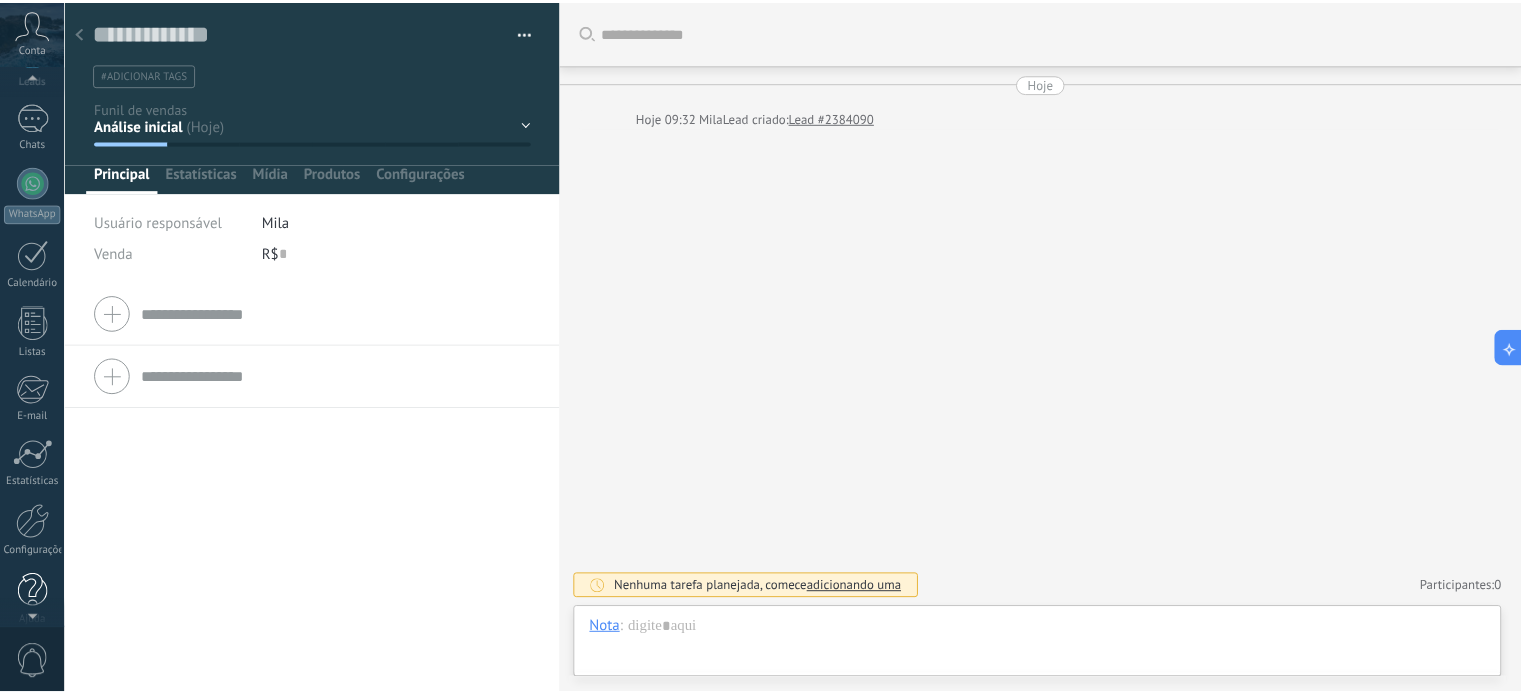 scroll, scrollTop: 136, scrollLeft: 0, axis: vertical 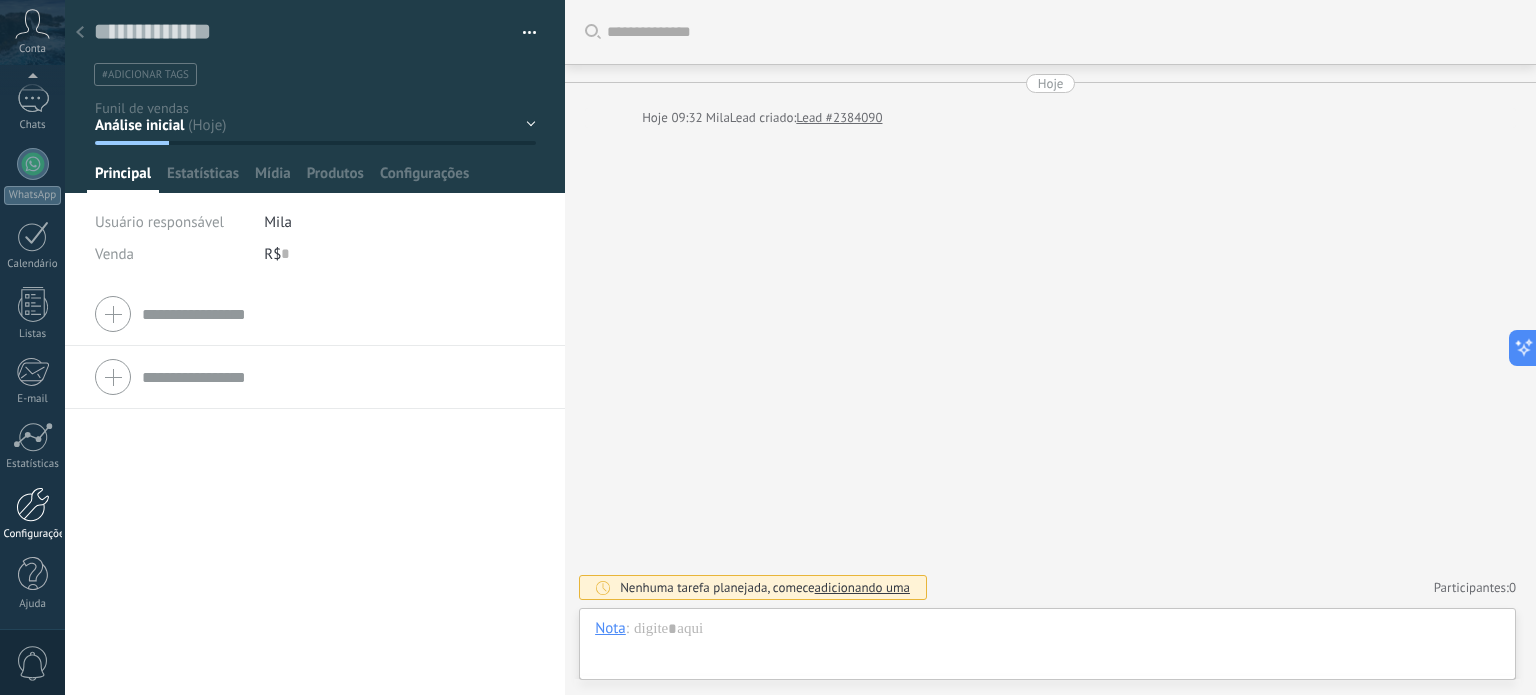 click at bounding box center (33, 504) 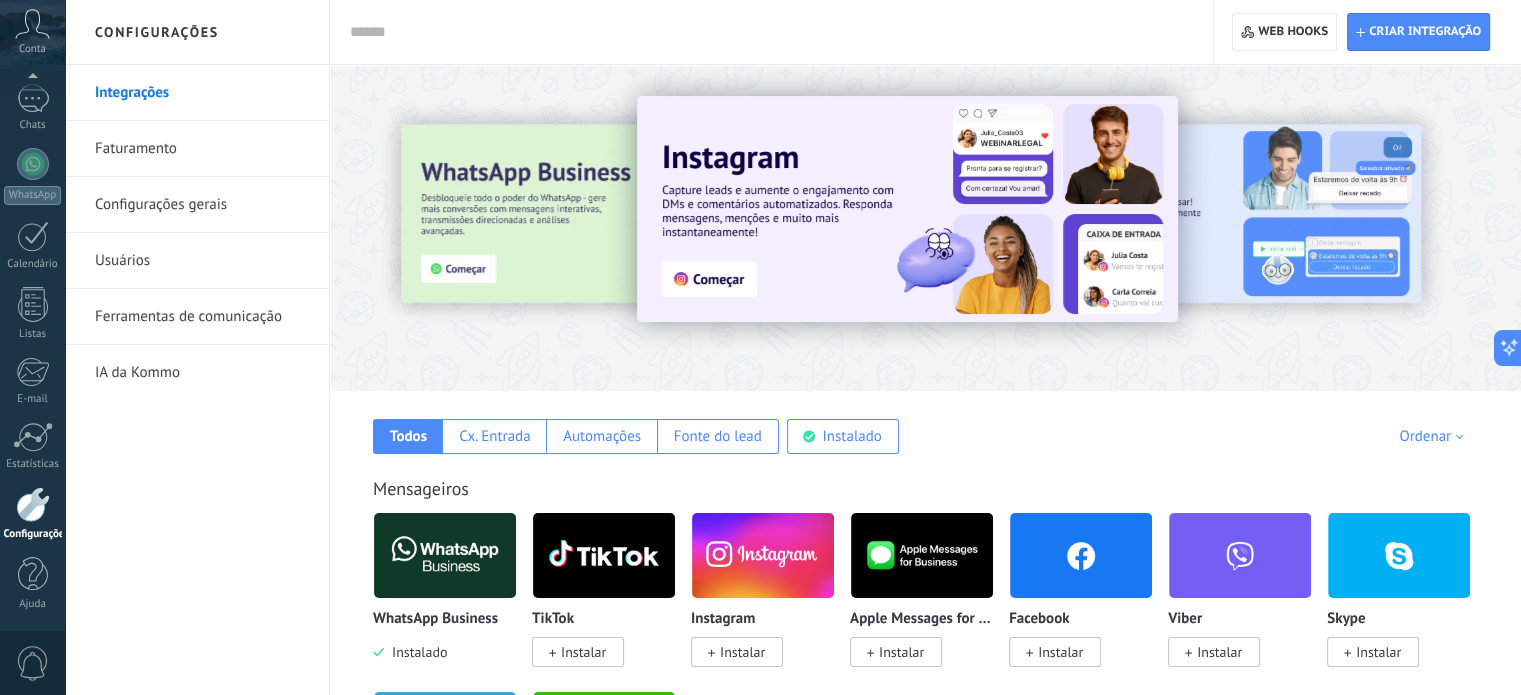 click on "Configurações gerais" at bounding box center [202, 205] 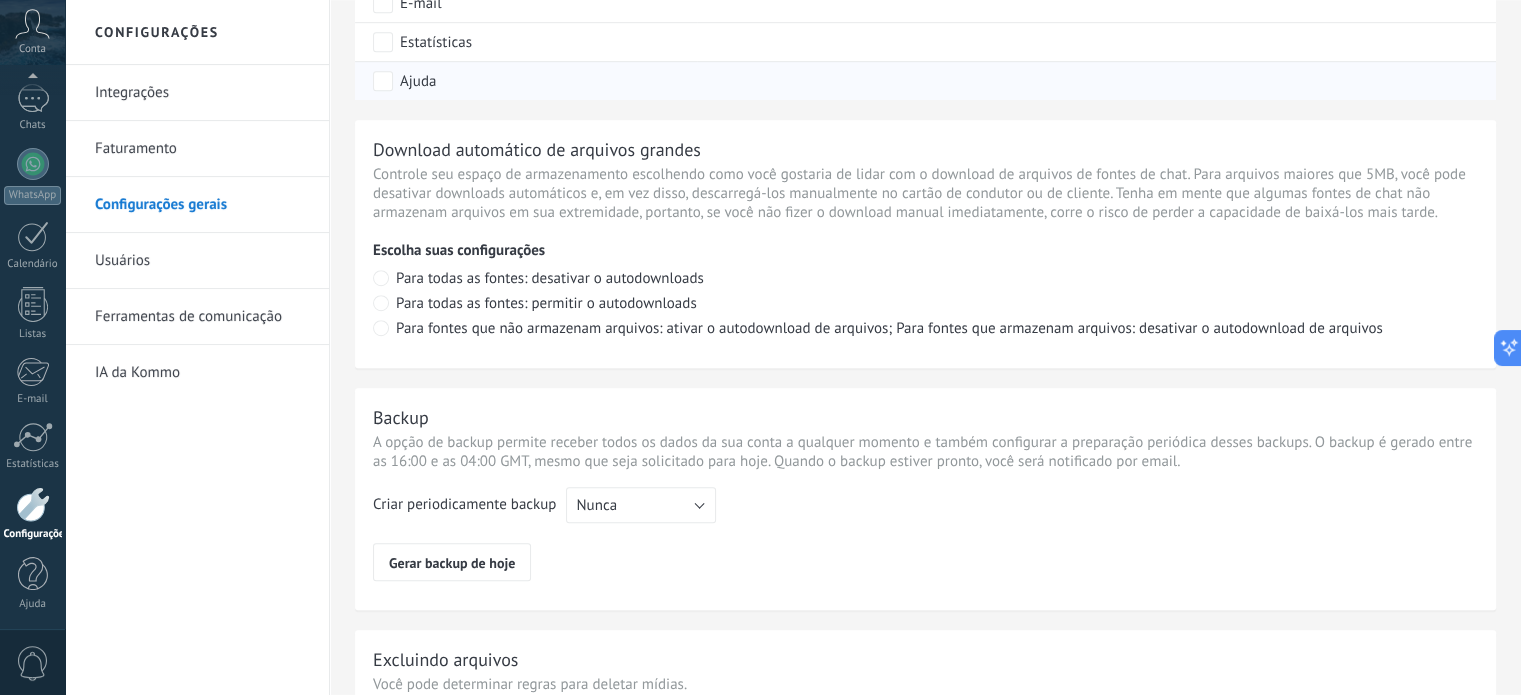 scroll, scrollTop: 1492, scrollLeft: 0, axis: vertical 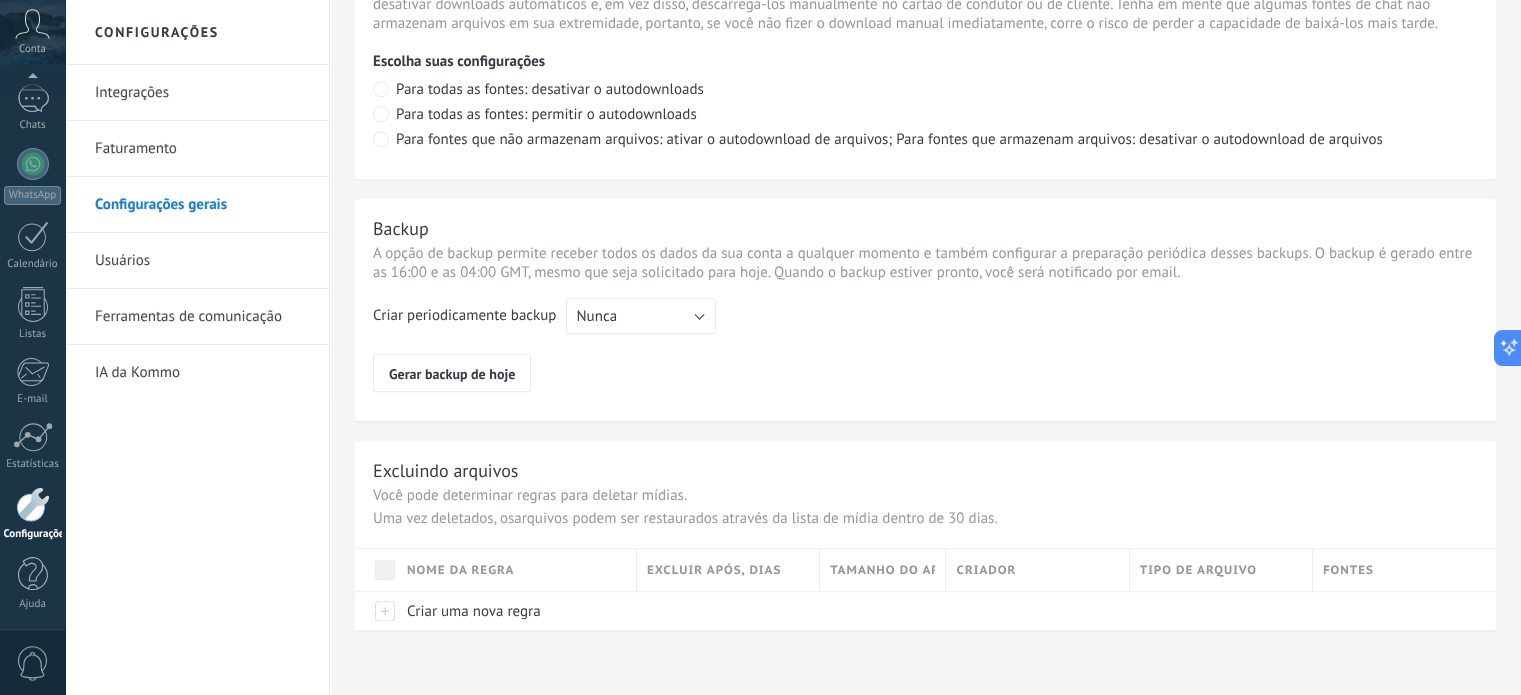 click on "Ferramentas de comunicação" at bounding box center (202, 317) 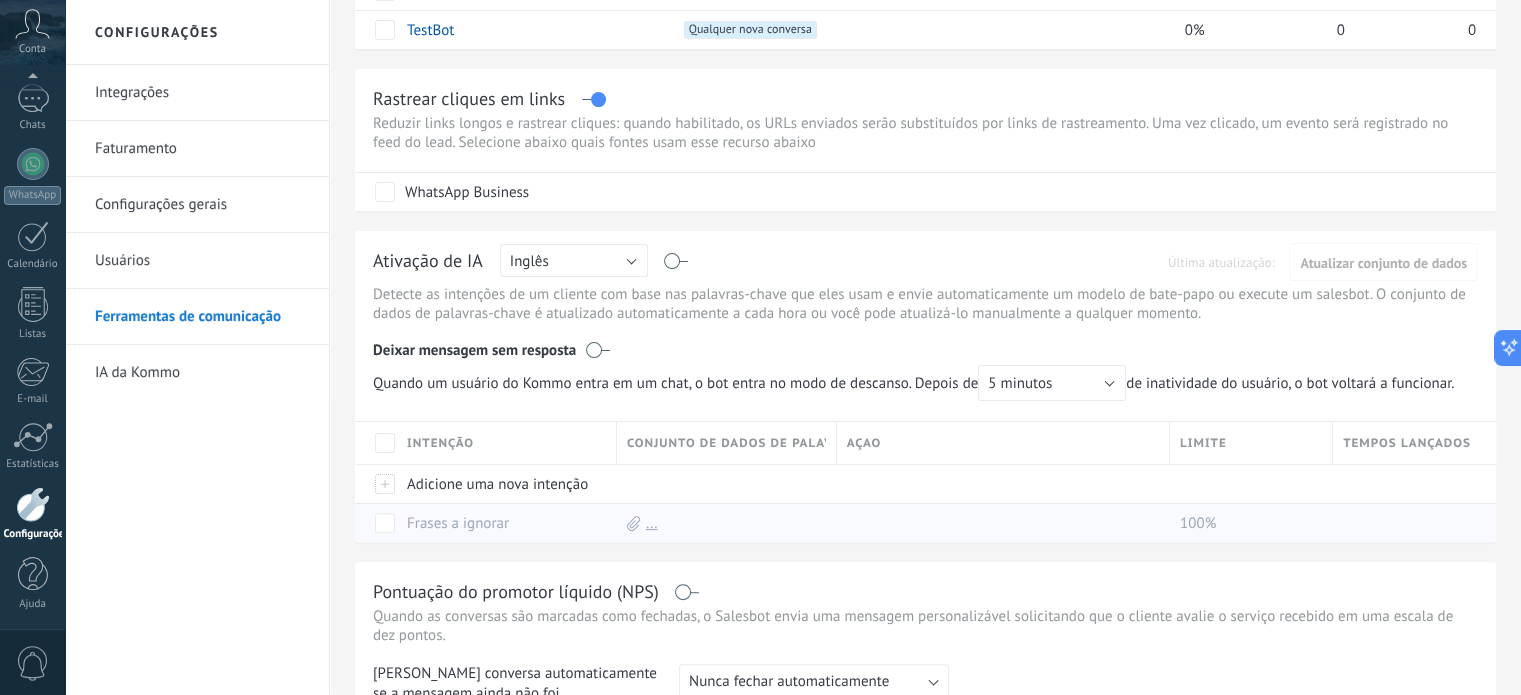 scroll, scrollTop: 500, scrollLeft: 0, axis: vertical 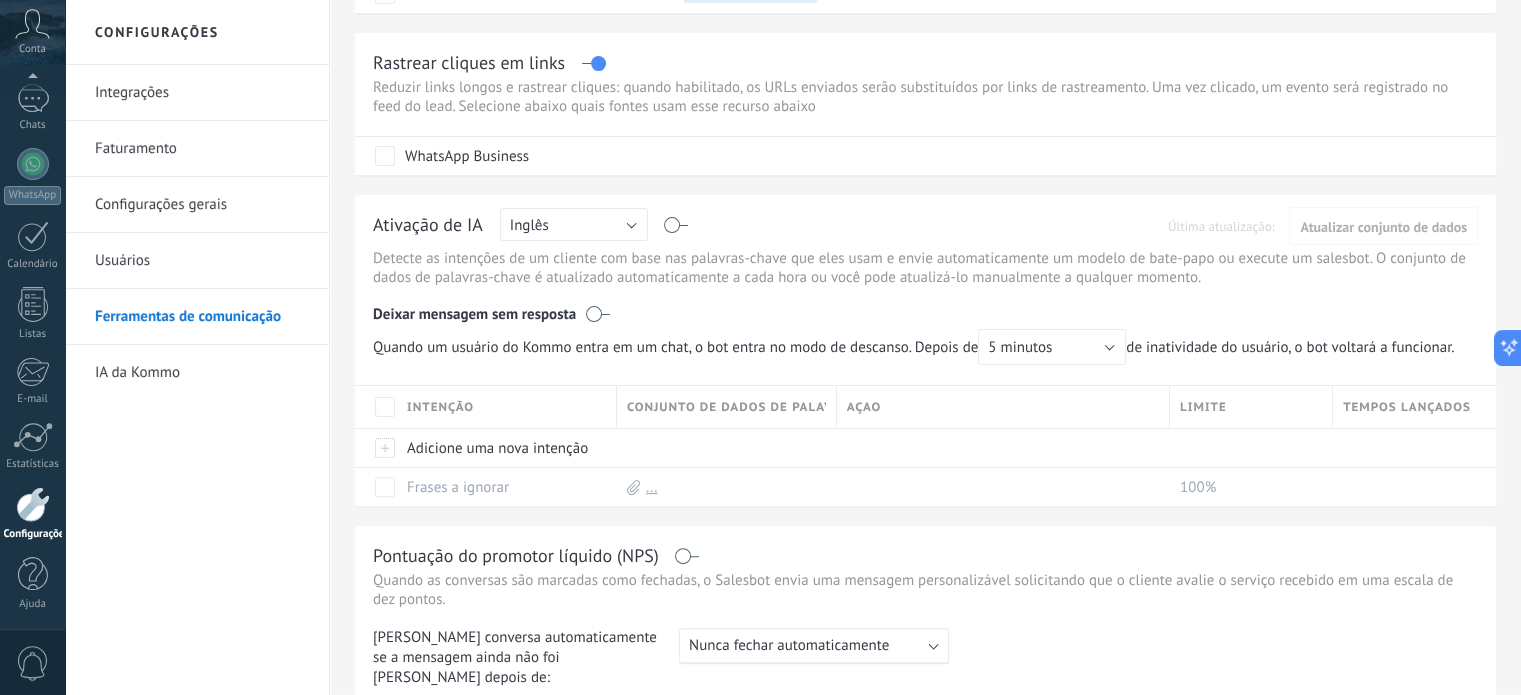 click on "Ativação de IA Russo Inglês Espanhol Português Indonésia Turco Inglês Última atualização: Atualizar conjunto de dados Detecte as intenções de um cliente com base nas palavras-chave que eles usam e envie automaticamente um modelo de bate-papo ou execute um salesbot. O conjunto de dados de palavras-chave é atualizado automaticamente a cada hora ou você pode atualizá-lo manualmente a qualquer momento. Deixar mensagem sem resposta Quando um usuário do Kommo entra em um chat, o bot entra no modo de descanso. Depois de 5 minutos 10 minutos 15 minutos 30 minutos 1 hora 6 horas 24 horas 5 minutos  de inatividade do usuário, o bot voltará a funcionar. Intenção Conjunto de dados de palavras-chave Açao Limite Tempos lançados        Adicione uma nova intenção                Frases a ignorar ... 100%   Mostrar mais" at bounding box center [925, 350] 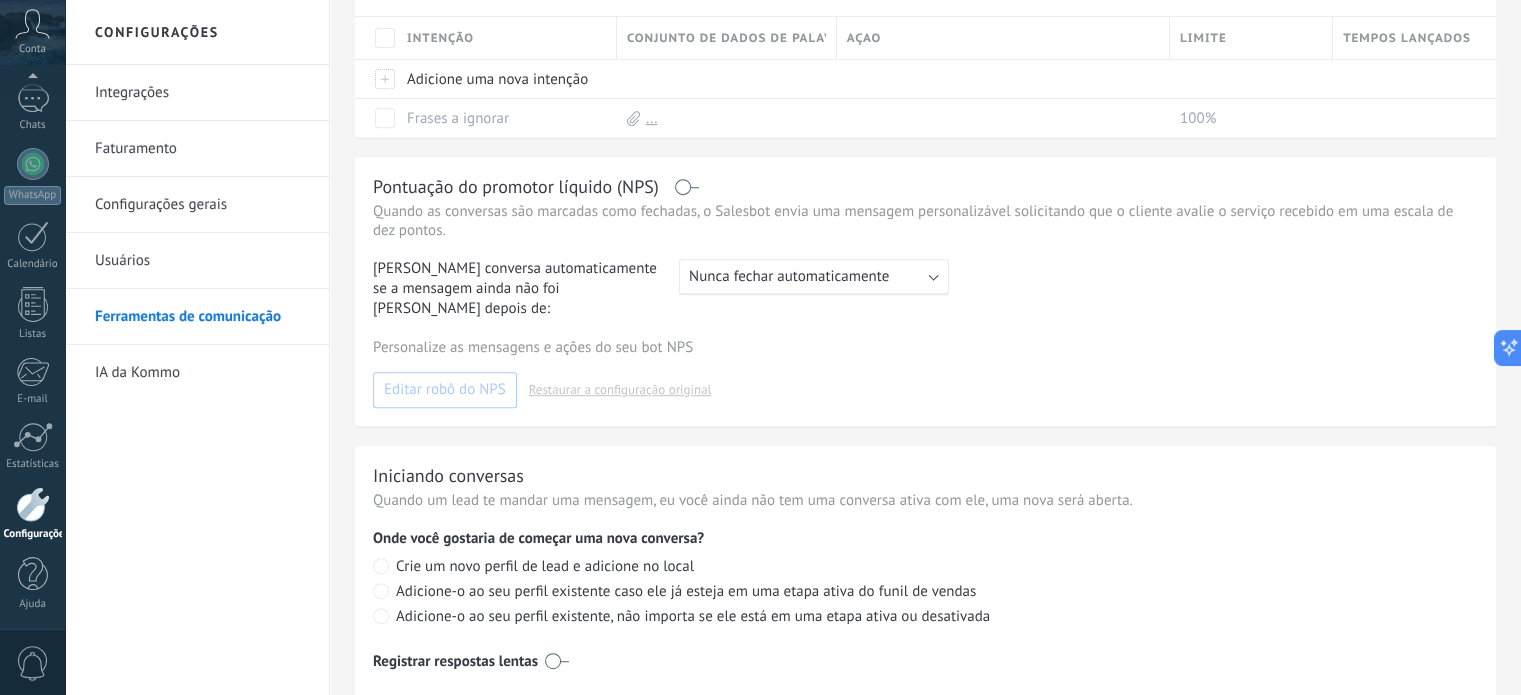 scroll, scrollTop: 928, scrollLeft: 0, axis: vertical 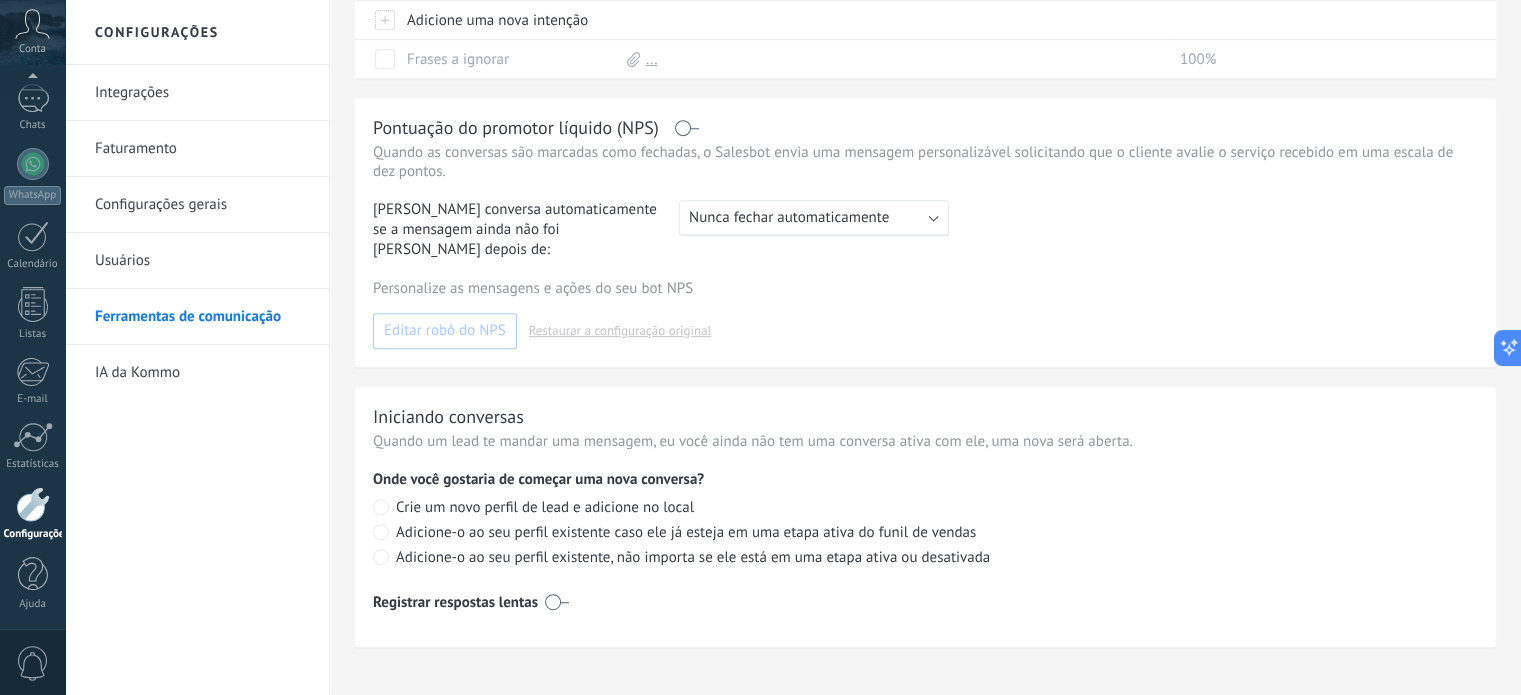 click on "Configurações gerais" at bounding box center [202, 205] 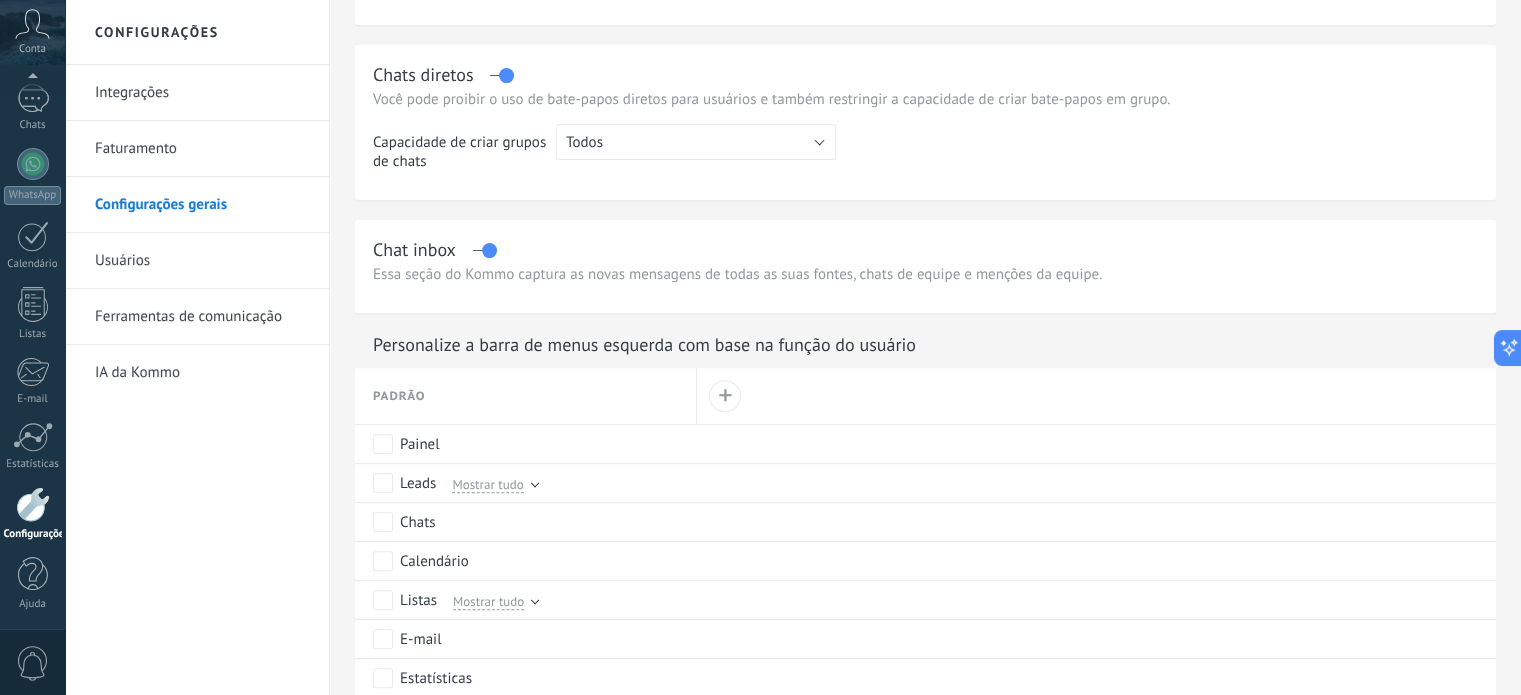 scroll, scrollTop: 0, scrollLeft: 0, axis: both 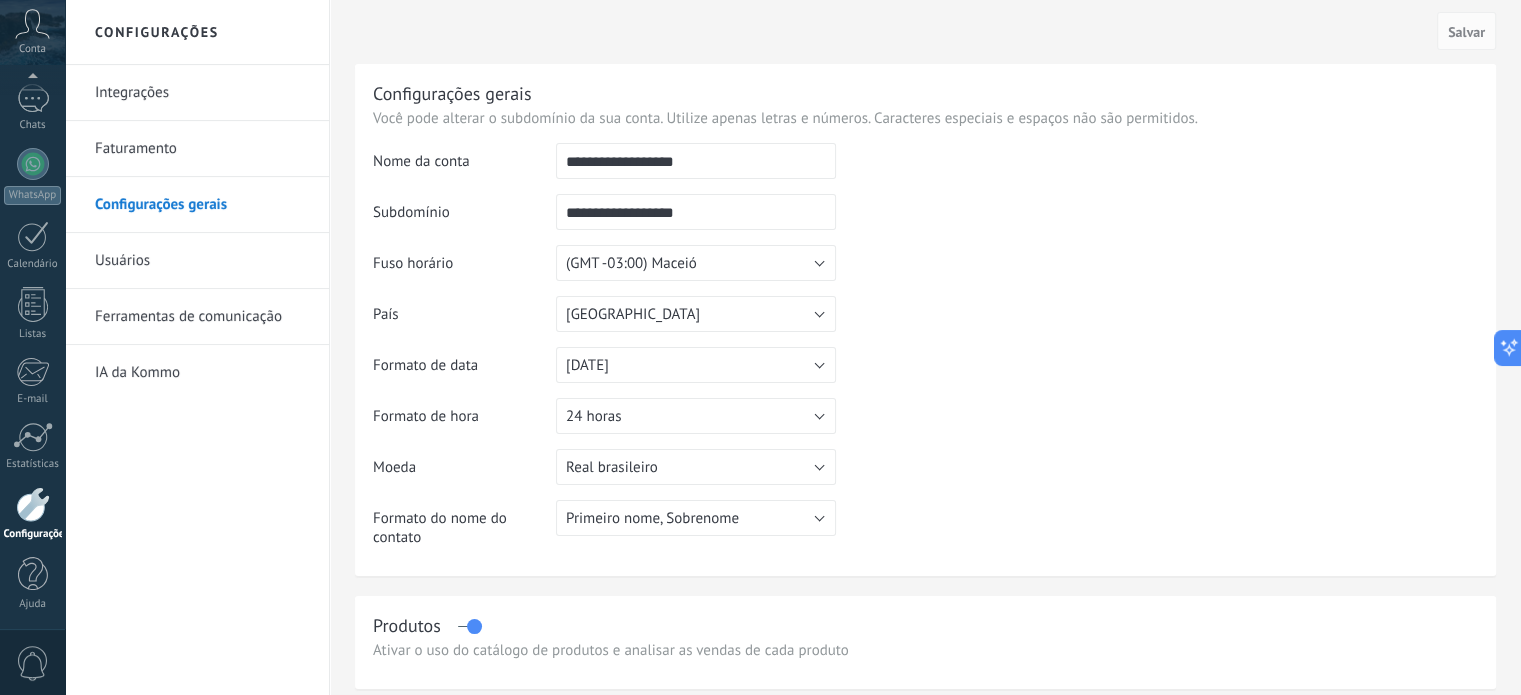 drag, startPoint x: 184, startPoint y: 161, endPoint x: 160, endPoint y: 83, distance: 81.608826 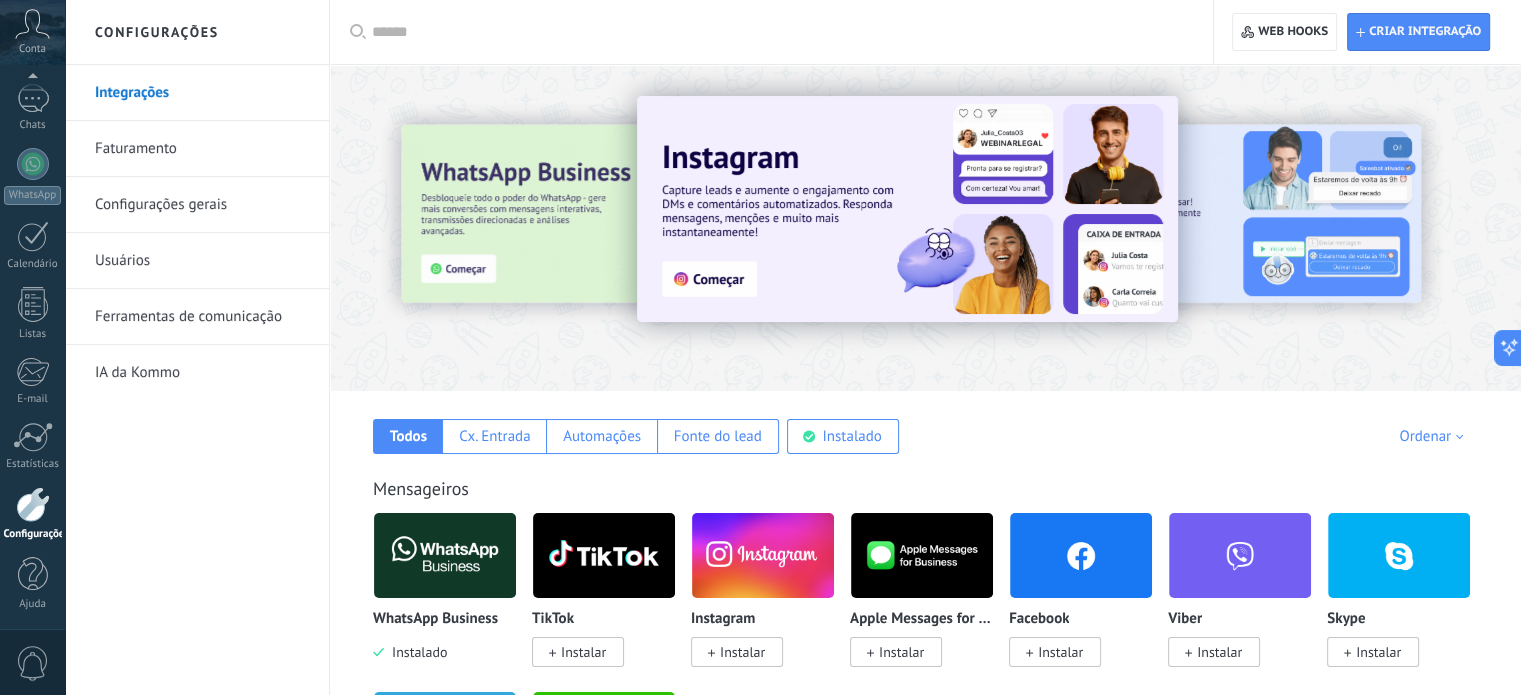 scroll, scrollTop: 100, scrollLeft: 0, axis: vertical 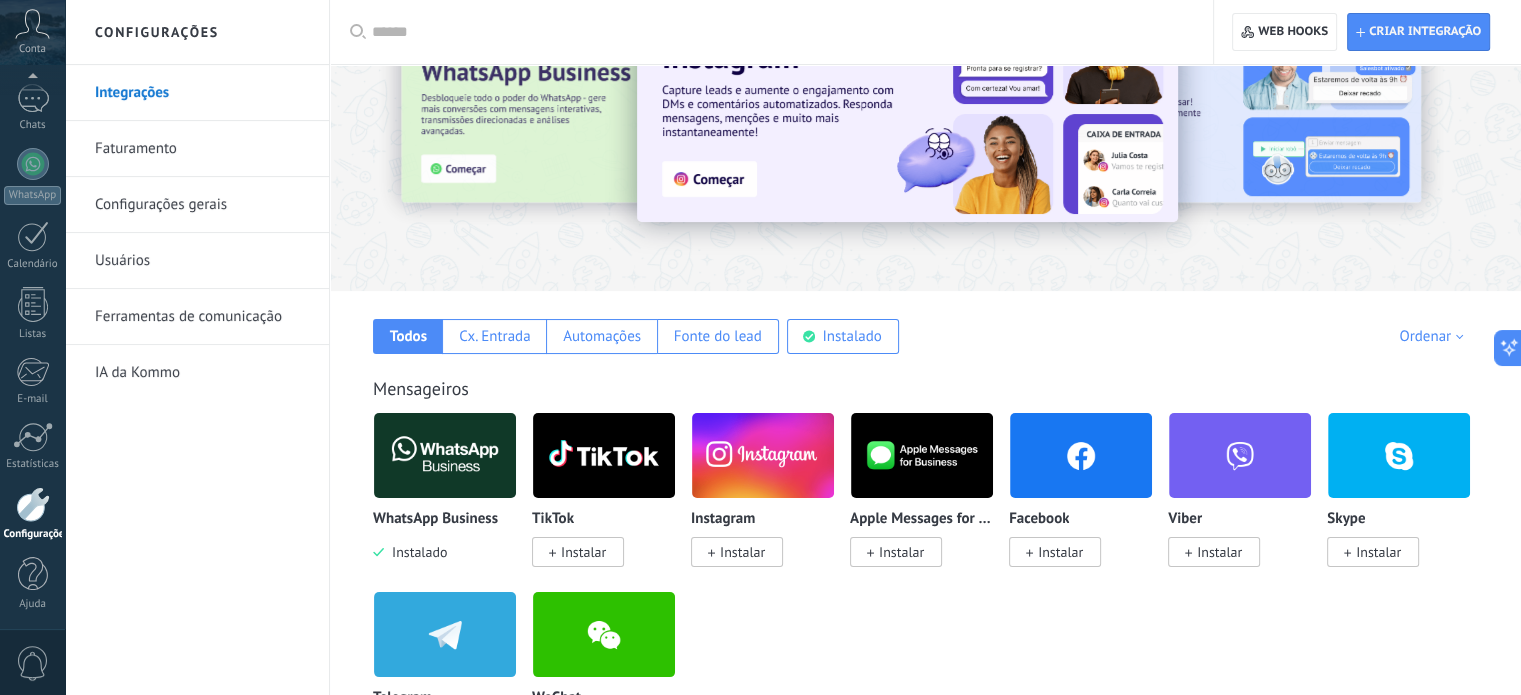 click on "Integrações" at bounding box center [202, 93] 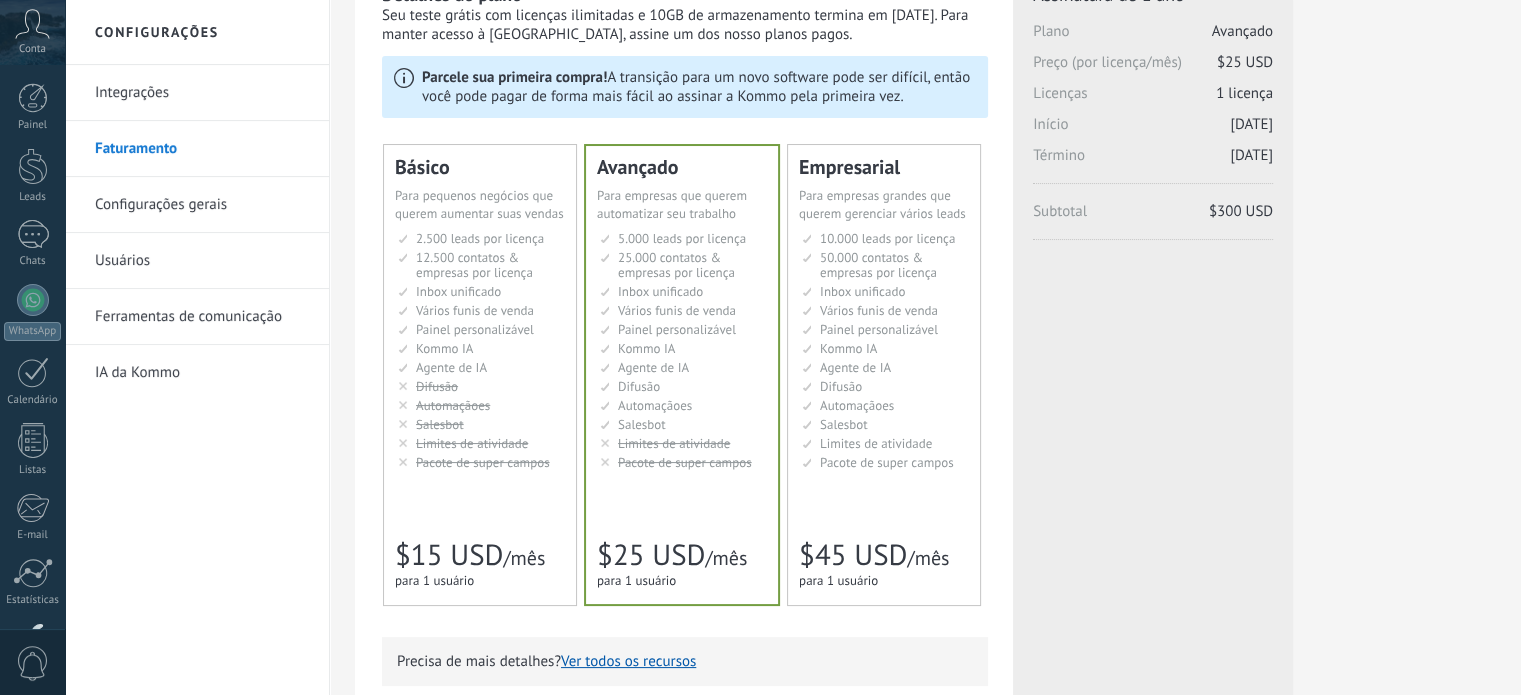 scroll, scrollTop: 100, scrollLeft: 0, axis: vertical 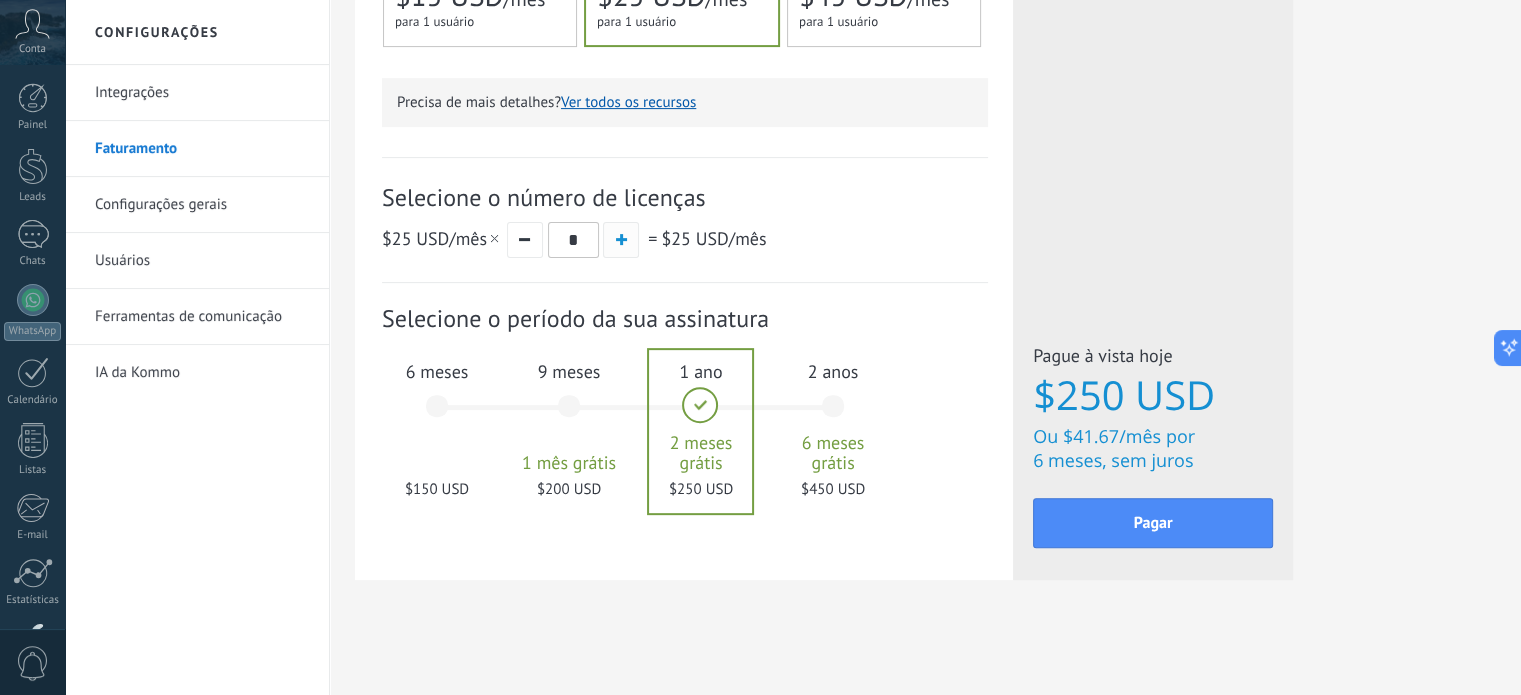 click at bounding box center (621, 240) 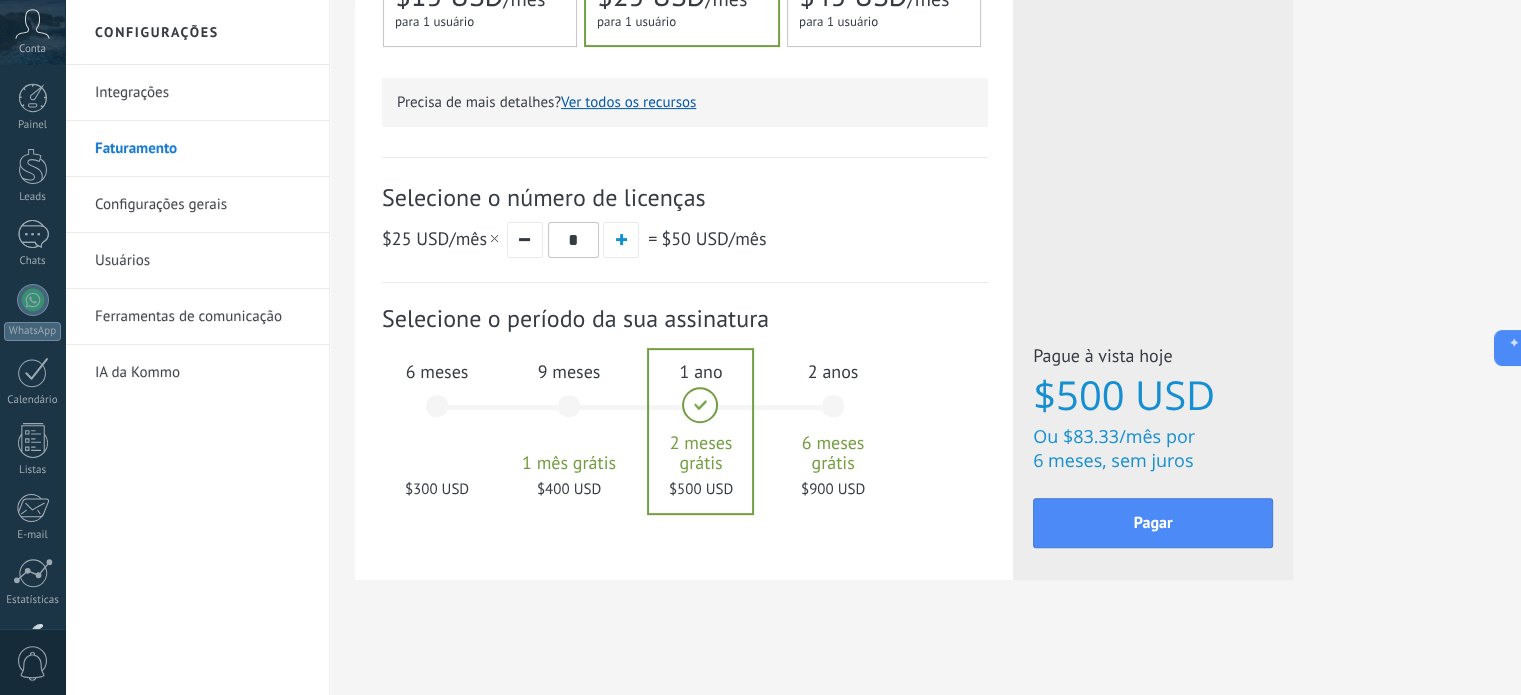 click on "6 meses
$300 USD" at bounding box center [437, 415] 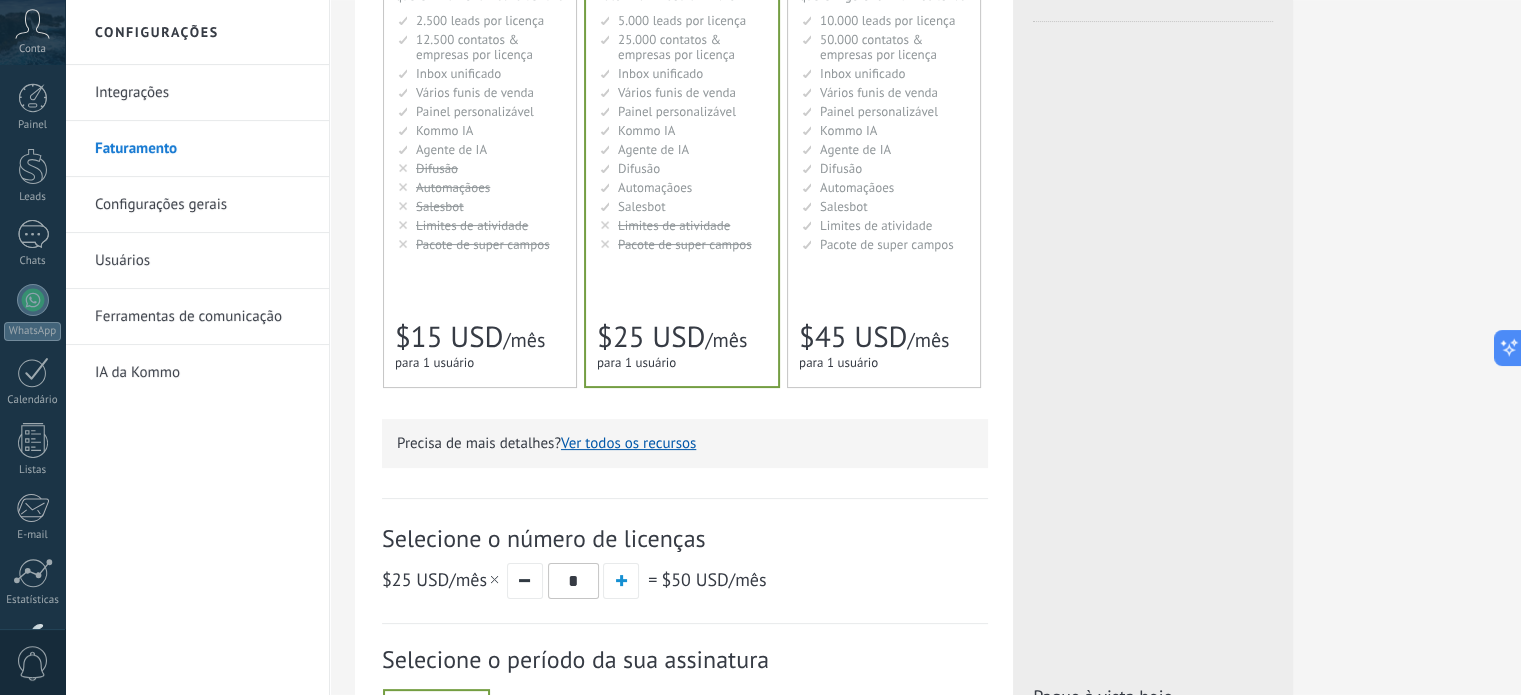 scroll, scrollTop: 0, scrollLeft: 0, axis: both 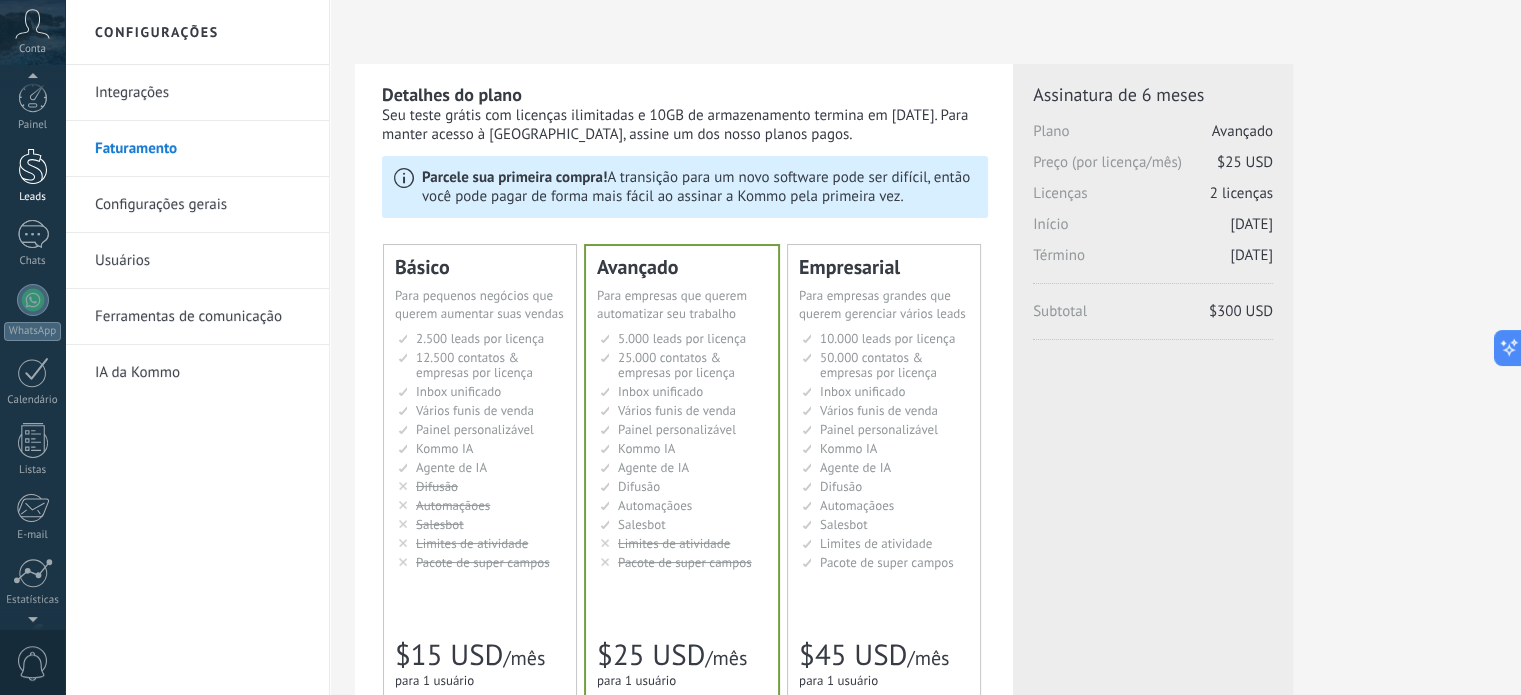 click at bounding box center [33, 166] 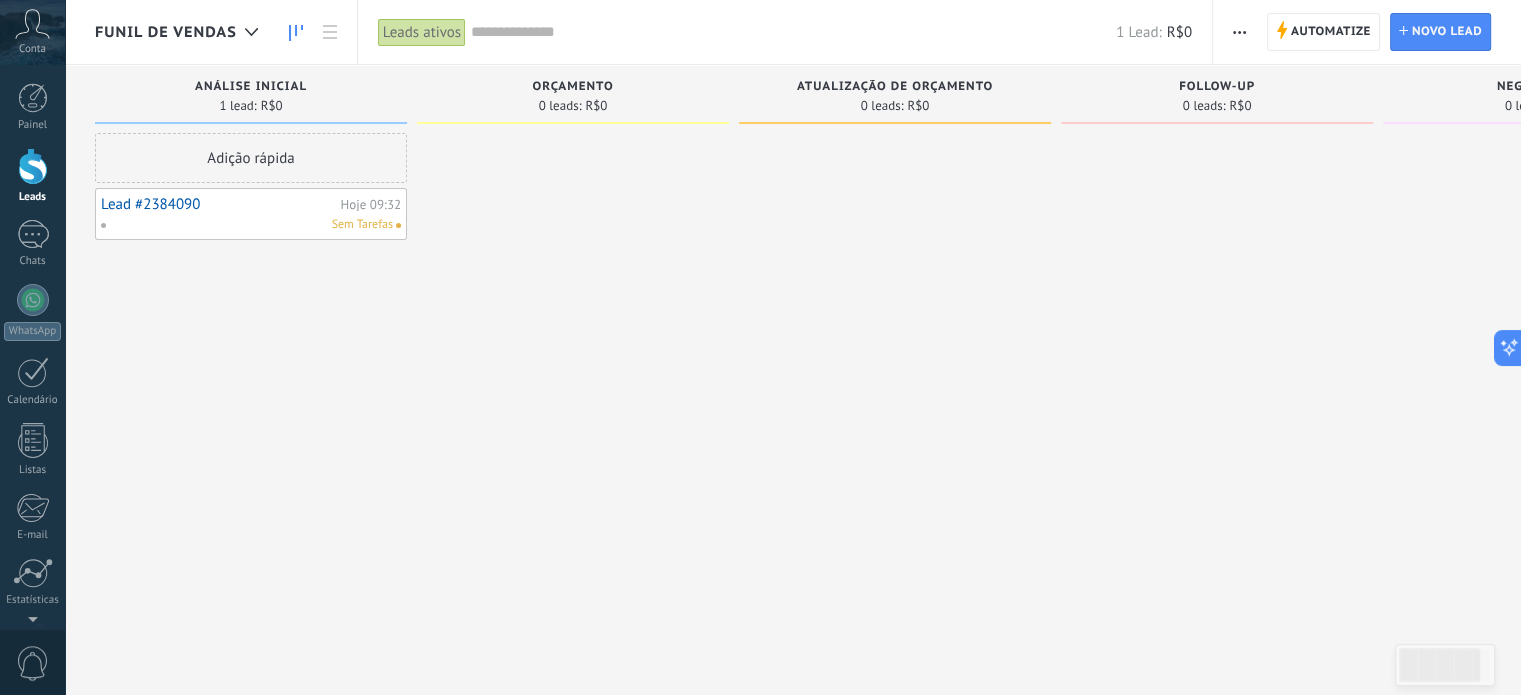 click on "Lead #2384090" at bounding box center [218, 204] 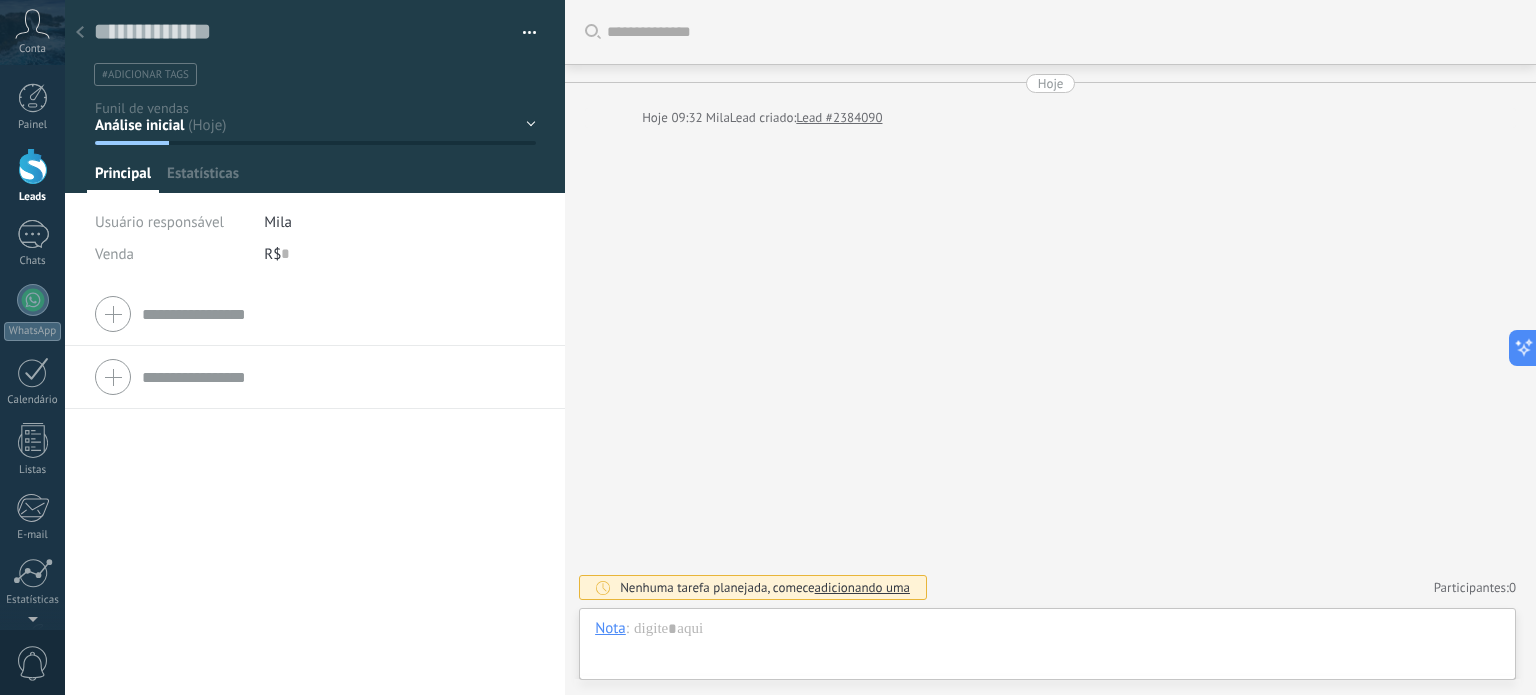 scroll, scrollTop: 29, scrollLeft: 0, axis: vertical 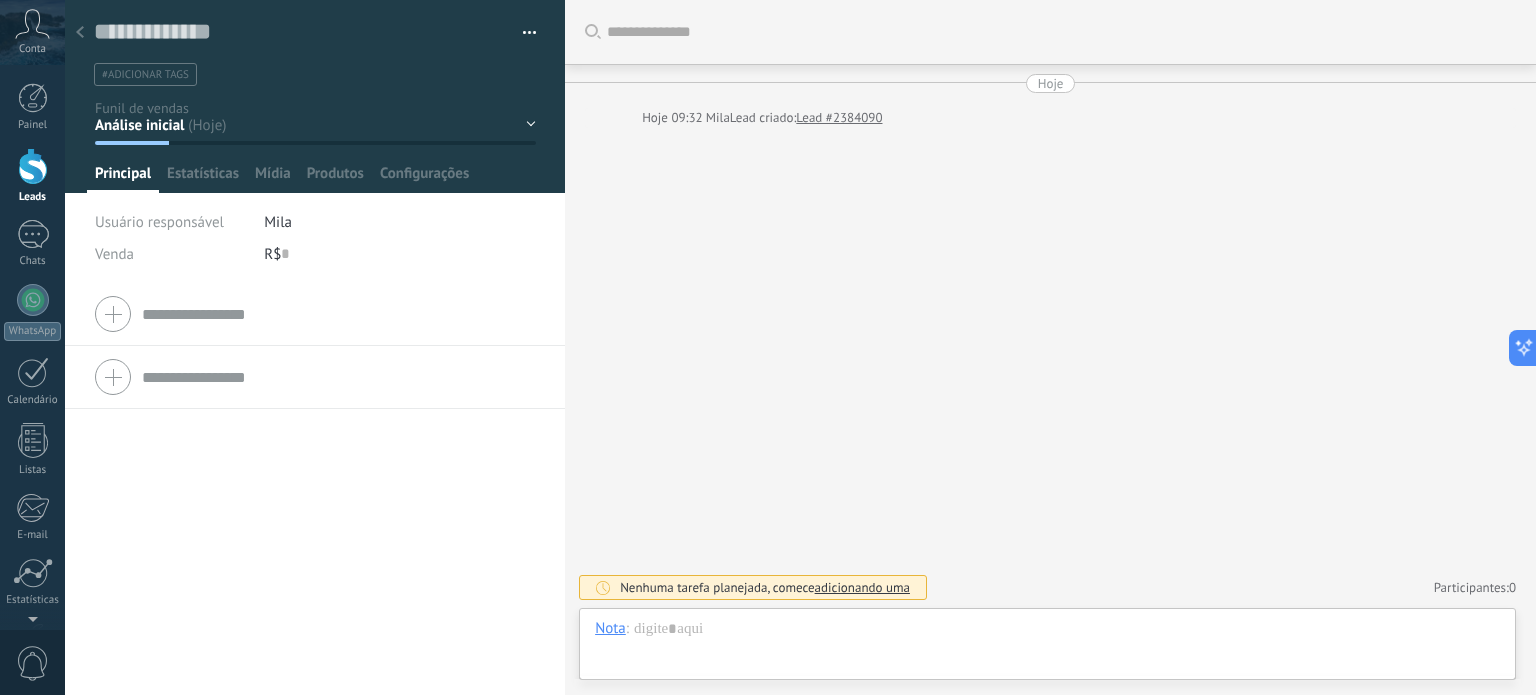 click at bounding box center [522, 33] 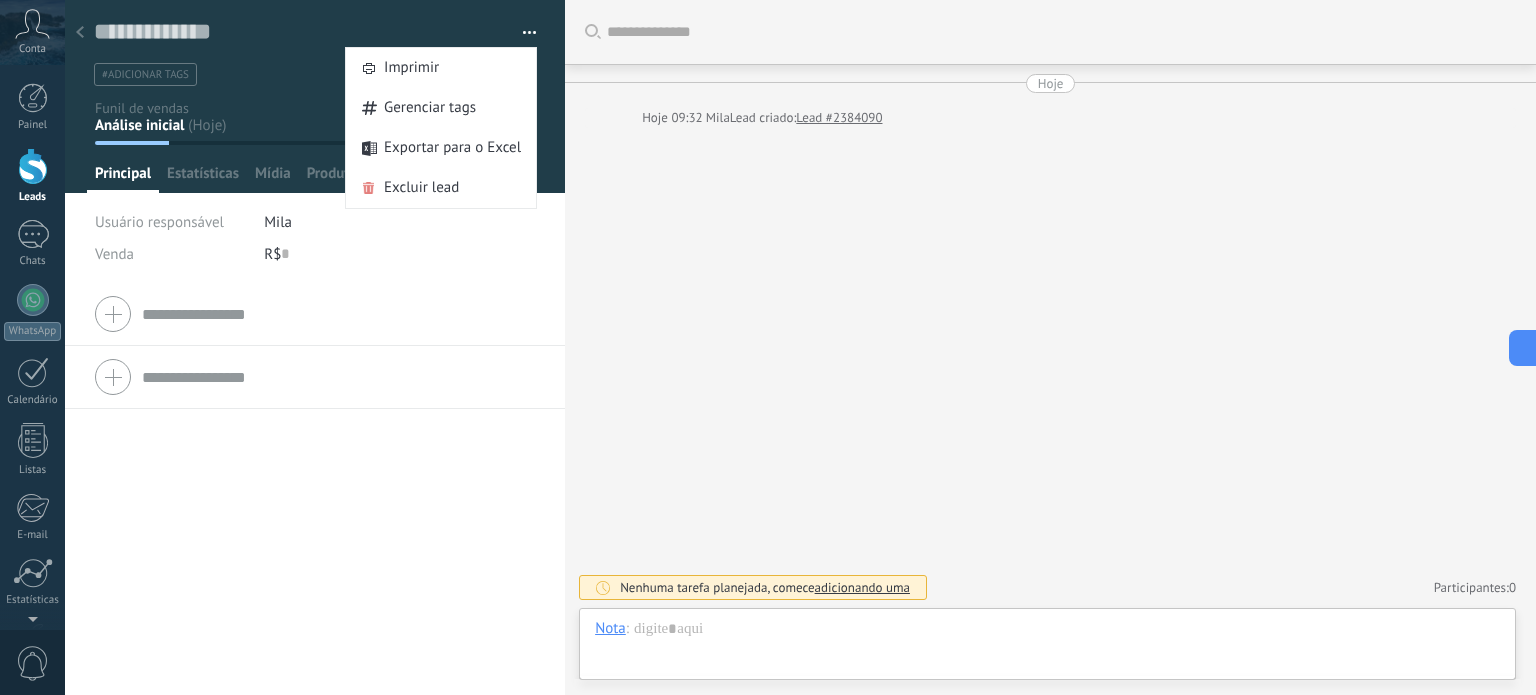 click on "Empresa
Tel. comercial
Comercial direto
Celular
Faz
Casa
Outros
Tel. comercial
Ligar
Copiar
Editar o lead
E-mail comercial
Email privado
E-mail comercial" at bounding box center [315, 489] 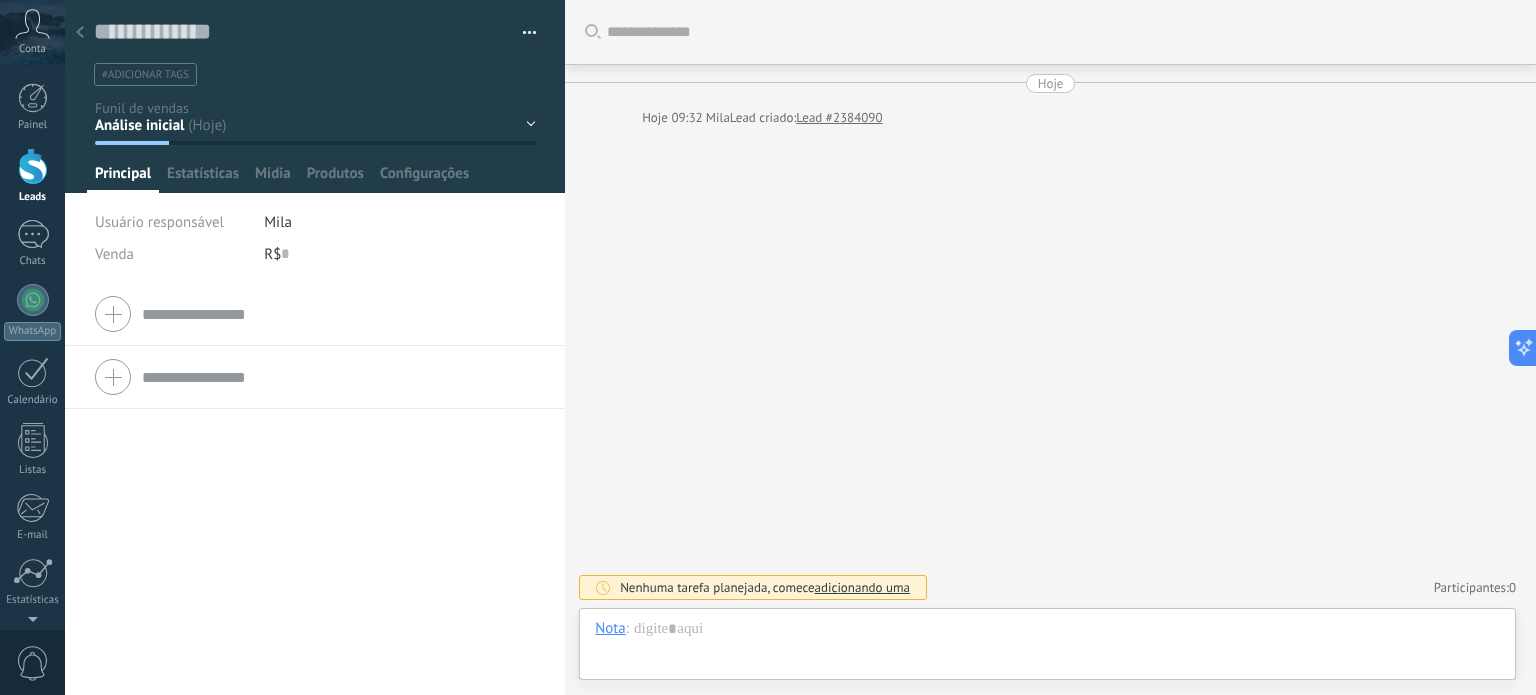click at bounding box center [338, 377] 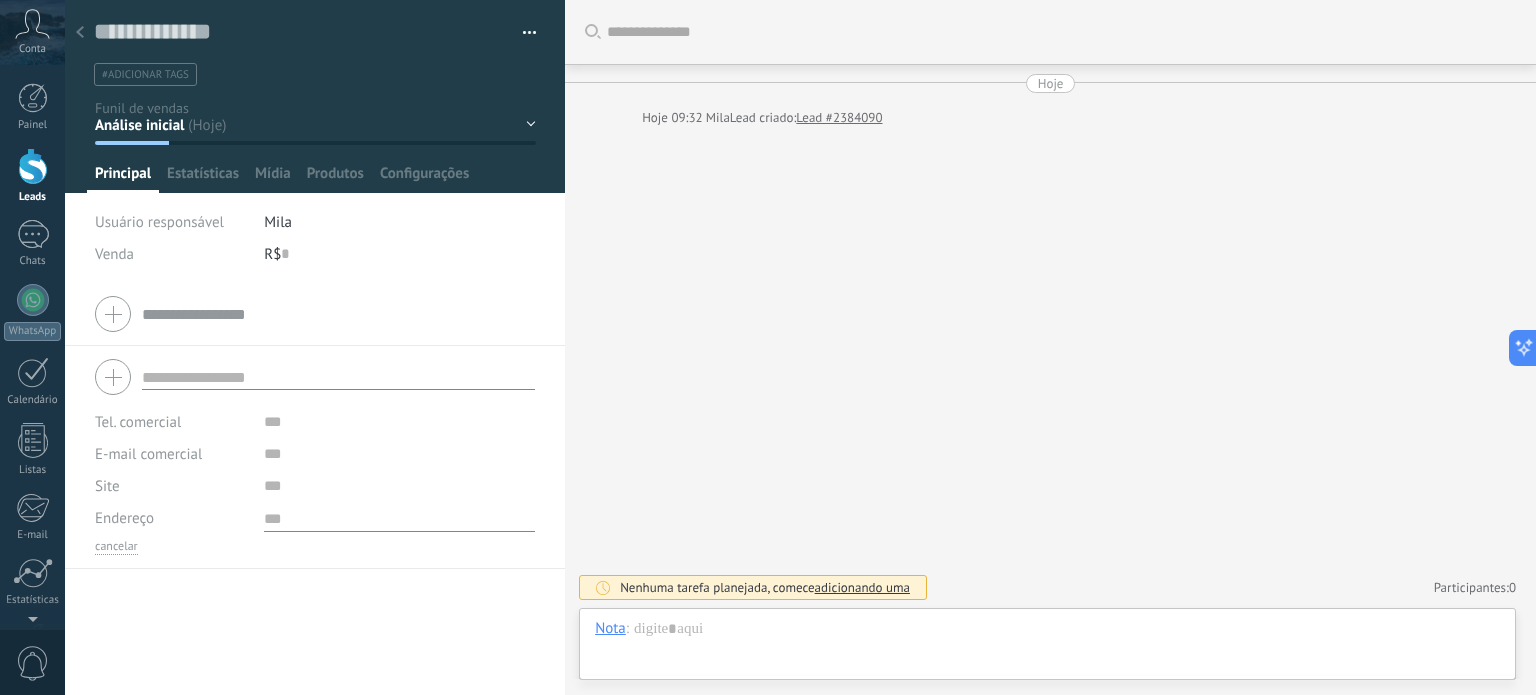 click at bounding box center (399, 517) 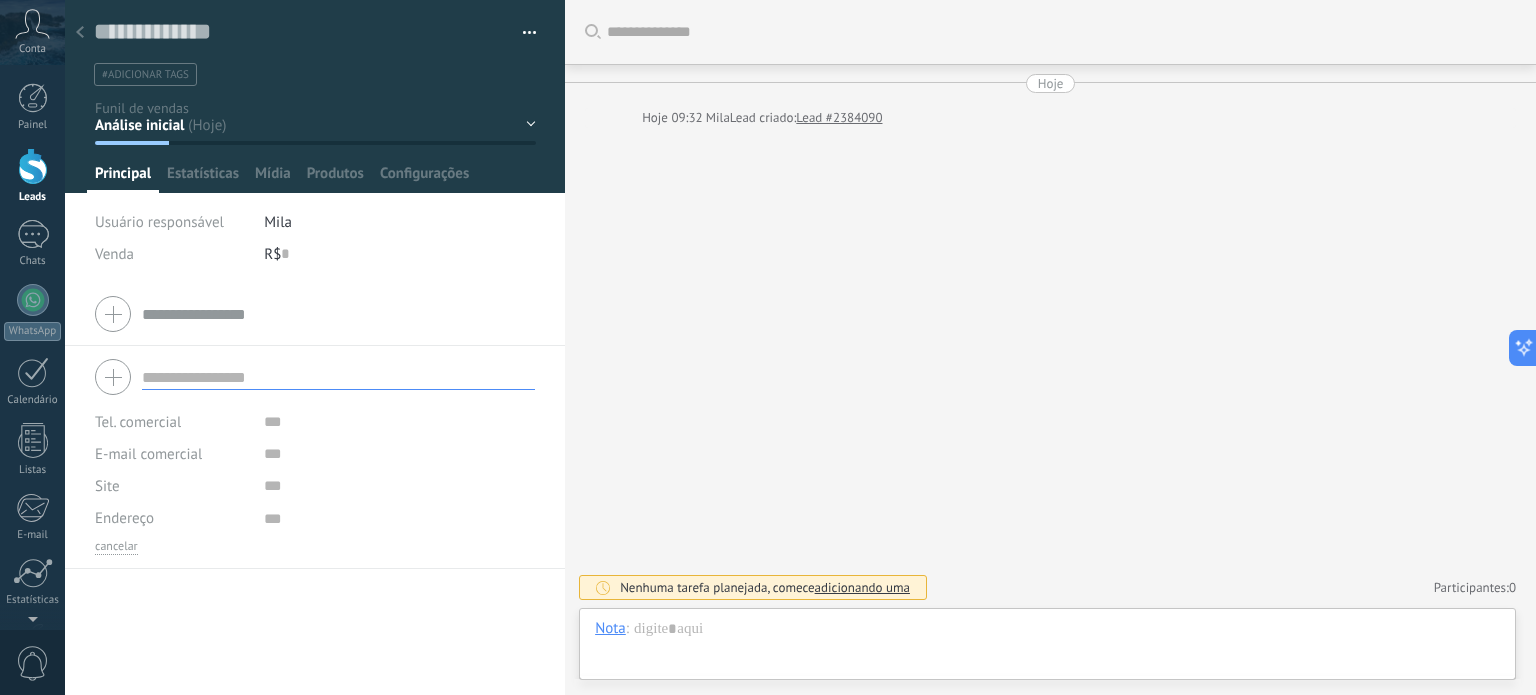 click on "Empresa
Tel. comercial
Comercial direto
Celular
Faz
Casa
Outros
Tel. comercial
Ligar
Copiar
Editar o lead
E-mail comercial
Email privado
E-mail comercial" at bounding box center [315, 489] 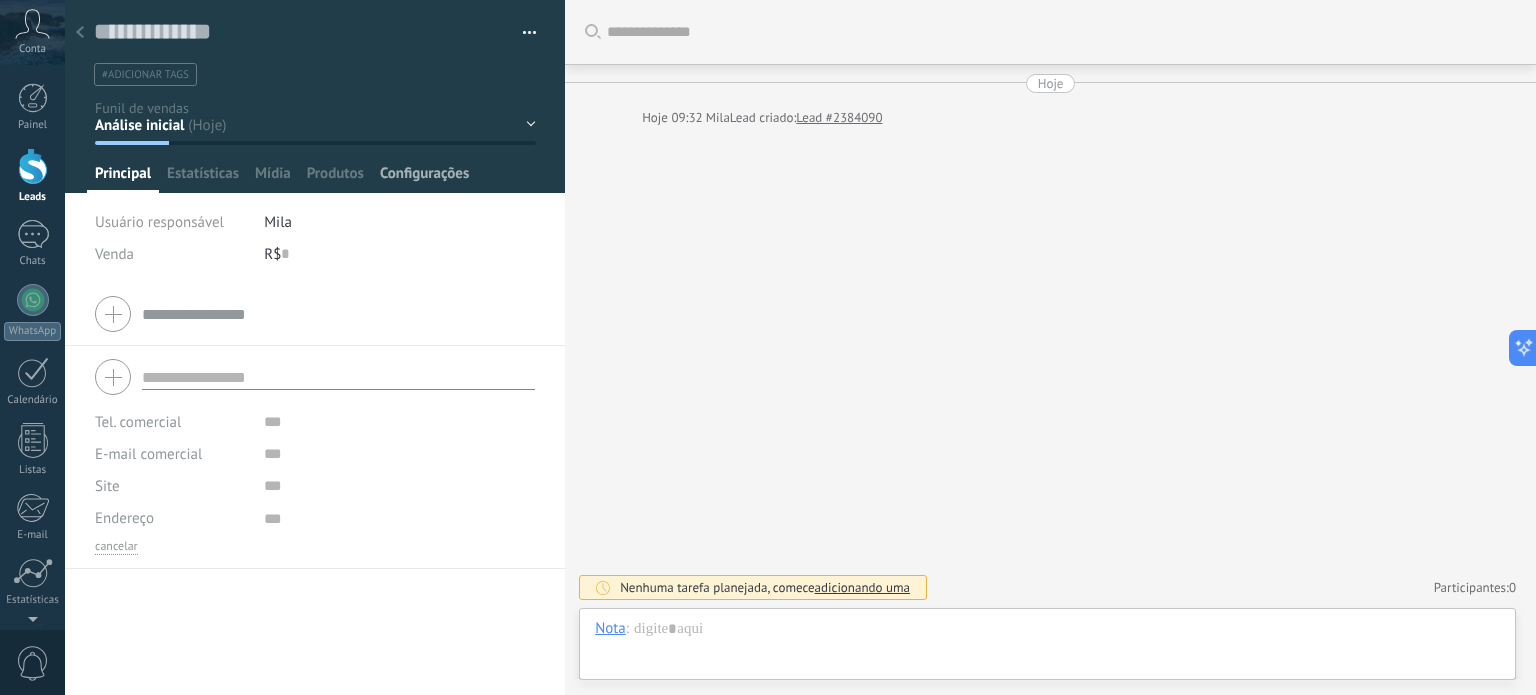 click on "Configurações" at bounding box center (424, 178) 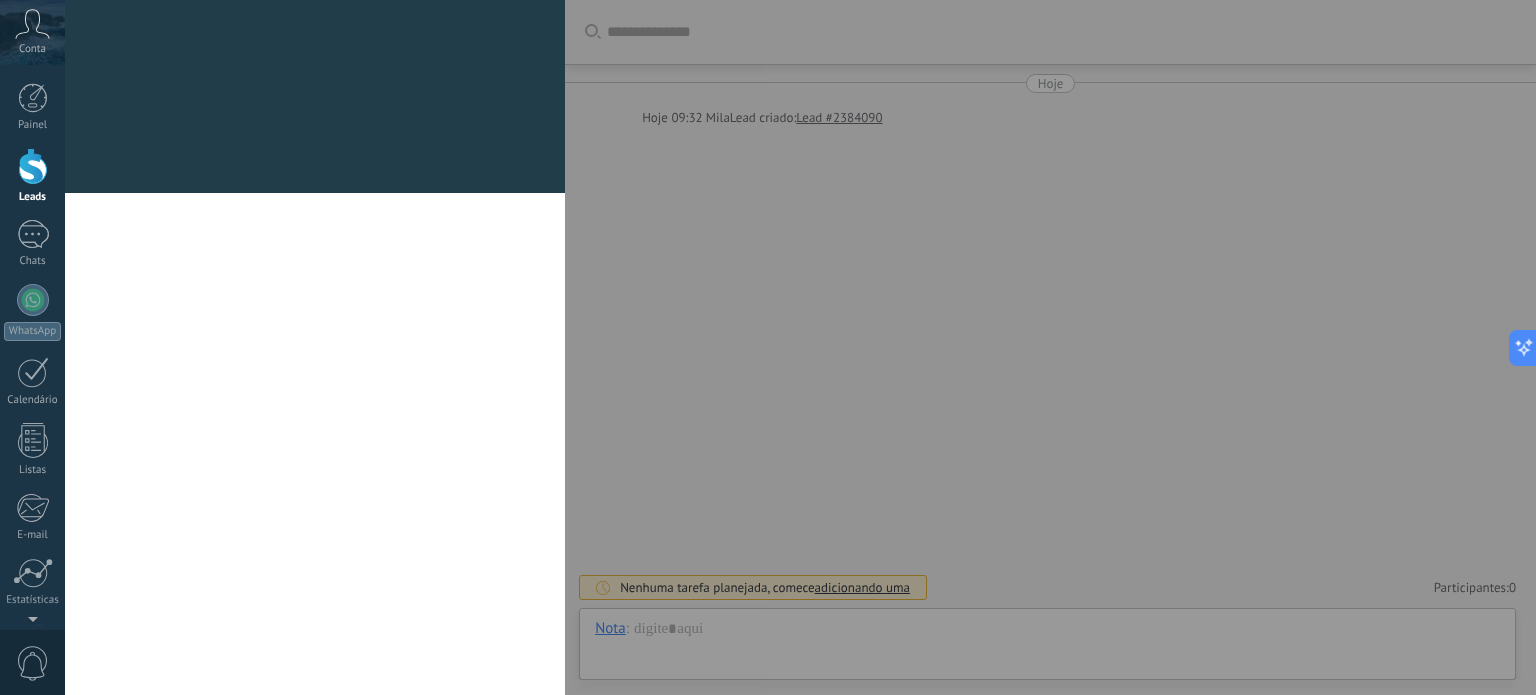click at bounding box center [315, 181] 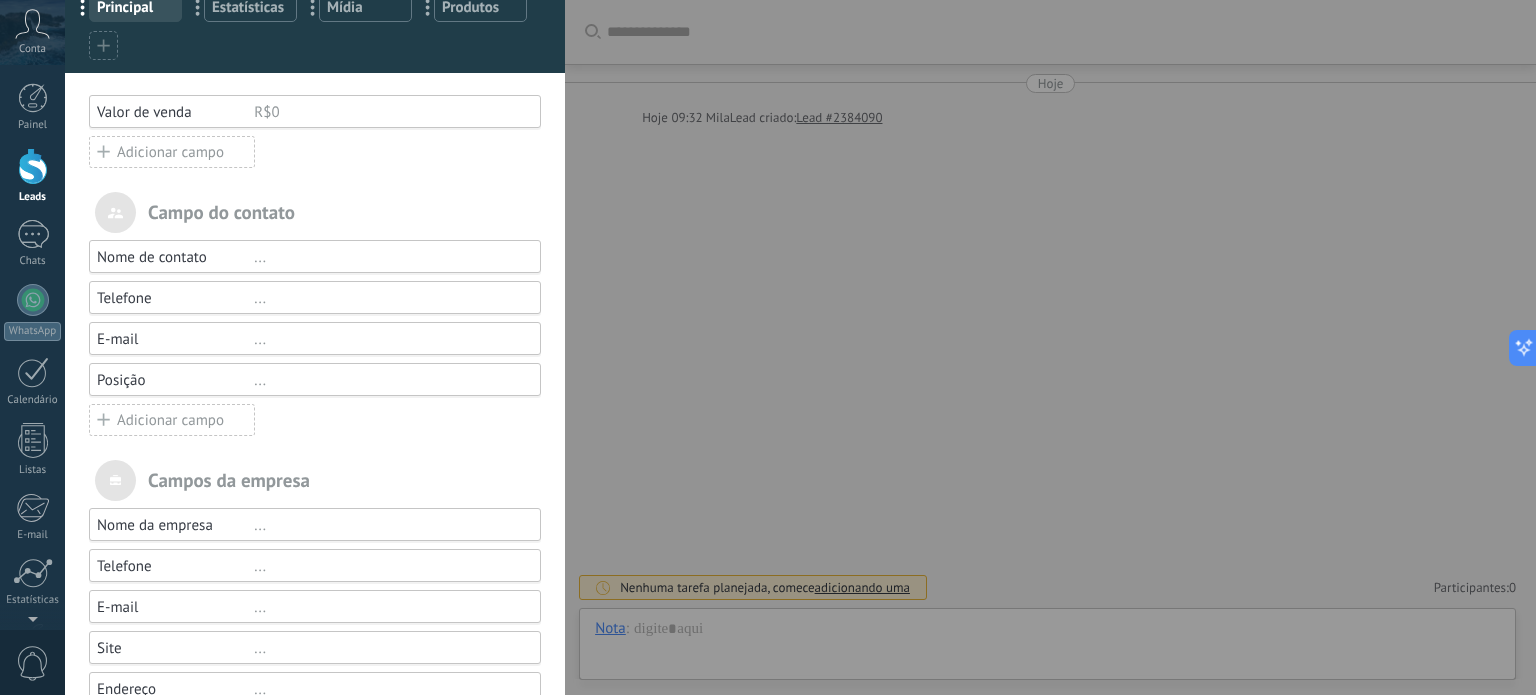 scroll, scrollTop: 223, scrollLeft: 0, axis: vertical 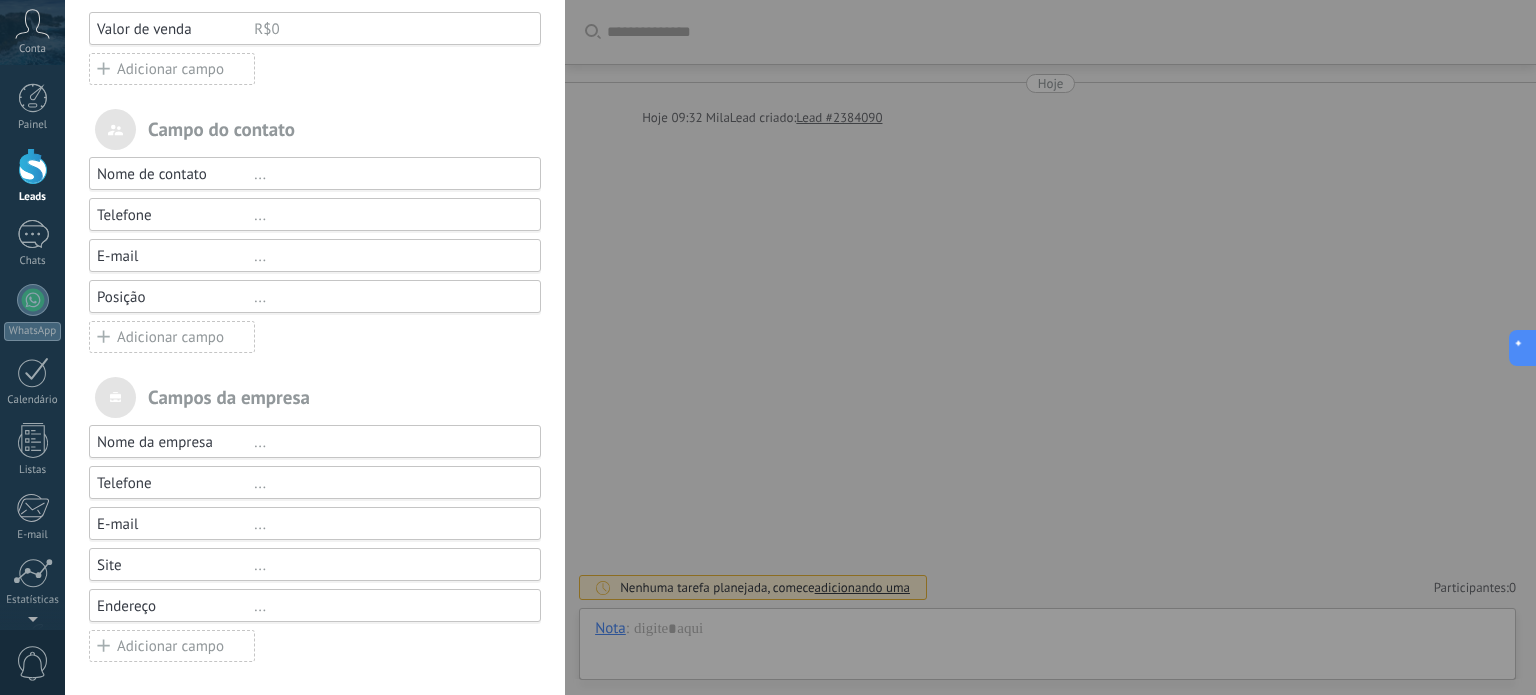 click on "Adicionar campo" at bounding box center [172, 646] 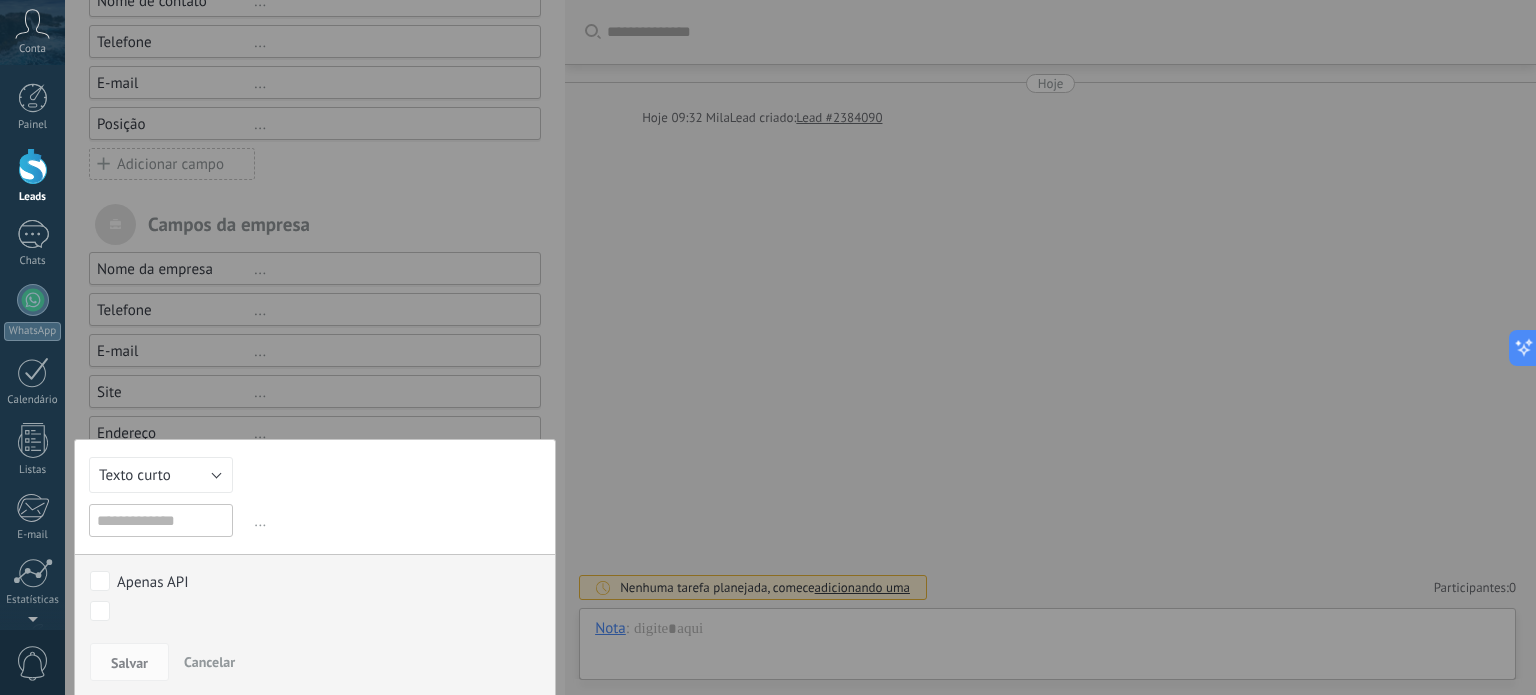 scroll, scrollTop: 396, scrollLeft: 0, axis: vertical 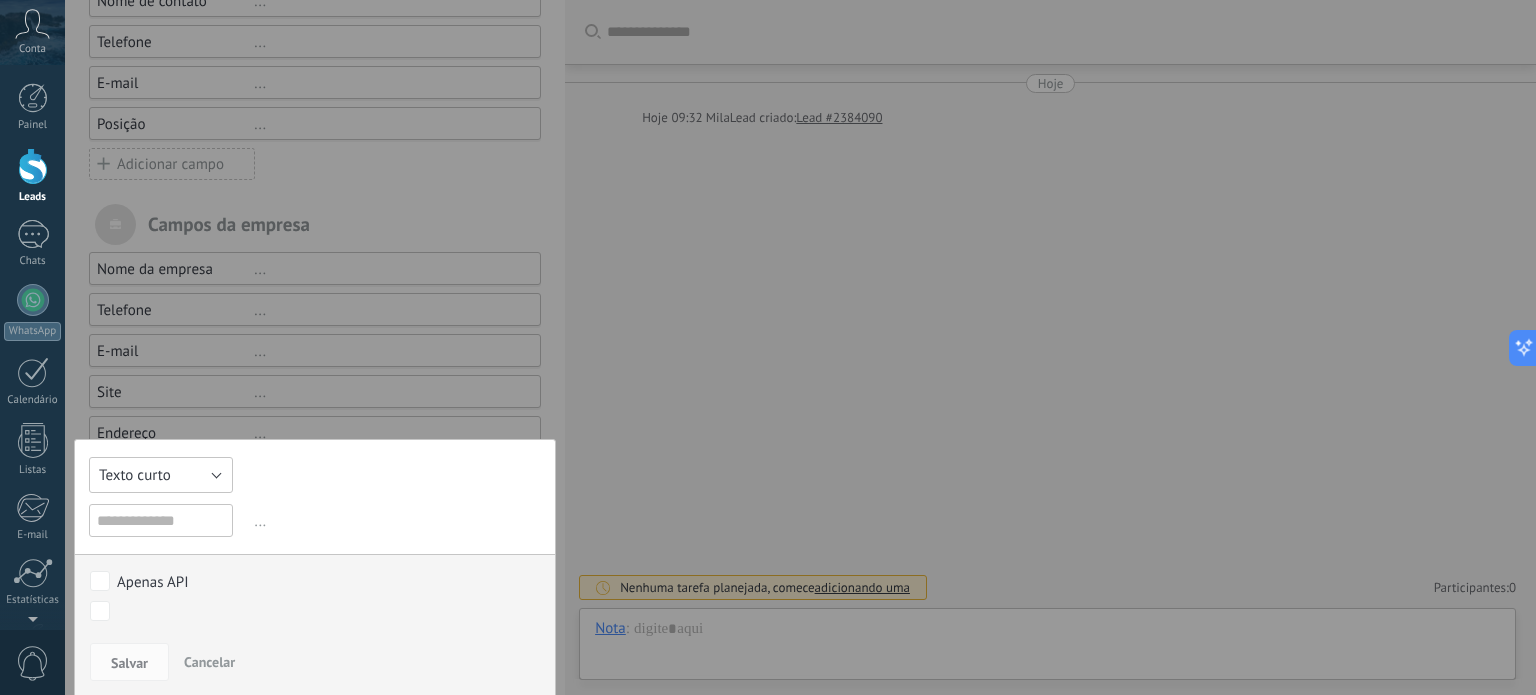 click on "Texto curto" at bounding box center (135, 475) 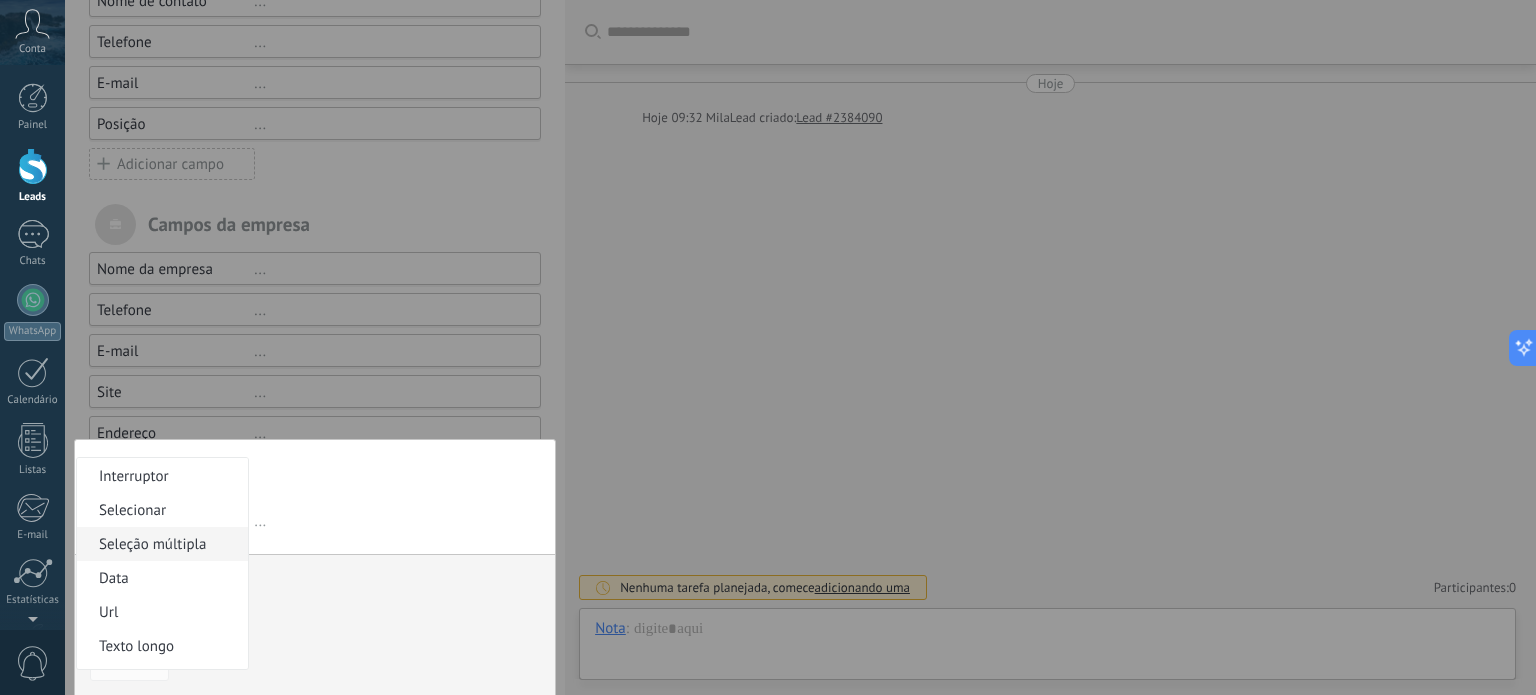scroll, scrollTop: 100, scrollLeft: 0, axis: vertical 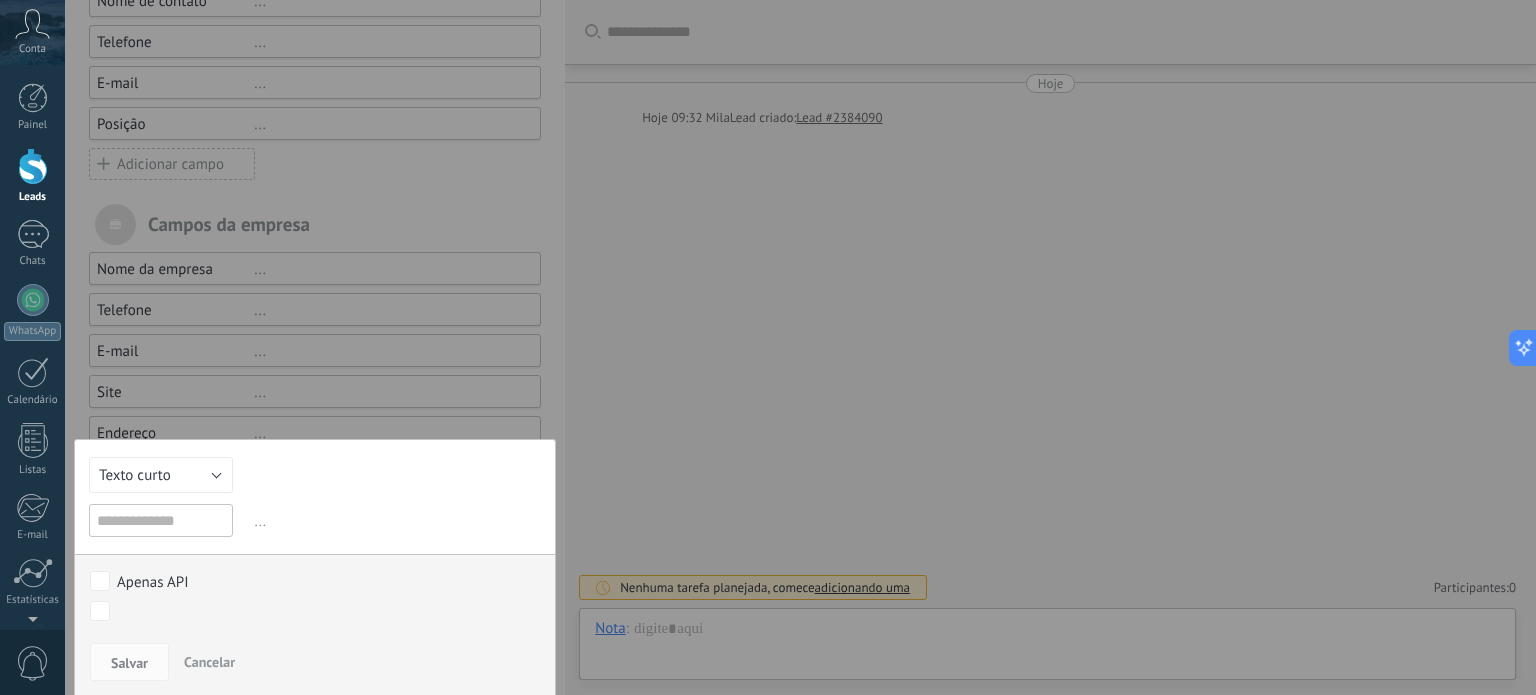click on "..." at bounding box center (395, 521) 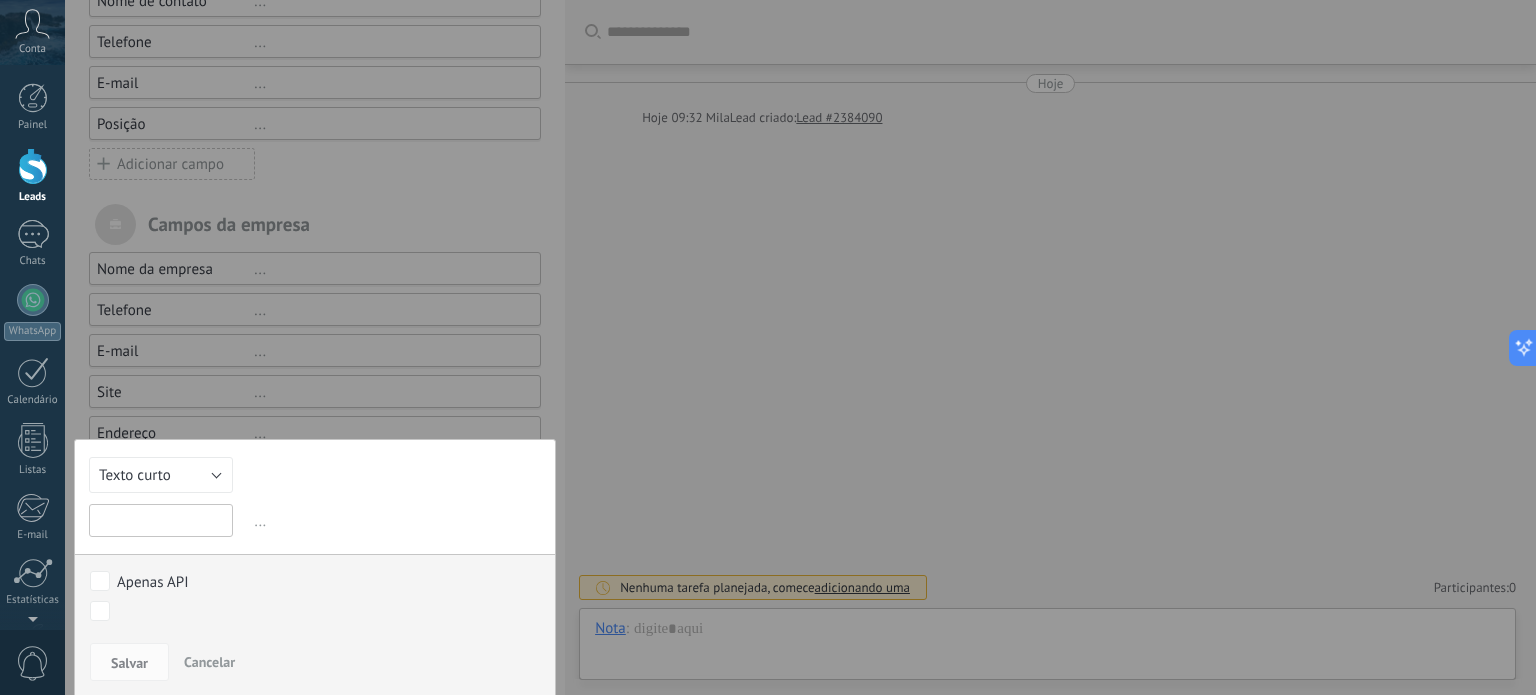 click at bounding box center (161, 520) 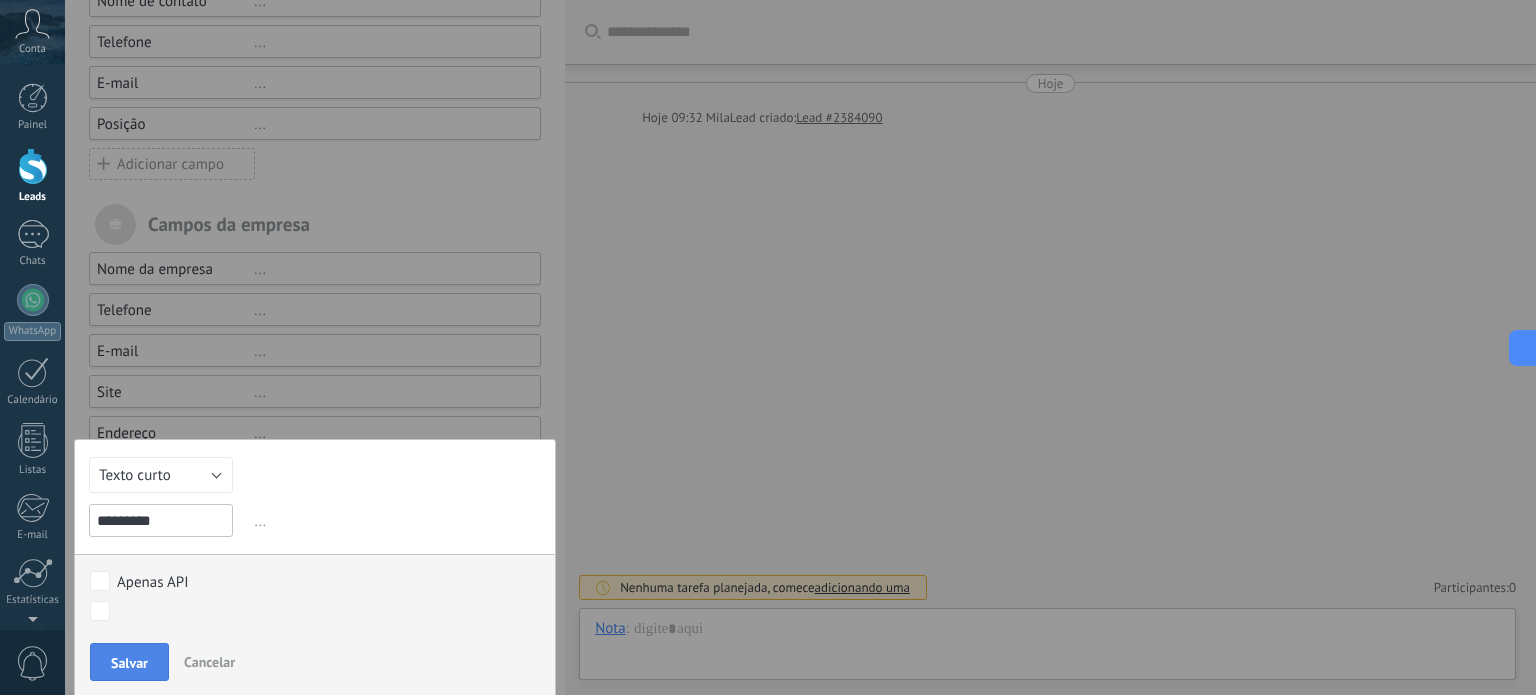 type on "*********" 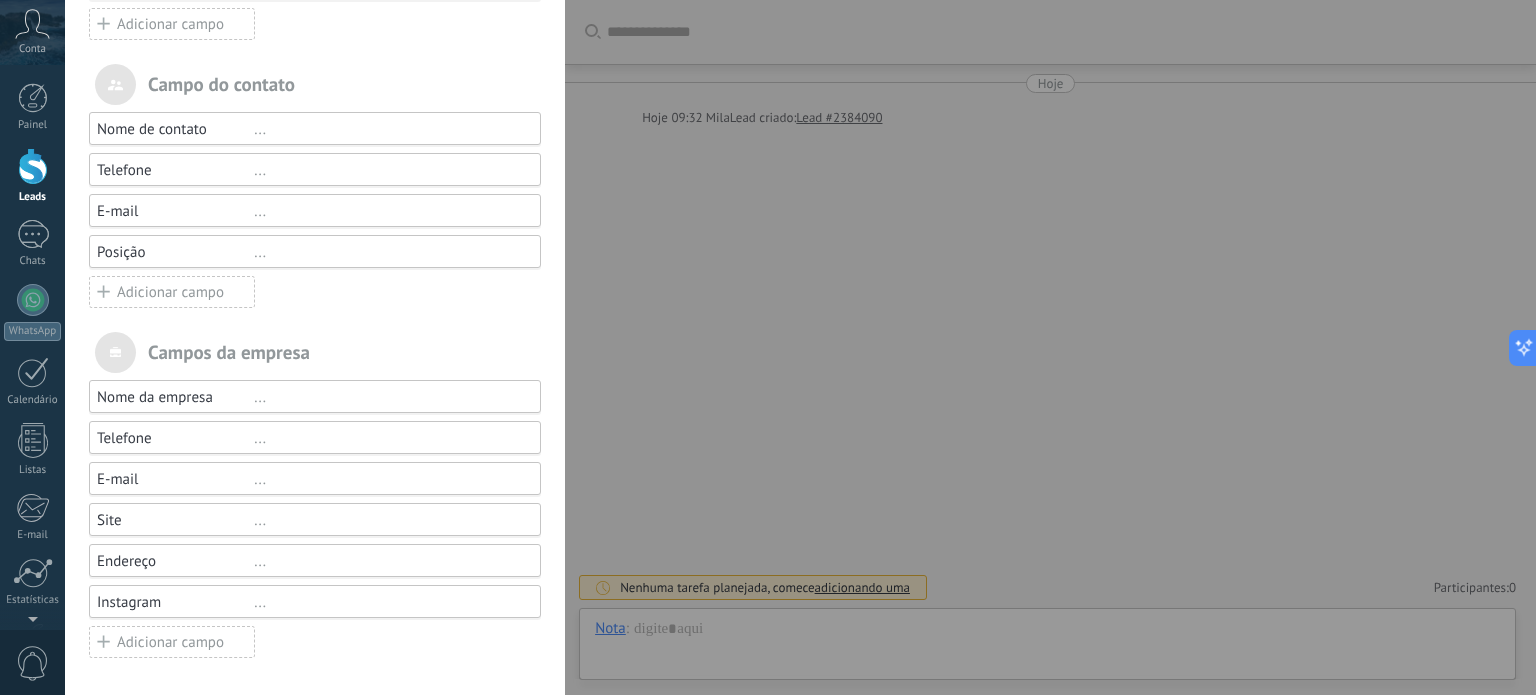scroll, scrollTop: 264, scrollLeft: 0, axis: vertical 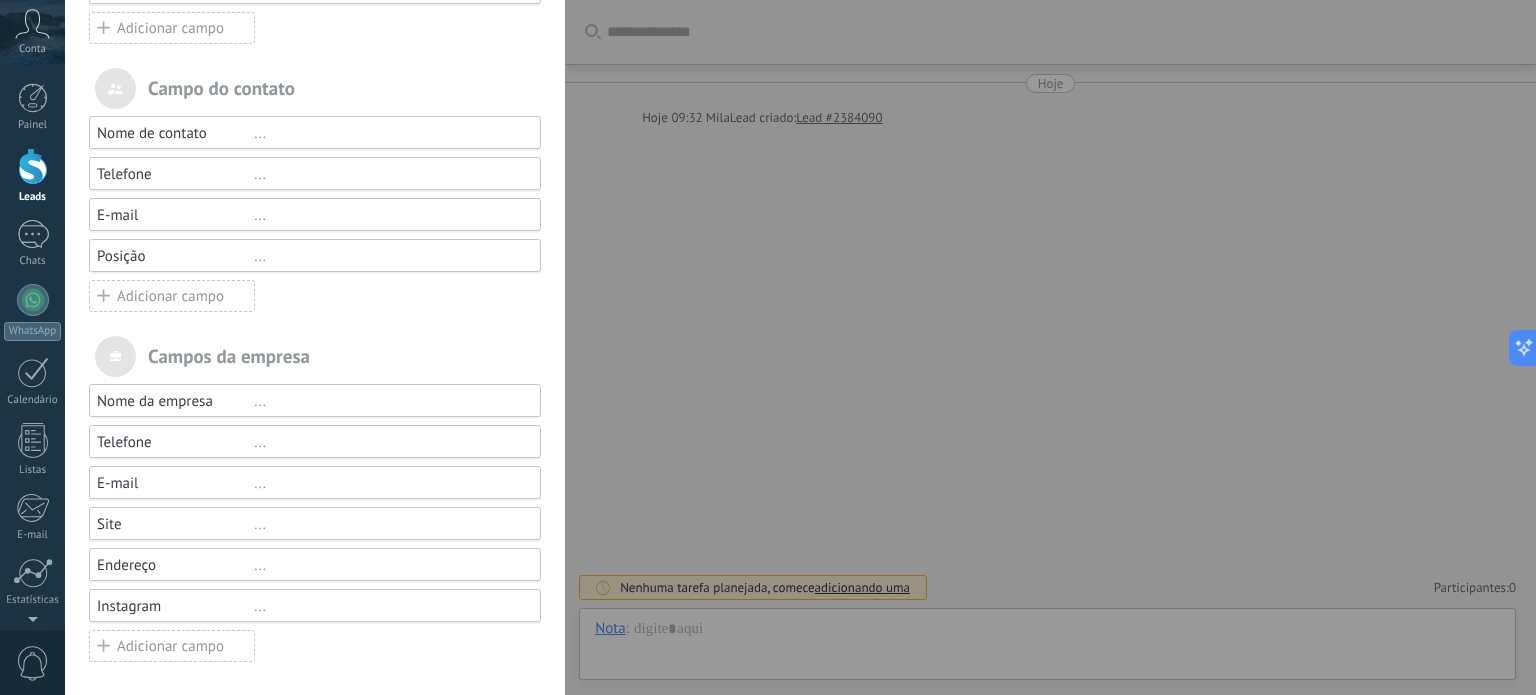 click on "Adicionar campo" at bounding box center [172, 646] 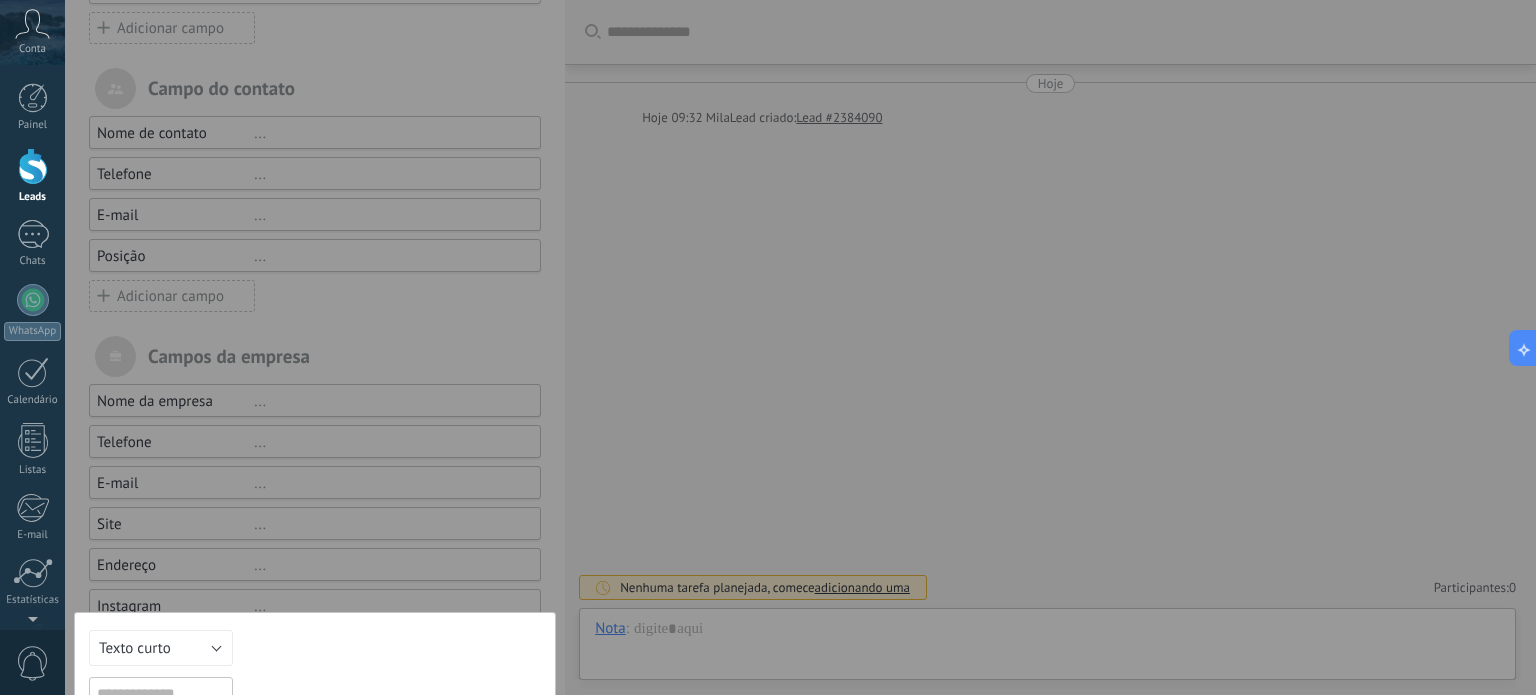 scroll, scrollTop: 395, scrollLeft: 0, axis: vertical 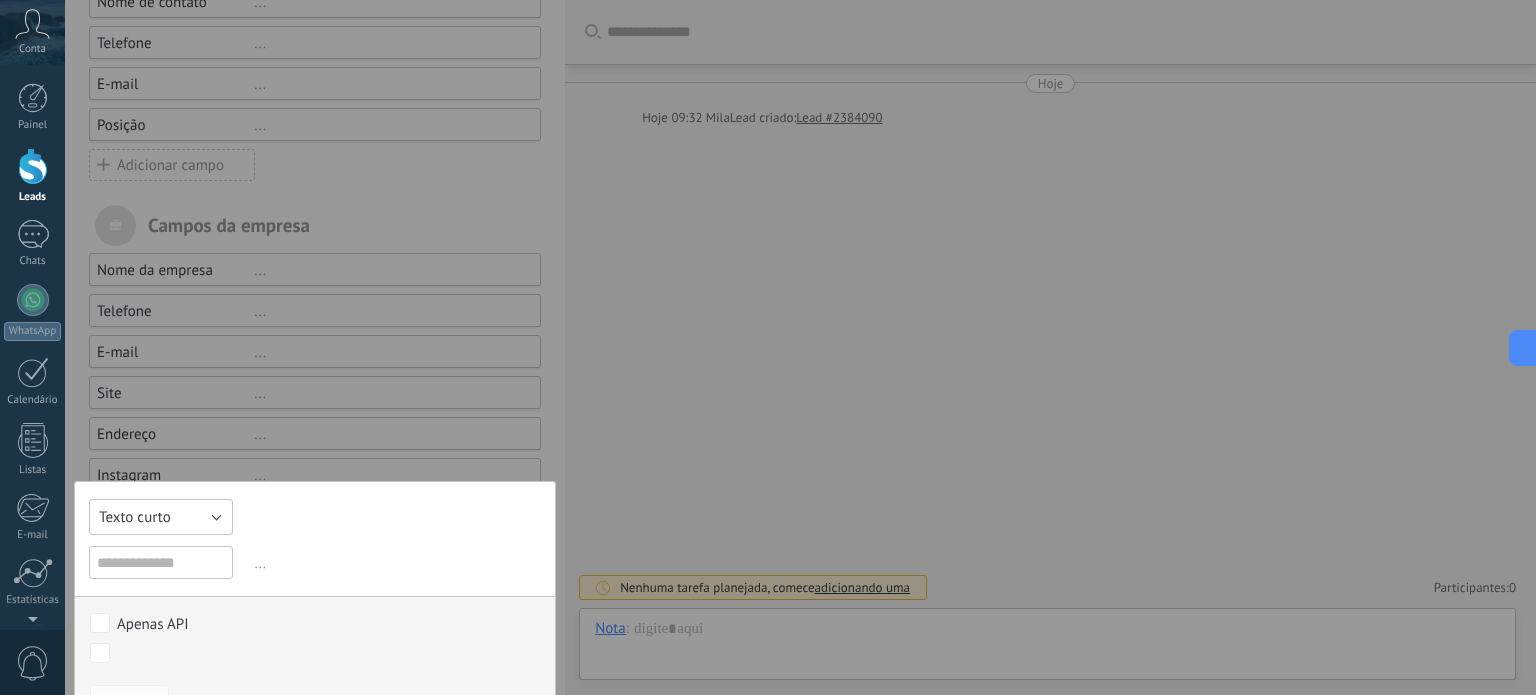 click on "Texto curto" at bounding box center (161, 517) 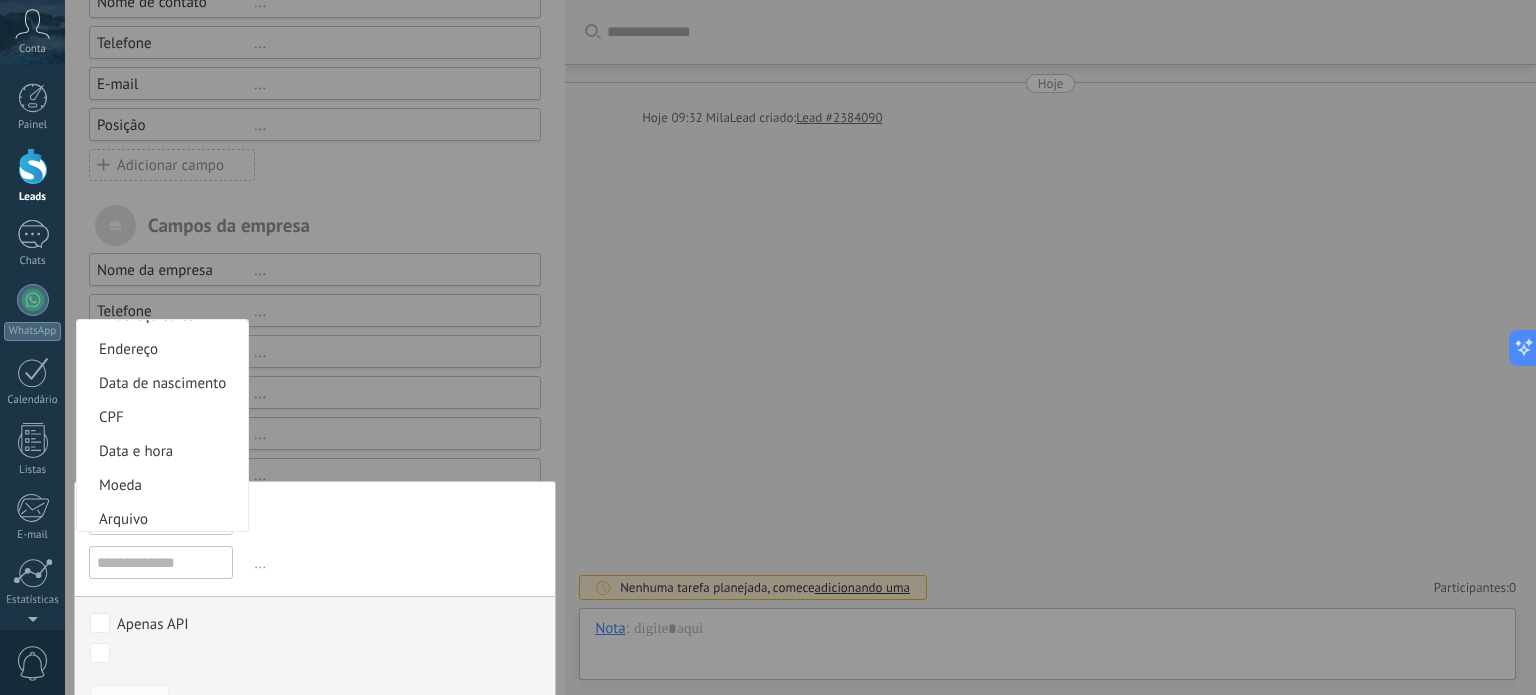 scroll, scrollTop: 336, scrollLeft: 0, axis: vertical 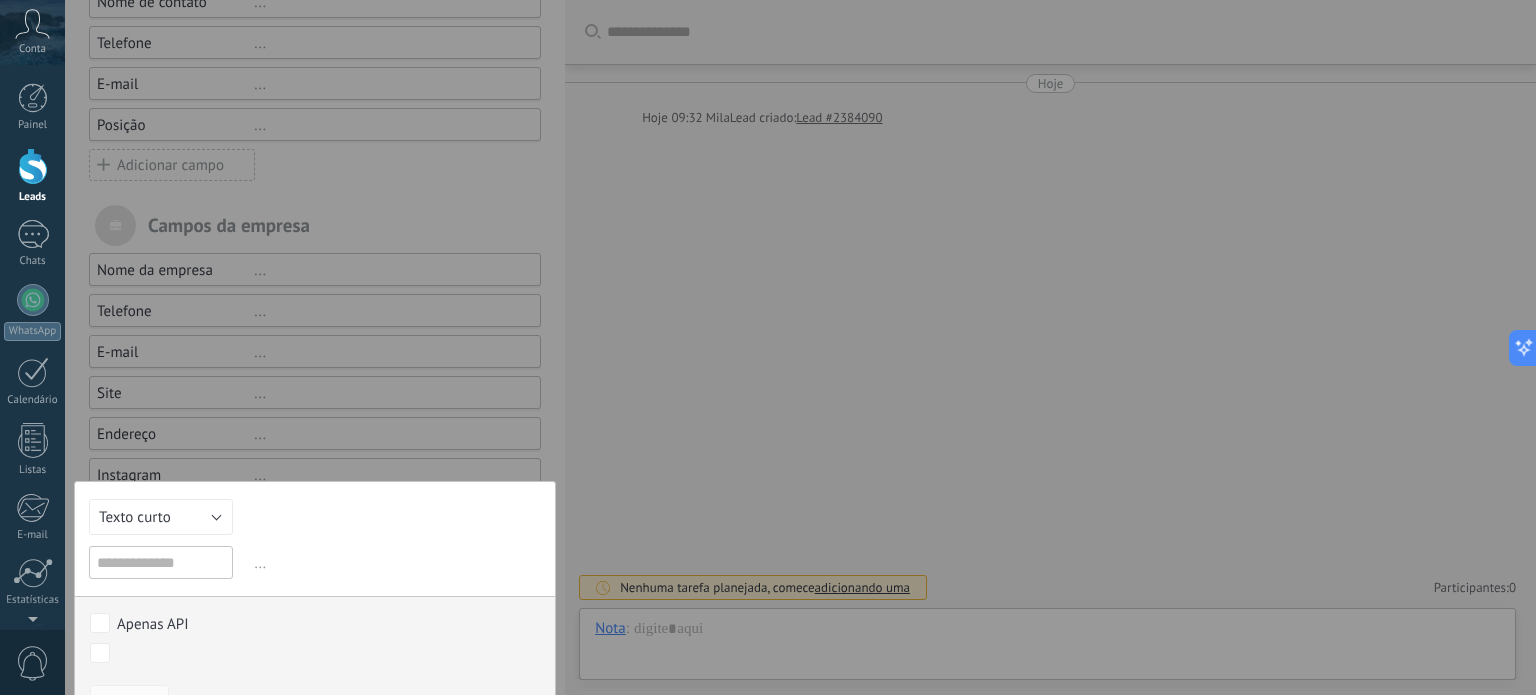drag, startPoint x: 327, startPoint y: 556, endPoint x: 283, endPoint y: 563, distance: 44.553337 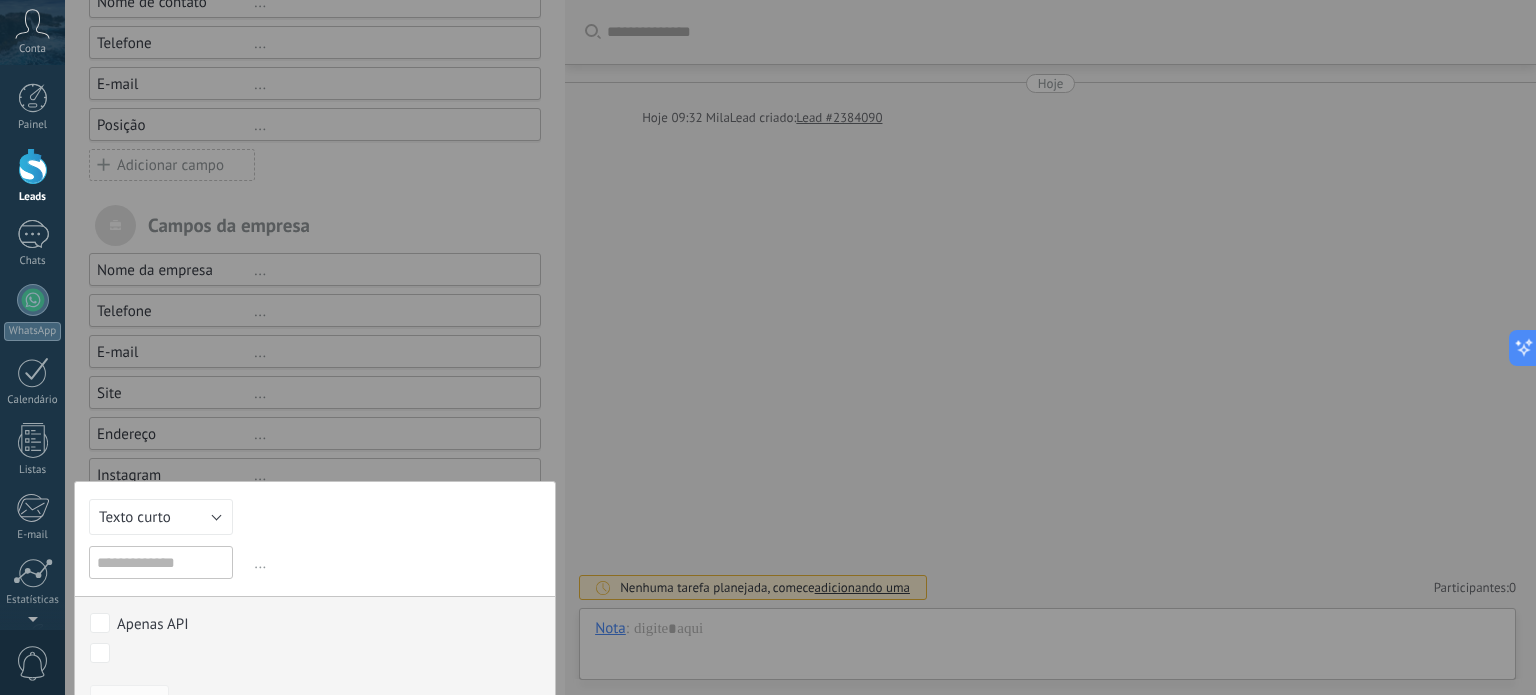 click on "..." at bounding box center (395, 563) 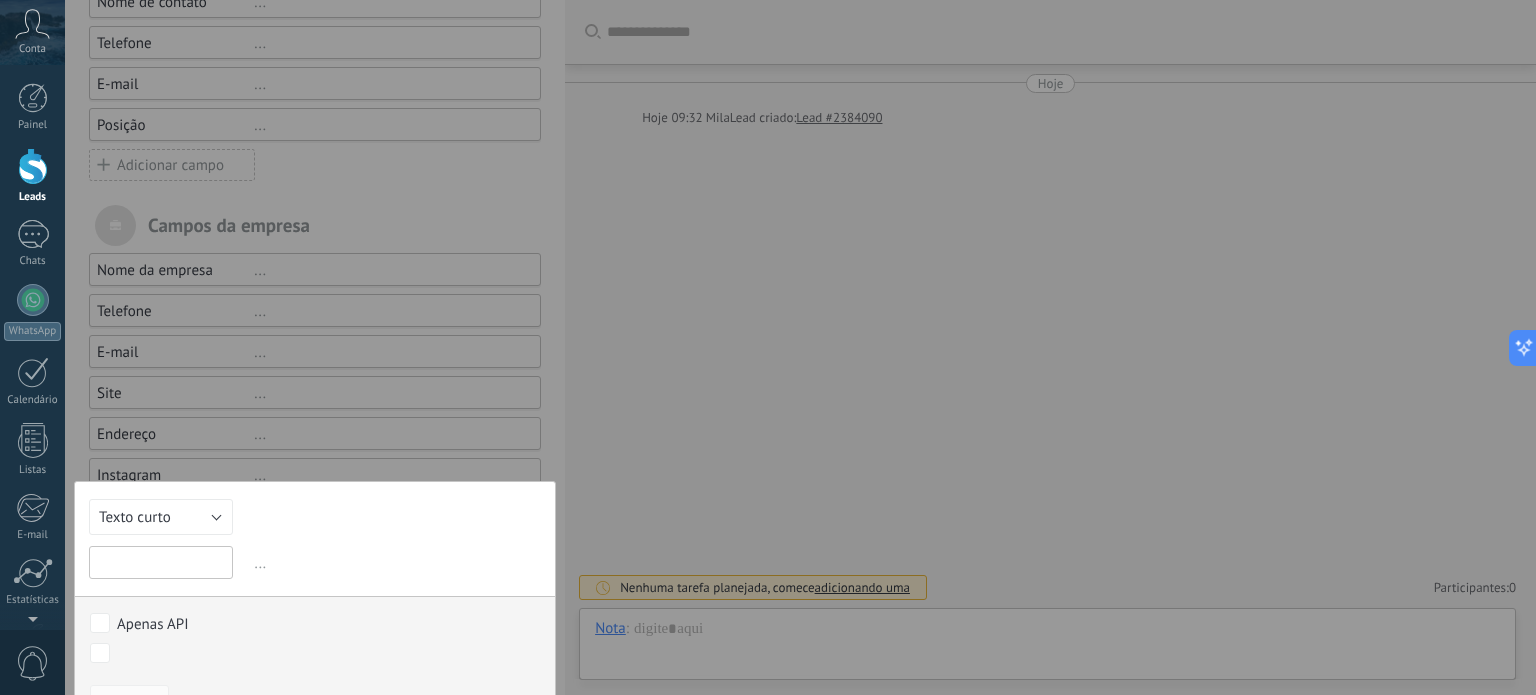 click at bounding box center (161, 562) 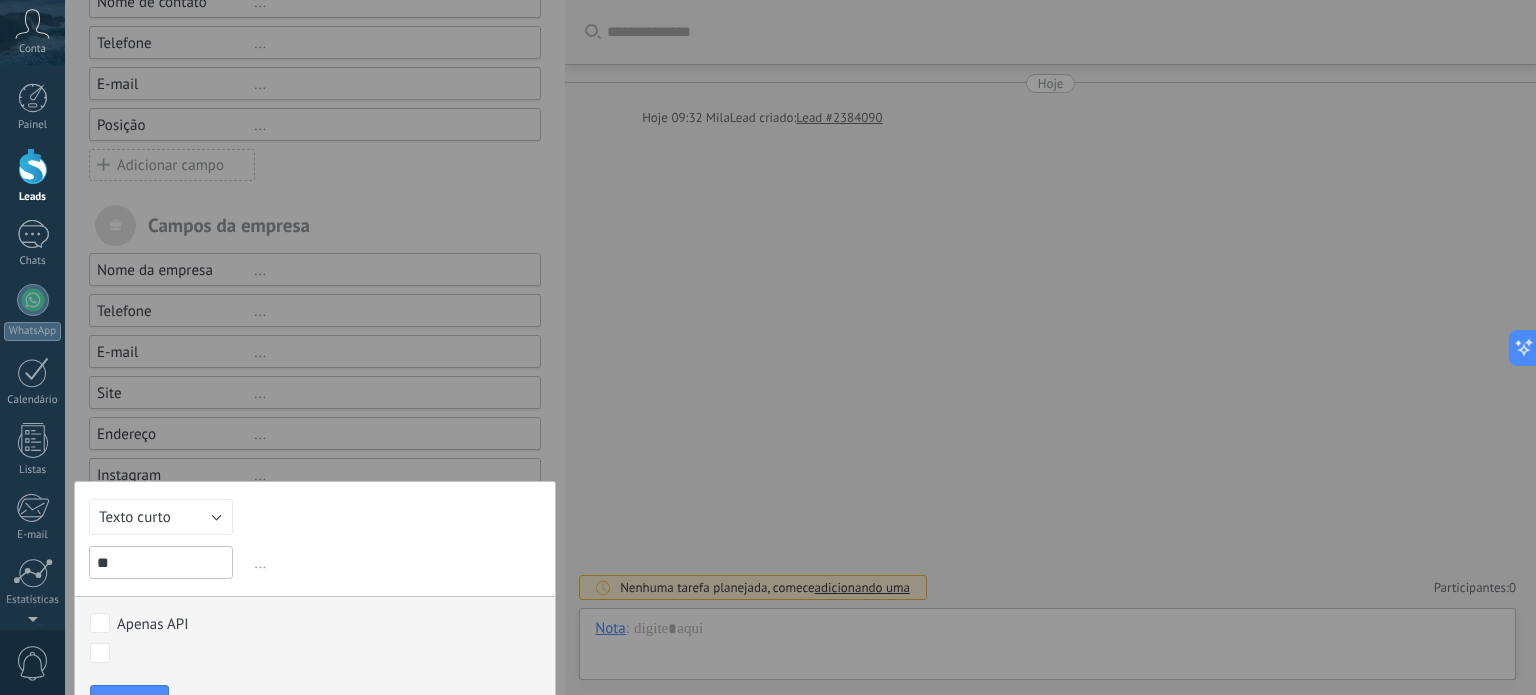 click on "Texto curto Numérico Interruptor Selecionar Seleção múltipla Data Url Texto longo Botão de opção Endereço curto Endereço Data de nascimento CPF Data e hora Moeda Arquivo Texto curto ** ... O campo Moeda permite inserir valores monetários que não sejam da moeda da sua conta Use a fórmula para calcular o valor = [ — inserir um campo * — multiplicar / — dividir + — adicionar - — subtrair ( ) — parênteses Use uma fórmula para preencher o valor do campo automaticamente. Por exemplo,  [Venda] * 0.2  calculará e preencherá um desconto de 20%. Apenas API Análise inicial Orçamento Atualização de orçamento Follow-up Negociação Venda ganha Venda perdida Piloto Liberar produção Em andamento Pós-venda Ciclo concluído Venda perdida Salvar Cancelar" at bounding box center [315, 611] 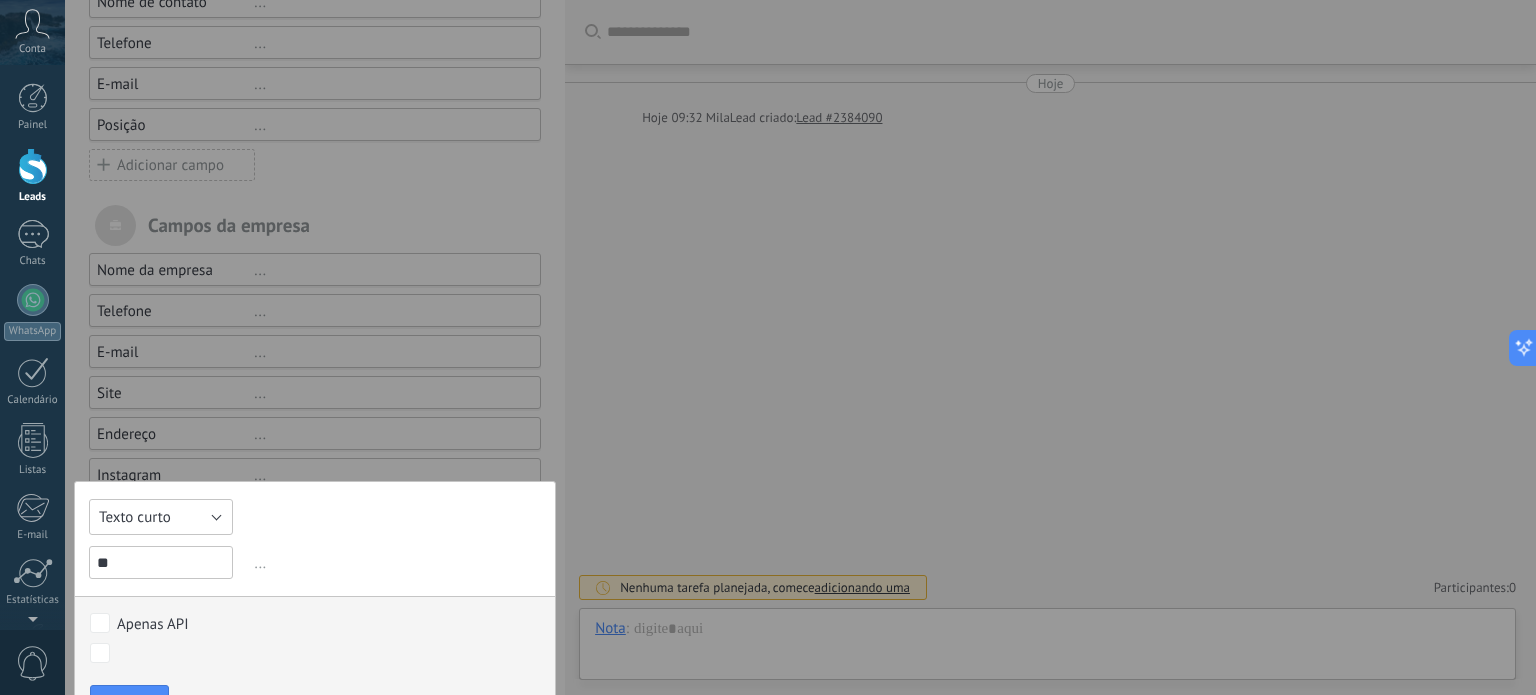 click on "Texto curto" at bounding box center (135, 517) 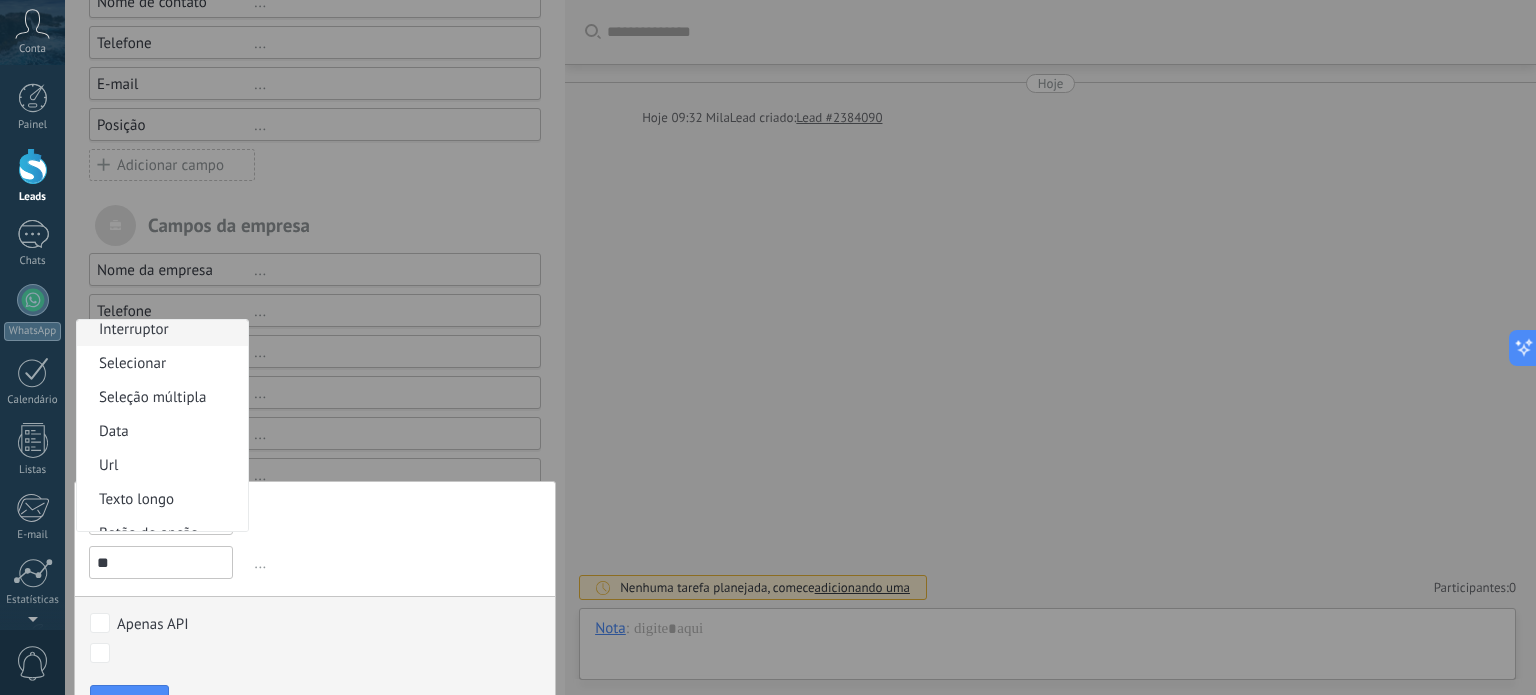 scroll, scrollTop: 0, scrollLeft: 0, axis: both 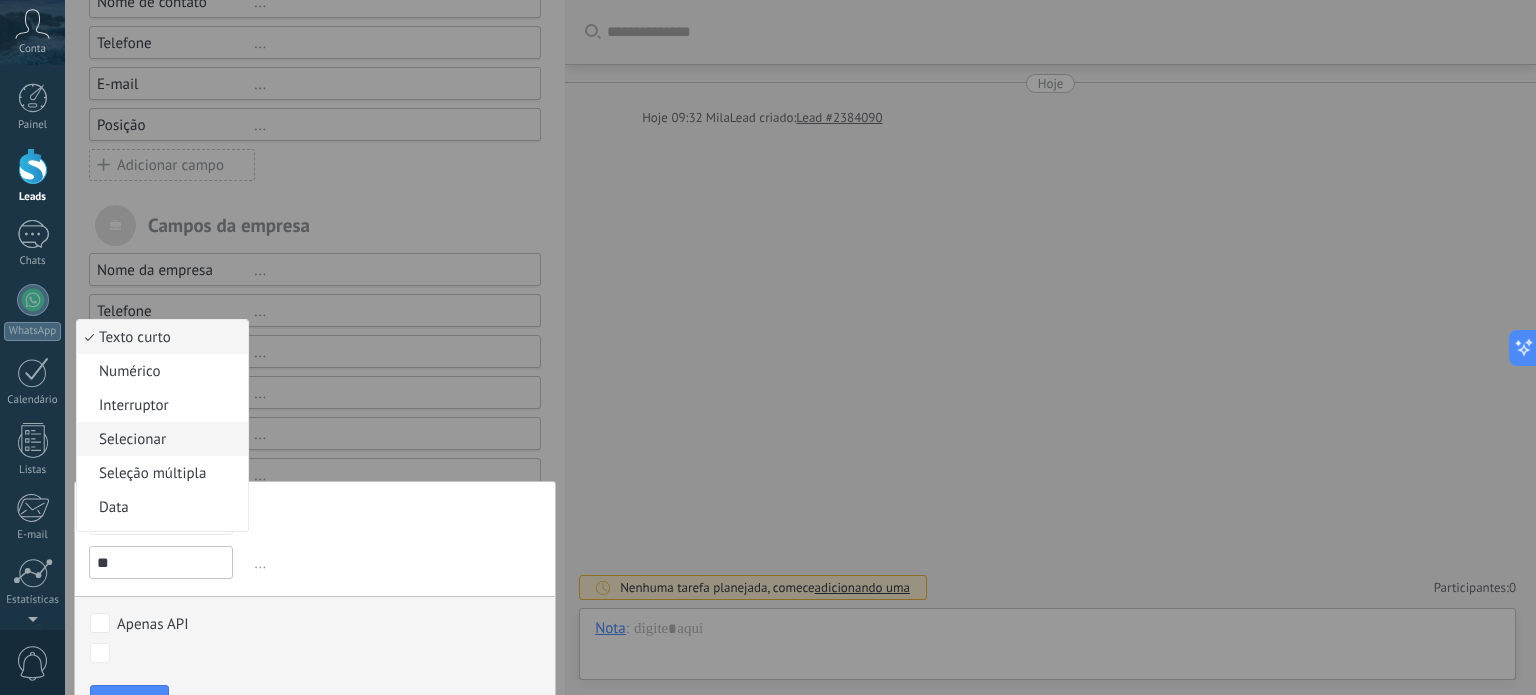 click on "Selecionar" at bounding box center [159, 439] 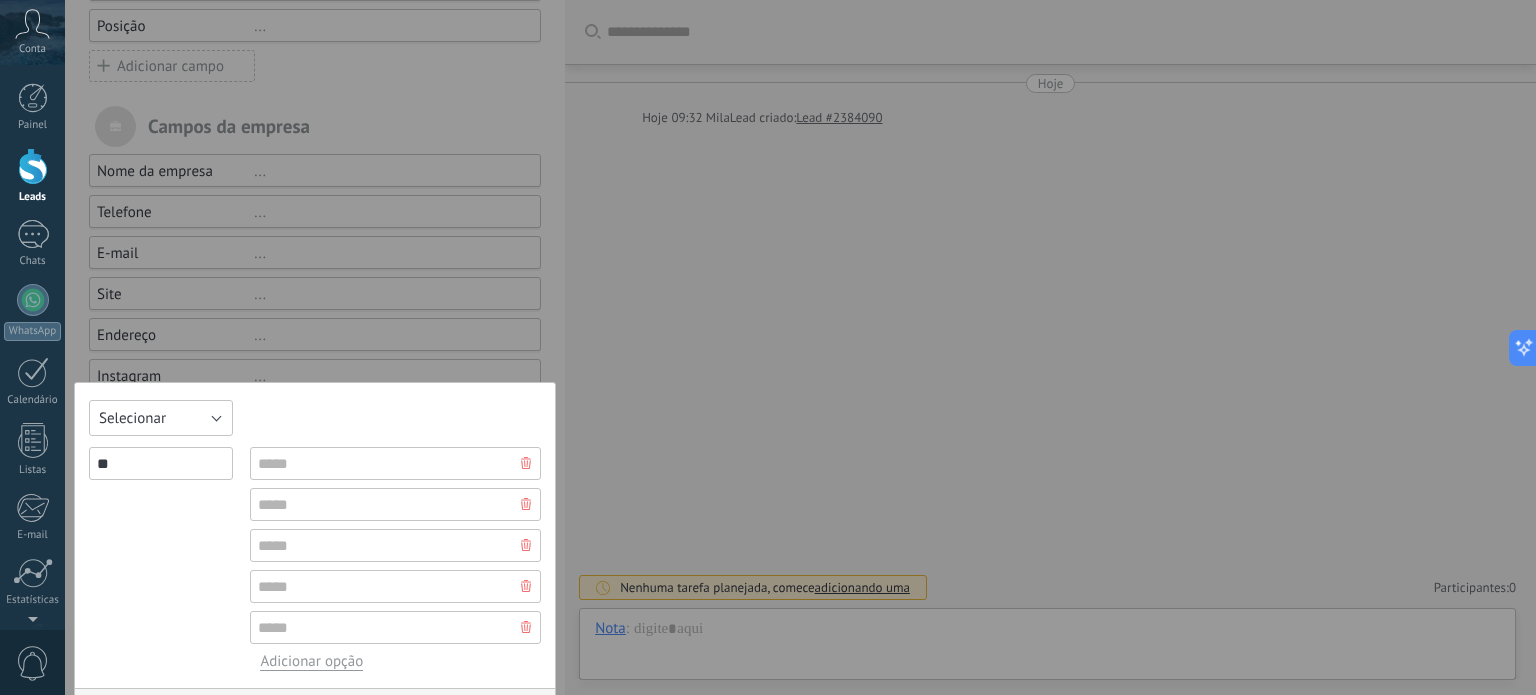 scroll, scrollTop: 628, scrollLeft: 0, axis: vertical 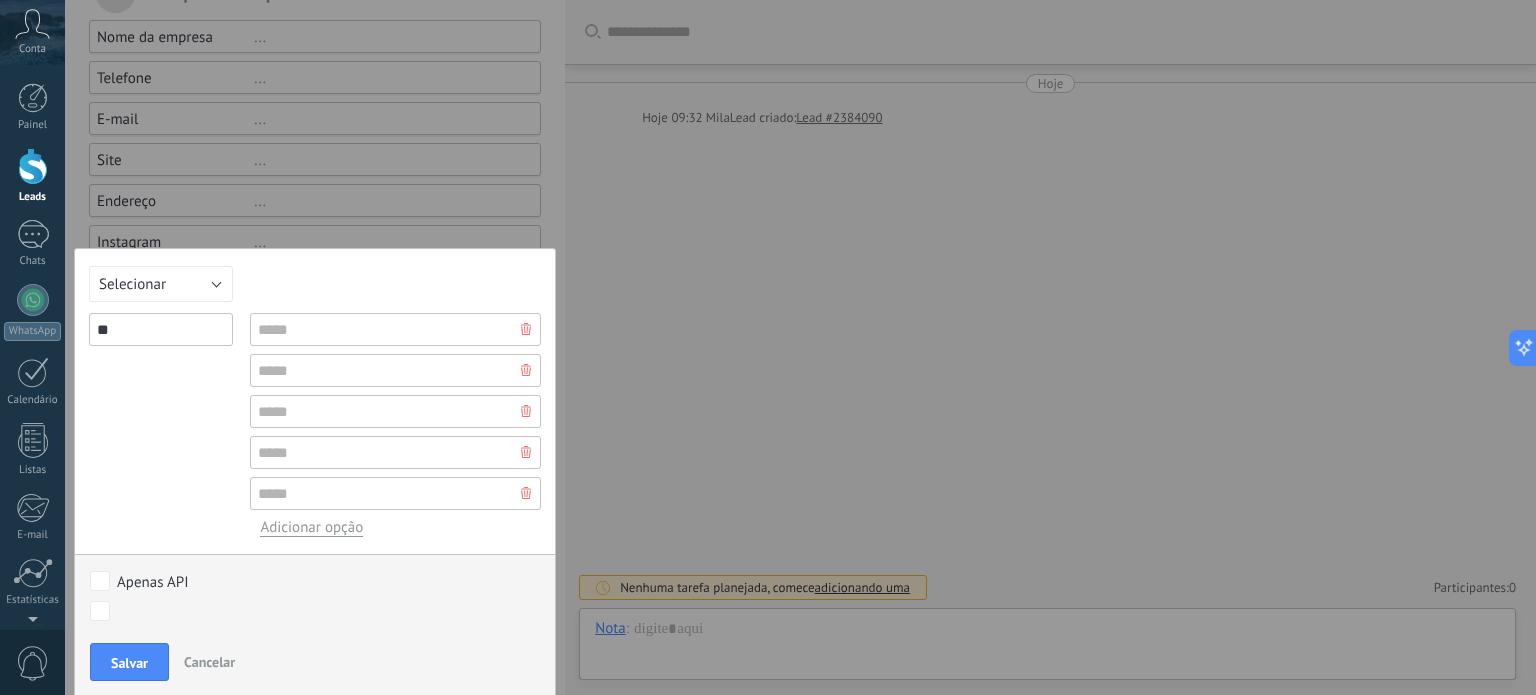 click on "**" at bounding box center (161, 329) 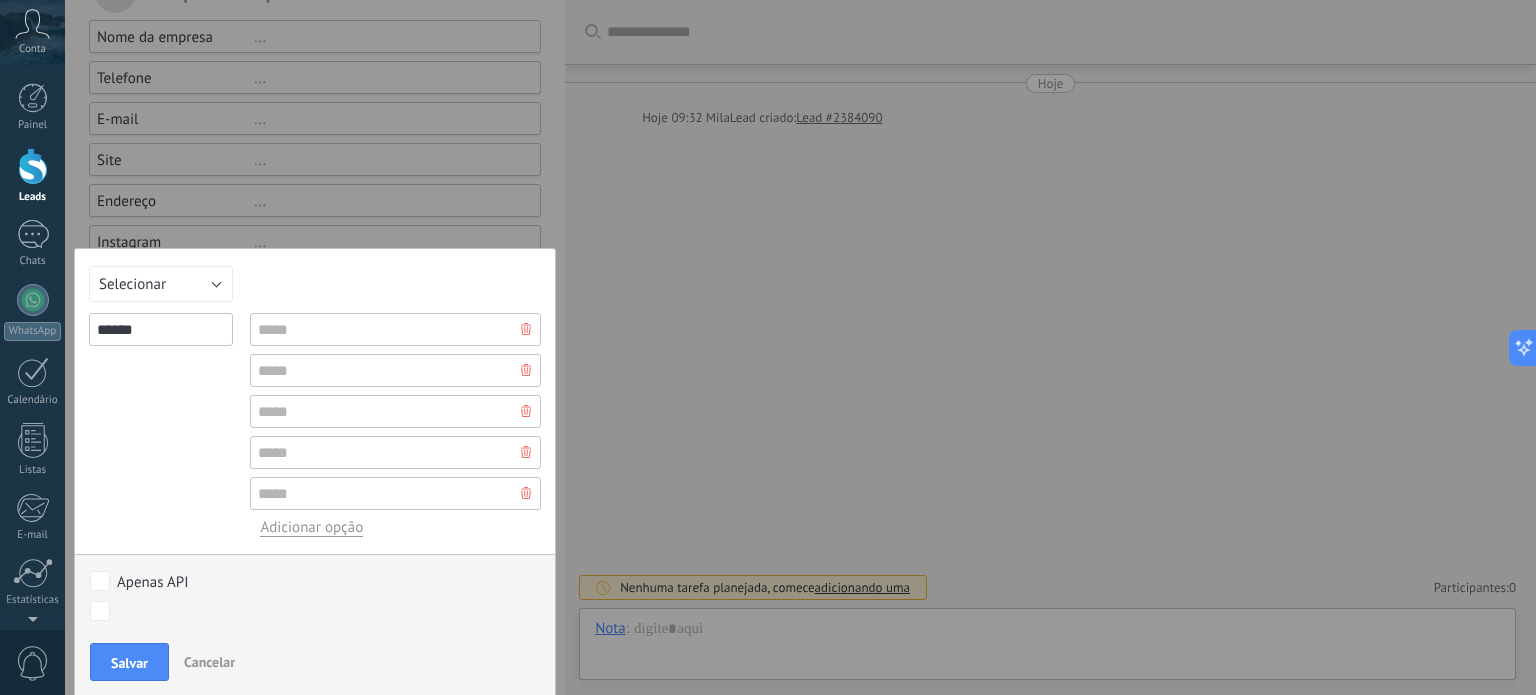 type on "******" 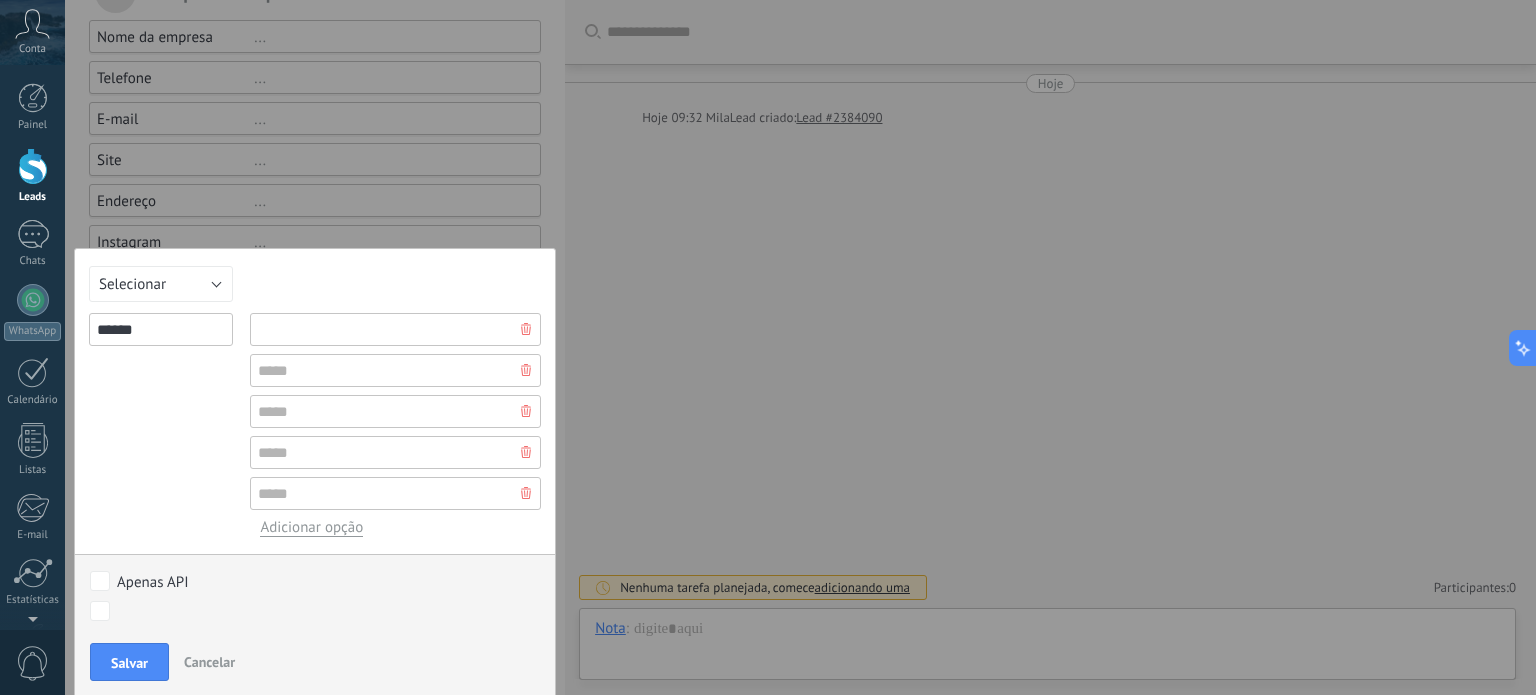 click at bounding box center [395, 329] 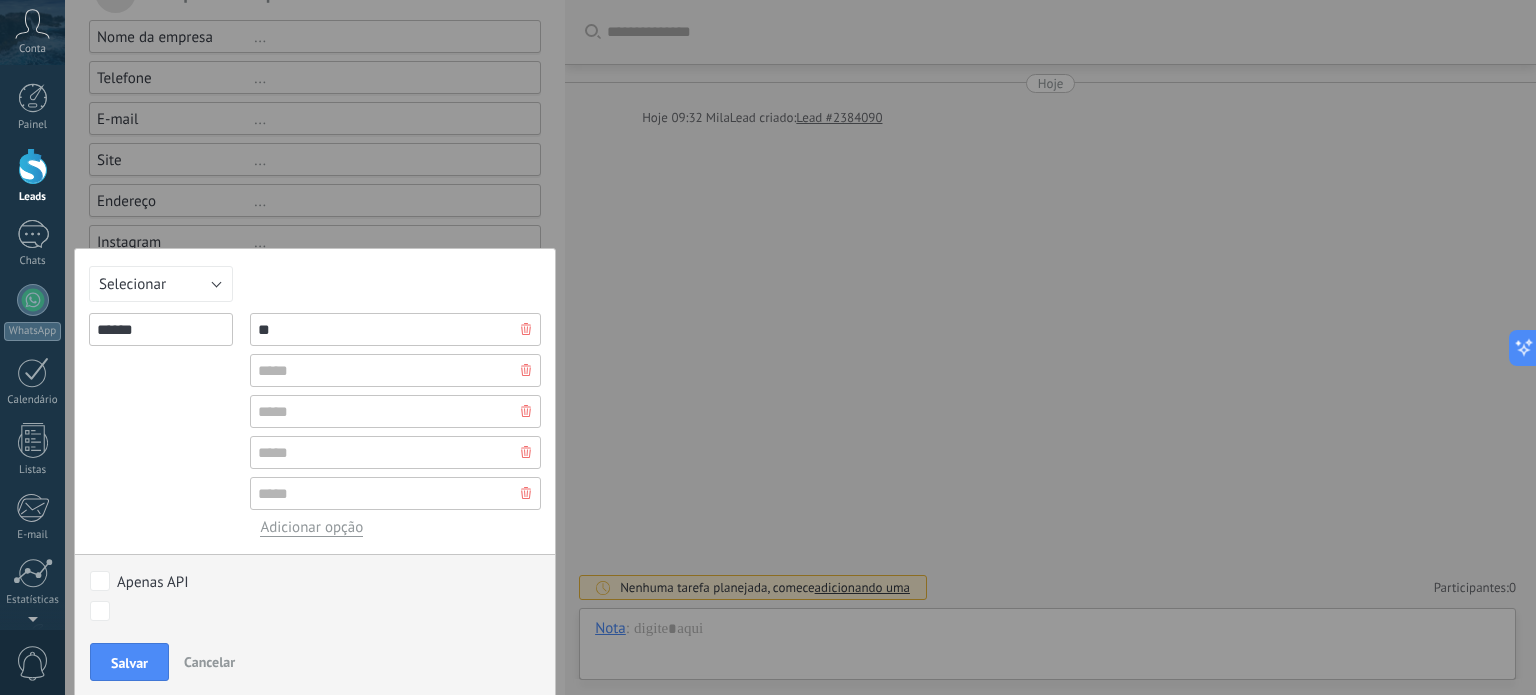 type on "**" 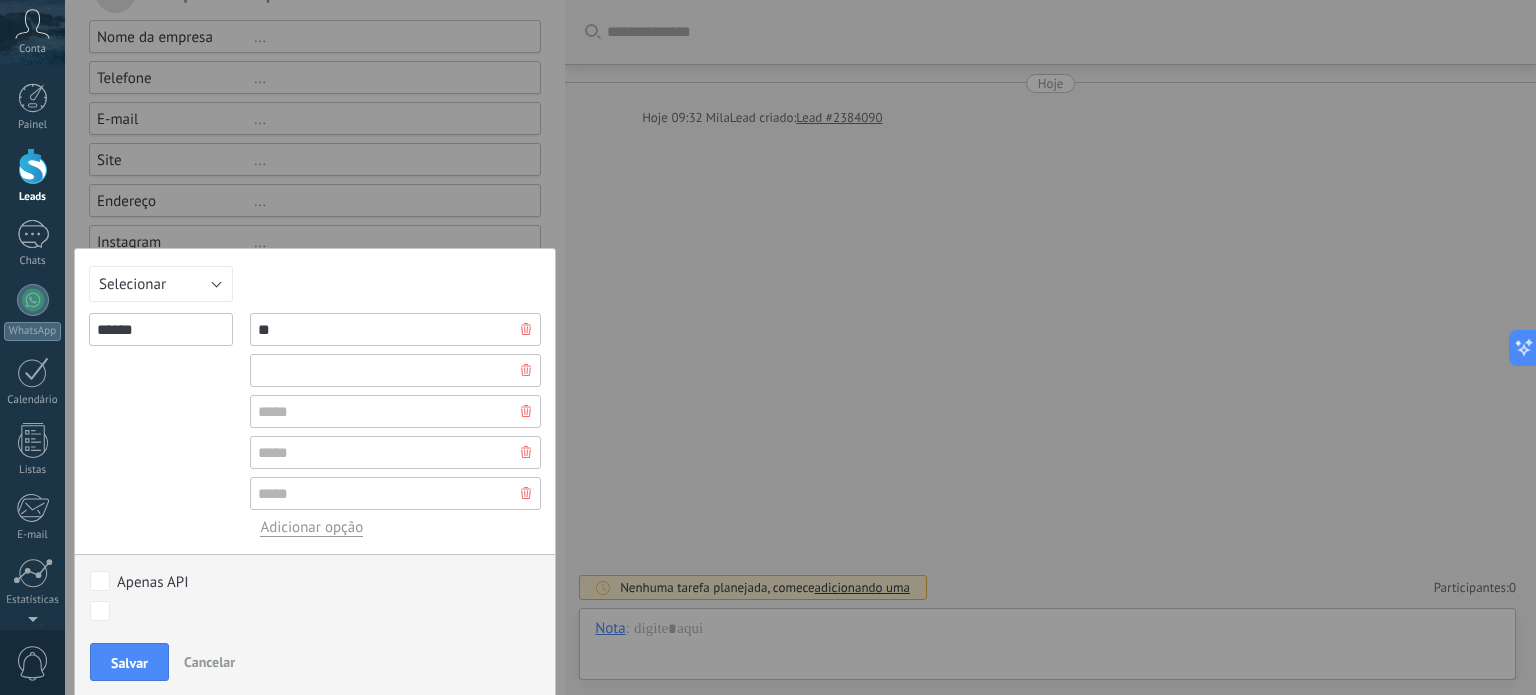 click at bounding box center (395, 370) 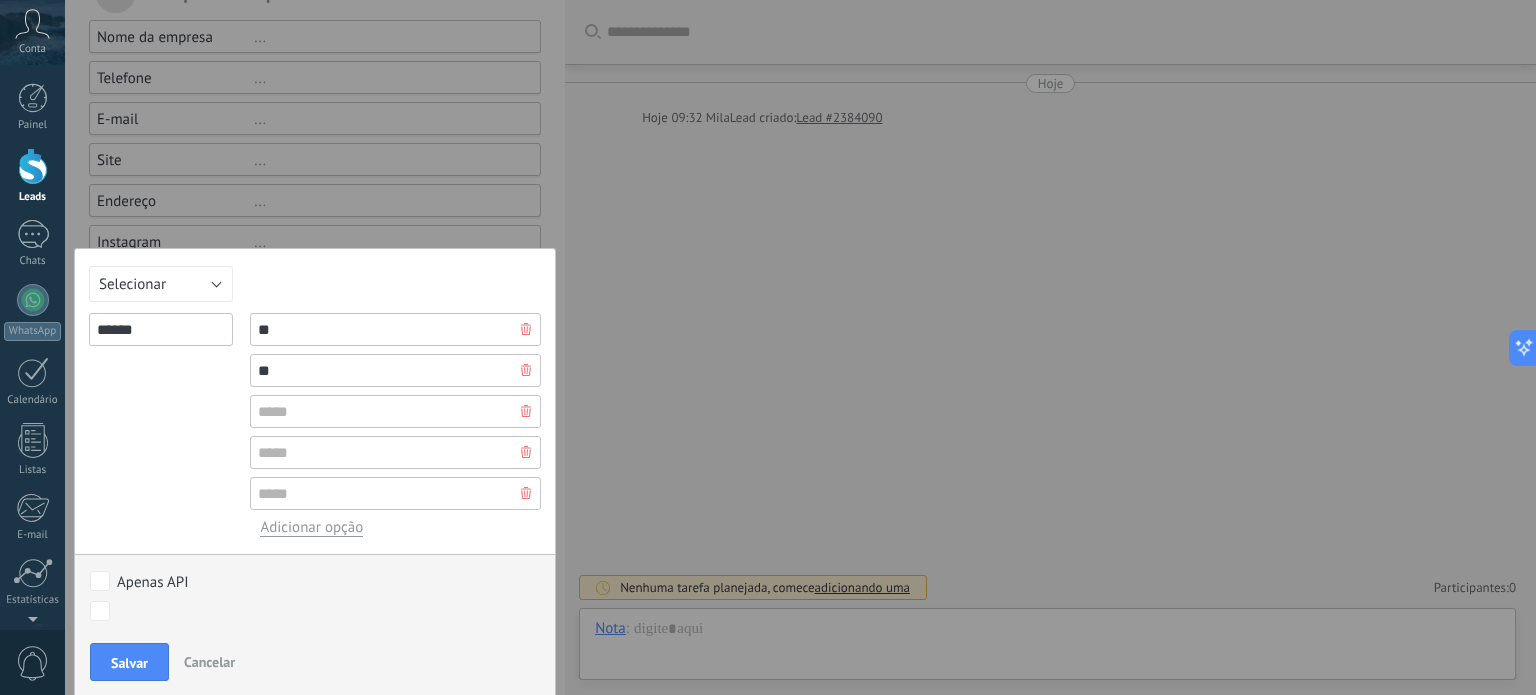 type on "**" 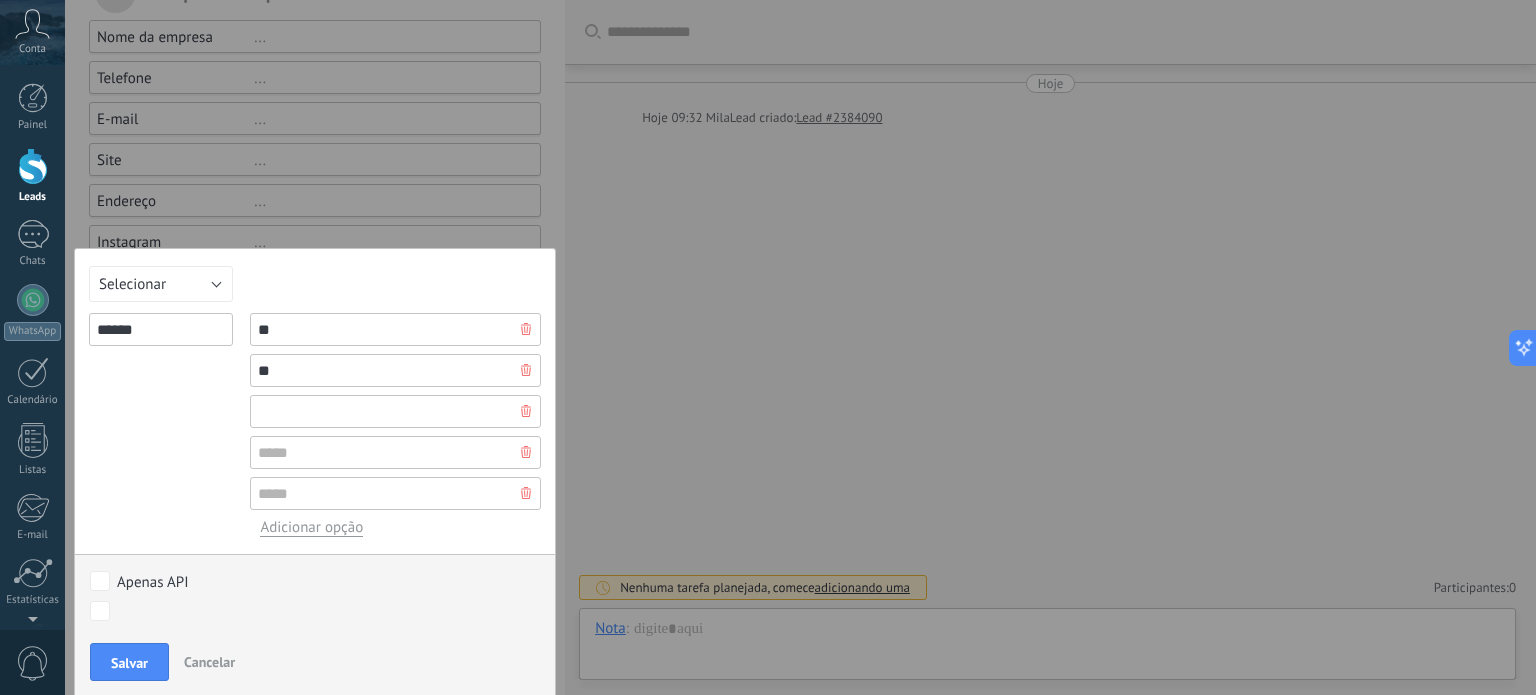 click at bounding box center (395, 411) 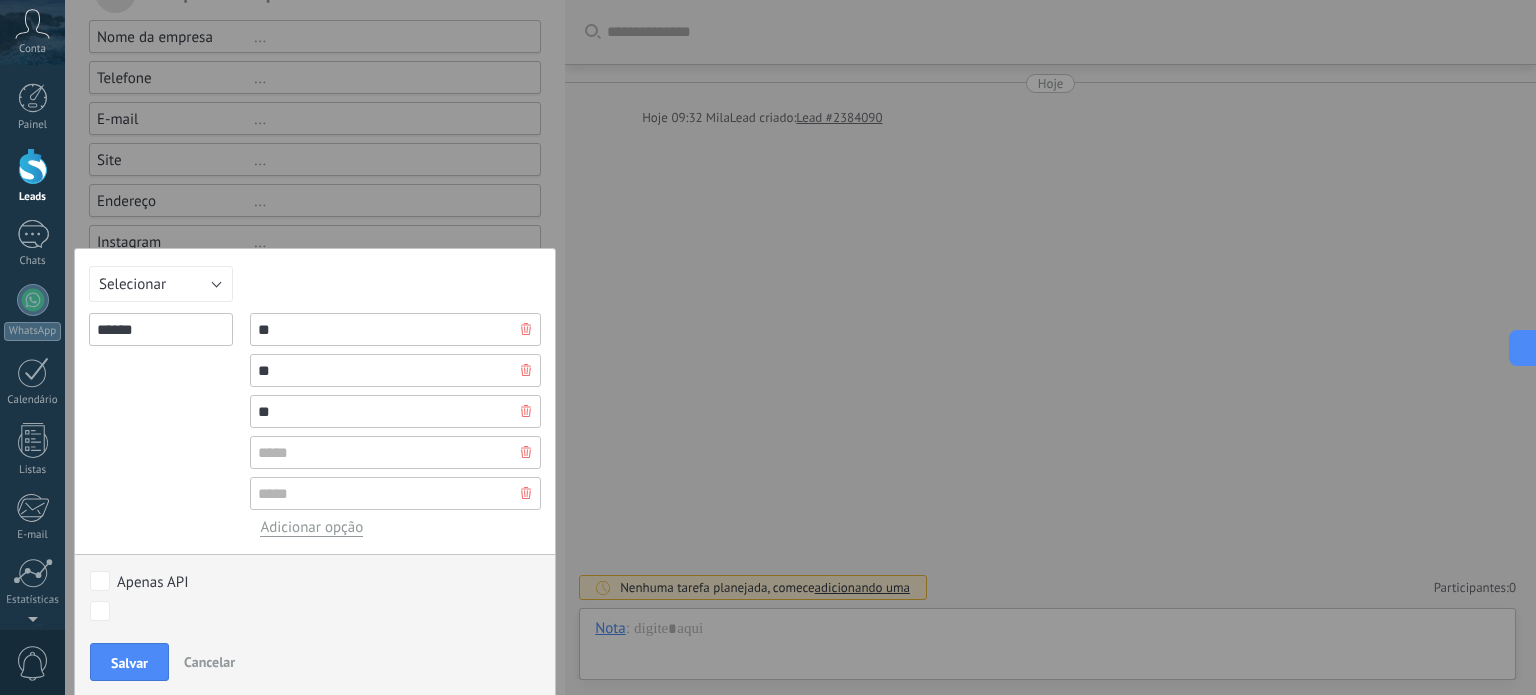 type on "**" 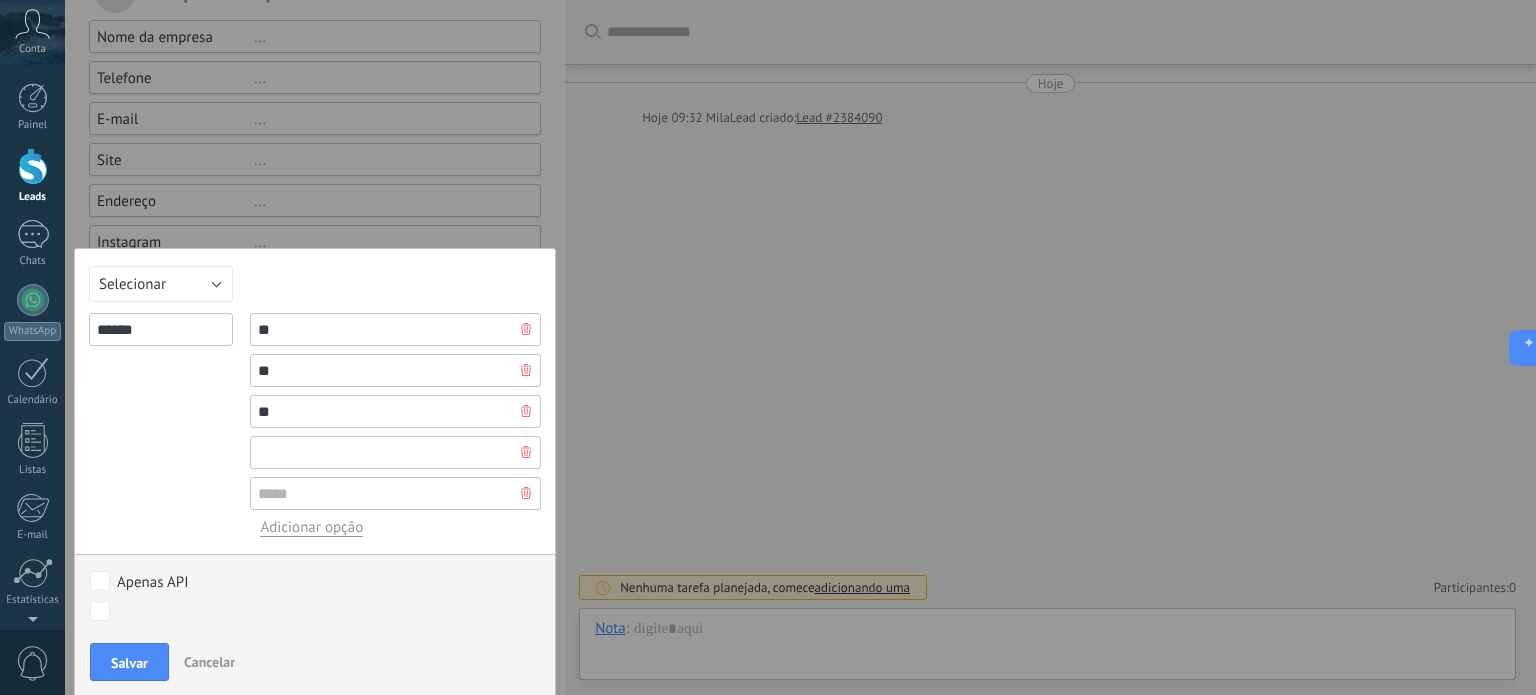click at bounding box center (395, 452) 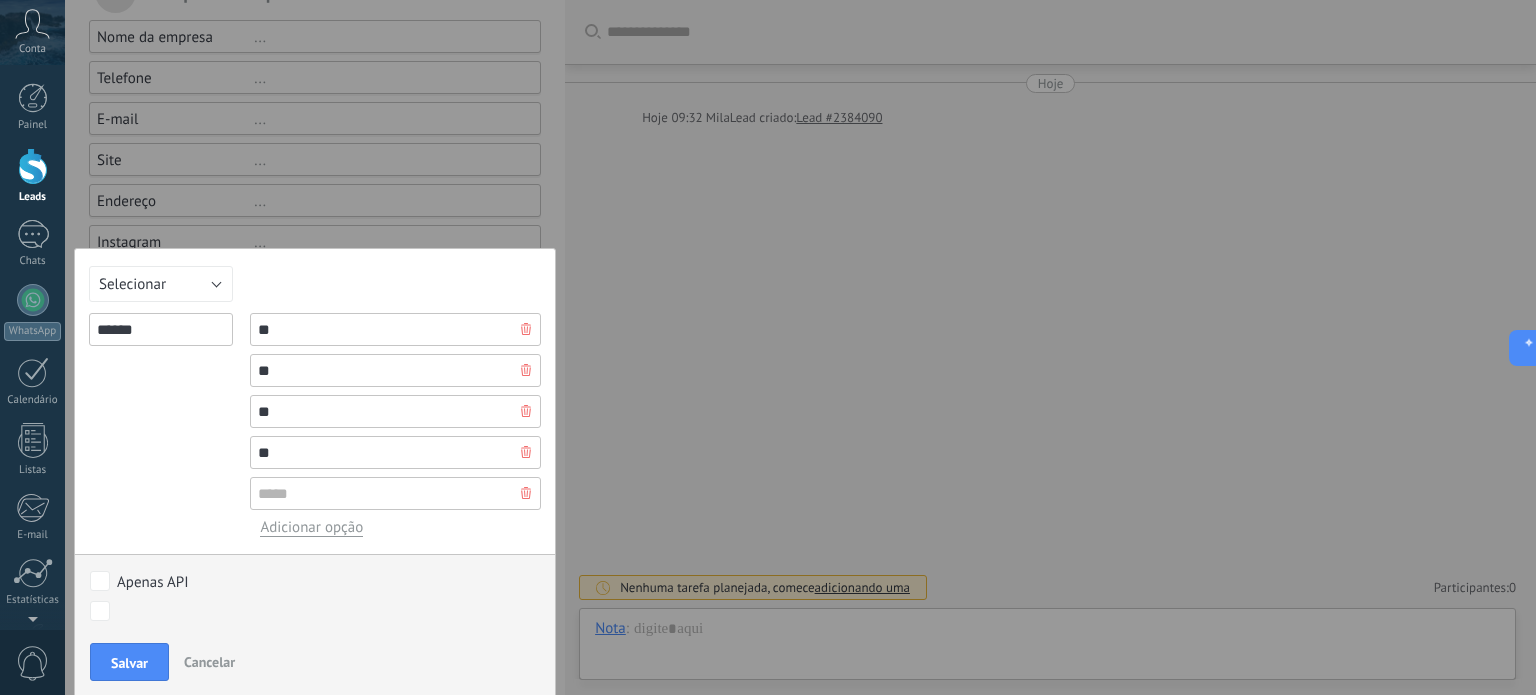 type on "**" 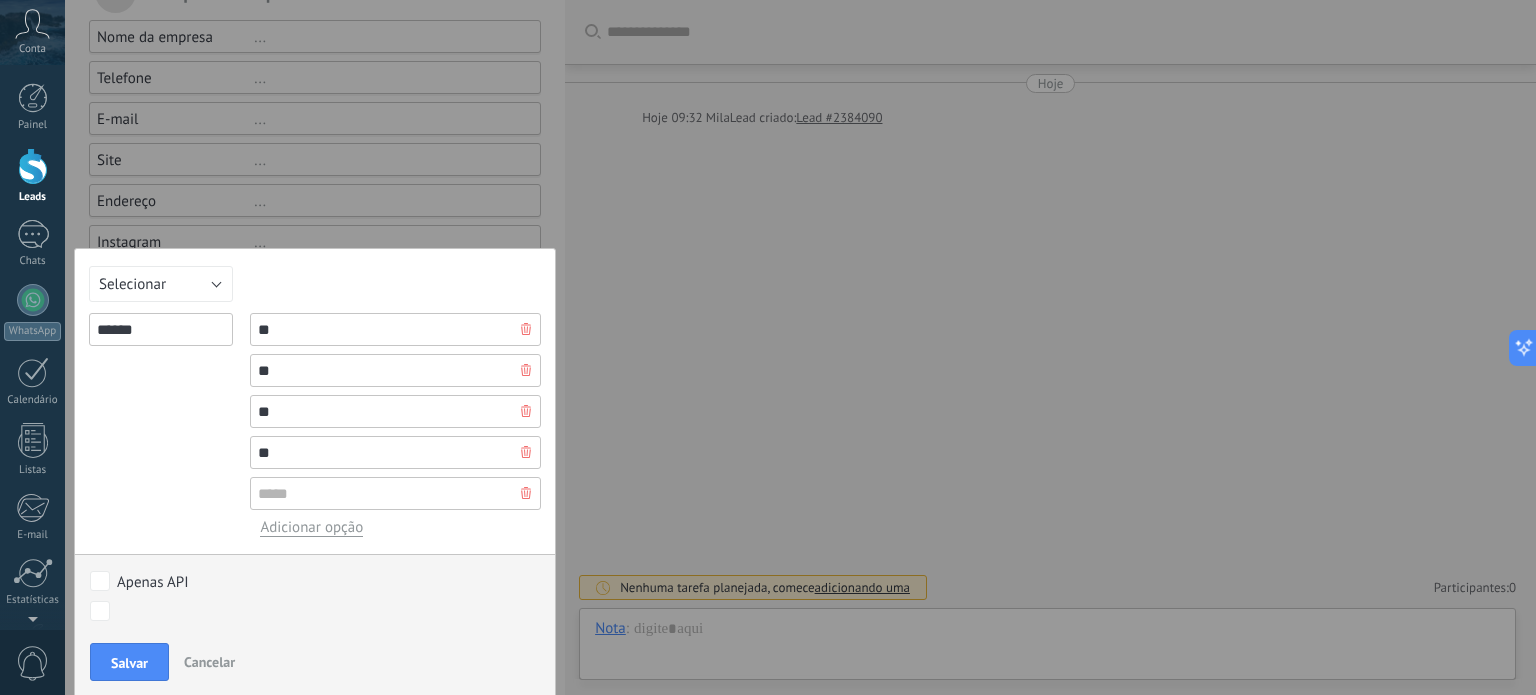 click on "** ** ** ** Adicionar opção" at bounding box center (395, 425) 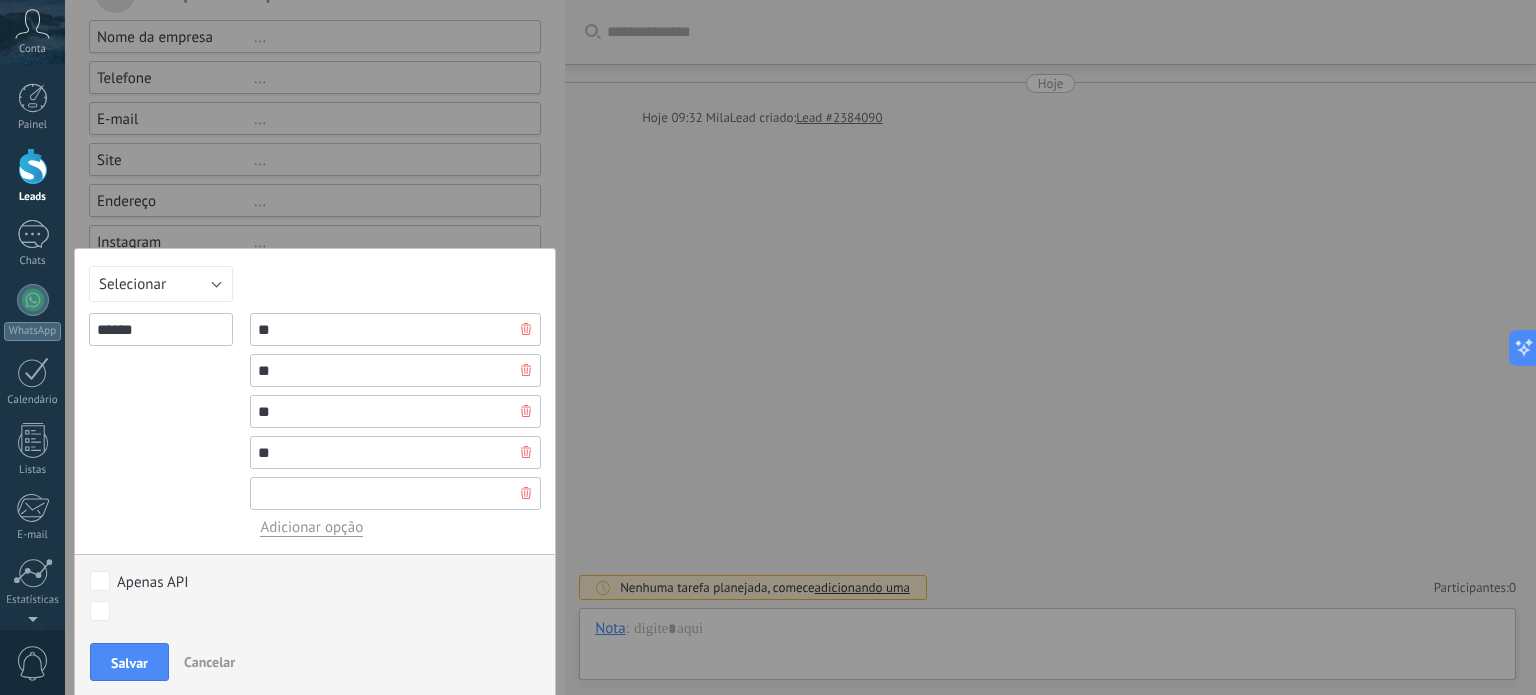 click at bounding box center [395, 493] 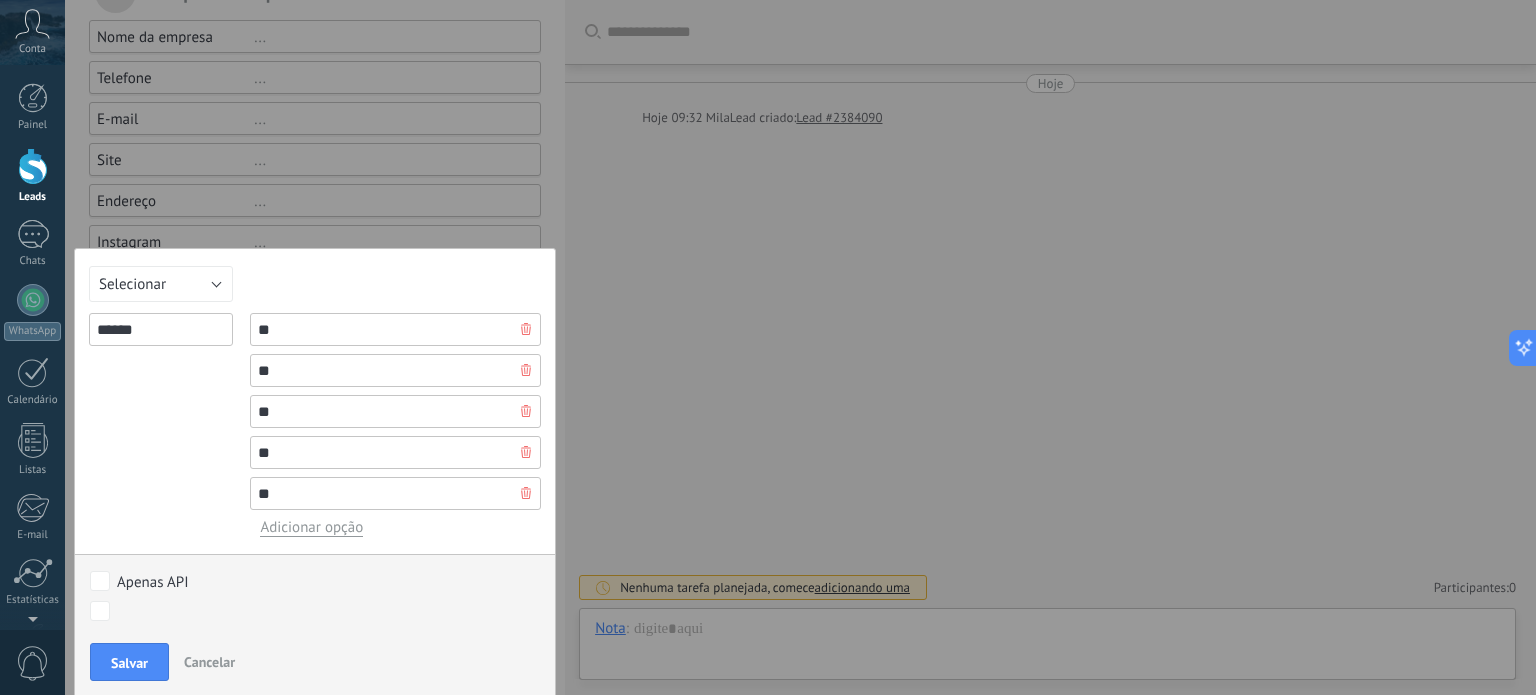 type on "**" 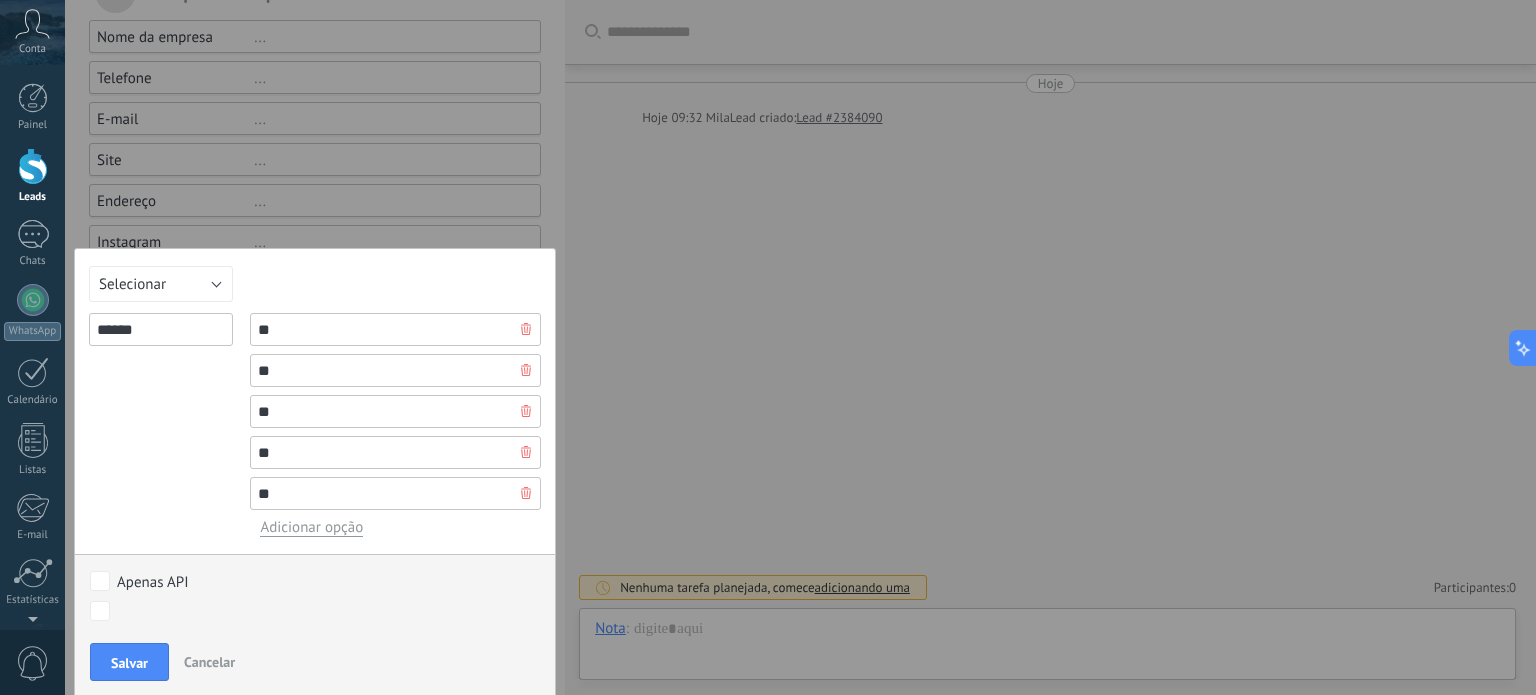 click on "Adicionar opção" at bounding box center [311, 527] 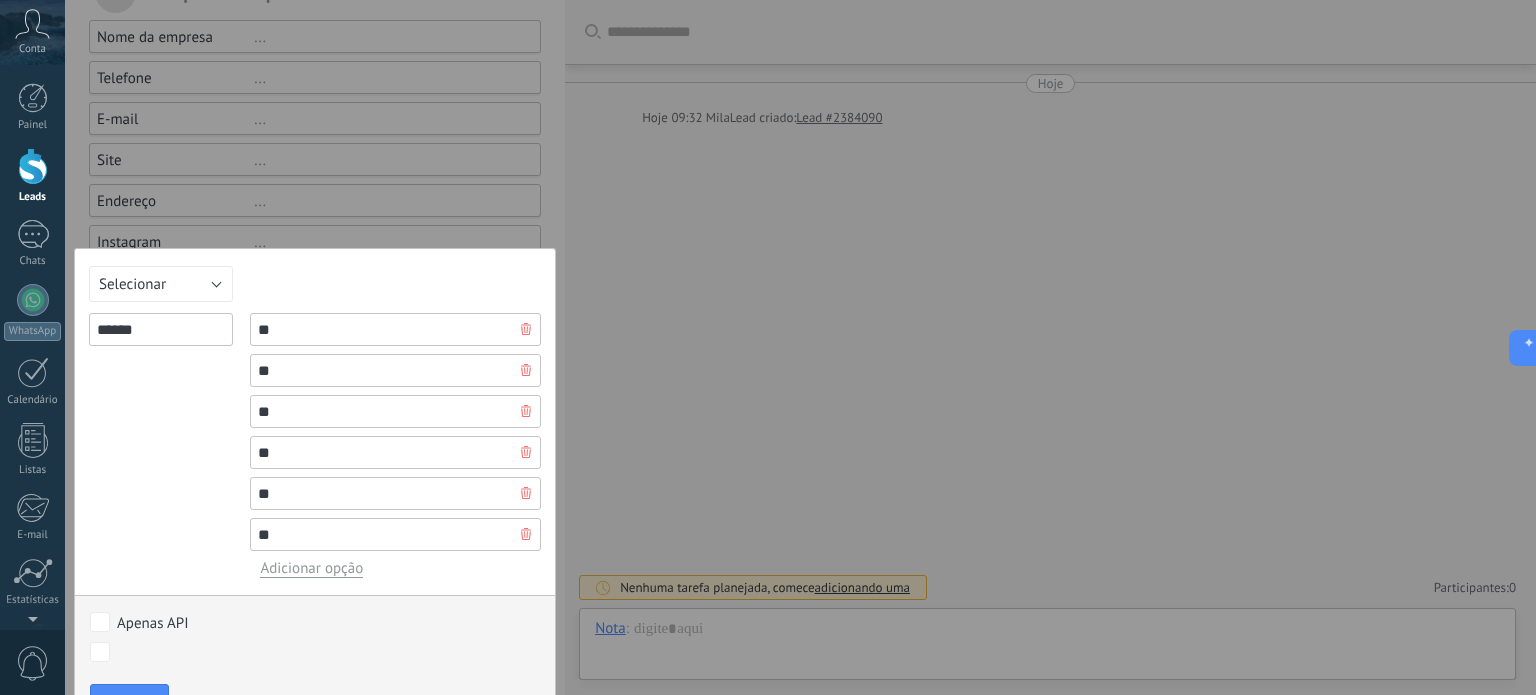 type on "**" 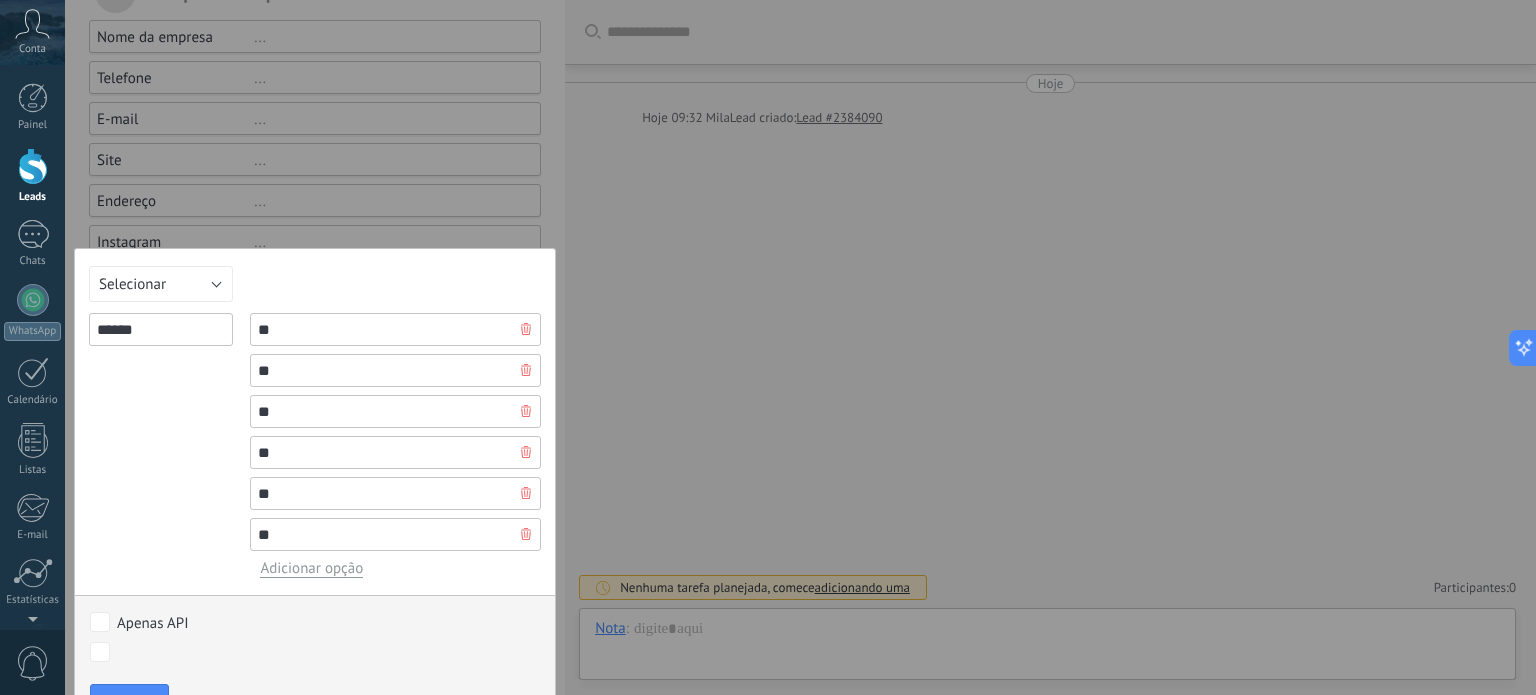 click on "Adicionar opção" at bounding box center [311, 568] 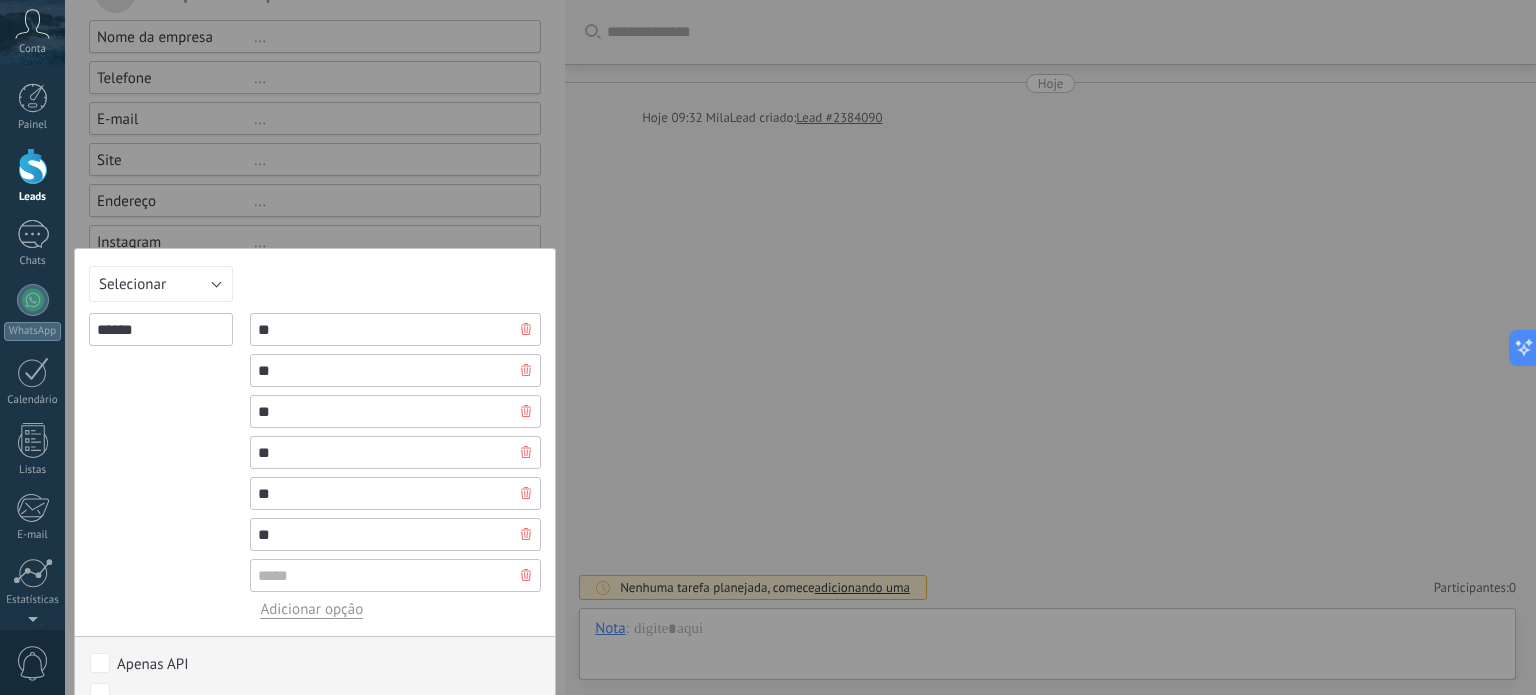 click at bounding box center (395, 575) 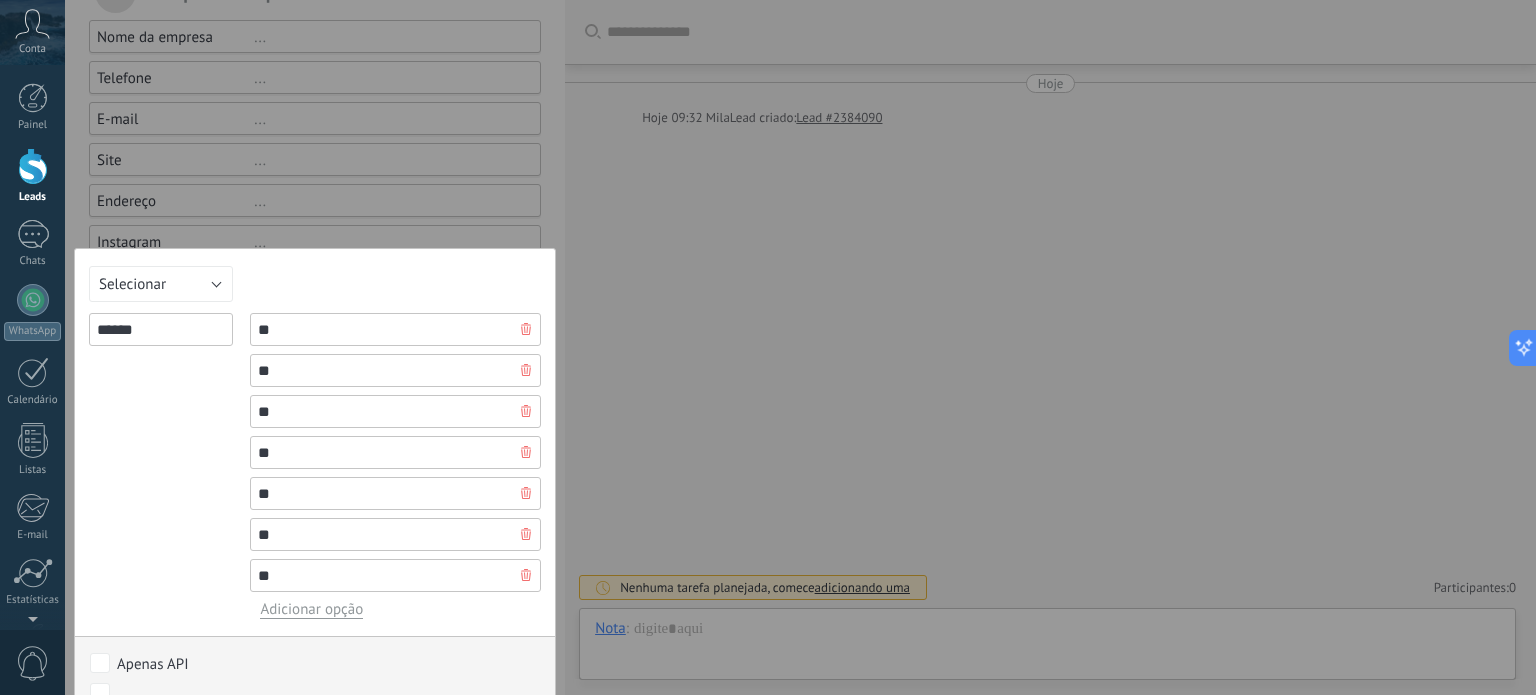 type on "**" 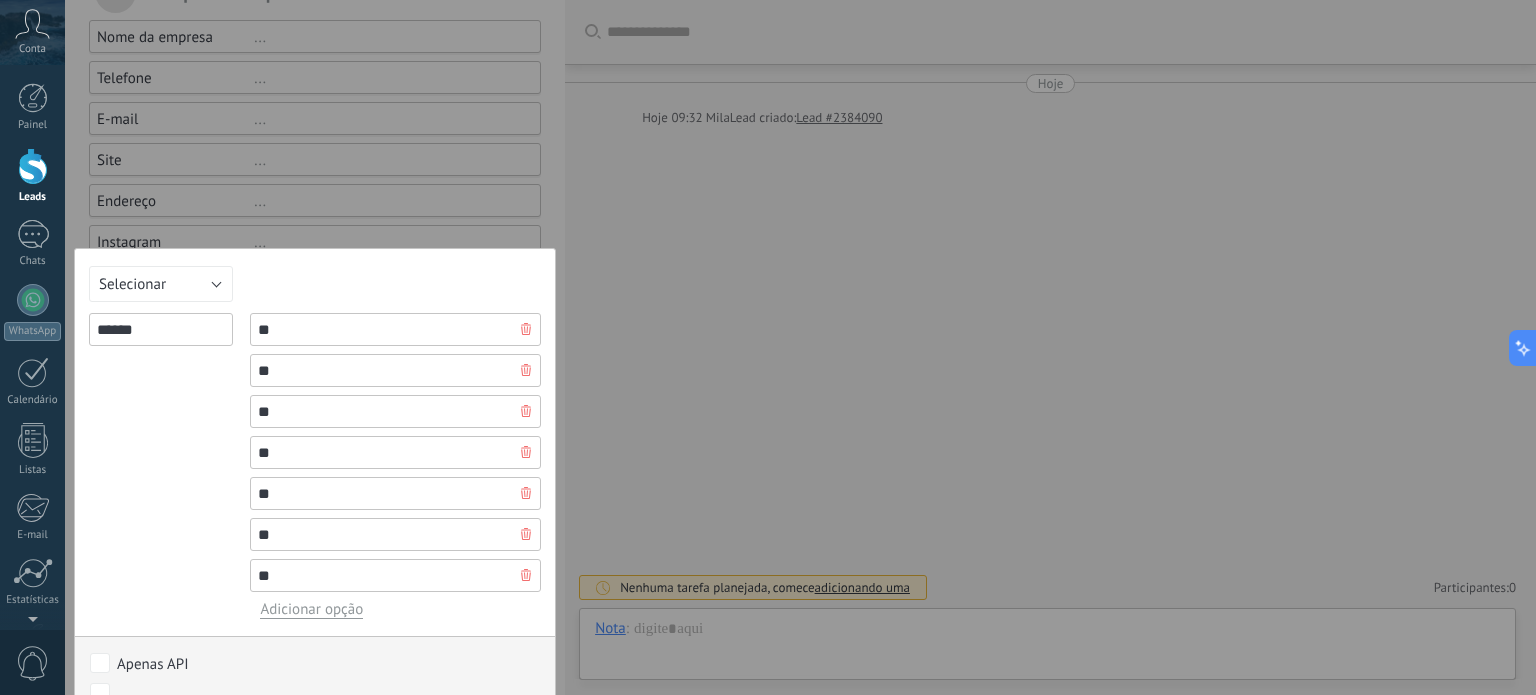 click on "Adicionar opção" at bounding box center [311, 609] 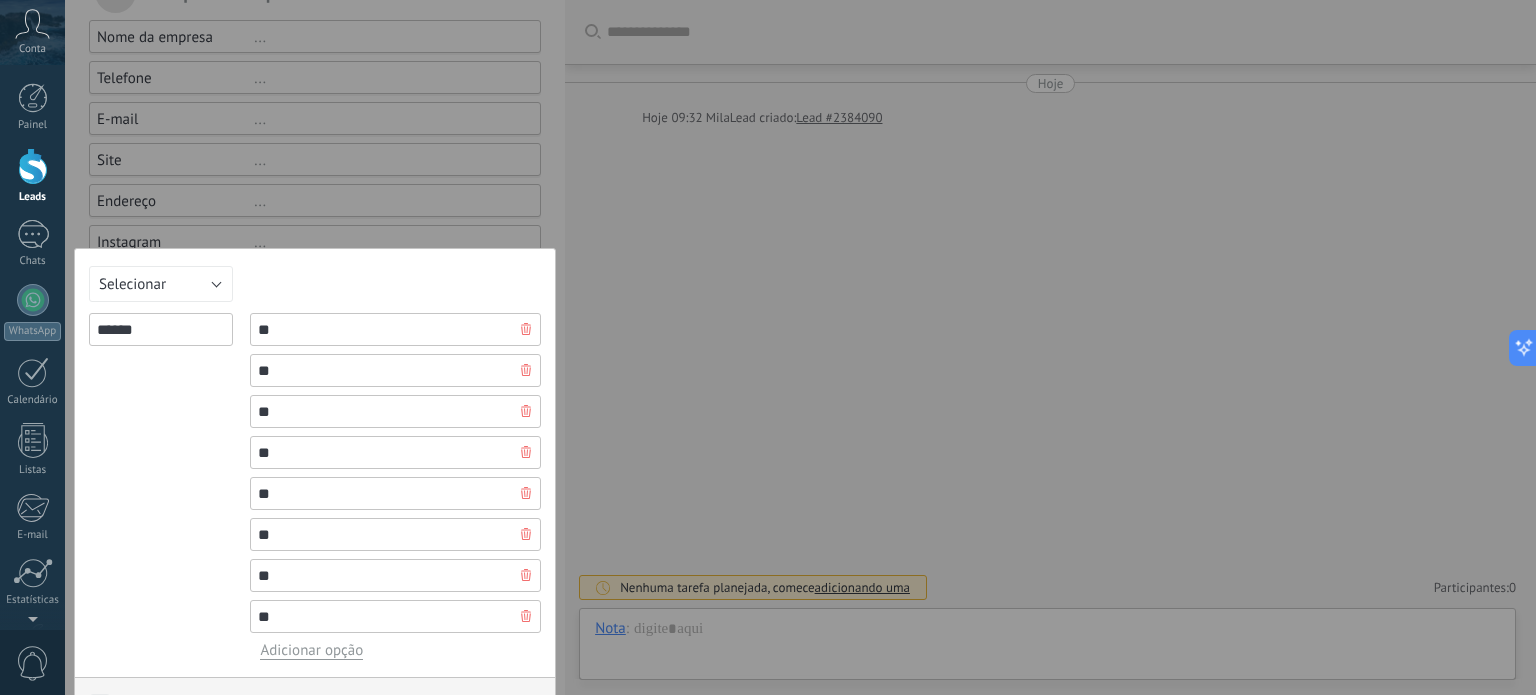 type on "**" 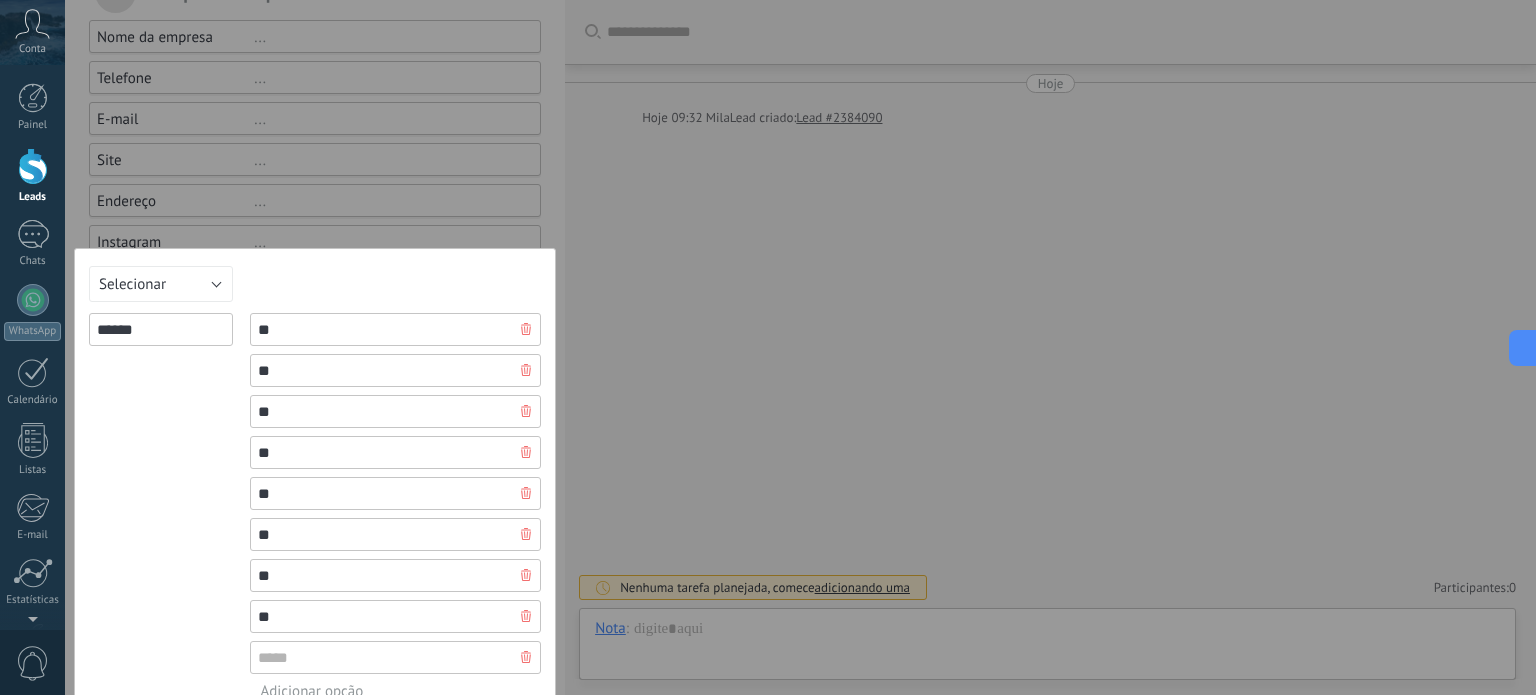 click at bounding box center (395, 657) 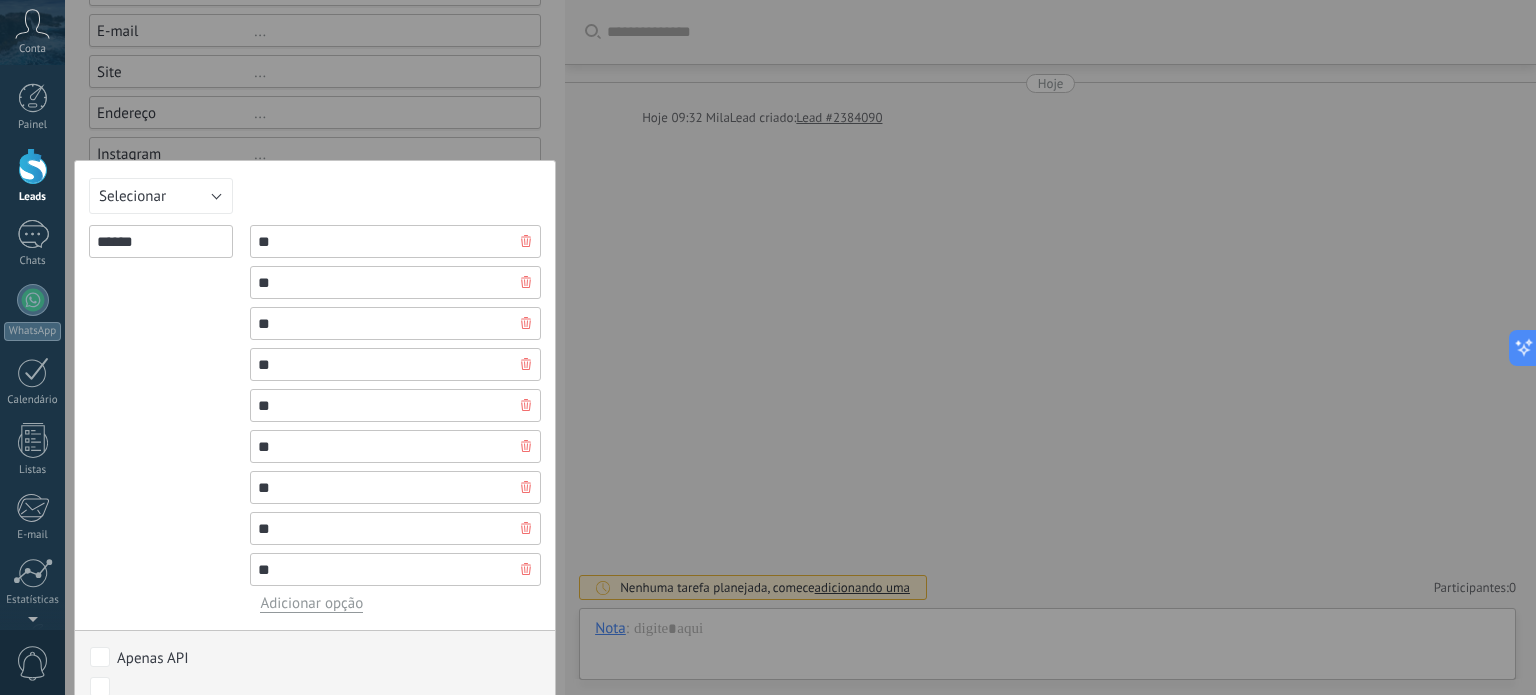 scroll, scrollTop: 792, scrollLeft: 0, axis: vertical 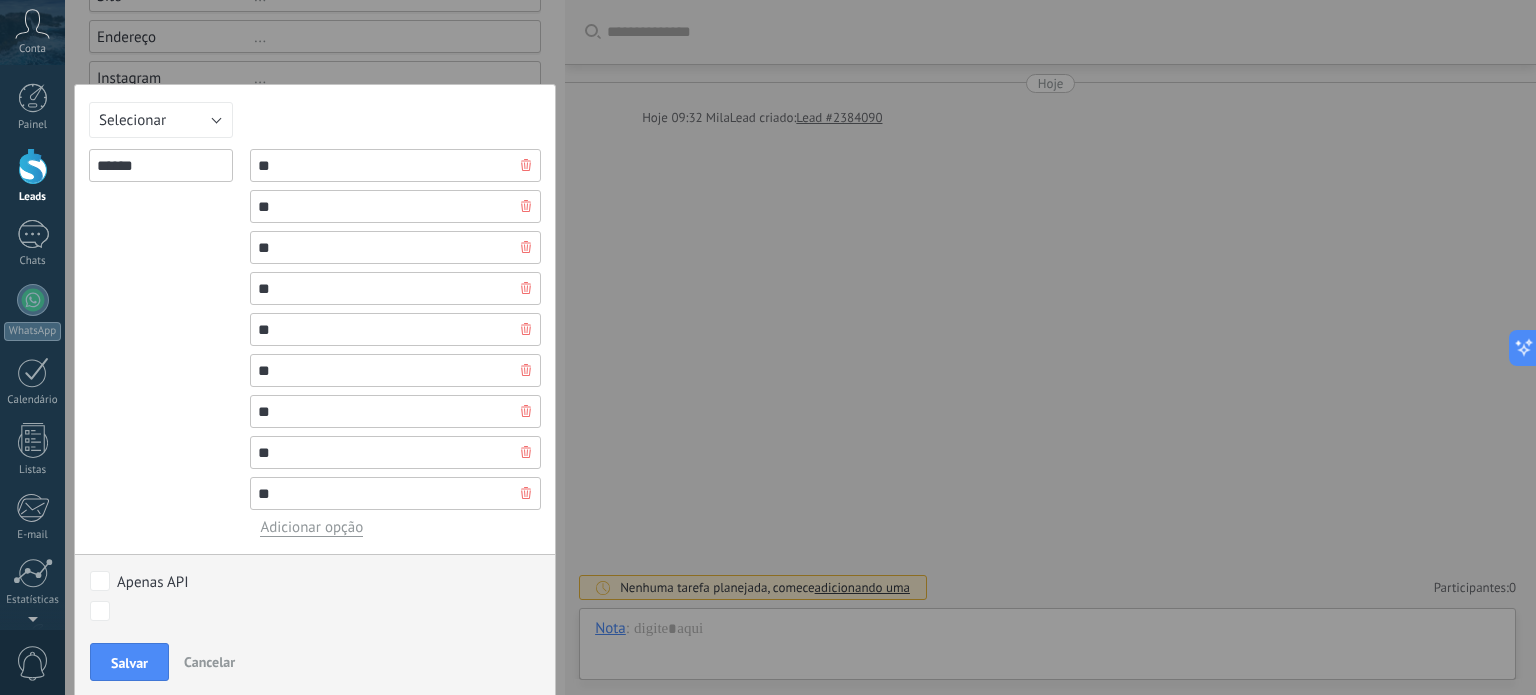 type on "**" 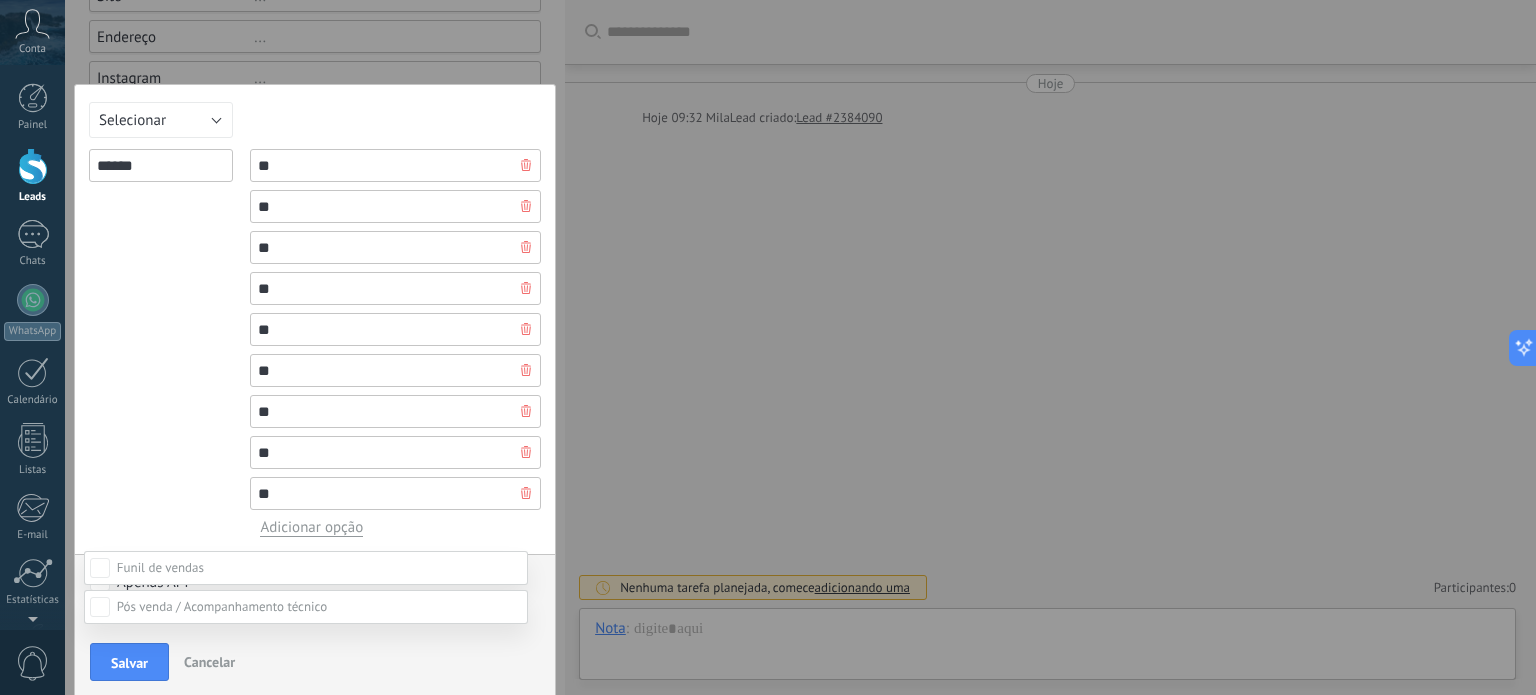 scroll, scrollTop: 257, scrollLeft: 0, axis: vertical 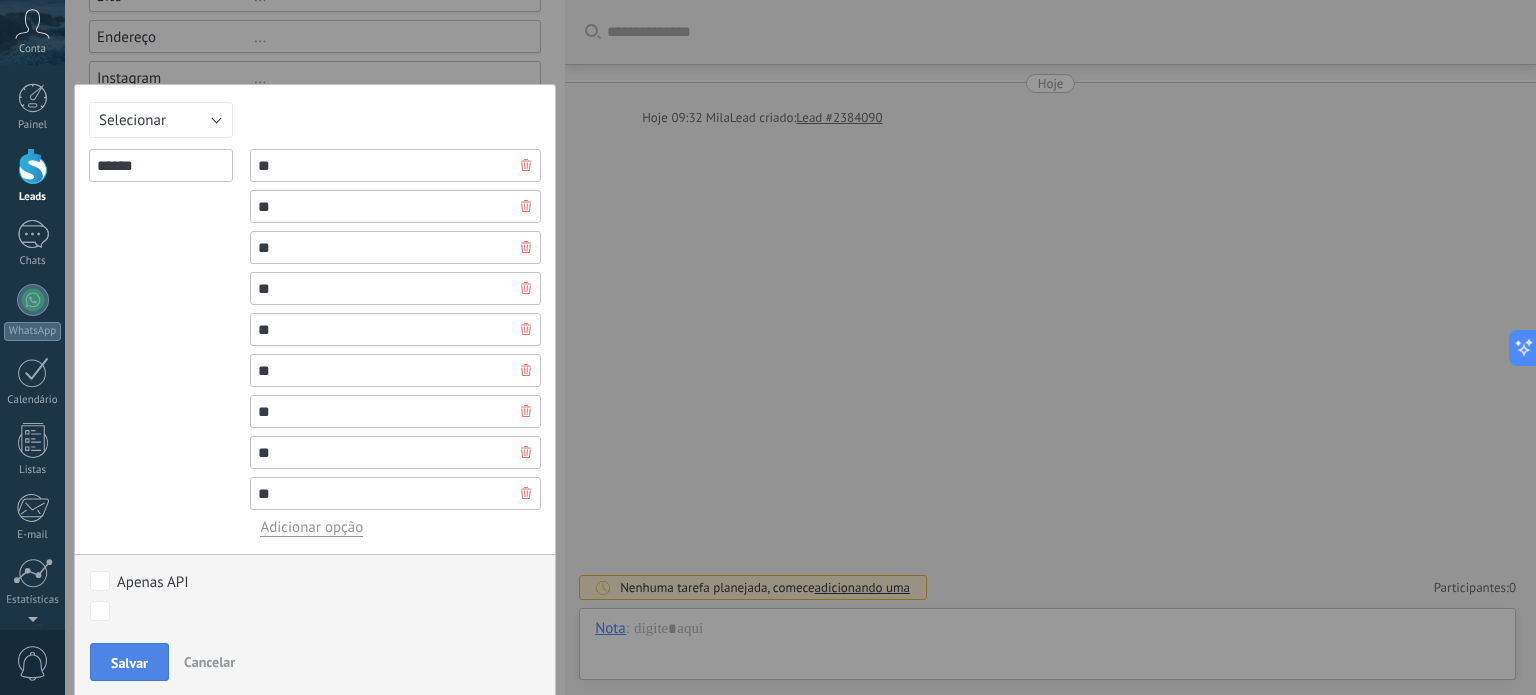 click on "Salvar" at bounding box center [129, 663] 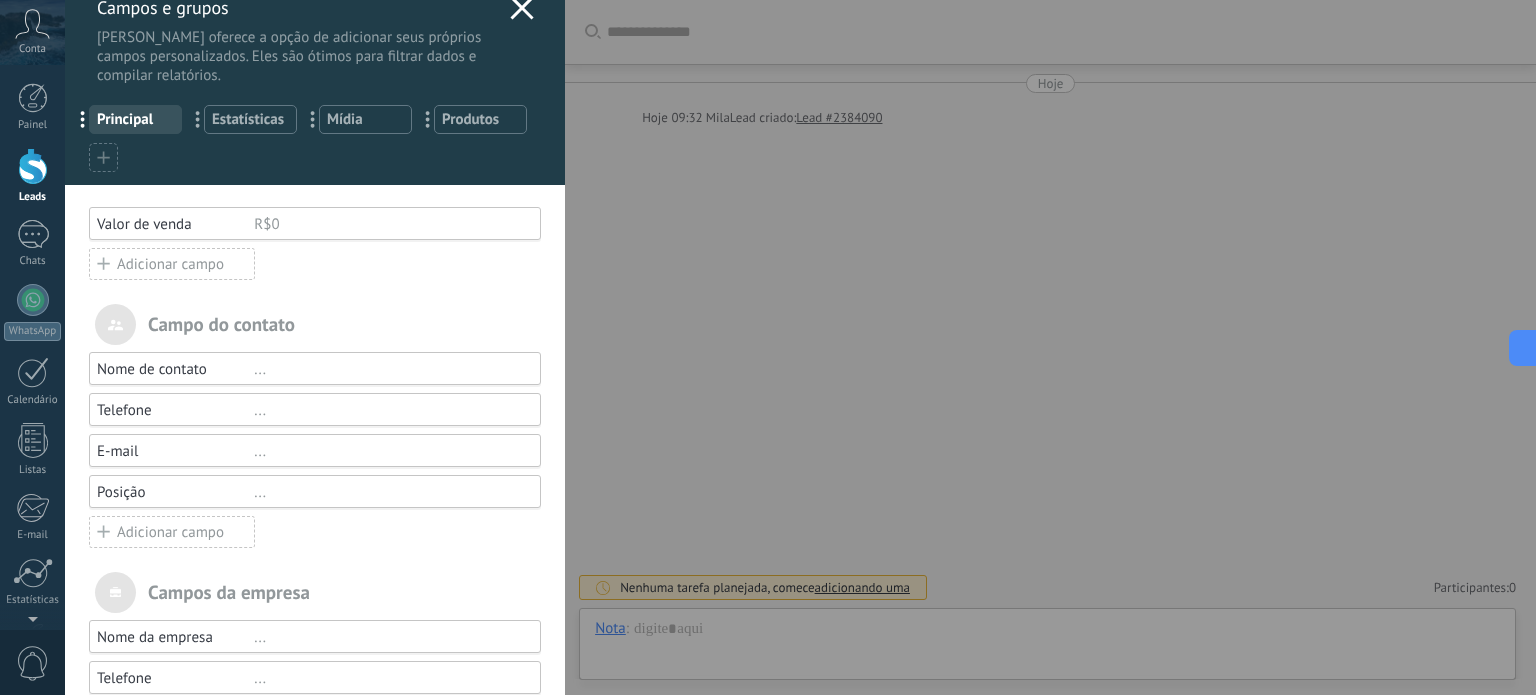 scroll, scrollTop: 0, scrollLeft: 0, axis: both 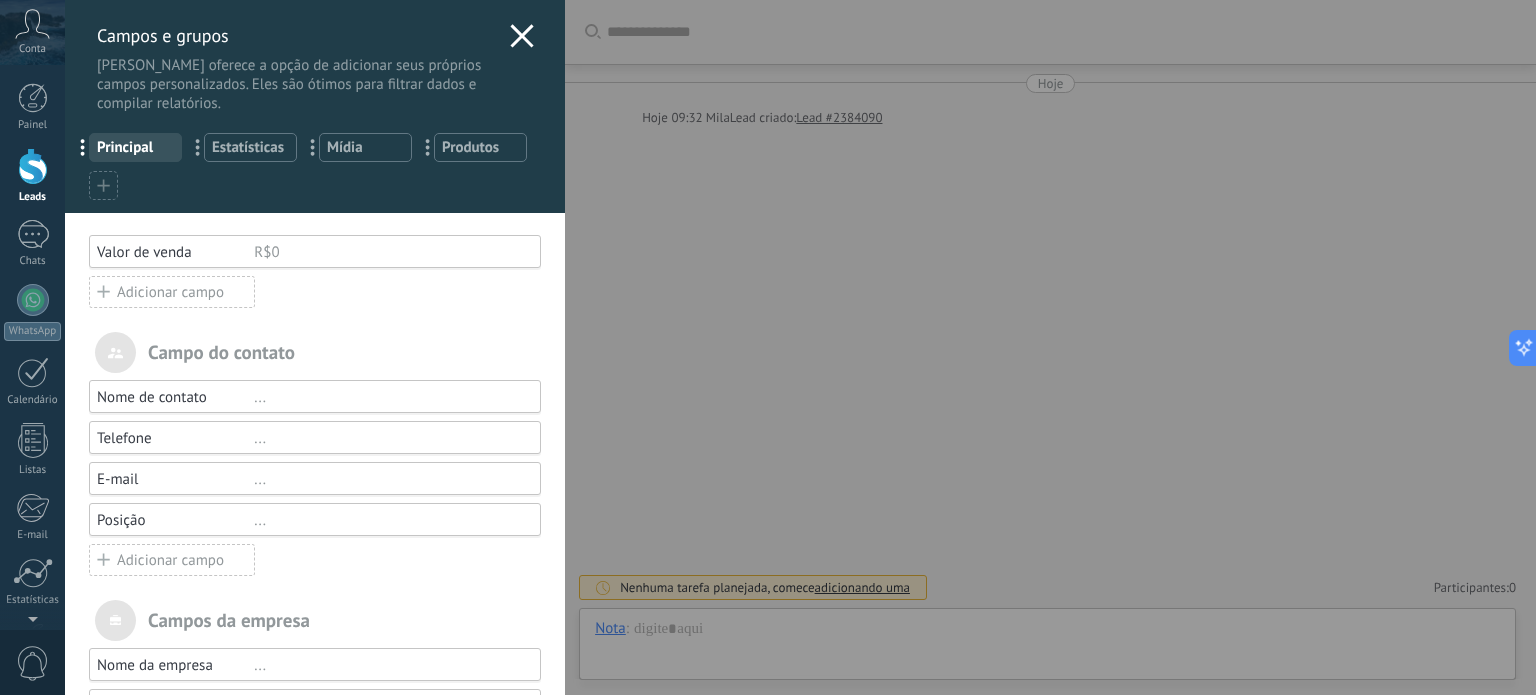 click on "Estatísticas" at bounding box center [250, 147] 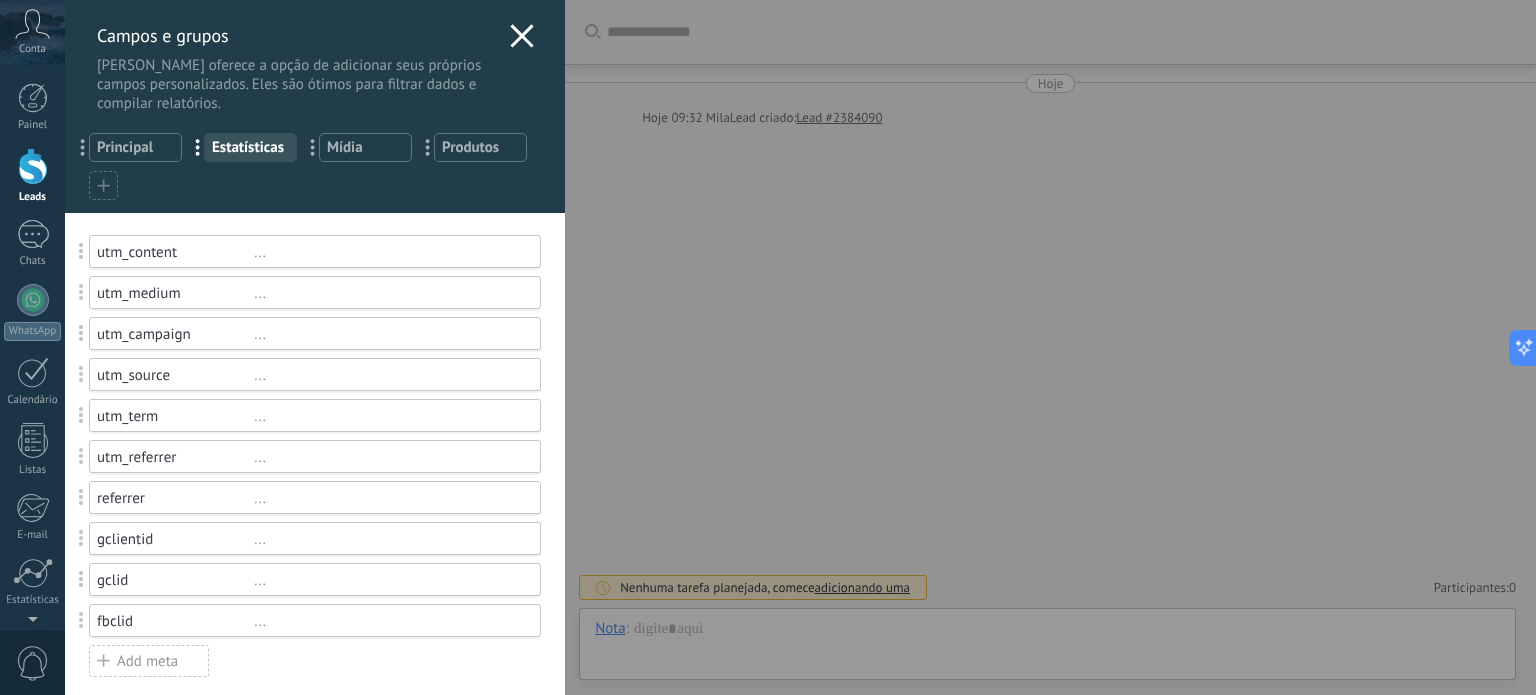 click on "Mídia" at bounding box center (365, 147) 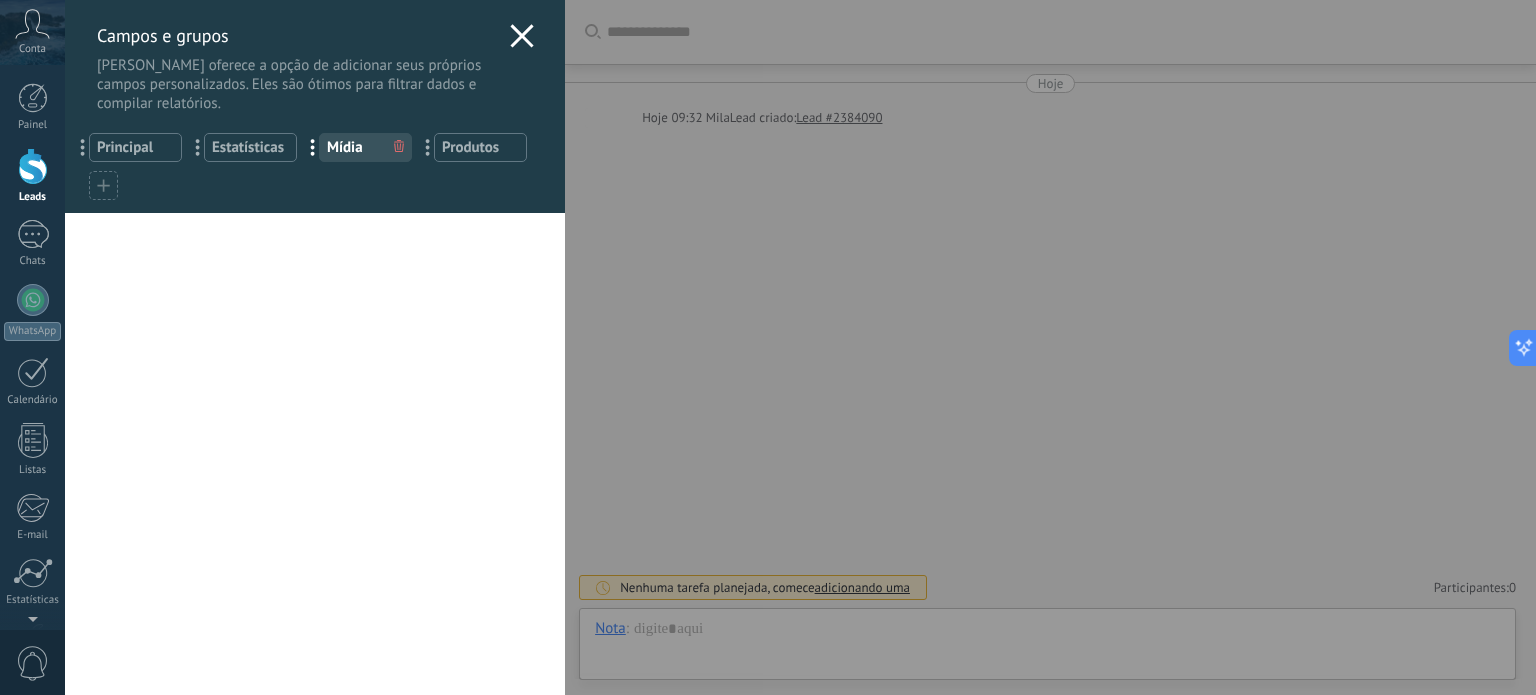 click on "Produtos" at bounding box center [480, 147] 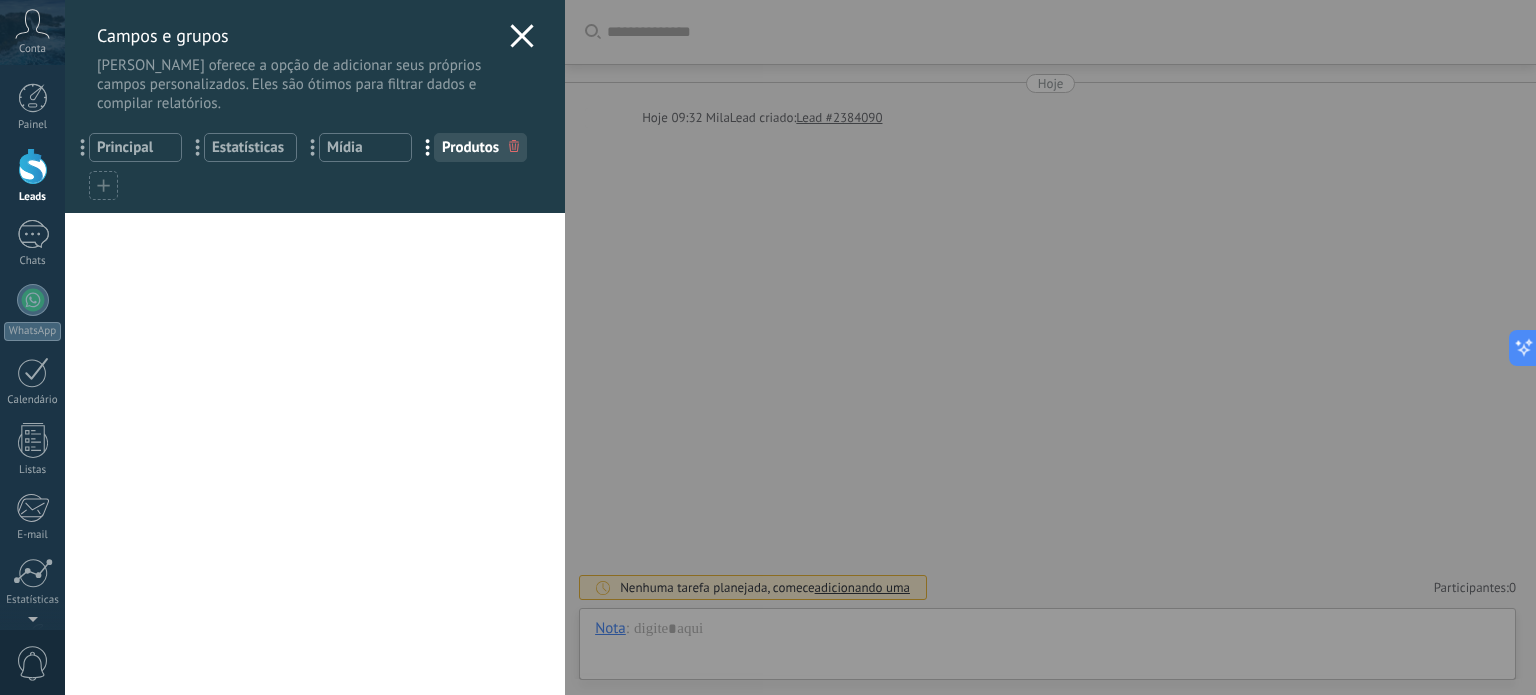 click on "Você atingiu o limite de campos personalizados no plano Período de teste. Valor de venda R$0 Adicionar campo utm_content ... utm_medium ... utm_campaign ... utm_source ... utm_term ... utm_referrer ... referrer ... gclientid ... gclid ... fbclid ... Add meta Campo do contato Nome de contato ... Telefone ... E-mail ... Posição ... Adicionar campo Campos da empresa Nome da empresa ... Telefone ... E-mail ... Site ... Endereço ... Instagram ... Estado 9  variantes Obrigatório 10 Adicionar campo" at bounding box center (315, 454) 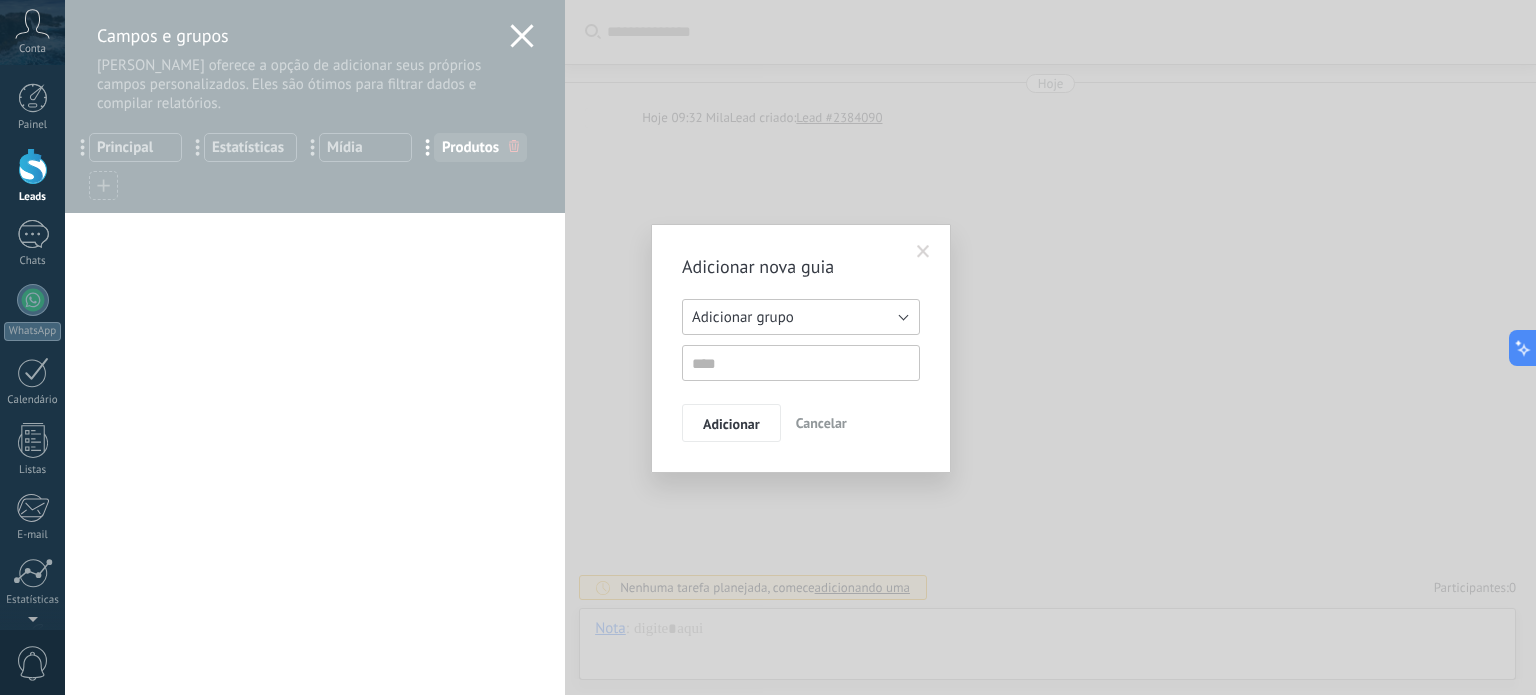 click on "Adicionar grupo" at bounding box center (801, 317) 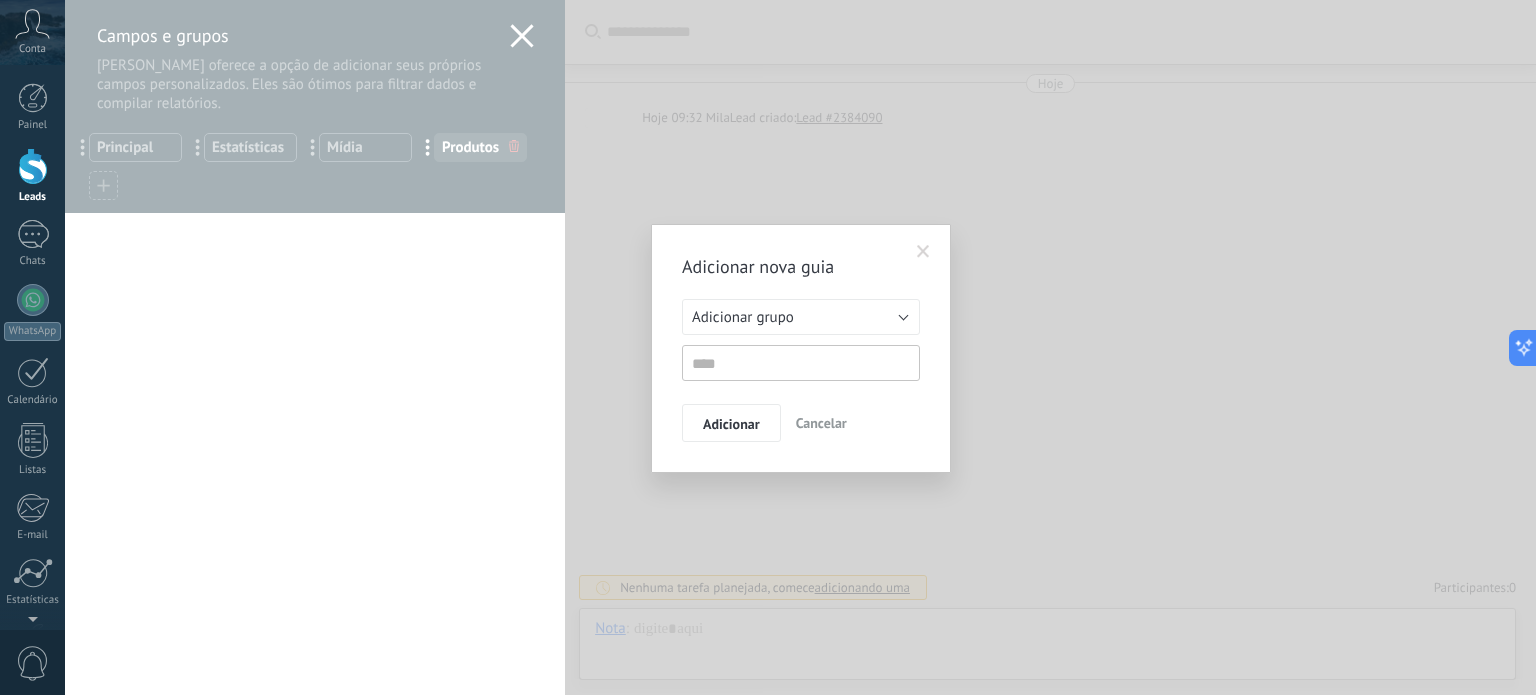 click at bounding box center [923, 252] 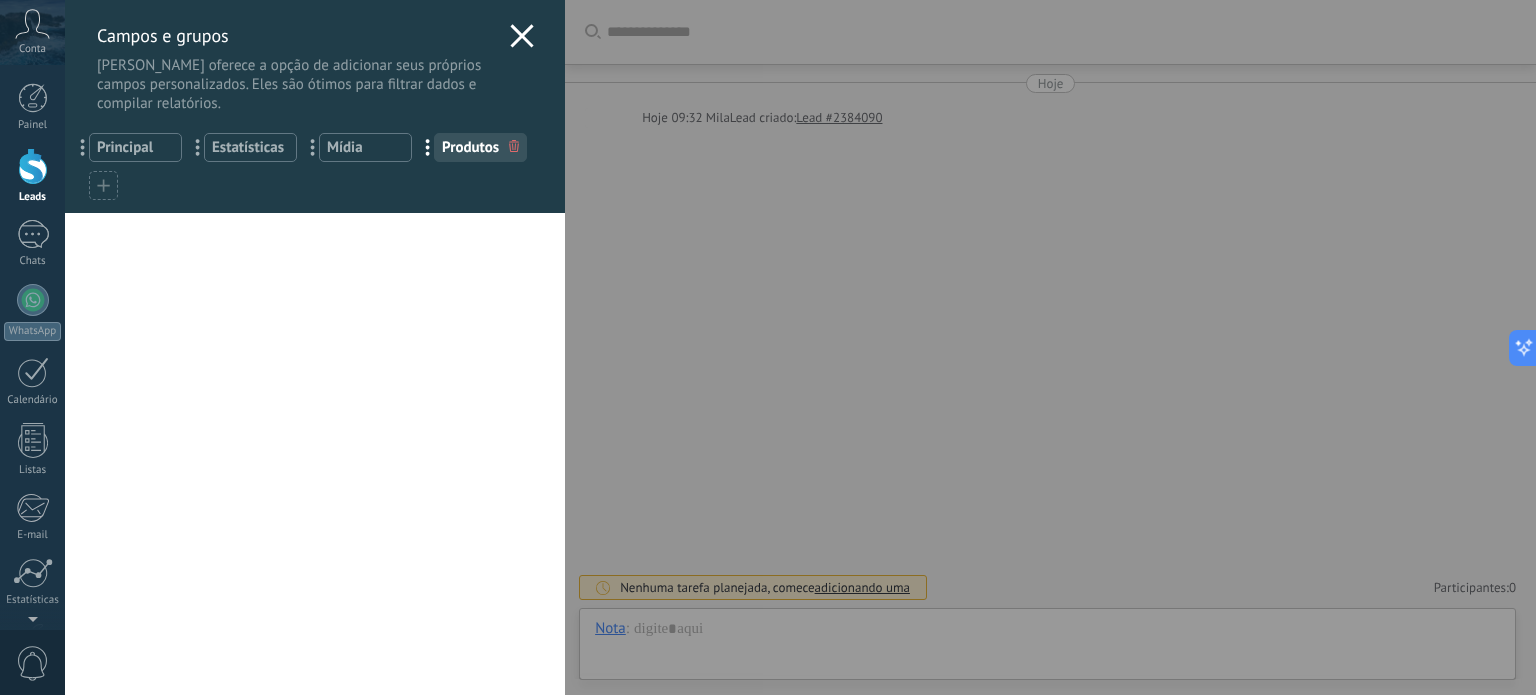 click on "... Principal" at bounding box center [135, 147] 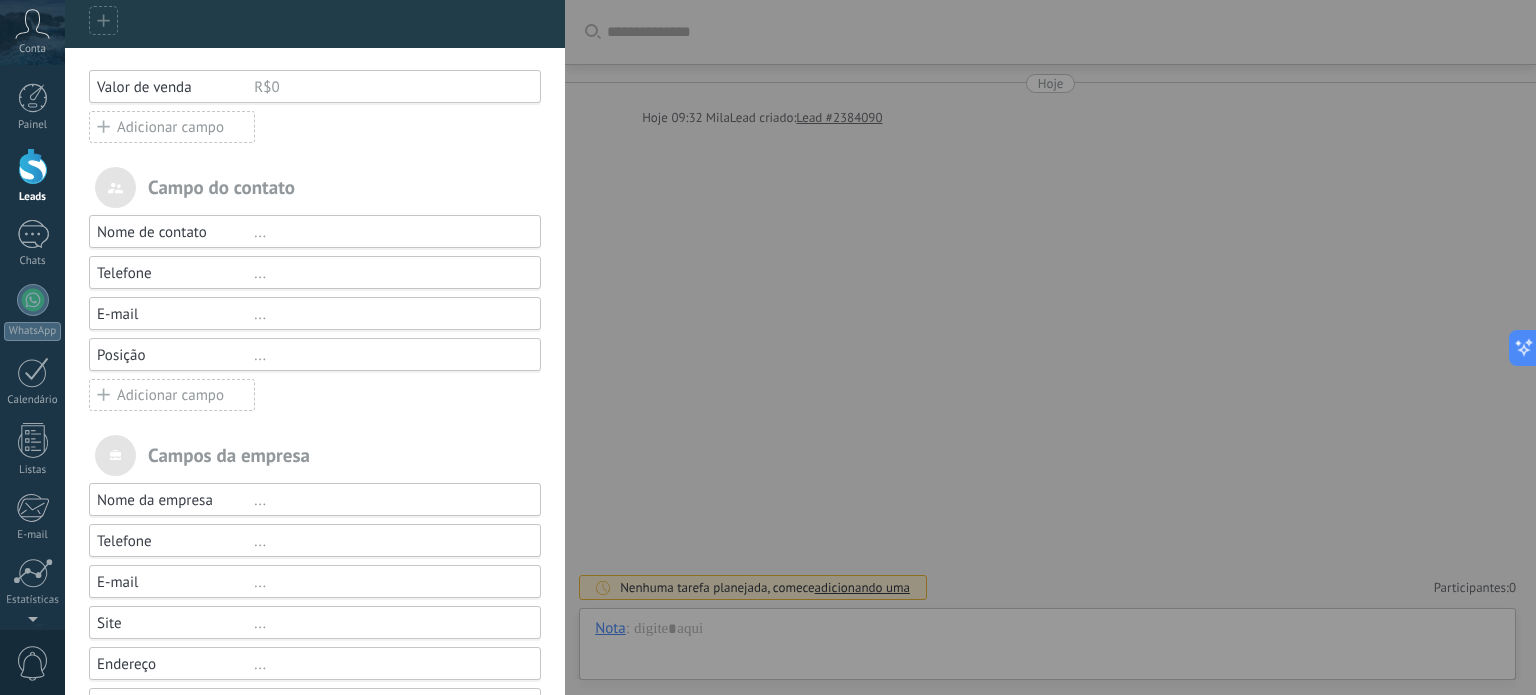 scroll, scrollTop: 200, scrollLeft: 0, axis: vertical 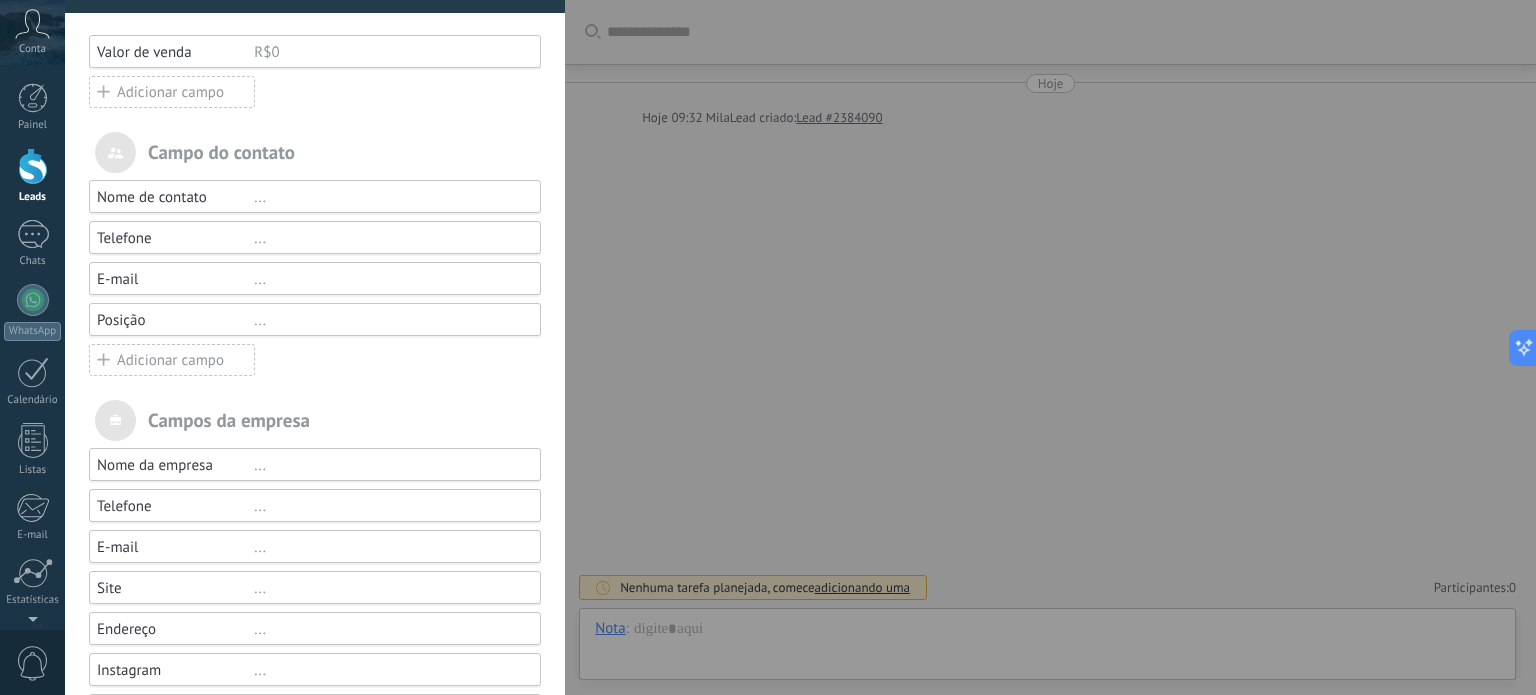 click on "..." at bounding box center (388, 320) 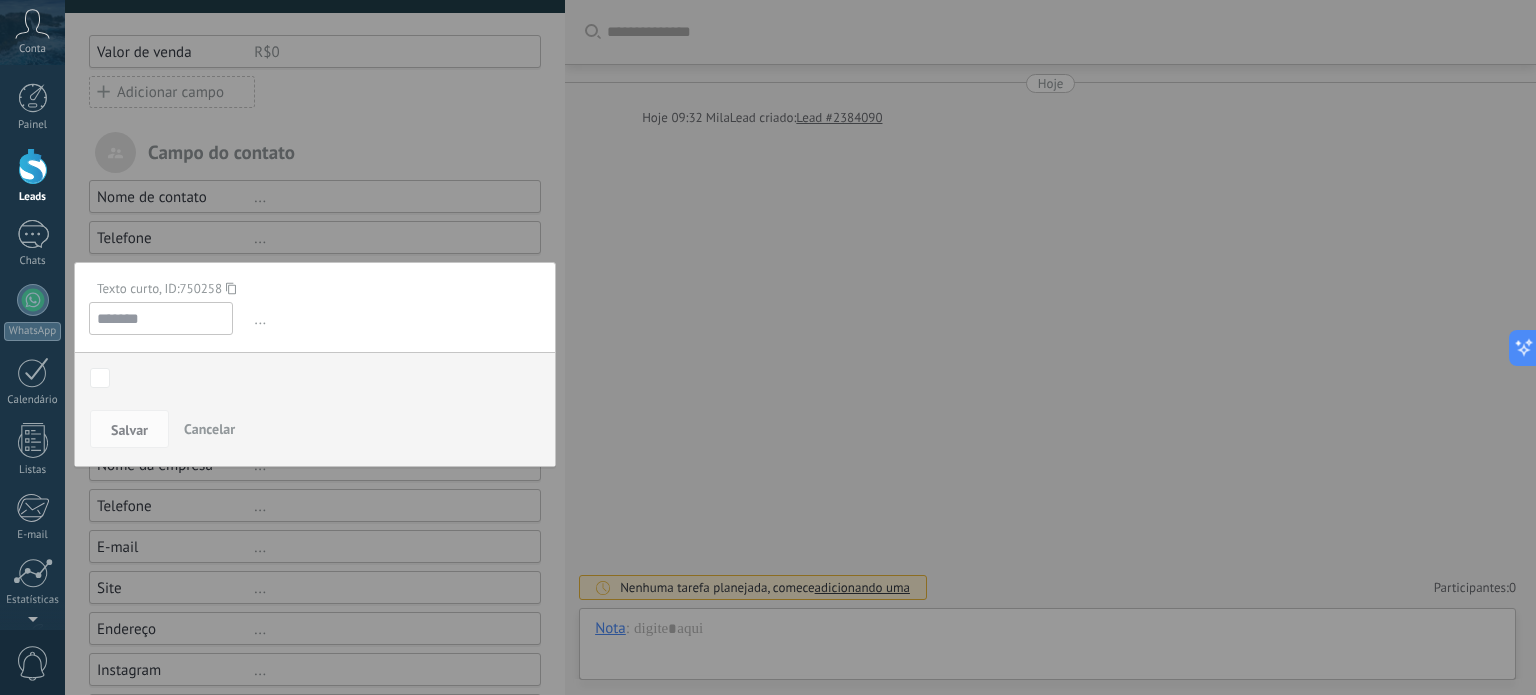 click at bounding box center [315, 302] 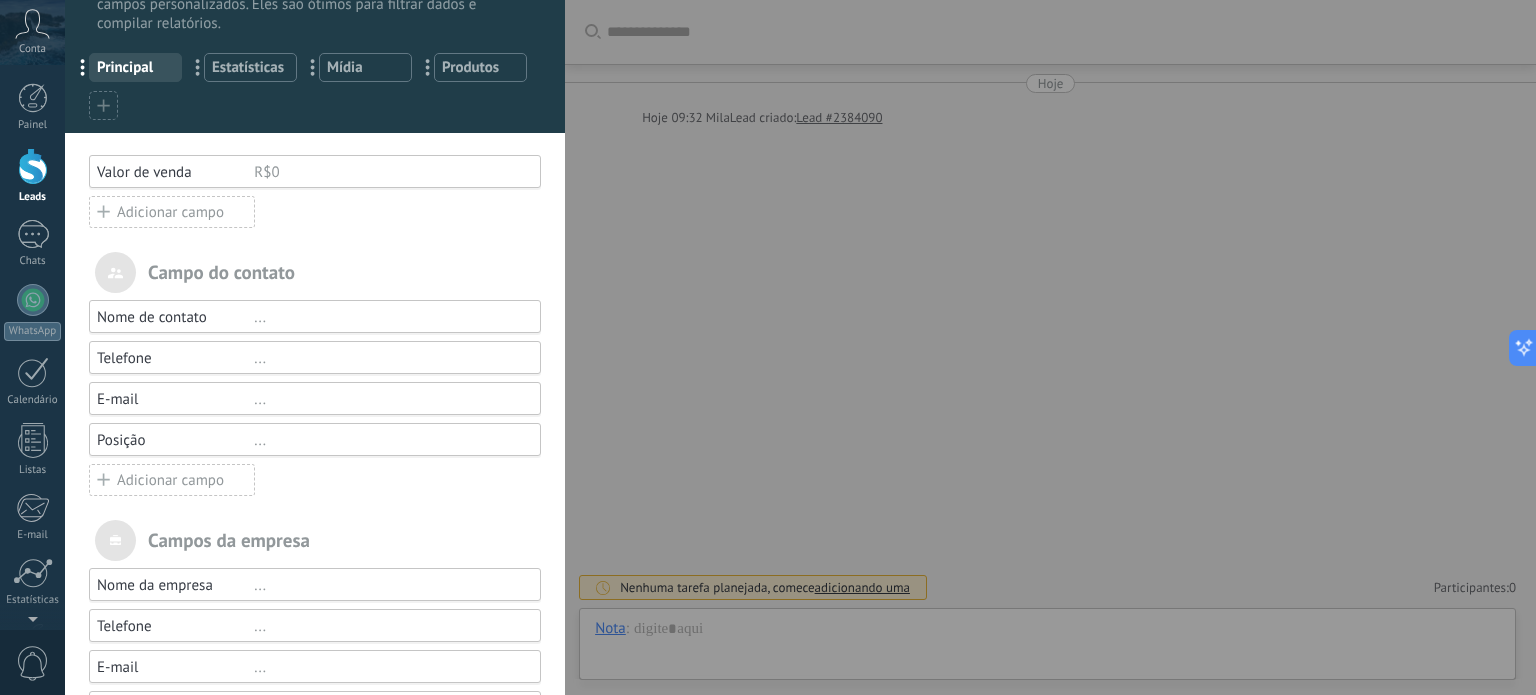 scroll, scrollTop: 0, scrollLeft: 0, axis: both 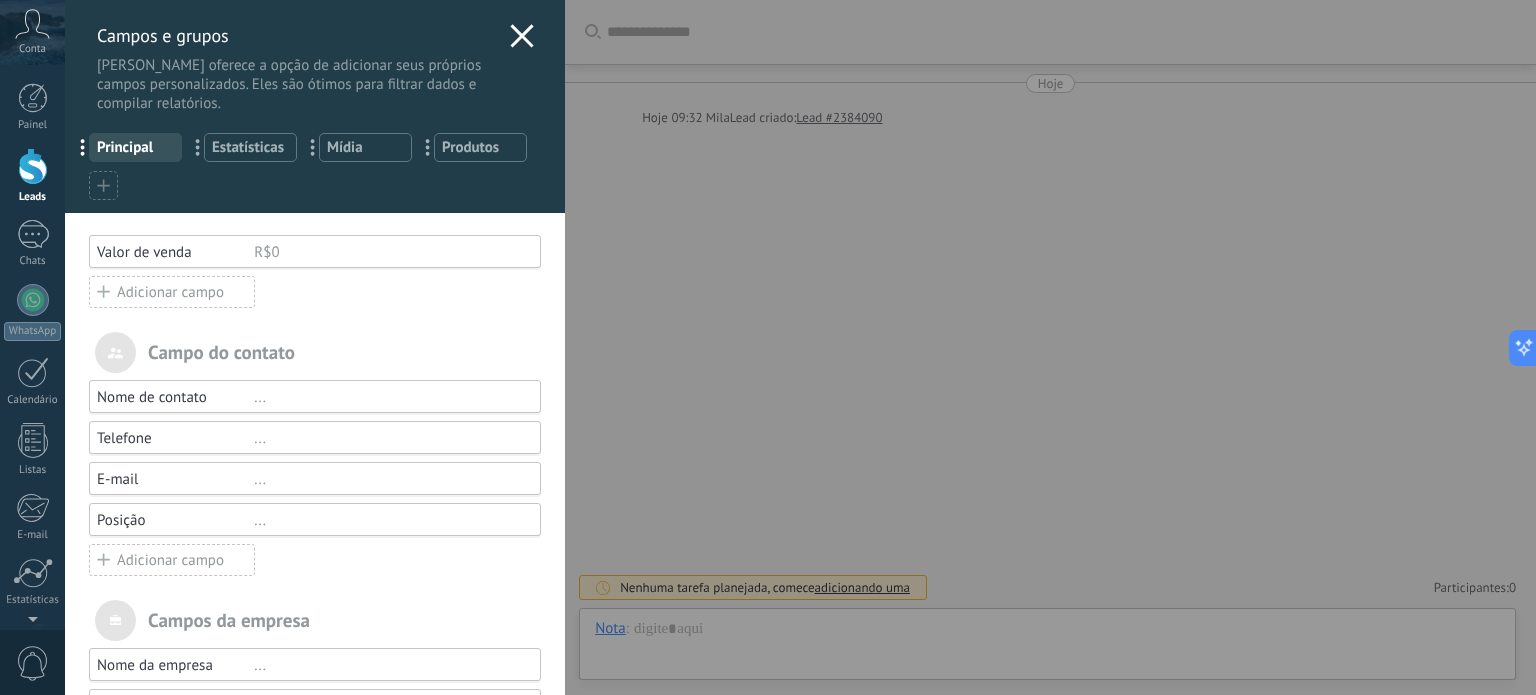 click on "Campos e grupos Kommo oferece a opção de adicionar seus próprios campos personalizados. Eles são ótimos para filtrar dados e compilar relatórios. ... Principal ... Estatísticas ... Mídia ... Produtos Você atingiu o limite de campos personalizados no plano Período de teste. Valor de venda R$0 Adicionar campo utm_content ... utm_medium ... utm_campaign ... utm_source ... utm_term ... utm_referrer ... referrer ... gclientid ... gclid ... fbclid ... Add meta Campo do contato Nome de contato ... Telefone ... E-mail ... Posição ... Adicionar campo Campos da empresa Nome da empresa ... Telefone ... E-mail ... Site ... Endereço ... Instagram ... Estado 9  variantes Obrigatório 10 Adicionar campo" at bounding box center [800, 347] 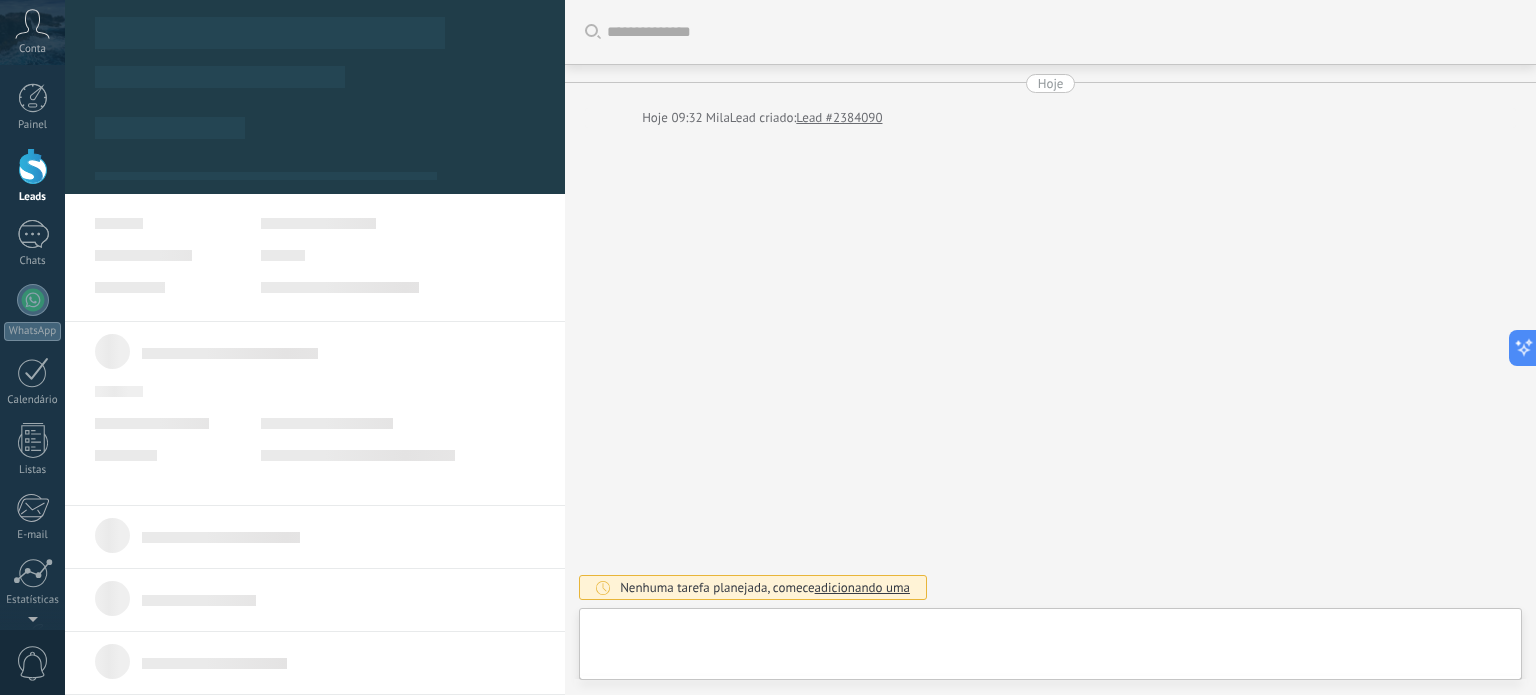 type on "**********" 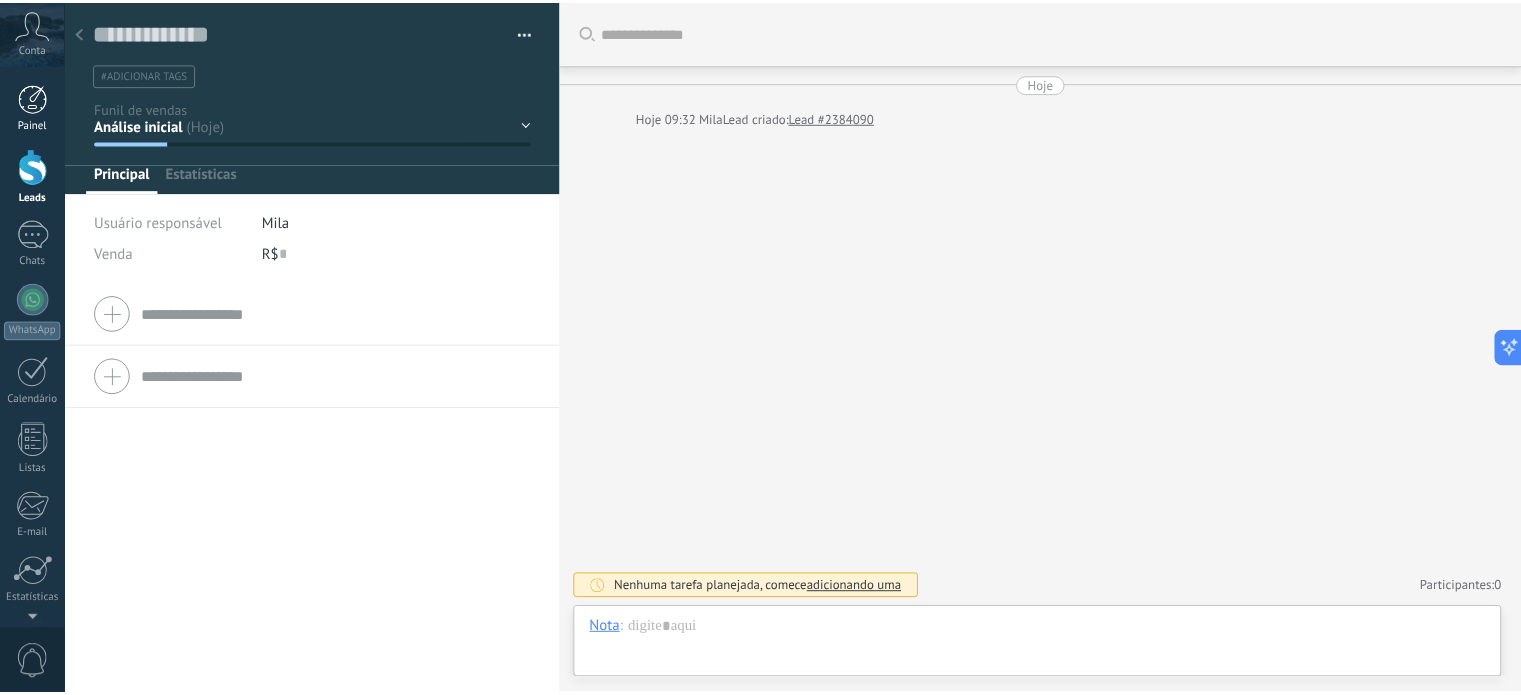 scroll, scrollTop: 29, scrollLeft: 0, axis: vertical 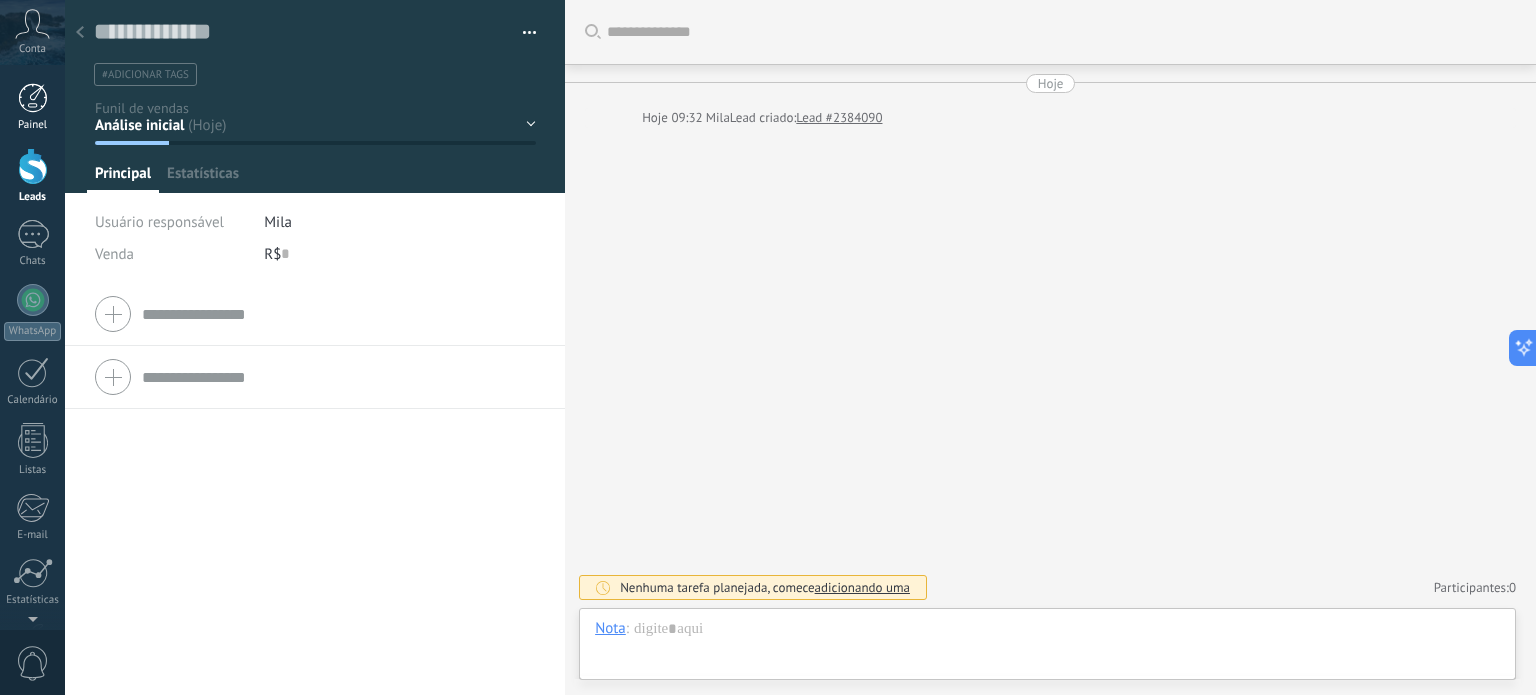 click at bounding box center [33, 98] 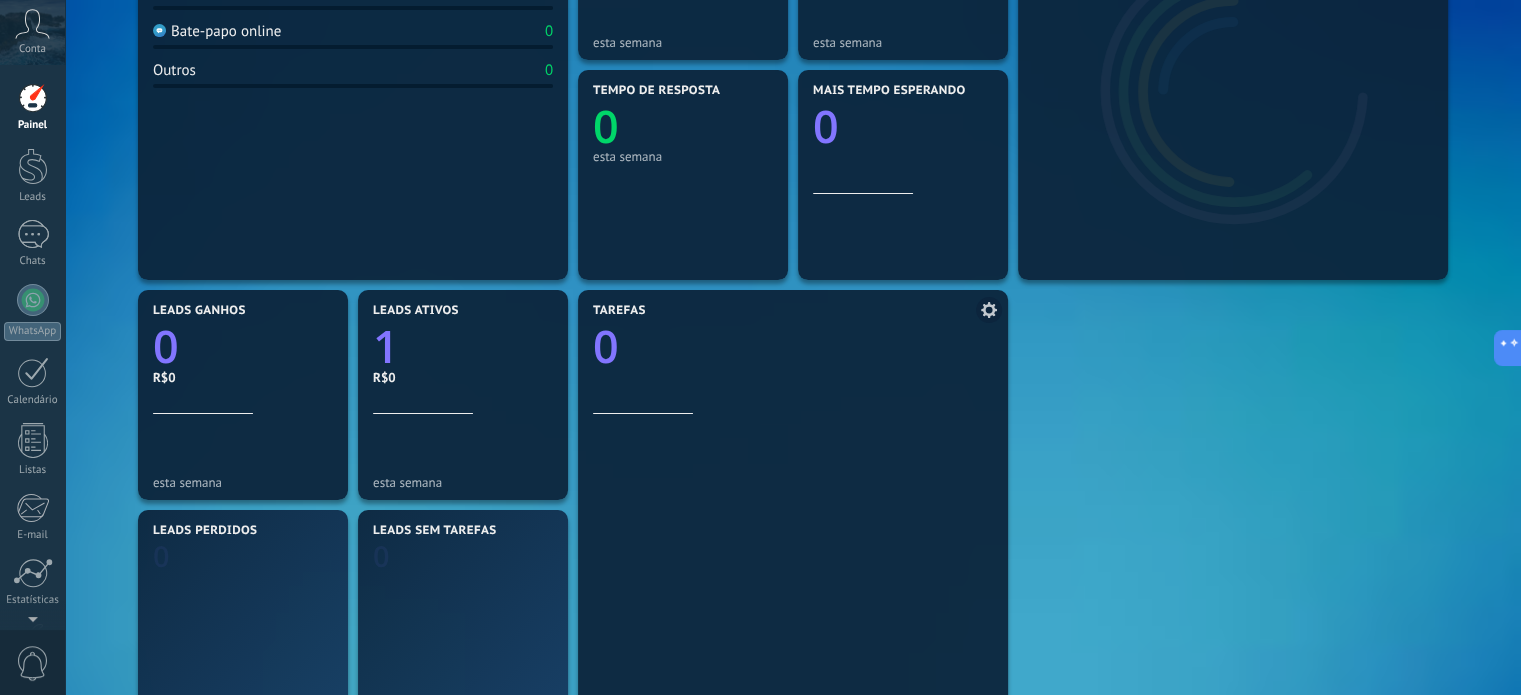scroll, scrollTop: 720, scrollLeft: 0, axis: vertical 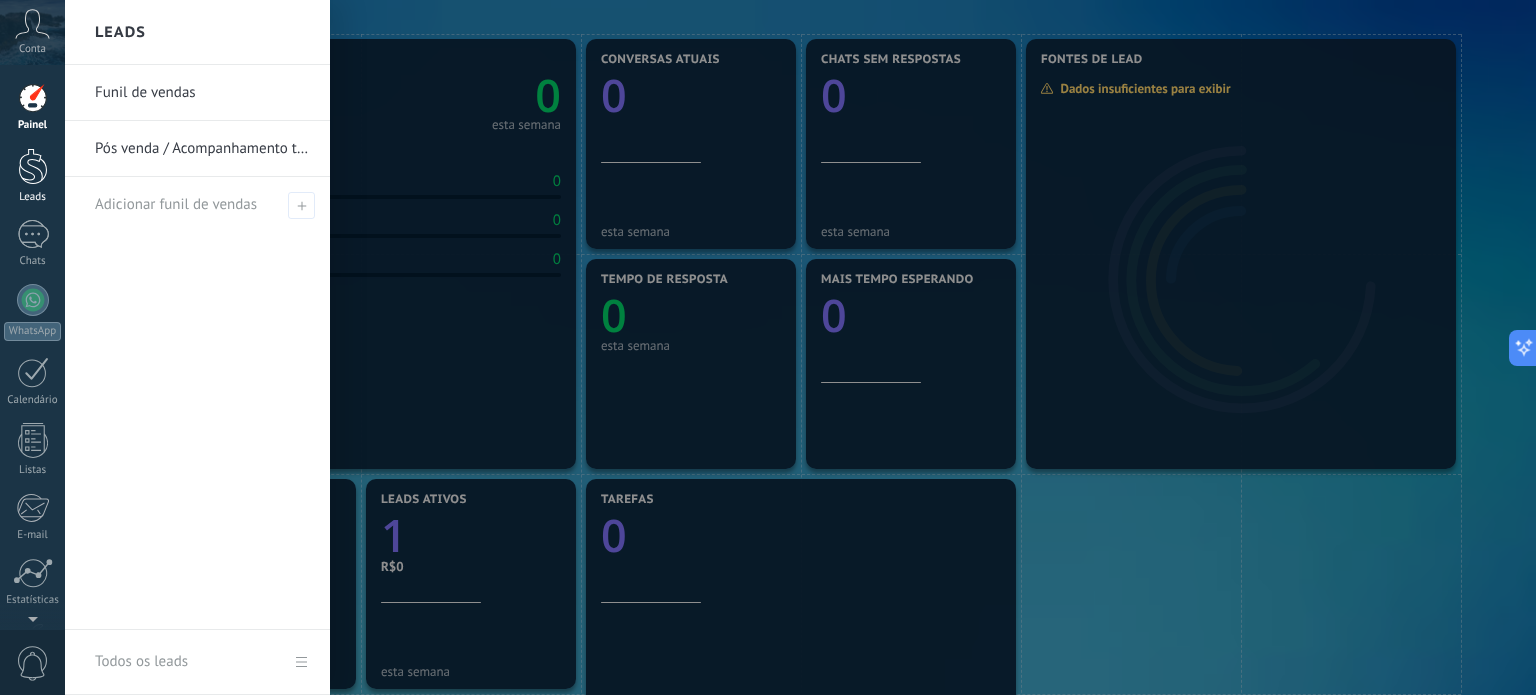 click at bounding box center (33, 166) 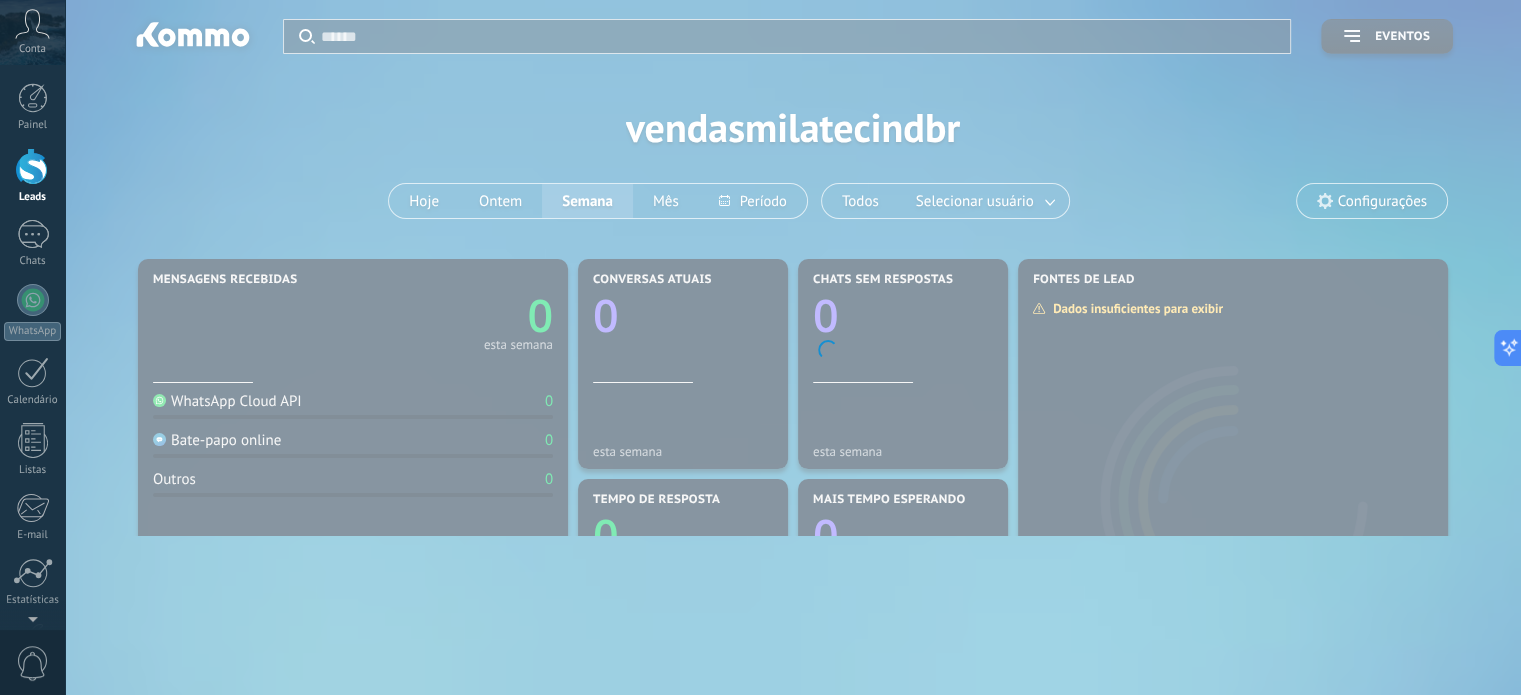 scroll, scrollTop: 0, scrollLeft: 0, axis: both 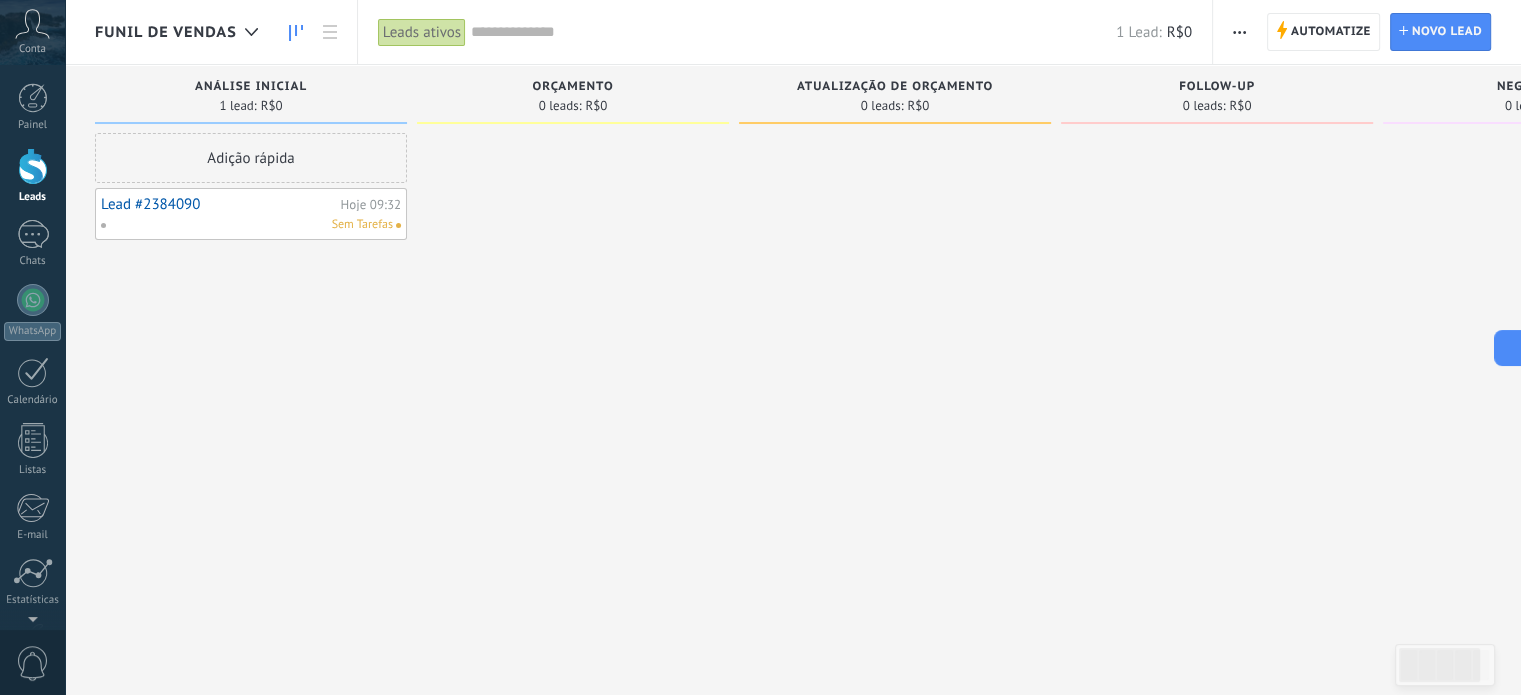 drag, startPoint x: 752, startPoint y: 345, endPoint x: 1245, endPoint y: 332, distance: 493.17136 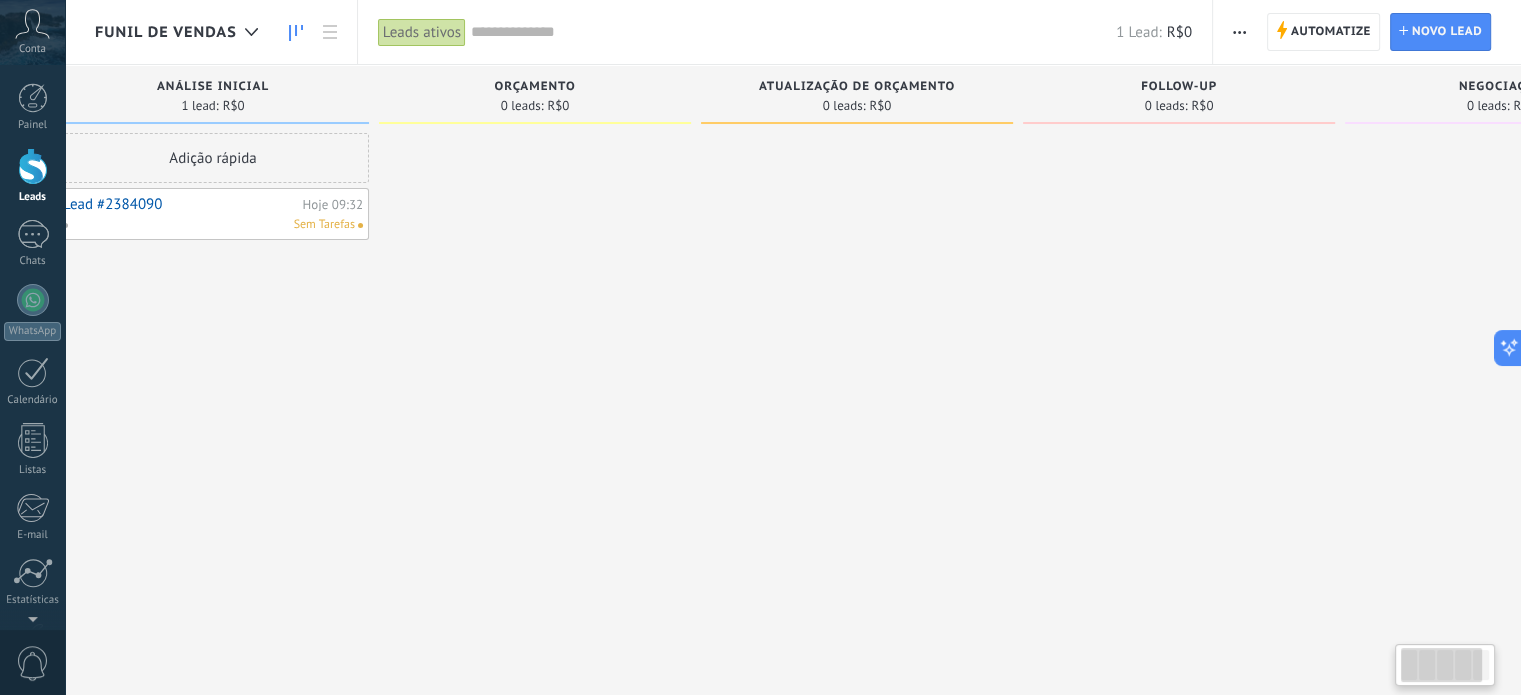 scroll, scrollTop: 0, scrollLeft: 0, axis: both 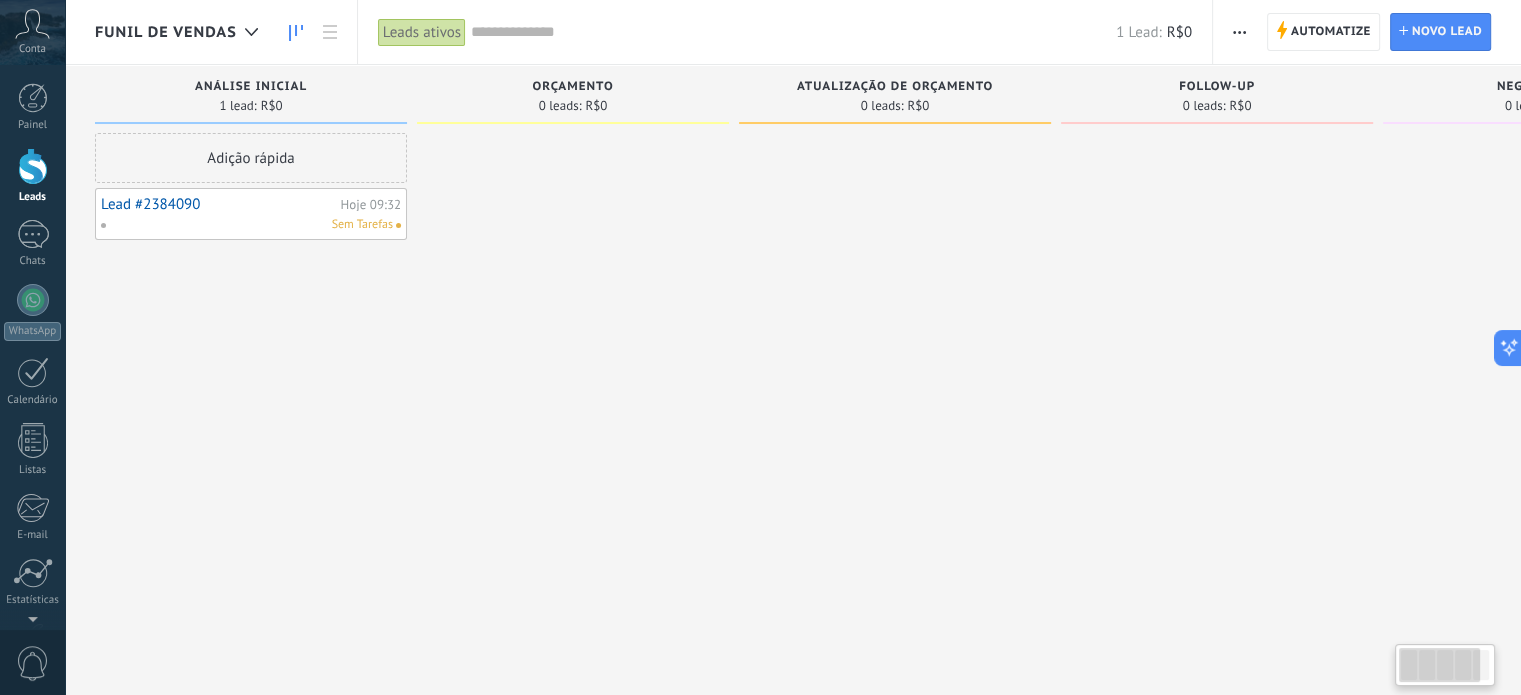 drag, startPoint x: 588, startPoint y: 342, endPoint x: 733, endPoint y: 347, distance: 145.08618 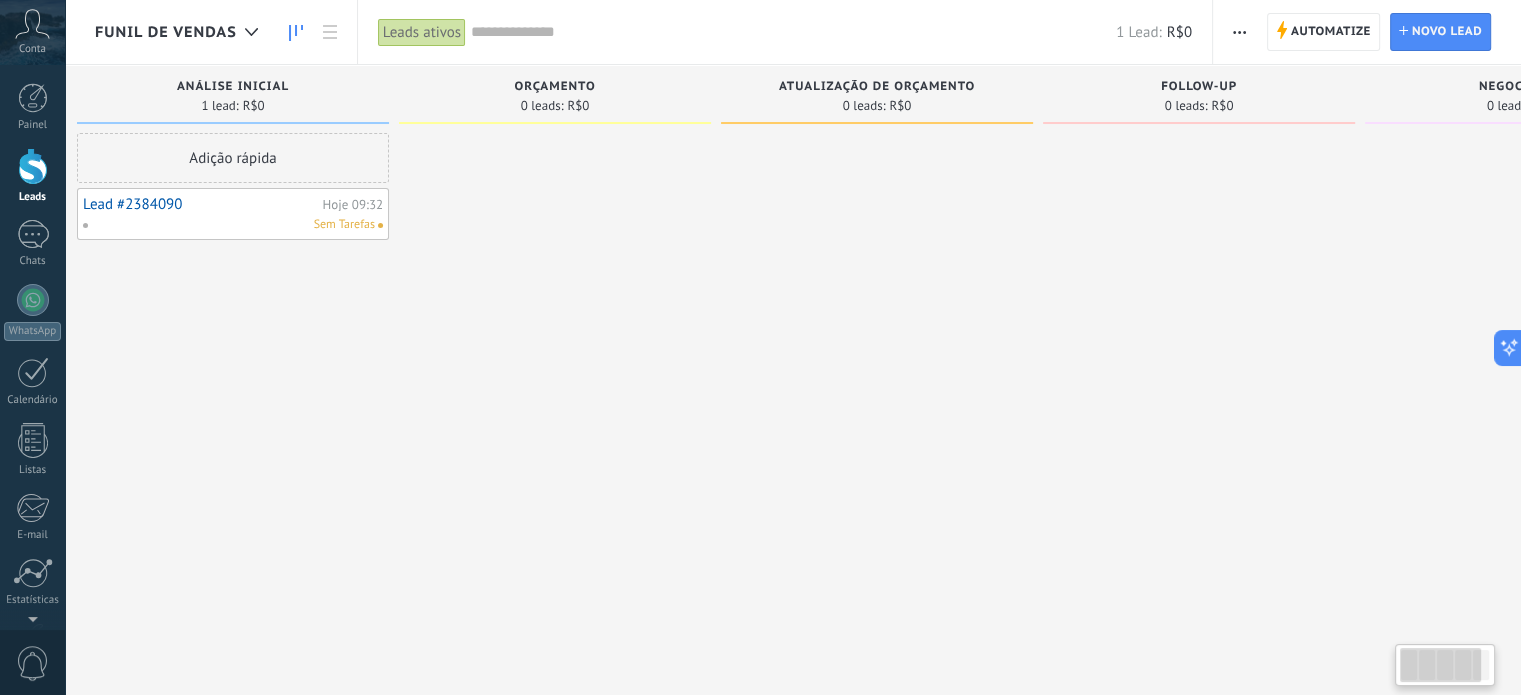 scroll, scrollTop: 0, scrollLeft: 0, axis: both 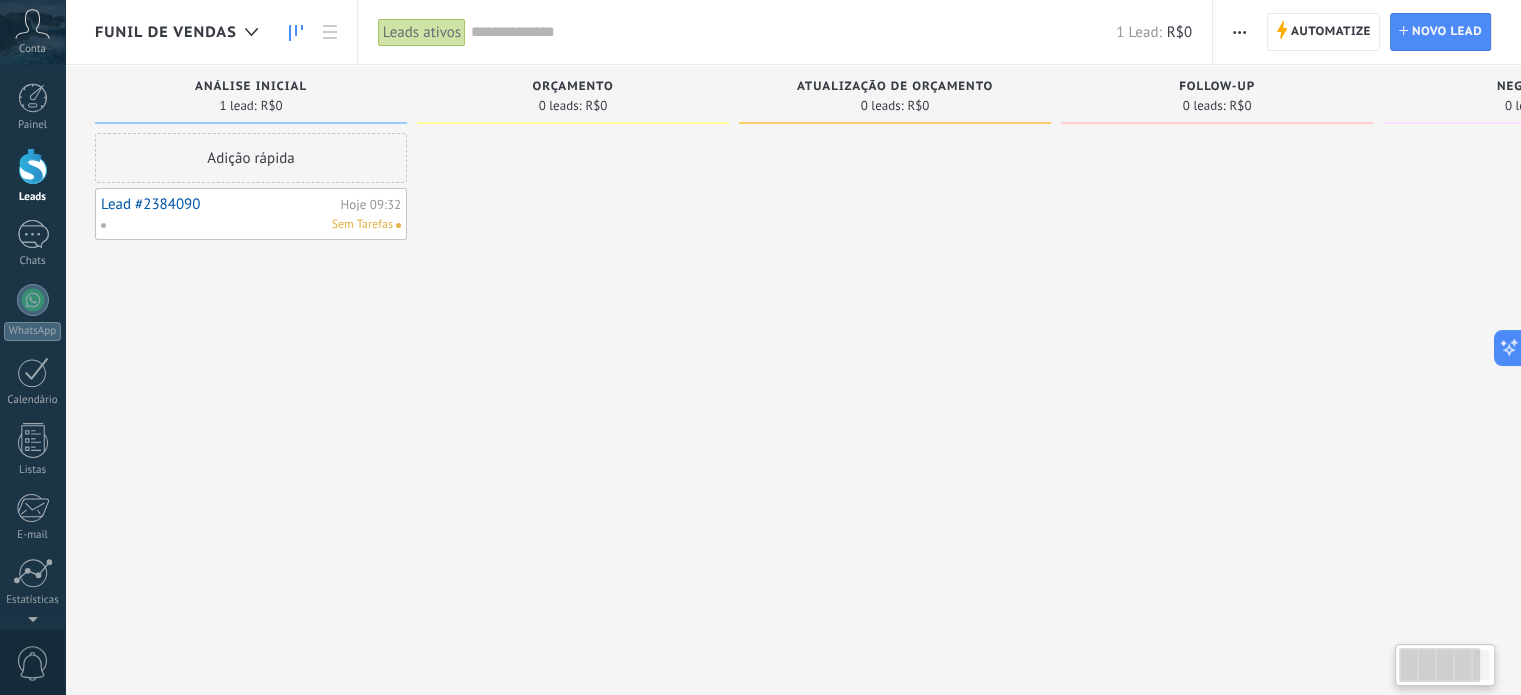 drag, startPoint x: 1095, startPoint y: 304, endPoint x: 1115, endPoint y: 303, distance: 20.024984 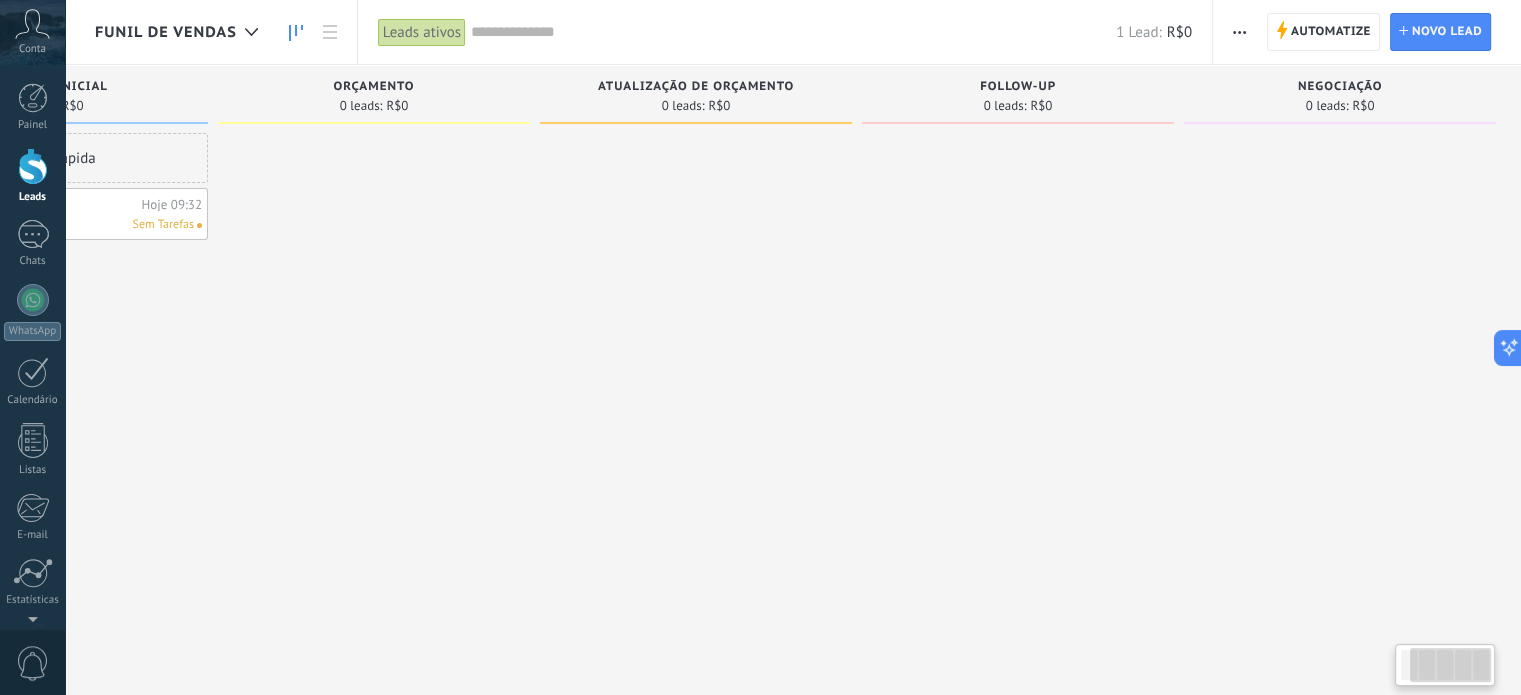 scroll, scrollTop: 0, scrollLeft: 204, axis: horizontal 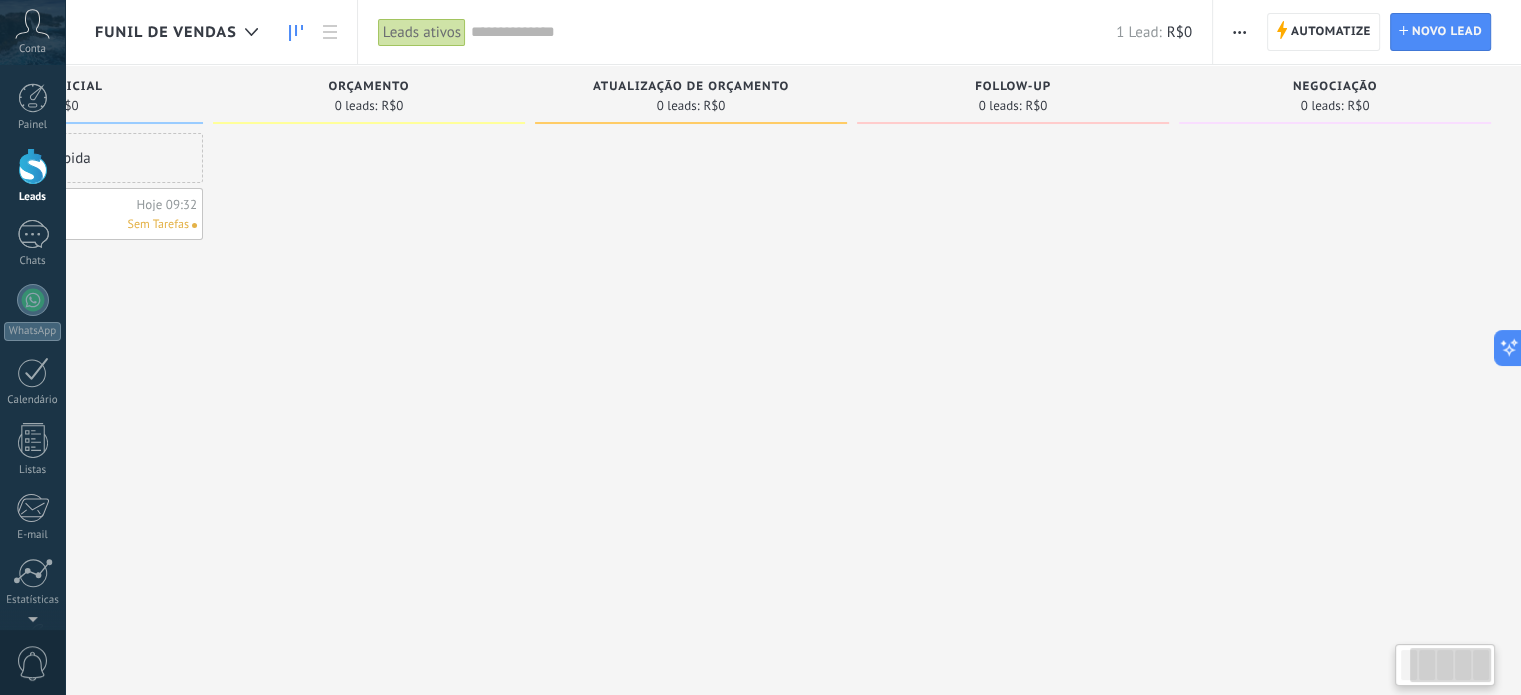 drag, startPoint x: 1217, startPoint y: 275, endPoint x: 833, endPoint y: 287, distance: 384.18747 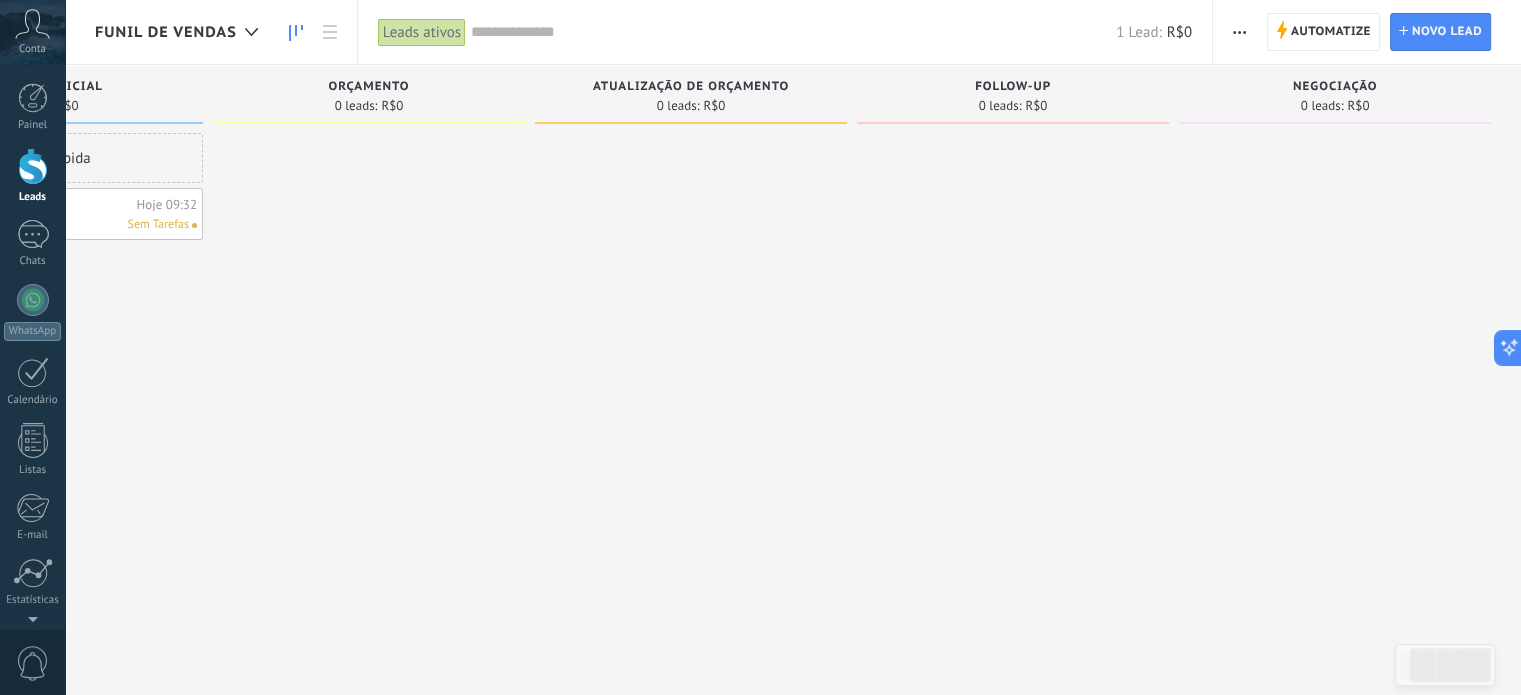 drag, startPoint x: 1354, startPoint y: 218, endPoint x: 1180, endPoint y: 223, distance: 174.07182 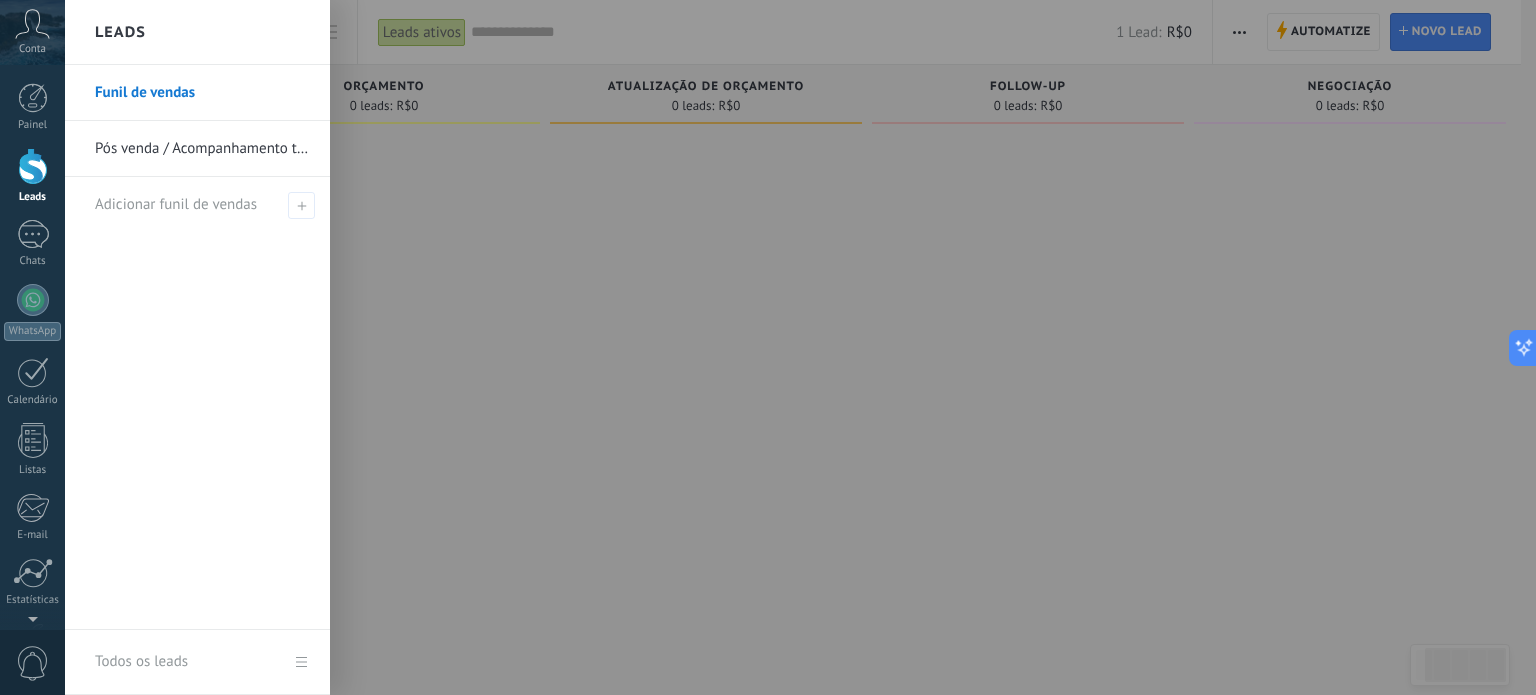 click on "Pós venda / Acompanhamento técnico" at bounding box center (202, 149) 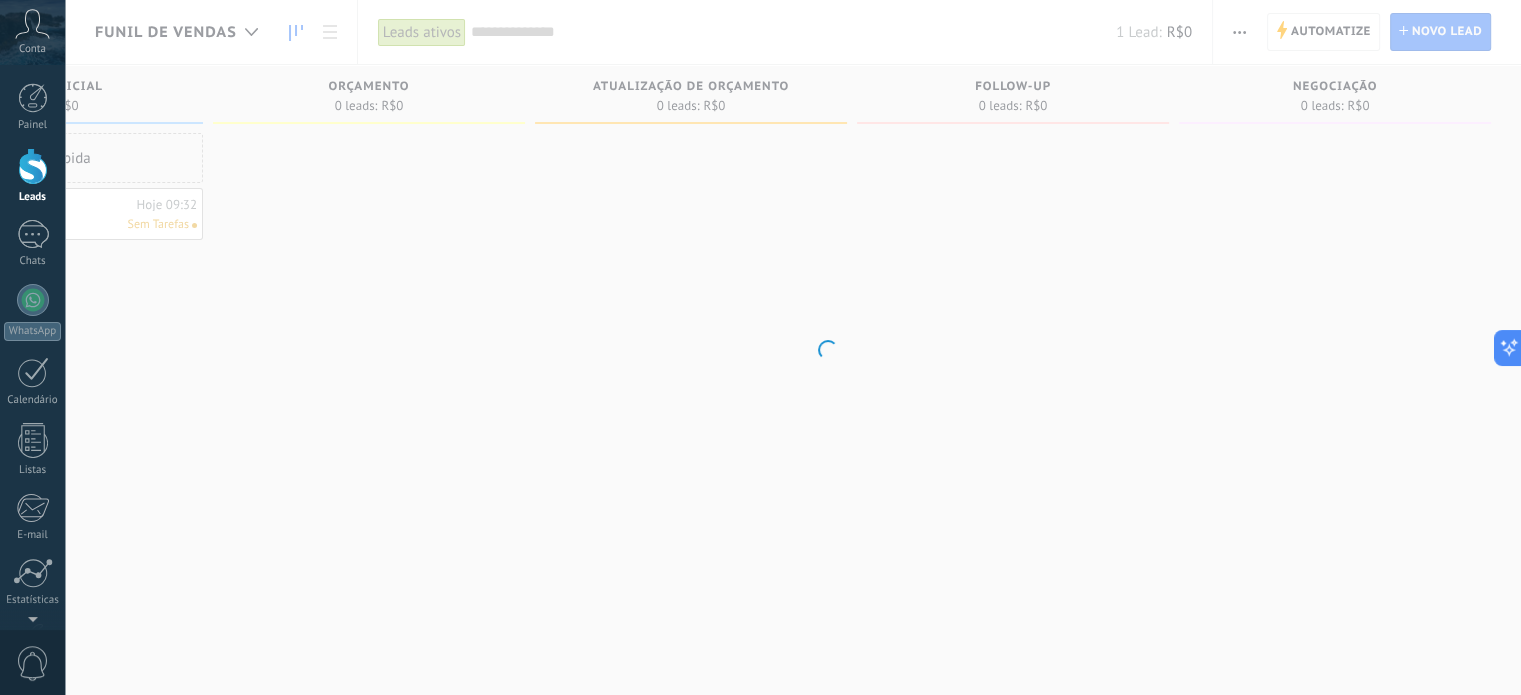 scroll, scrollTop: 0, scrollLeft: 188, axis: horizontal 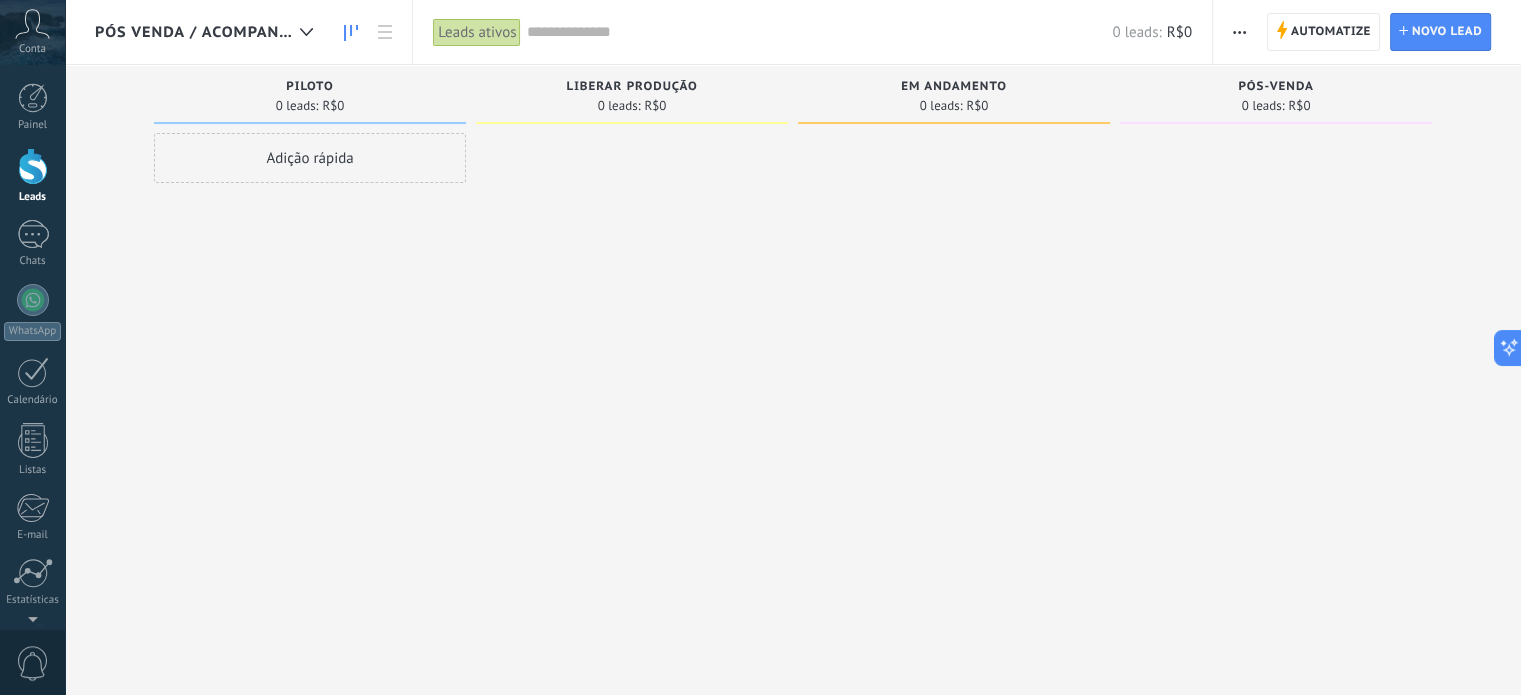 drag, startPoint x: 896, startPoint y: 385, endPoint x: 820, endPoint y: 400, distance: 77.46612 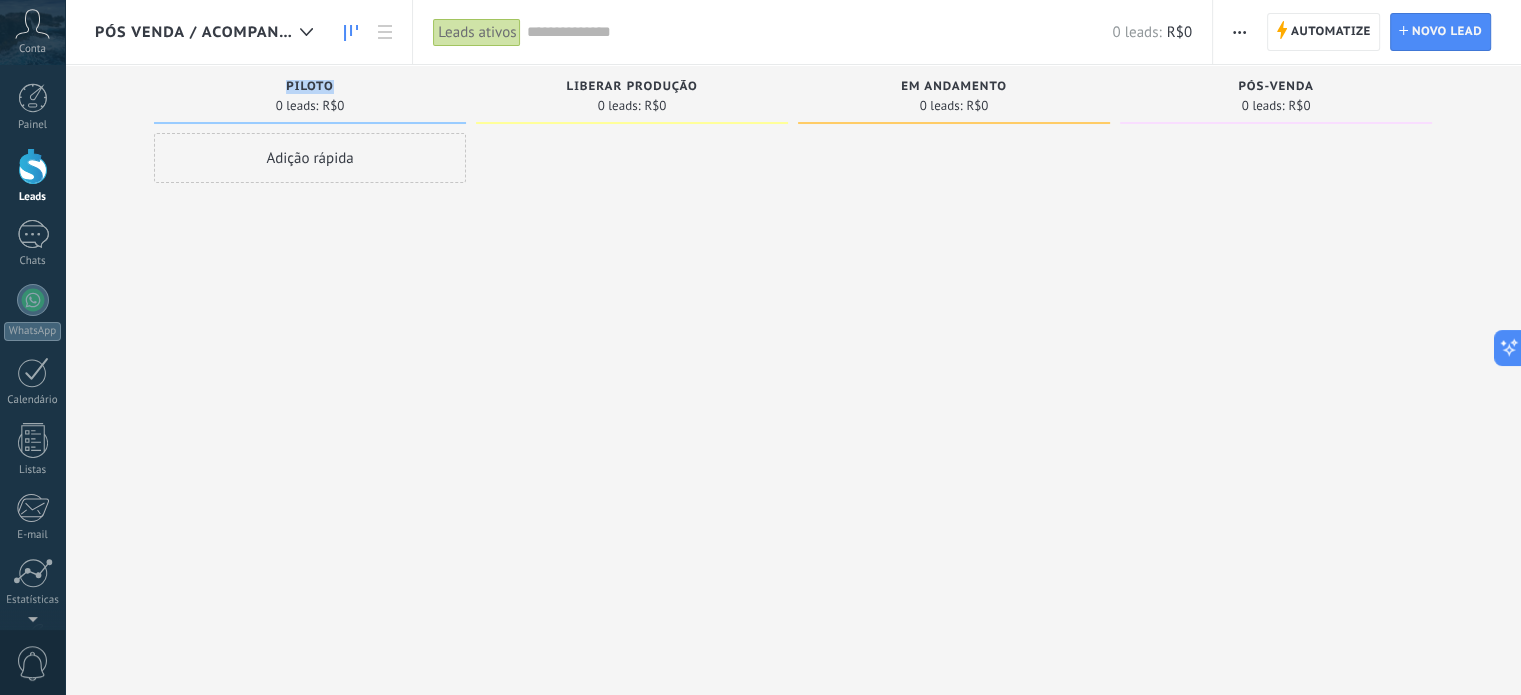 click on "Piloto" at bounding box center [309, 87] 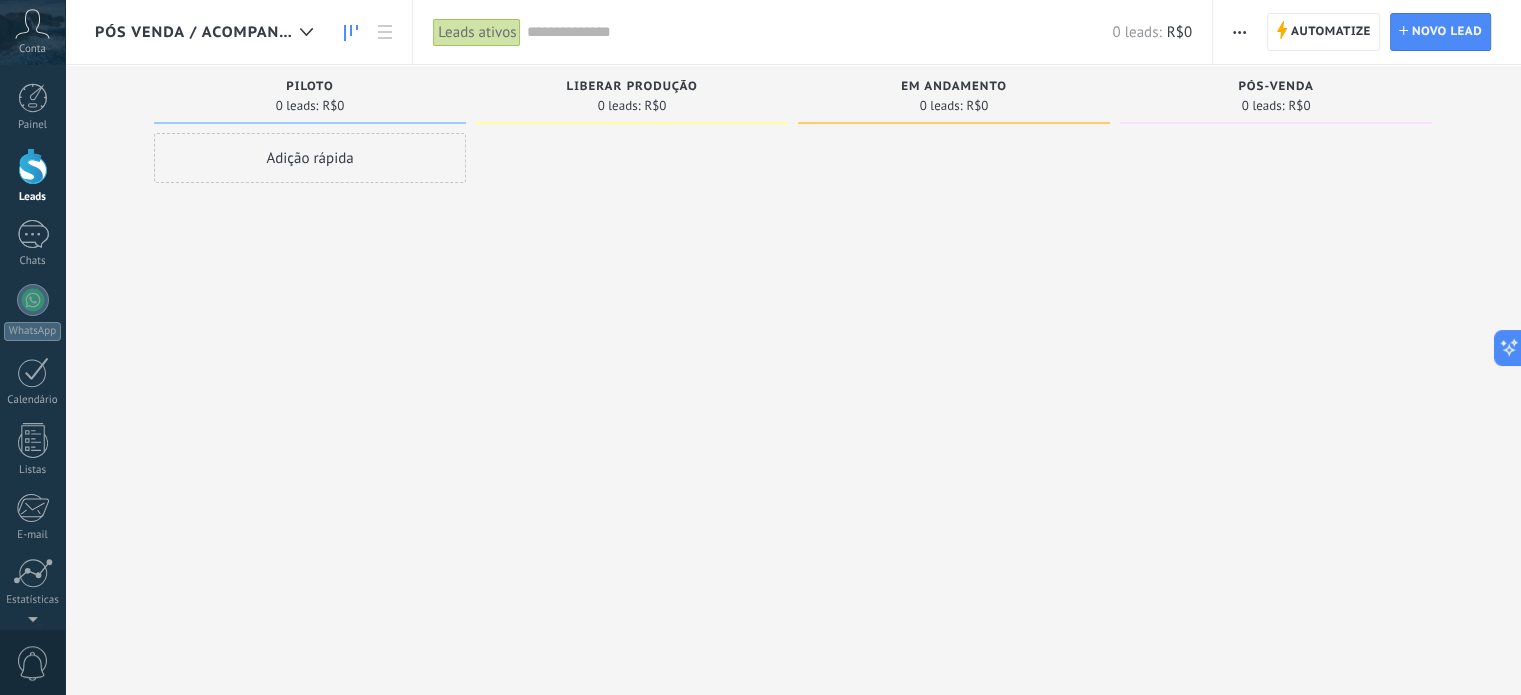 click at bounding box center (954, 350) 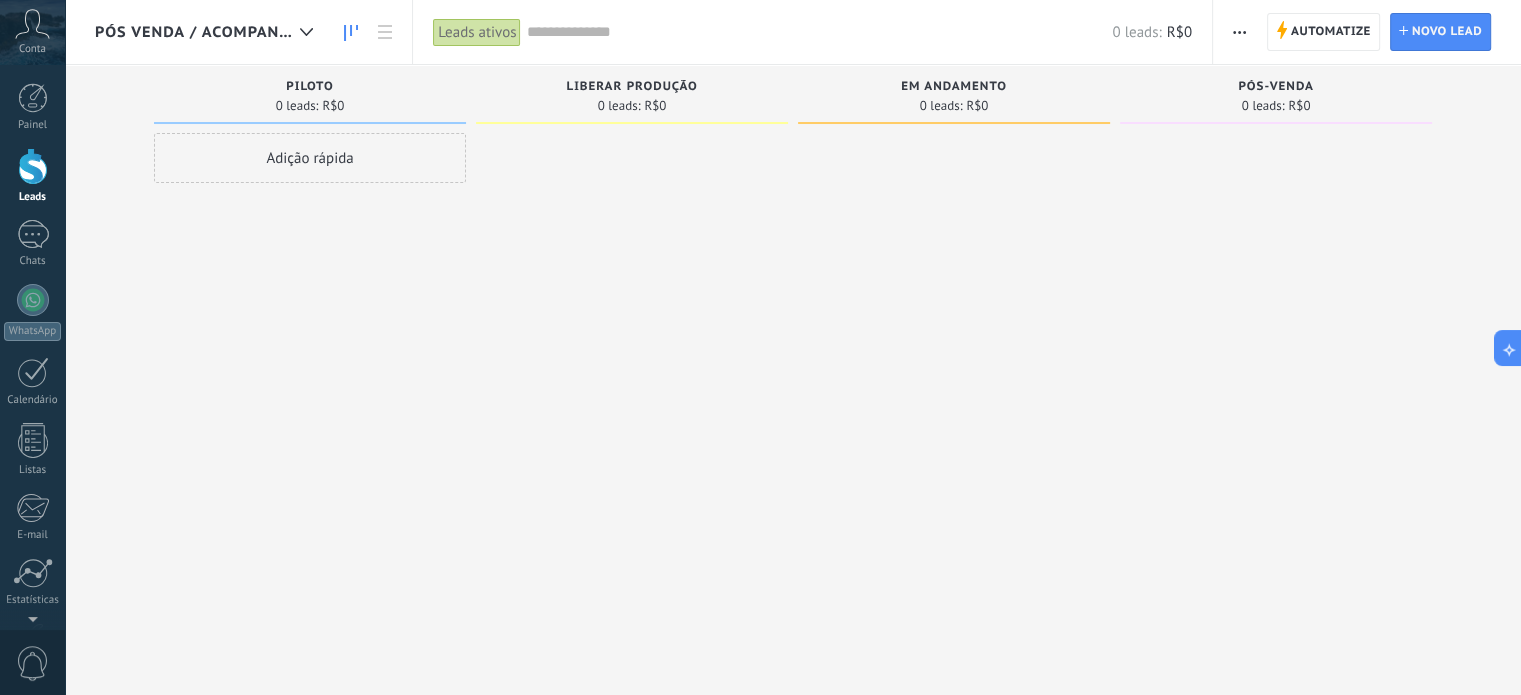 drag, startPoint x: 917, startPoint y: 331, endPoint x: 844, endPoint y: 336, distance: 73.171036 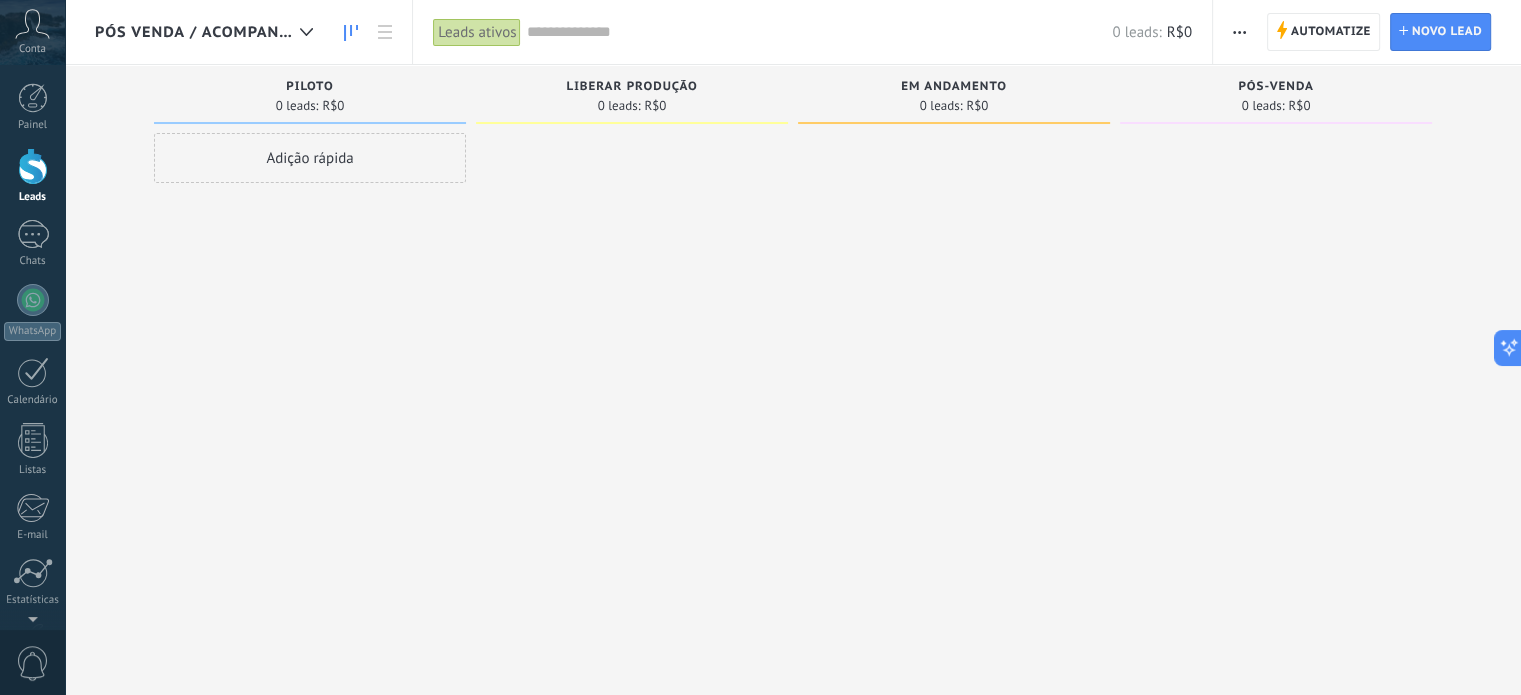 click on "Pós venda / Acompanhamento técnico" at bounding box center (193, 32) 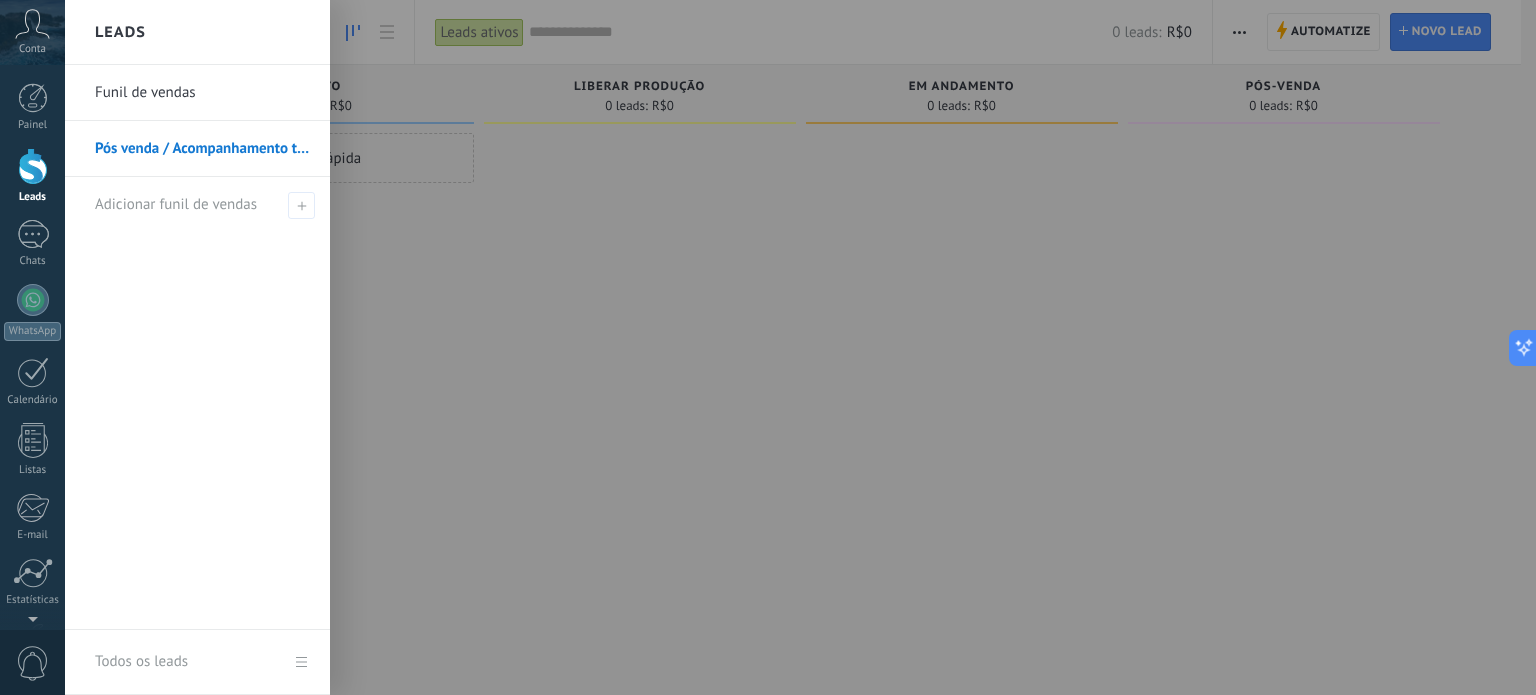 click on "Funil de vendas" at bounding box center [202, 93] 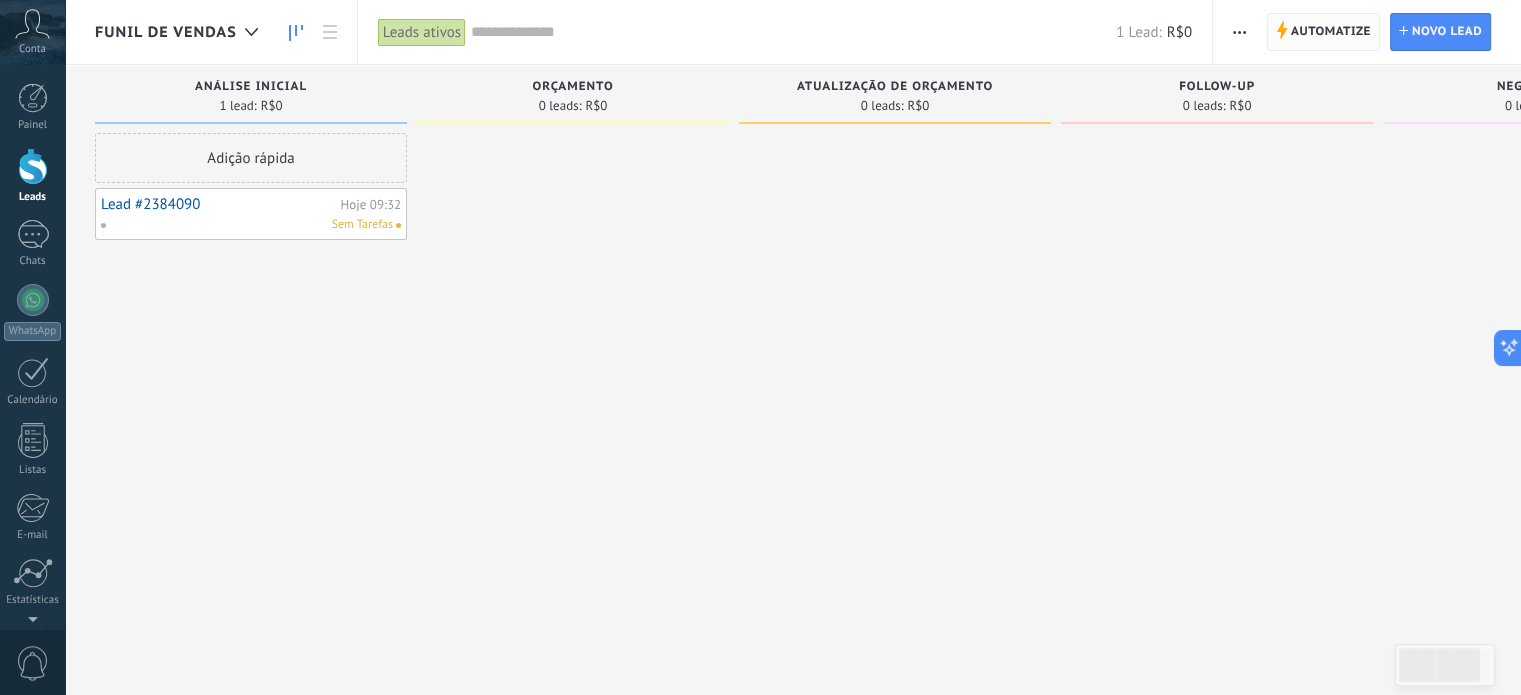 click on "Automatize" at bounding box center (1331, 32) 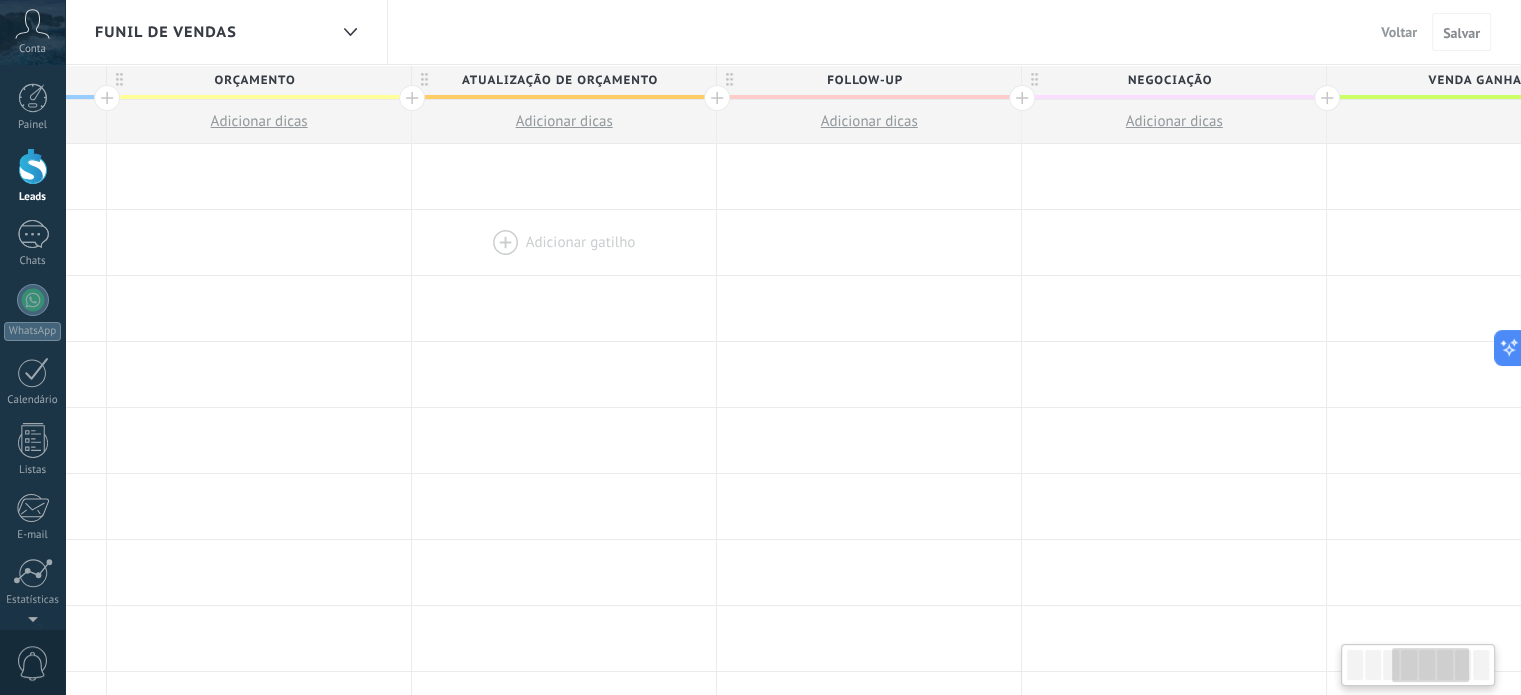 drag, startPoint x: 1187, startPoint y: 190, endPoint x: 589, endPoint y: 244, distance: 600.43317 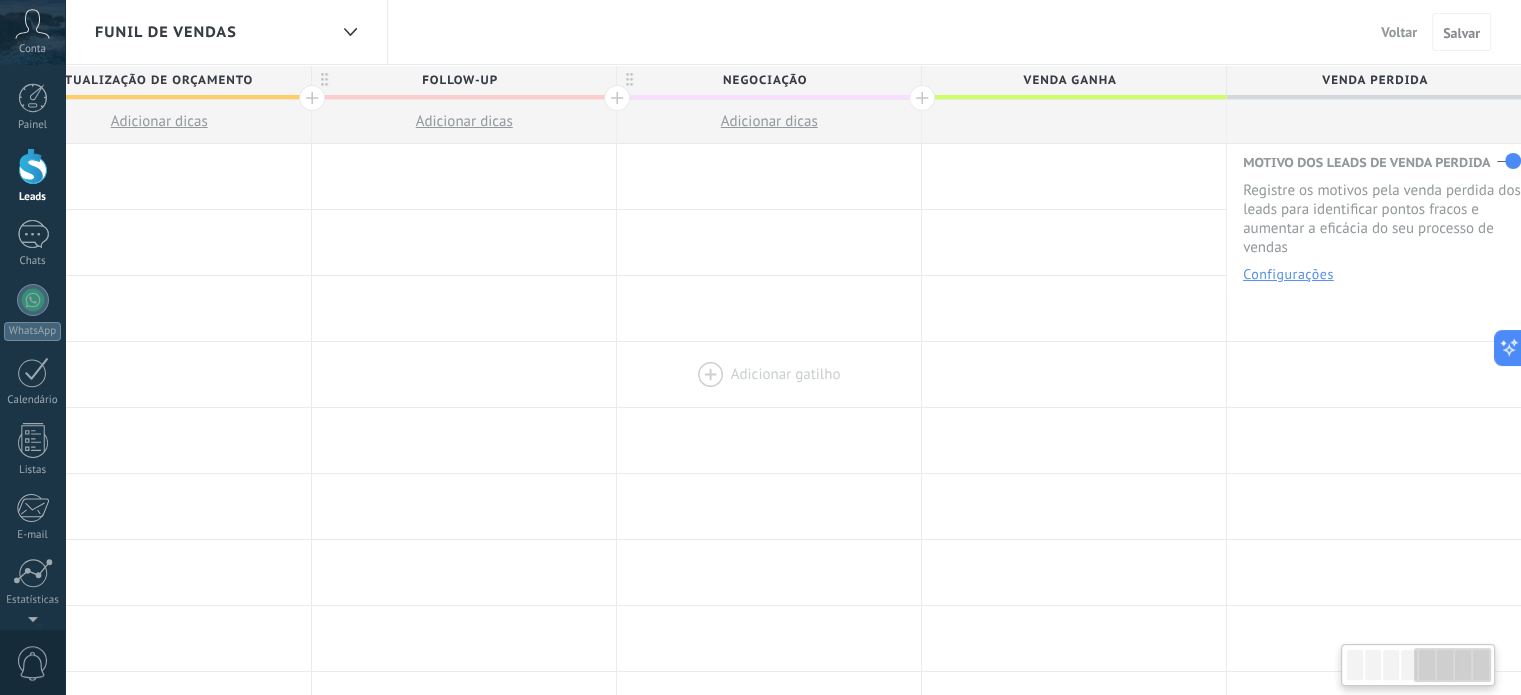 scroll, scrollTop: 0, scrollLeft: 1305, axis: horizontal 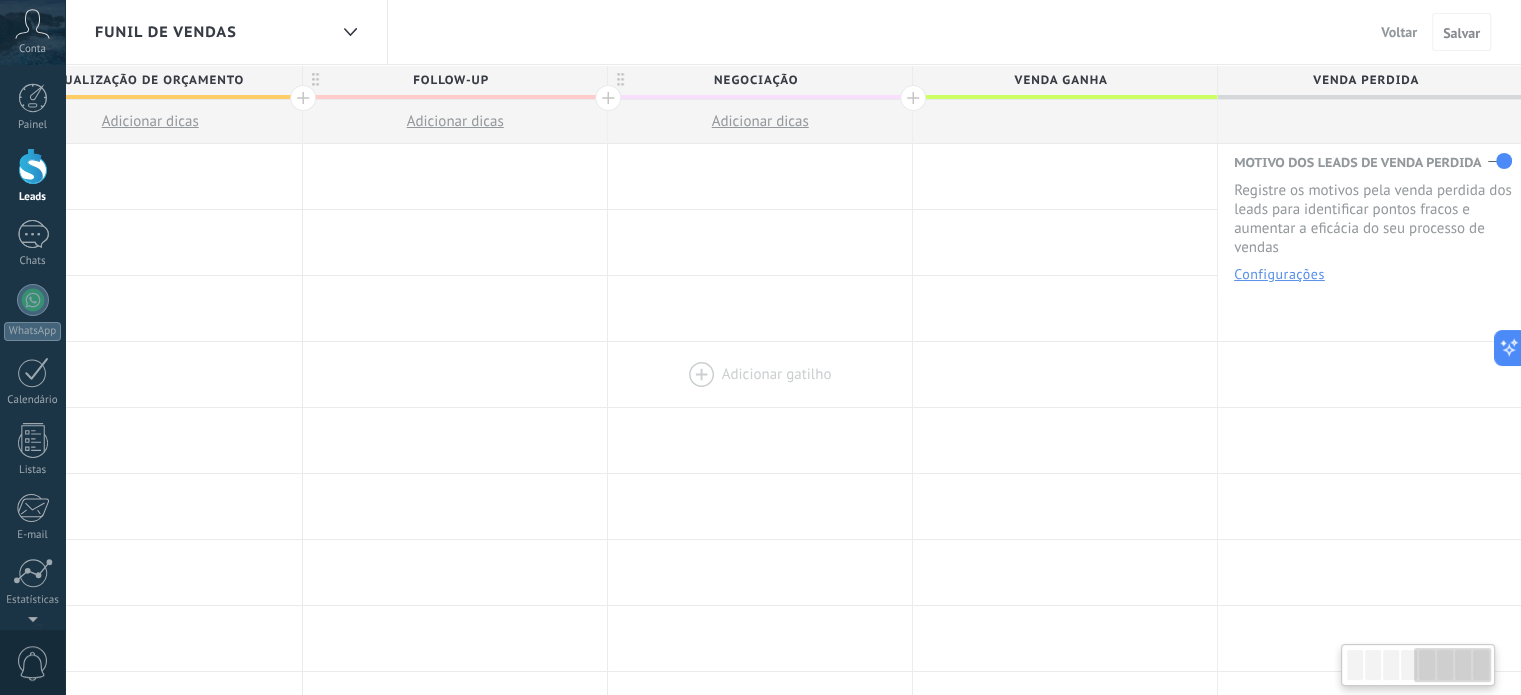 drag, startPoint x: 1368, startPoint y: 366, endPoint x: 757, endPoint y: 379, distance: 611.1383 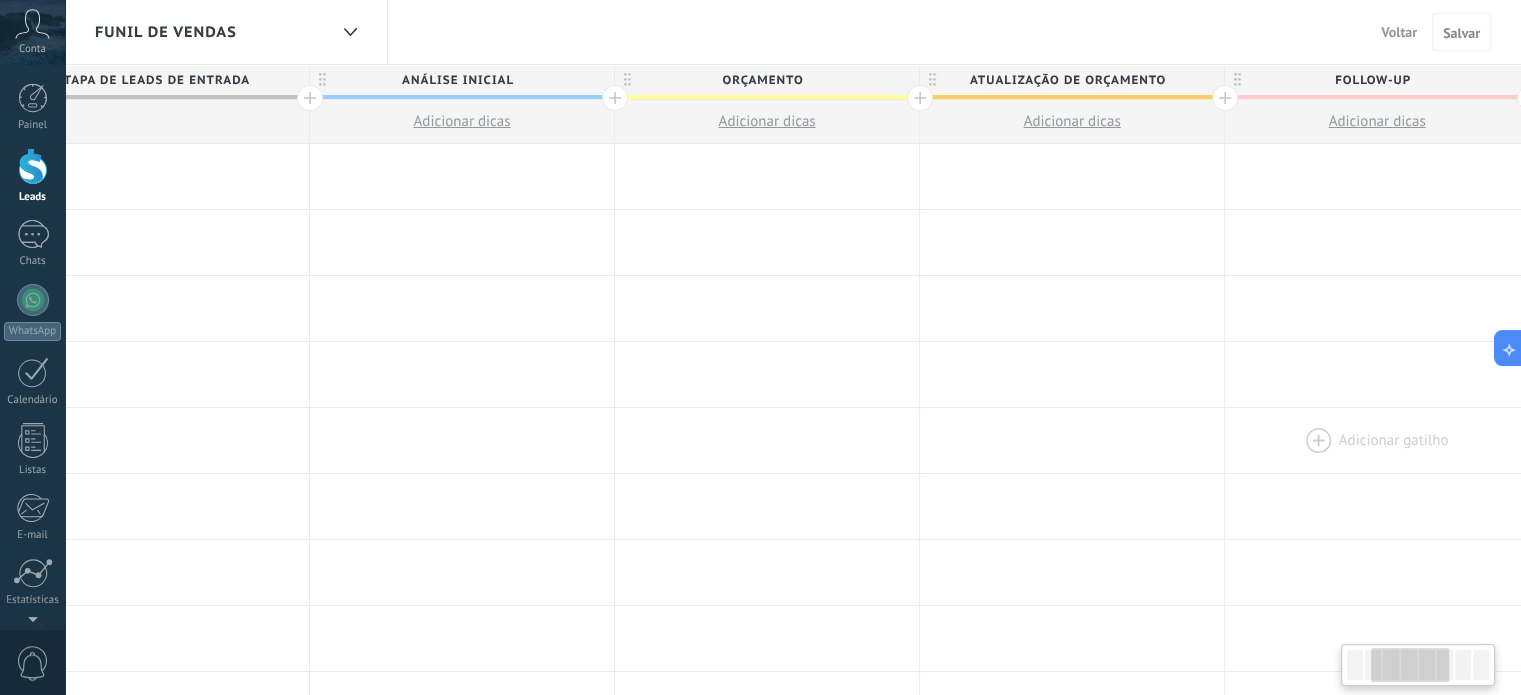 drag, startPoint x: 476, startPoint y: 367, endPoint x: 1428, endPoint y: 459, distance: 956.43506 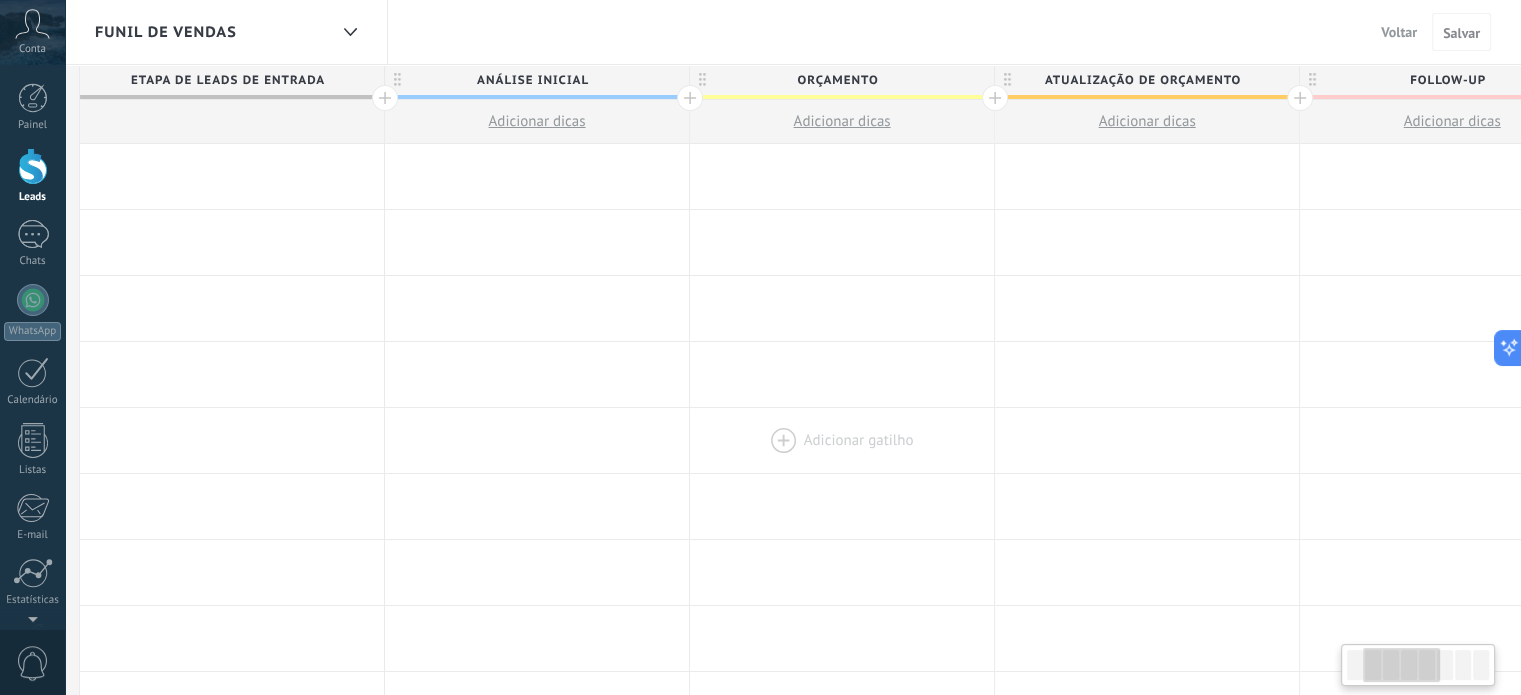 scroll, scrollTop: 0, scrollLeft: 0, axis: both 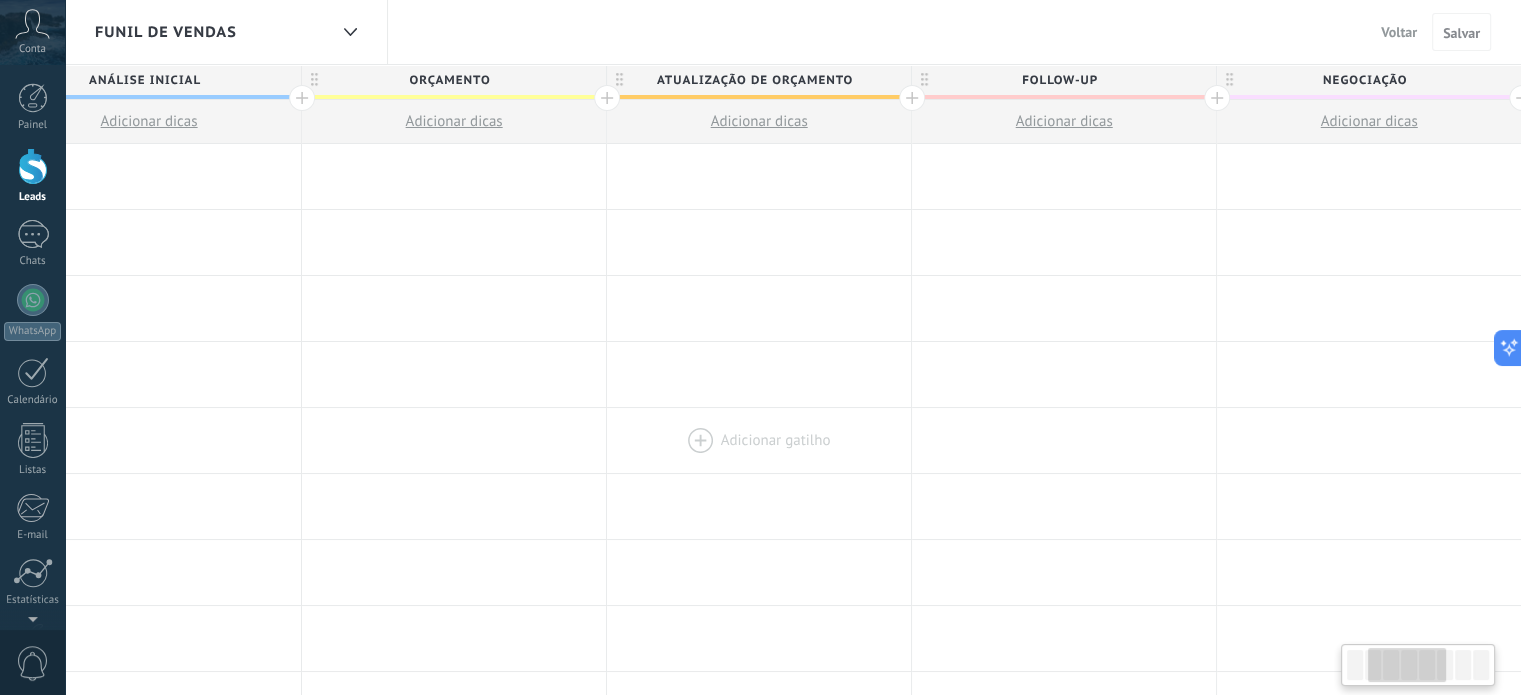 drag, startPoint x: 634, startPoint y: 379, endPoint x: 360, endPoint y: 408, distance: 275.5304 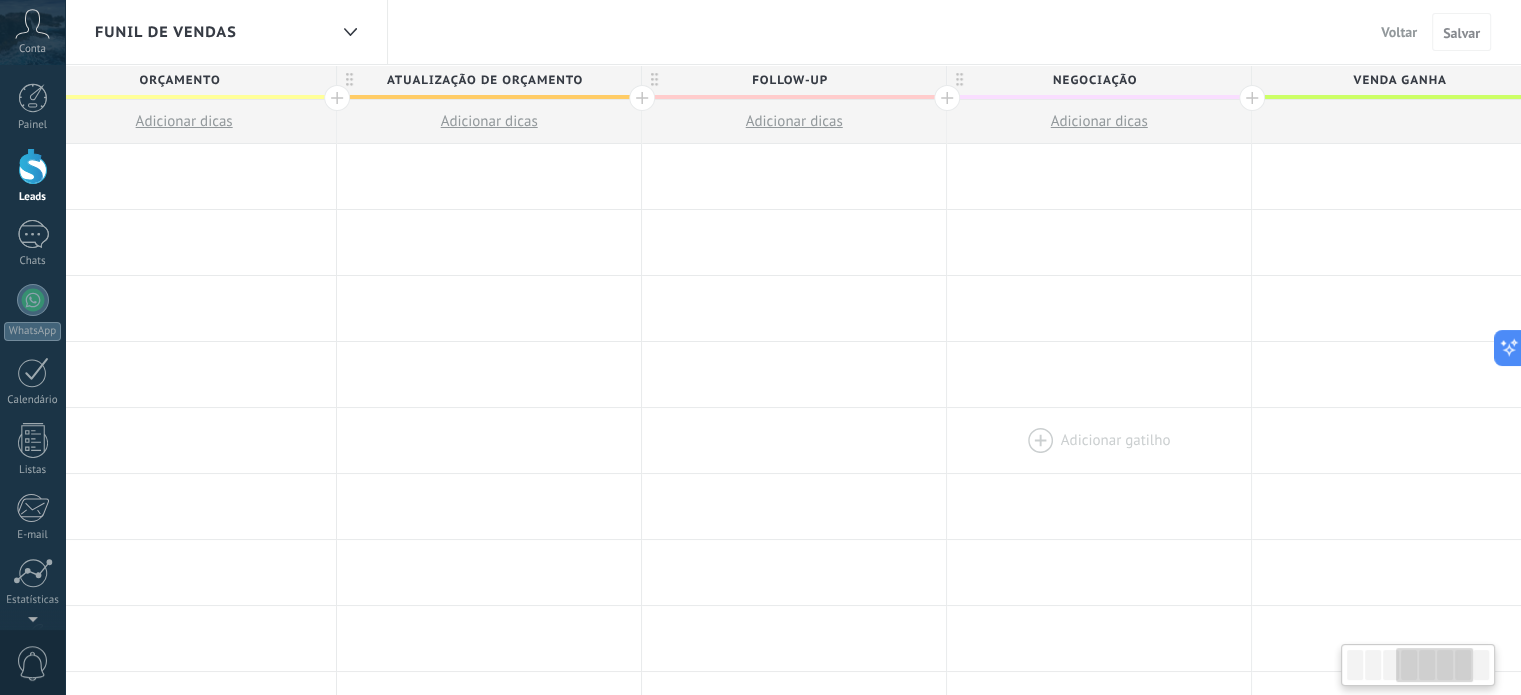 scroll, scrollTop: 0, scrollLeft: 1305, axis: horizontal 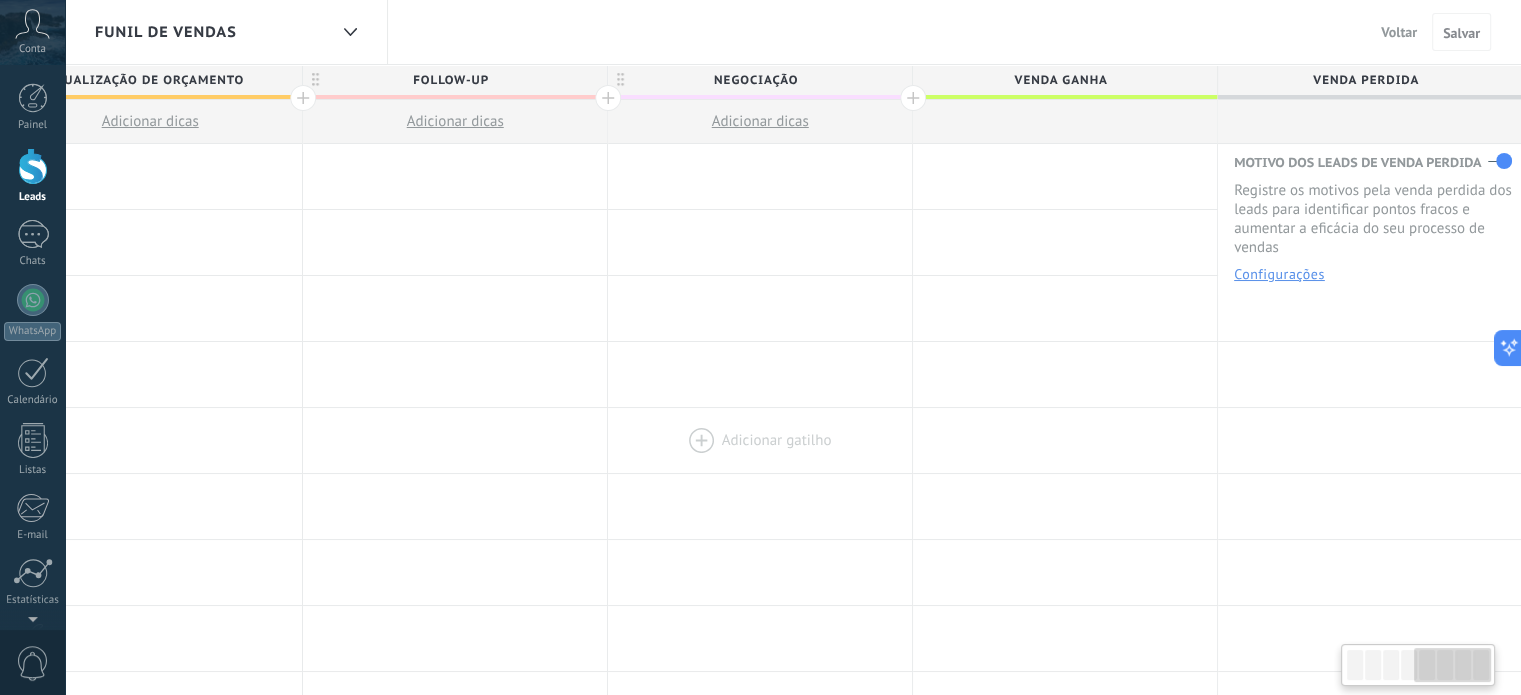drag, startPoint x: 1085, startPoint y: 422, endPoint x: 781, endPoint y: 407, distance: 304.36984 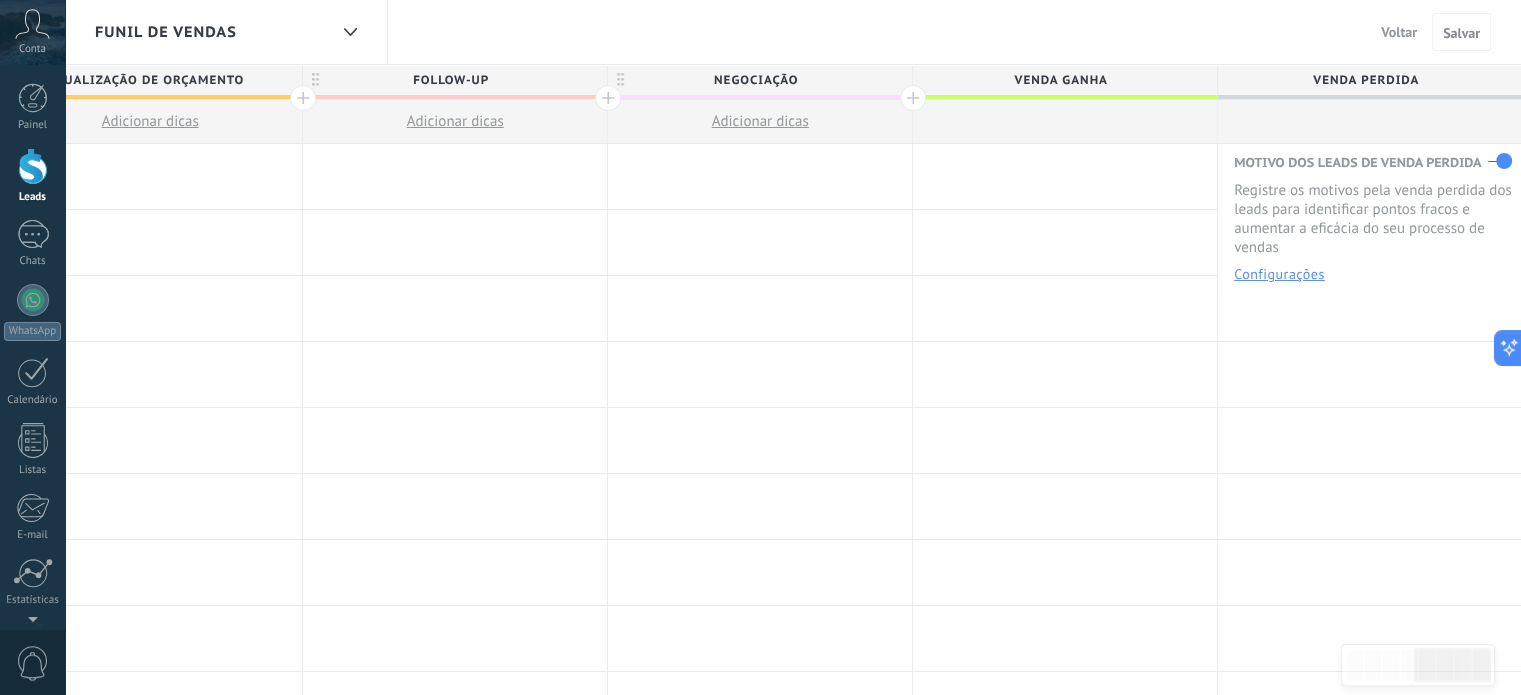 click on "Venda ganha" at bounding box center (1060, 80) 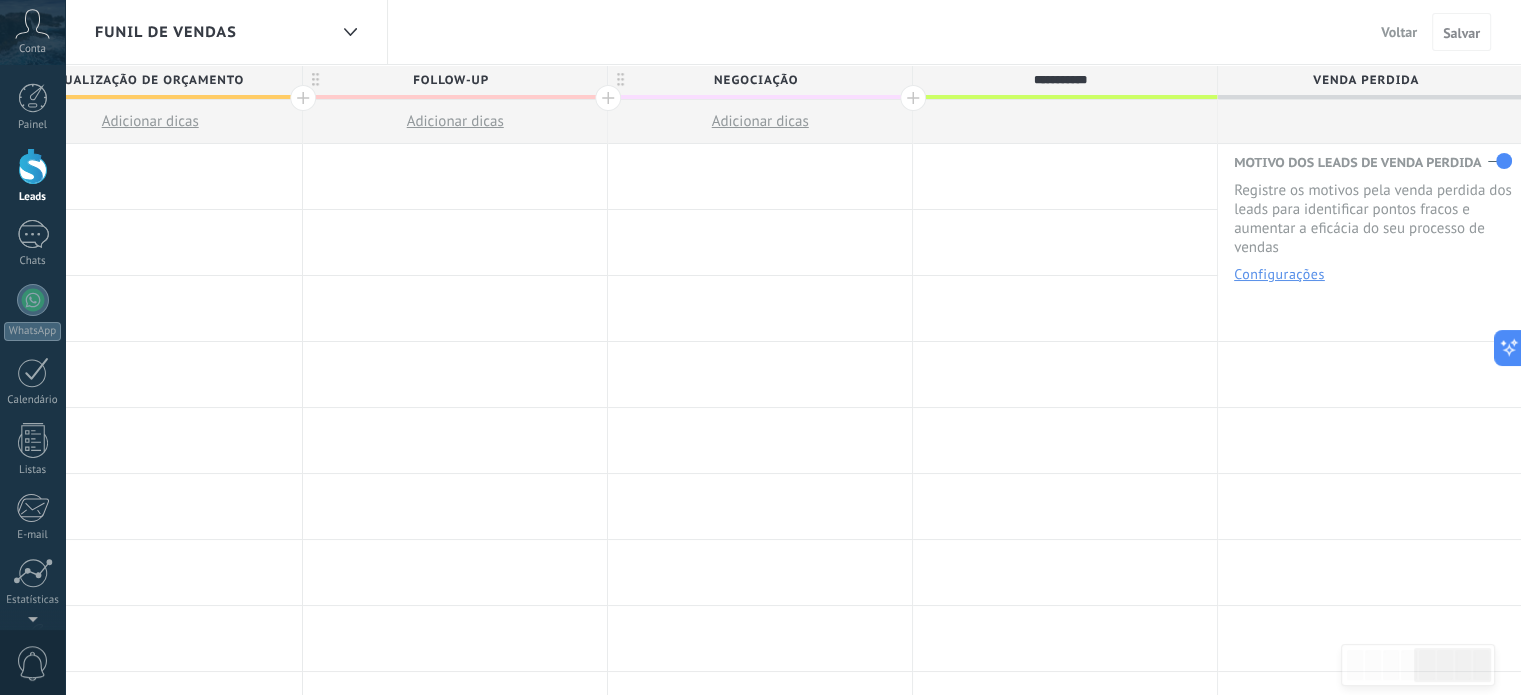 click on "**********" at bounding box center [1060, 80] 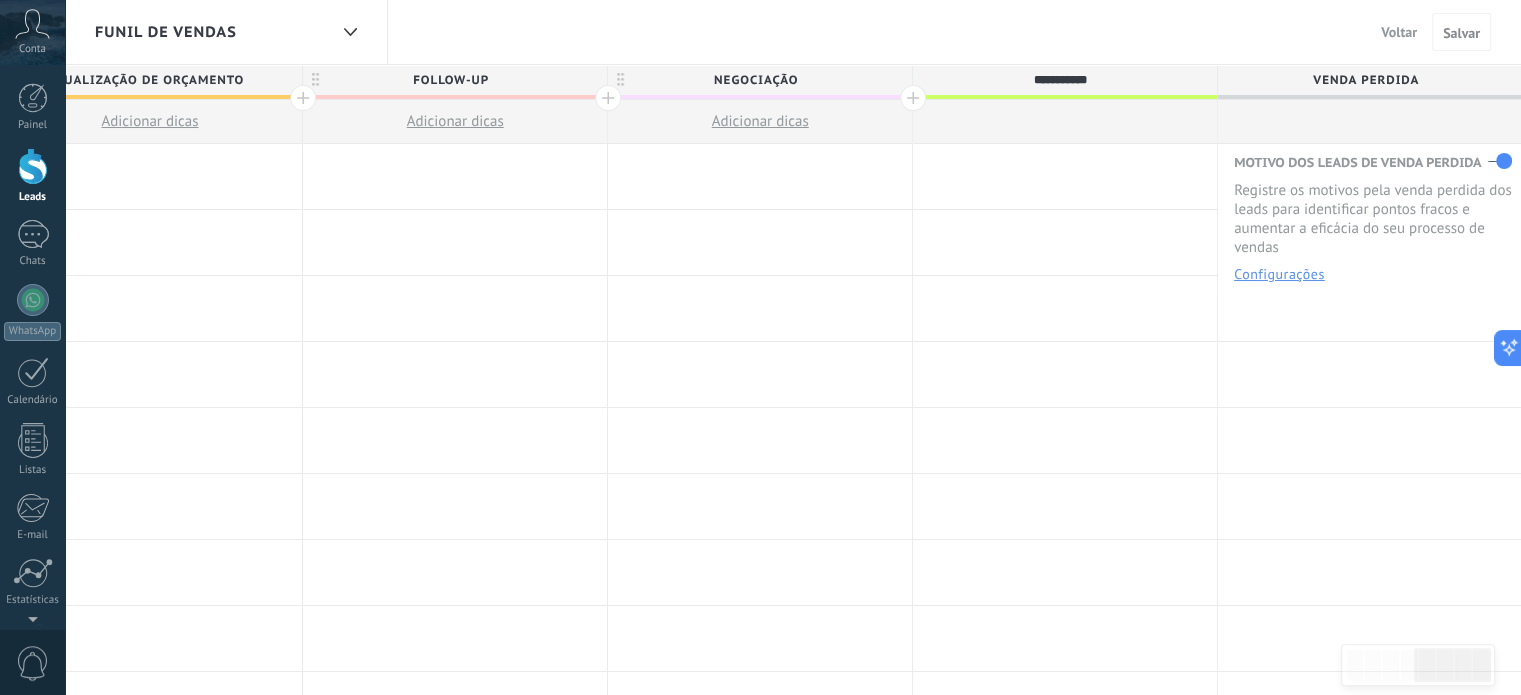 type on "*" 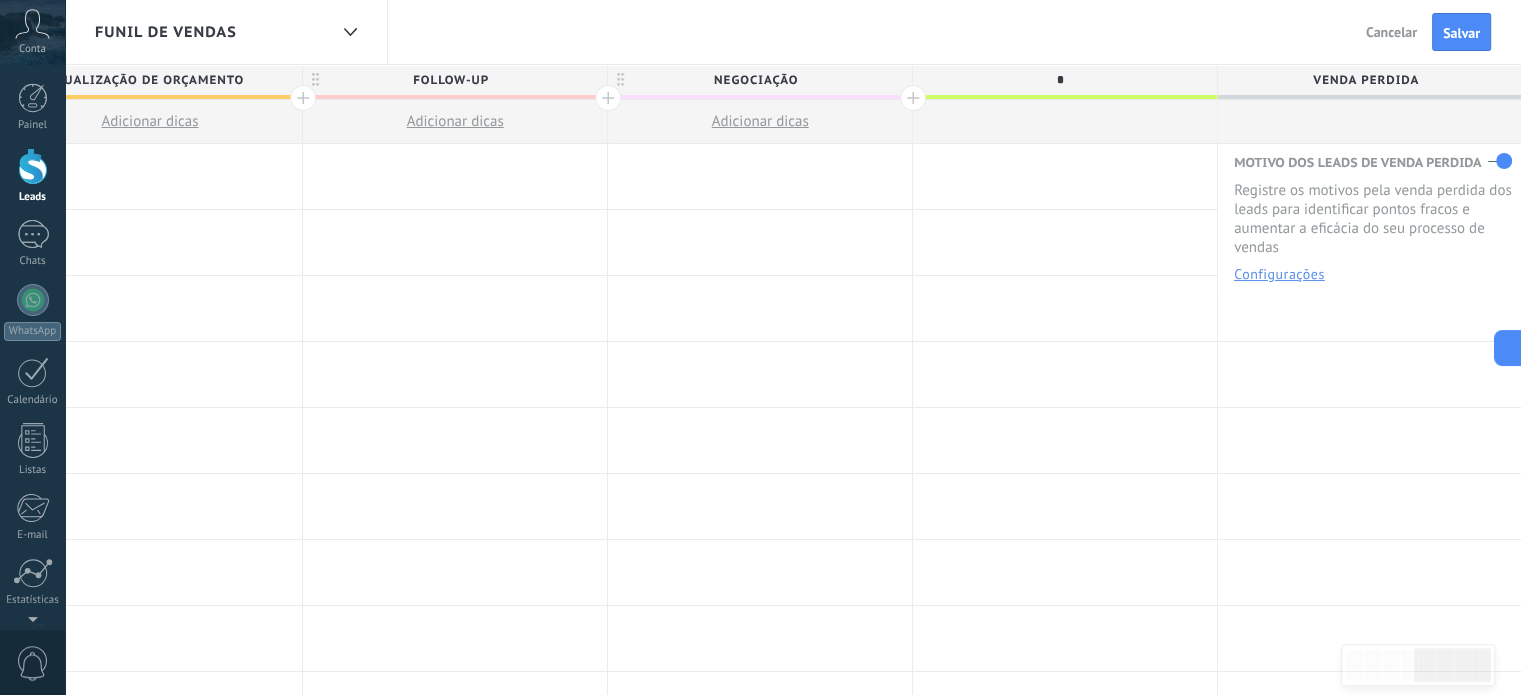 type on "**********" 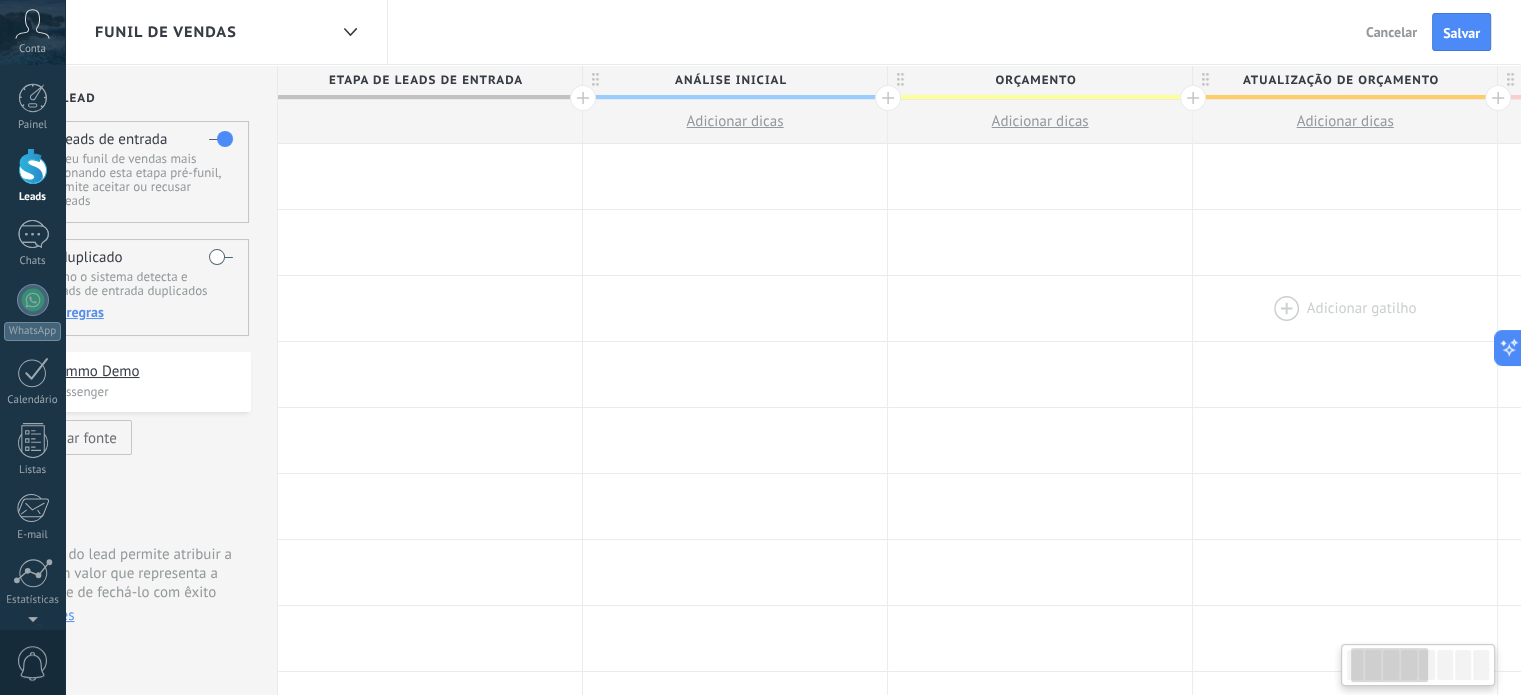 scroll, scrollTop: 0, scrollLeft: 104, axis: horizontal 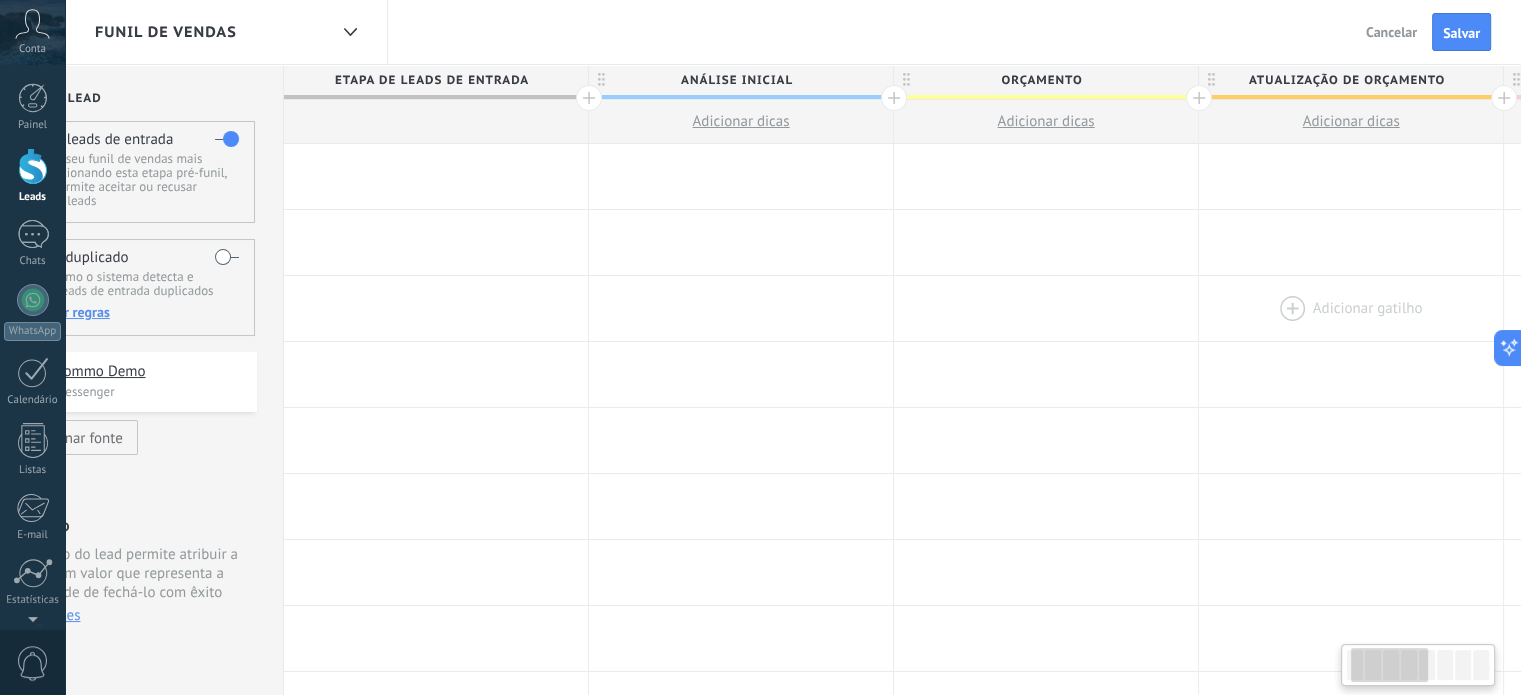 drag, startPoint x: 373, startPoint y: 206, endPoint x: 1449, endPoint y: 307, distance: 1080.7299 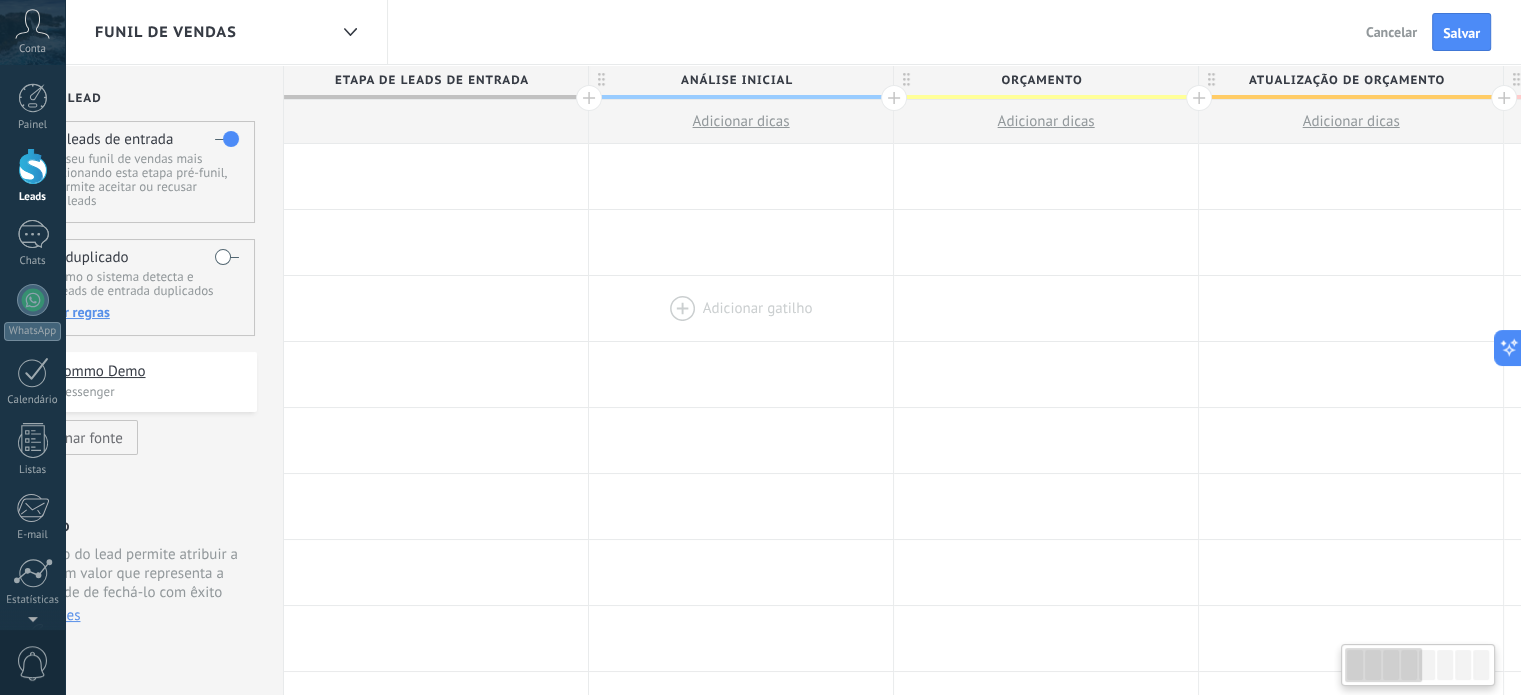 scroll, scrollTop: 0, scrollLeft: 0, axis: both 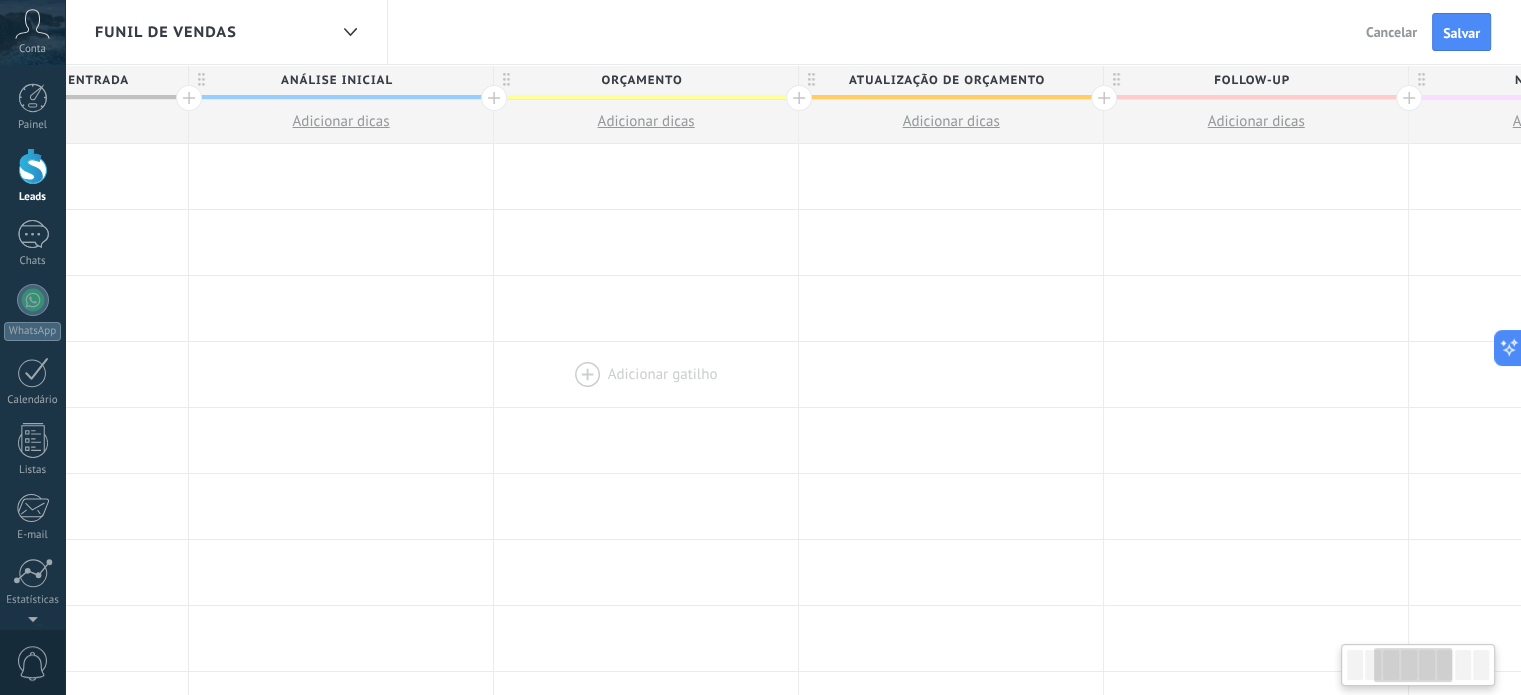 drag, startPoint x: 674, startPoint y: 339, endPoint x: 516, endPoint y: 365, distance: 160.12495 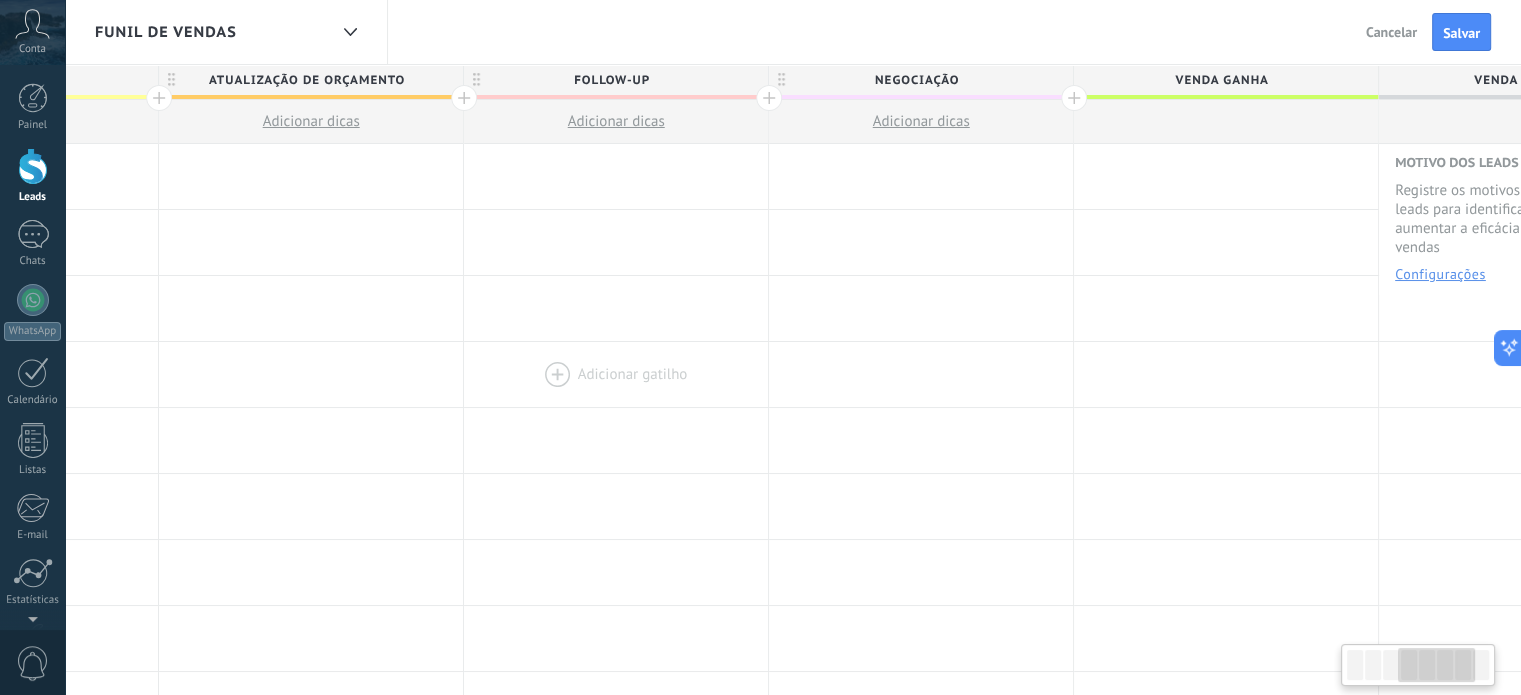 drag, startPoint x: 880, startPoint y: 370, endPoint x: 502, endPoint y: 374, distance: 378.02115 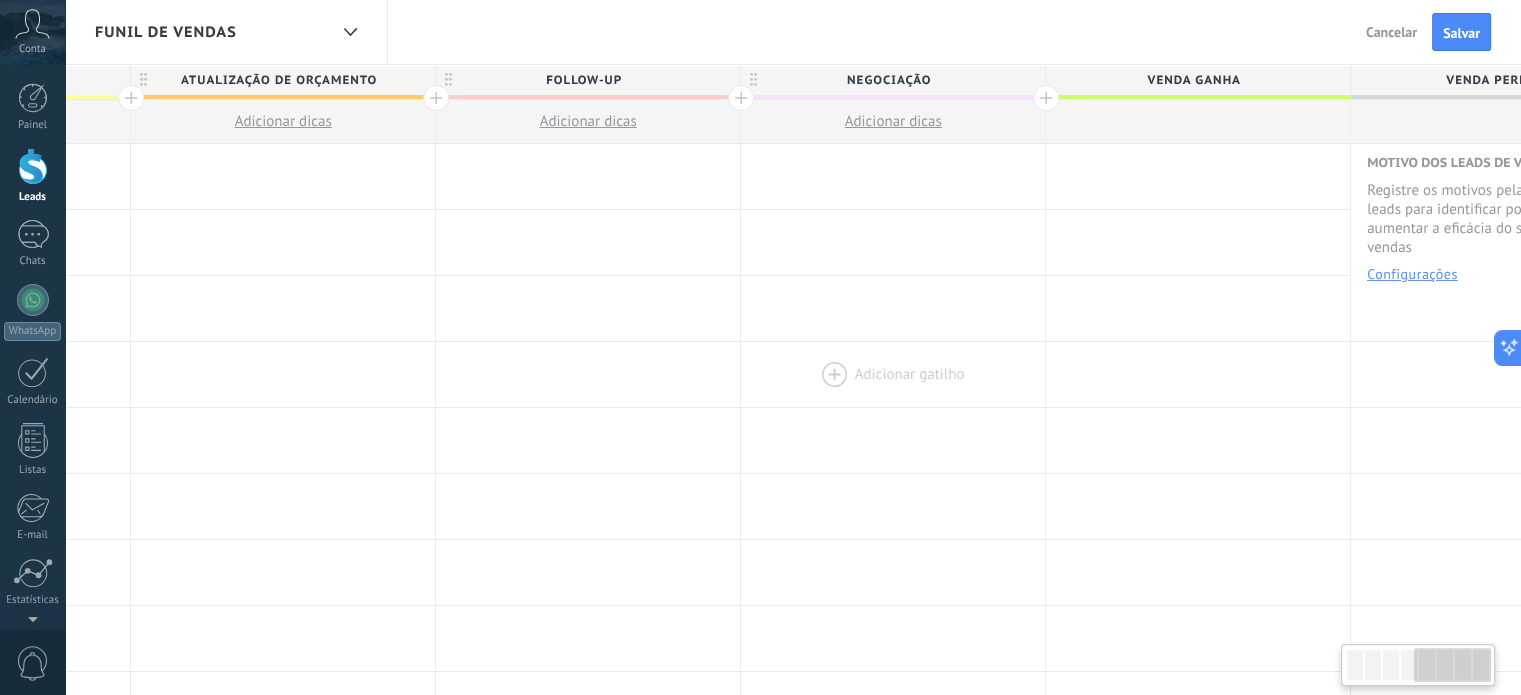 scroll, scrollTop: 0, scrollLeft: 1305, axis: horizontal 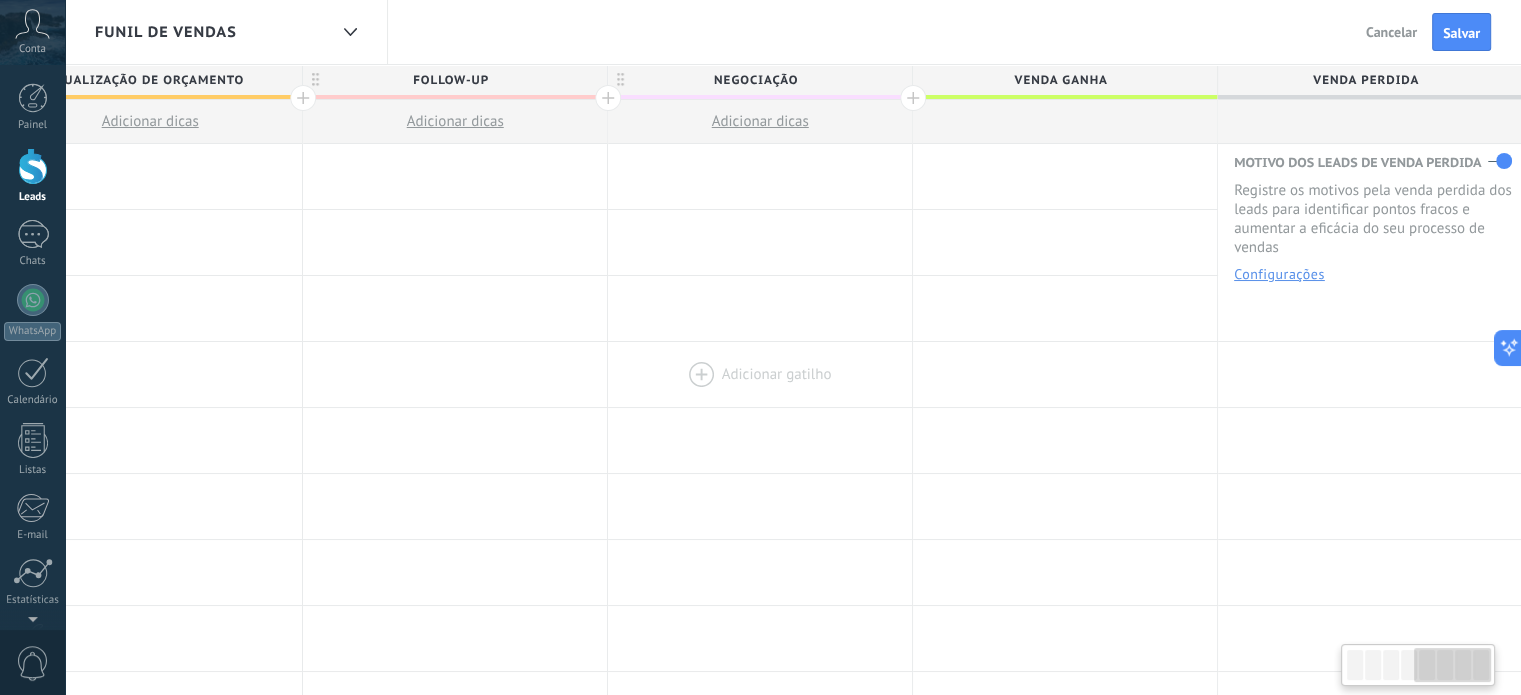 drag, startPoint x: 1328, startPoint y: 393, endPoint x: 787, endPoint y: 398, distance: 541.02313 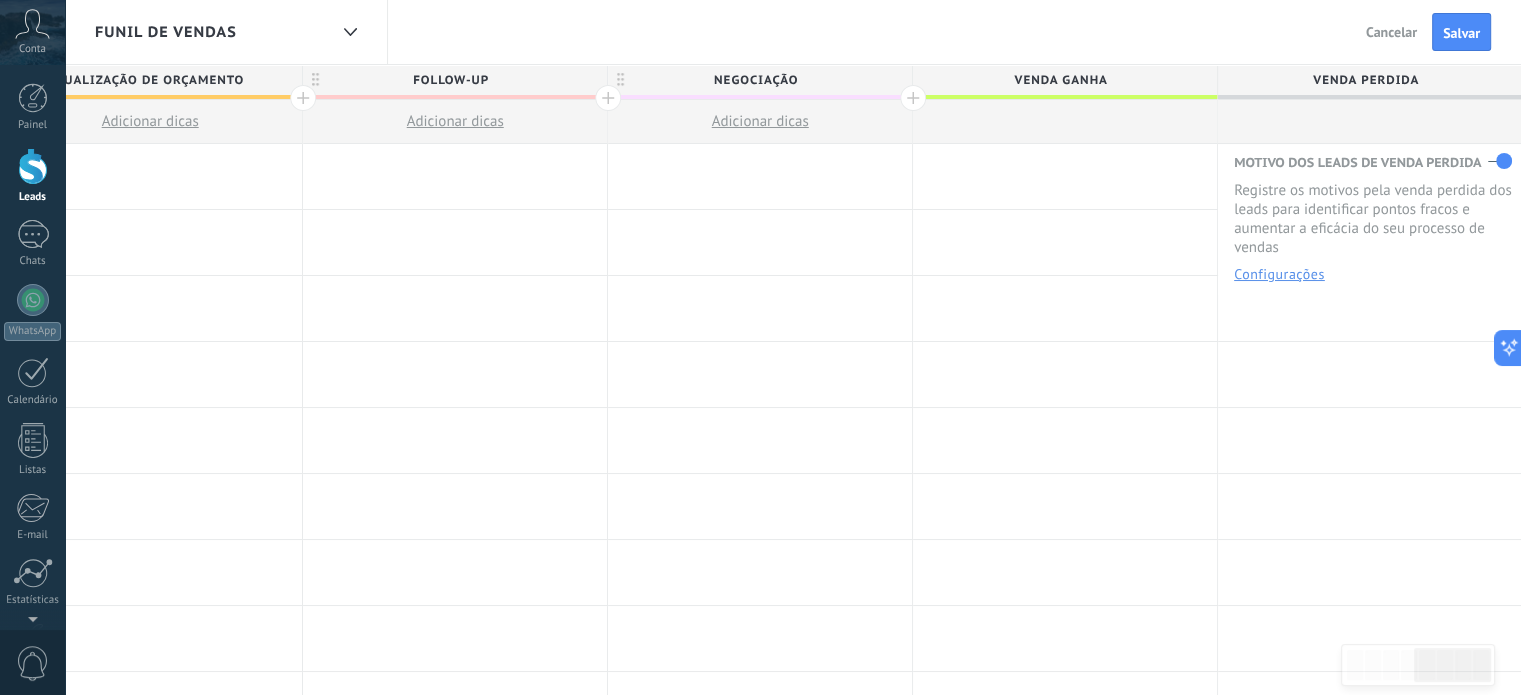 click on "Funil de vendas" at bounding box center [166, 32] 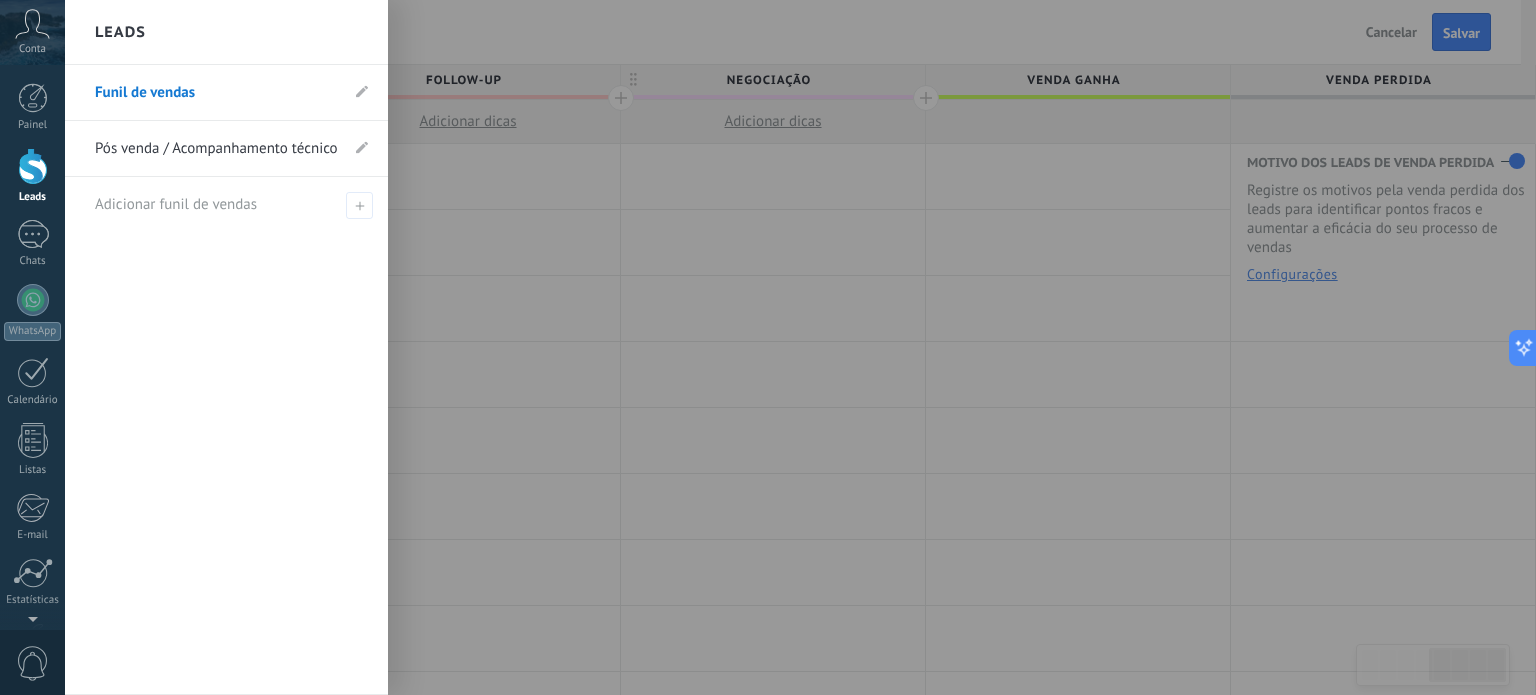 click at bounding box center [833, 347] 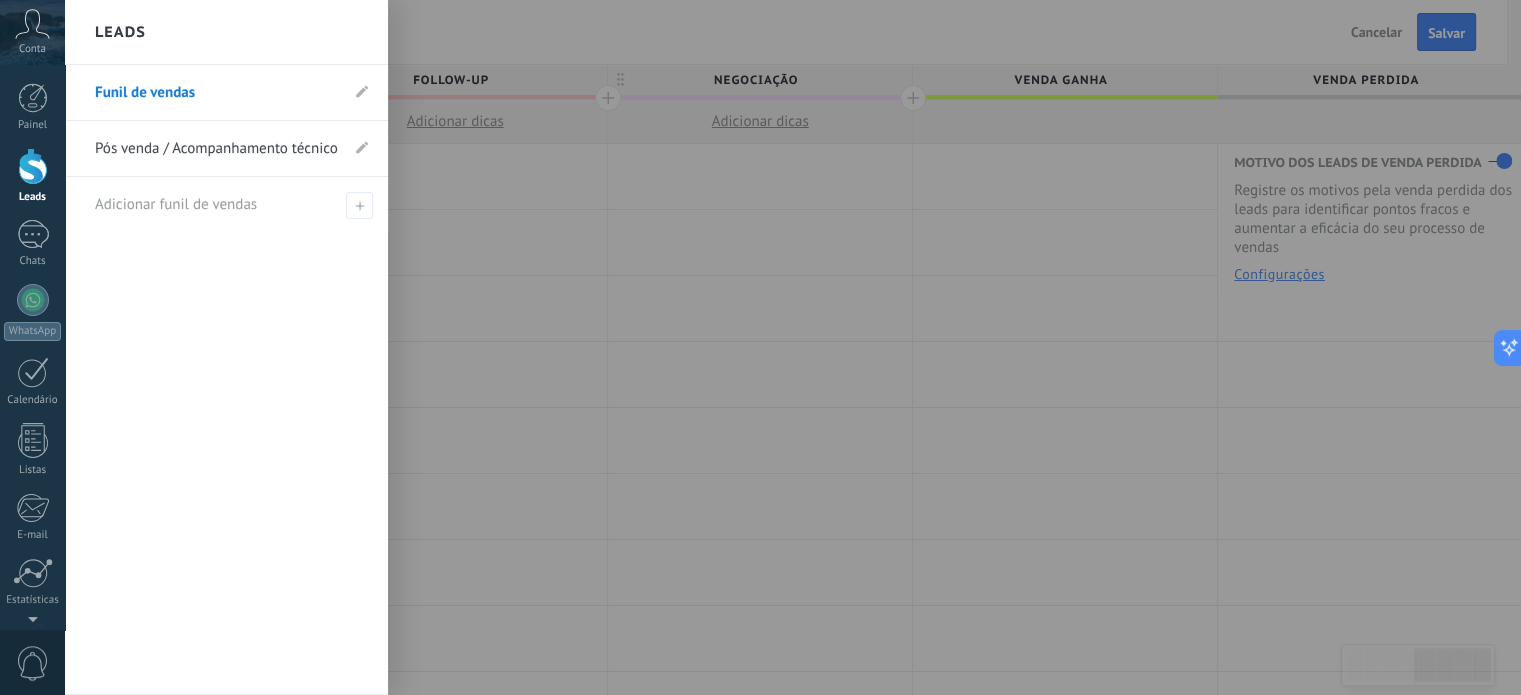 scroll, scrollTop: 0, scrollLeft: 1290, axis: horizontal 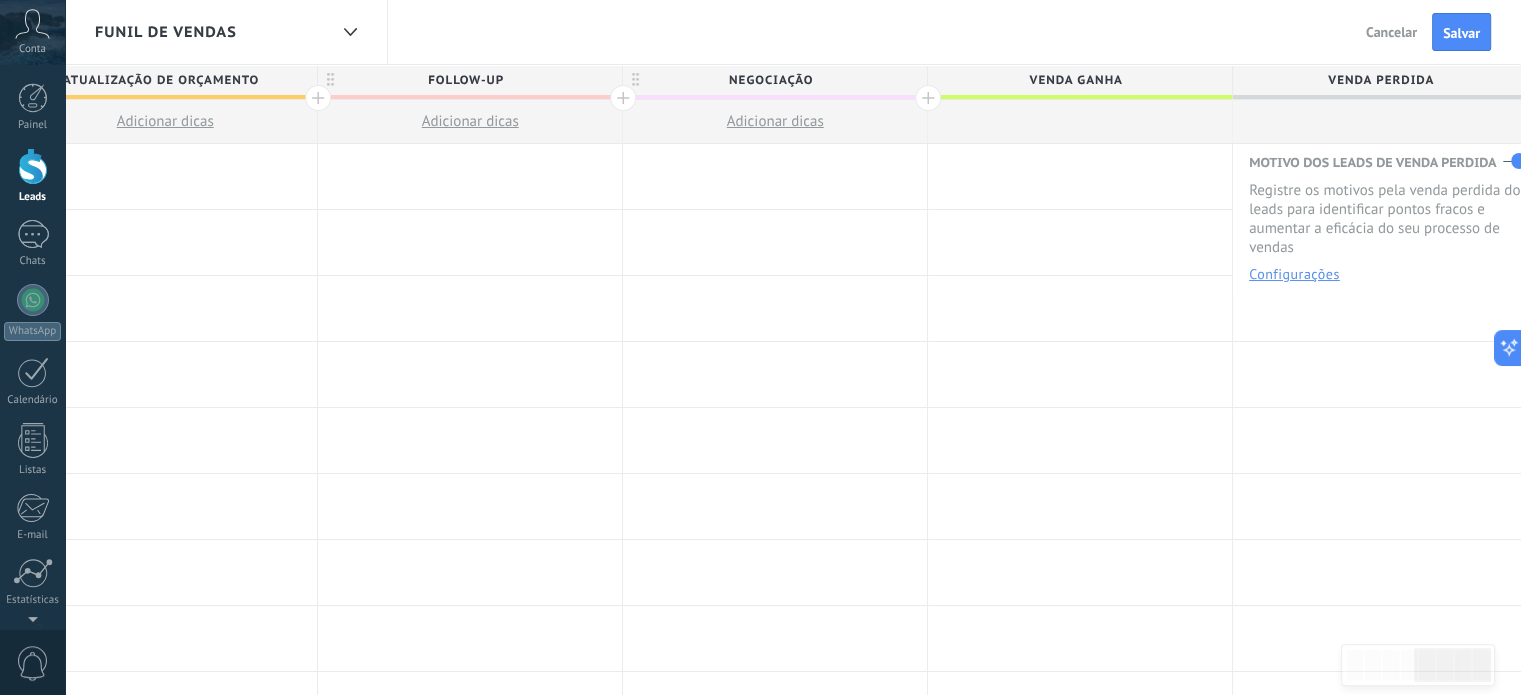 click on "Venda ganha" at bounding box center (1075, 80) 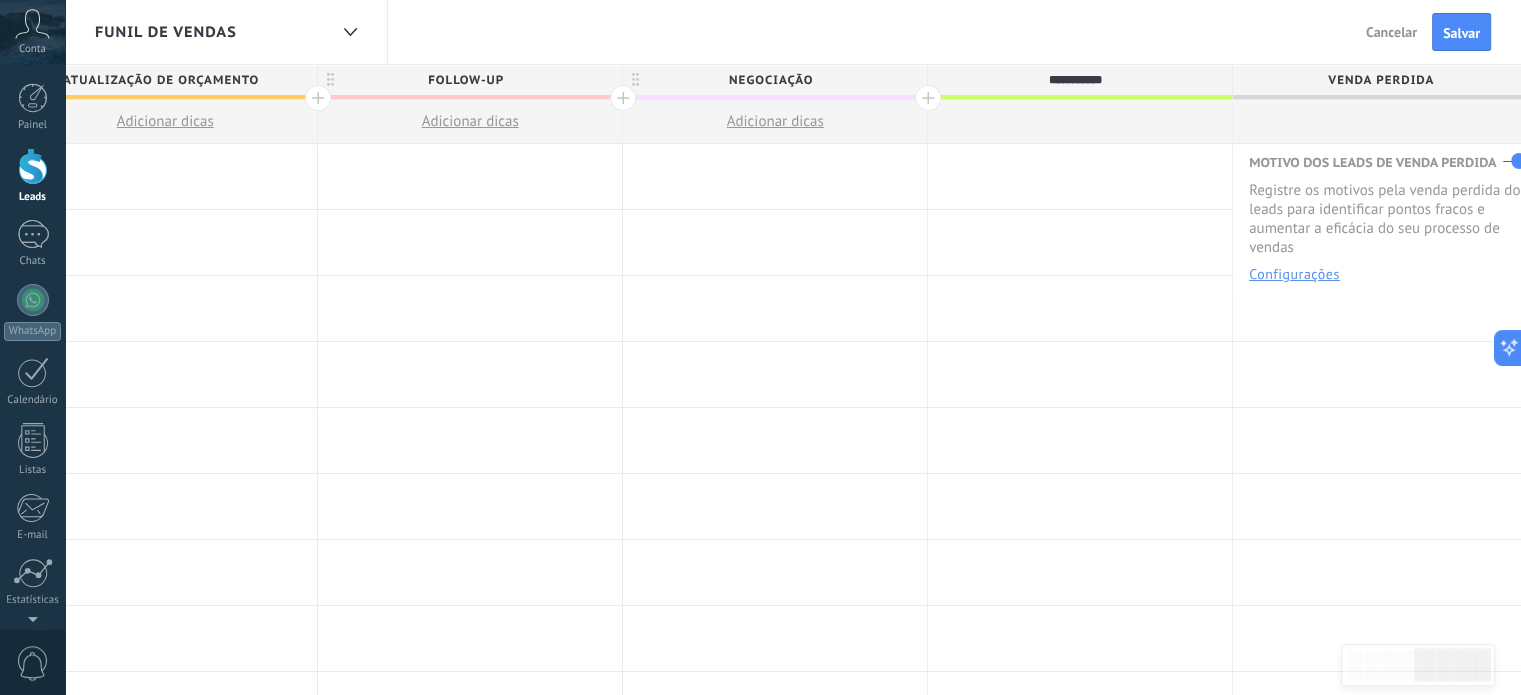 click on "**********" at bounding box center [1075, 80] 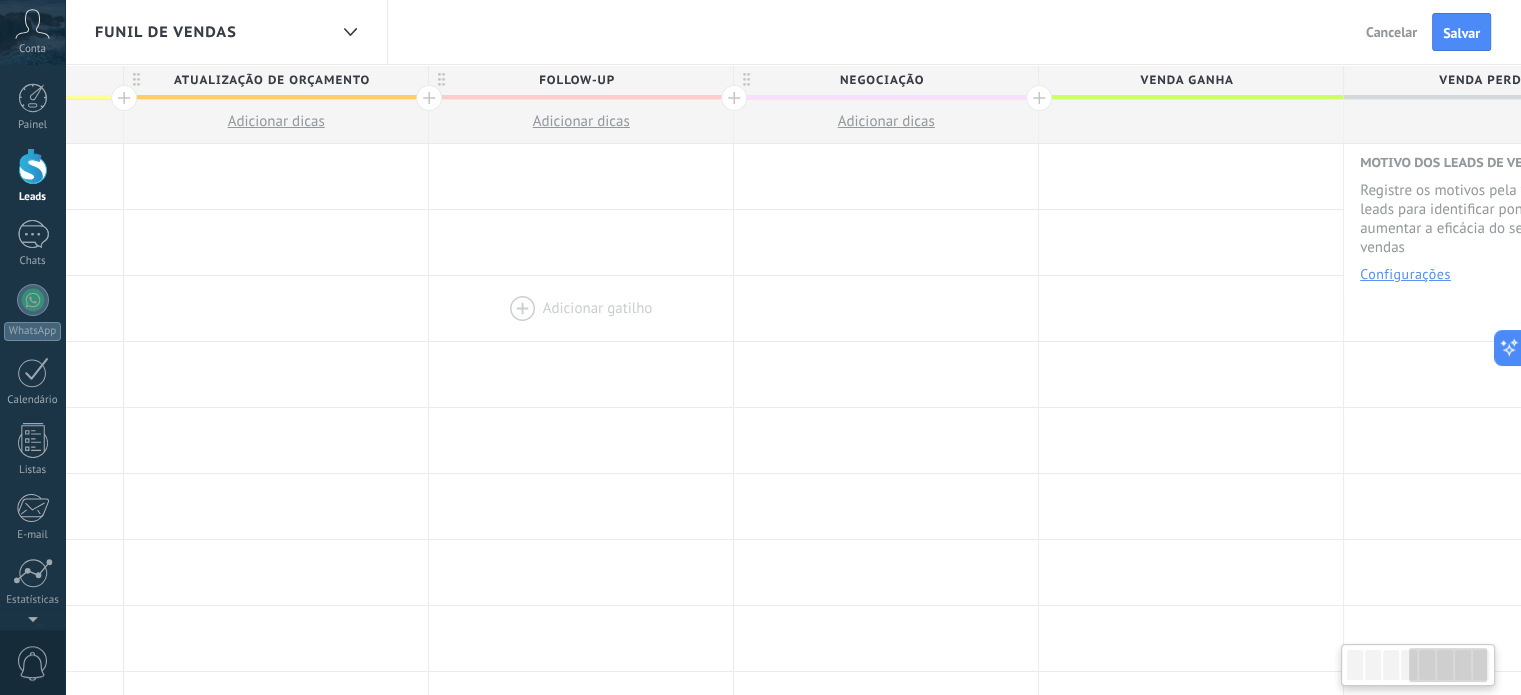 scroll, scrollTop: 0, scrollLeft: 1305, axis: horizontal 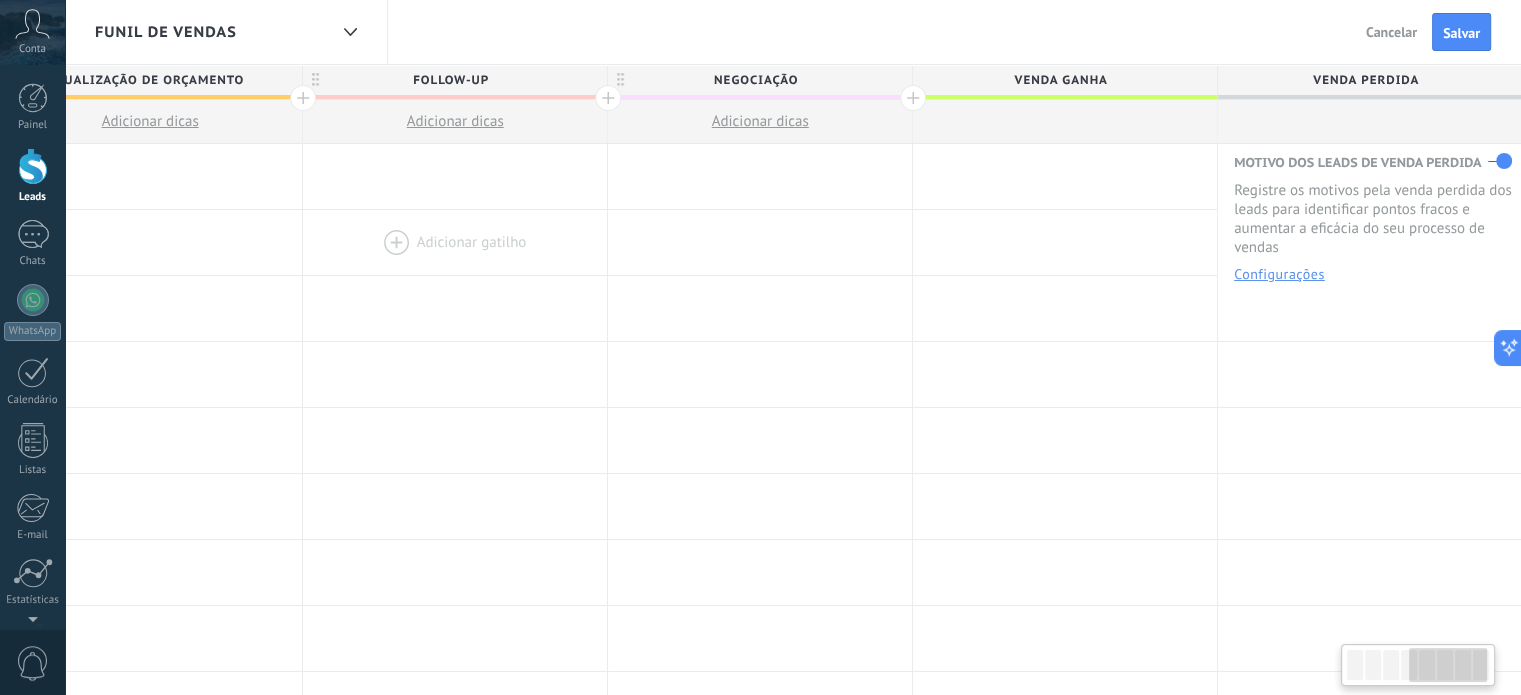 drag, startPoint x: 419, startPoint y: 372, endPoint x: 487, endPoint y: 227, distance: 160.15305 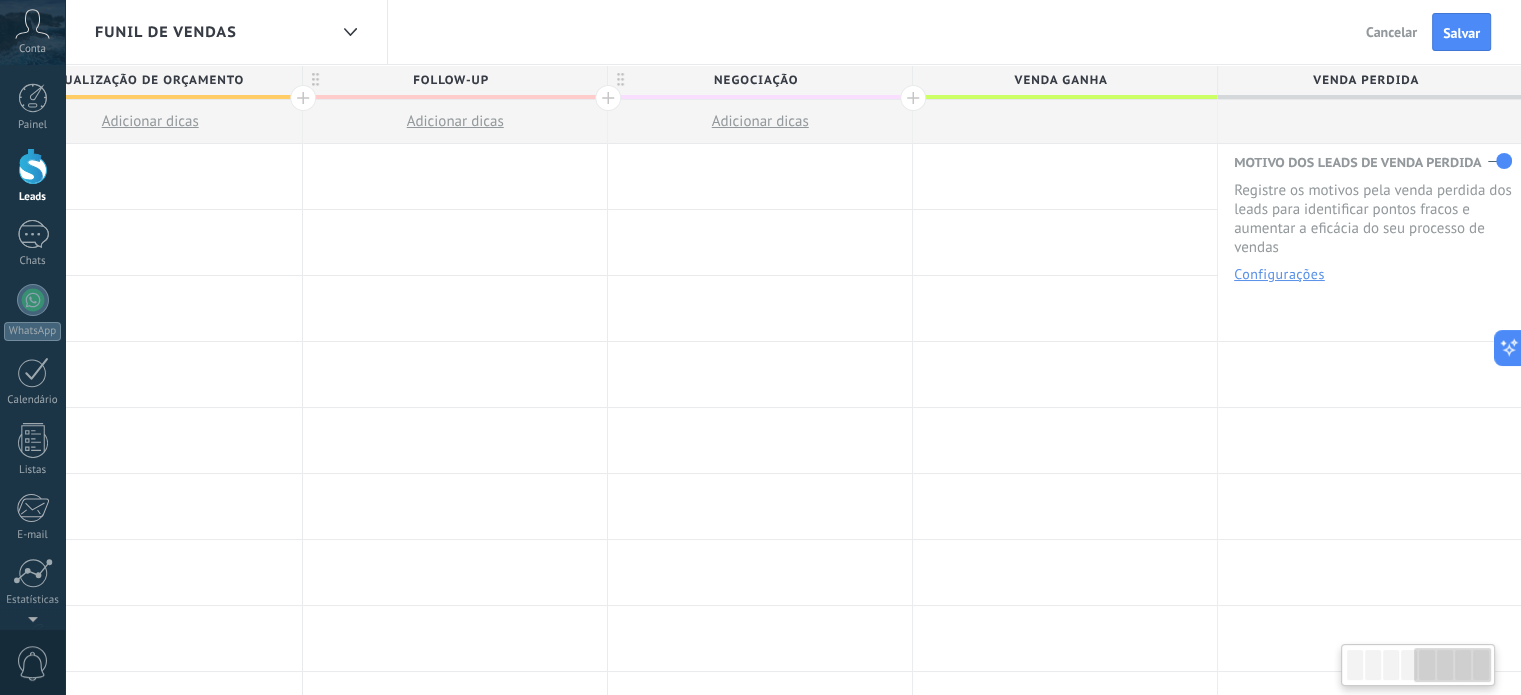 click on "Venda ganha" at bounding box center (1060, 80) 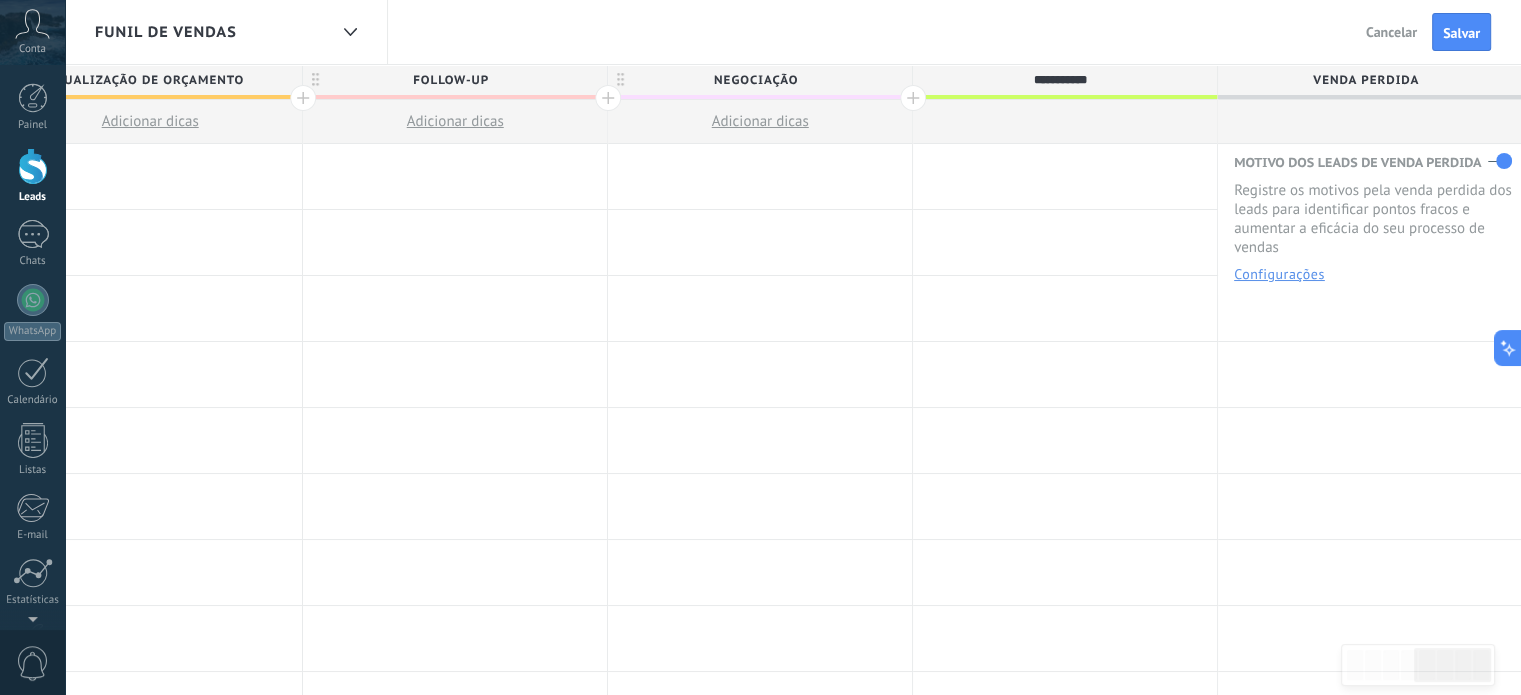click on "**********" at bounding box center (1060, 80) 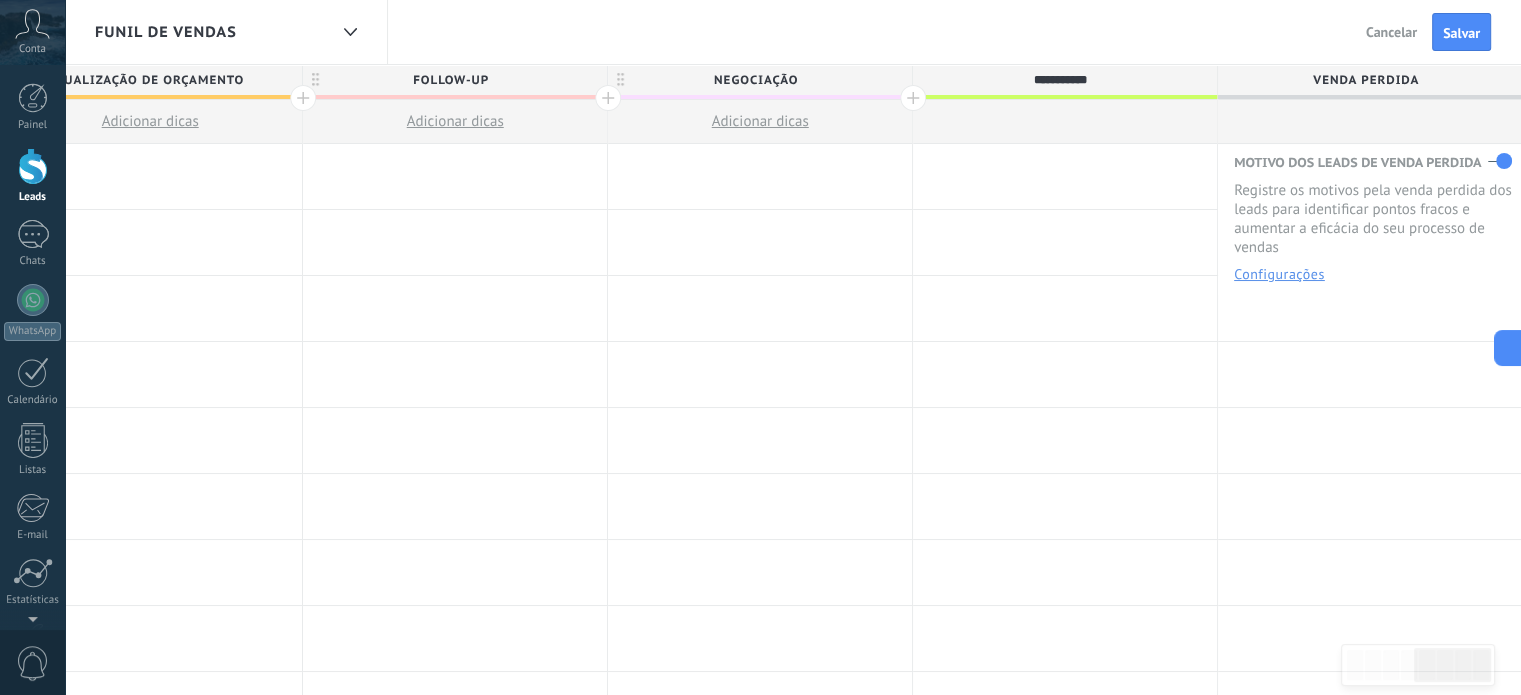 click on "**********" at bounding box center (1060, 80) 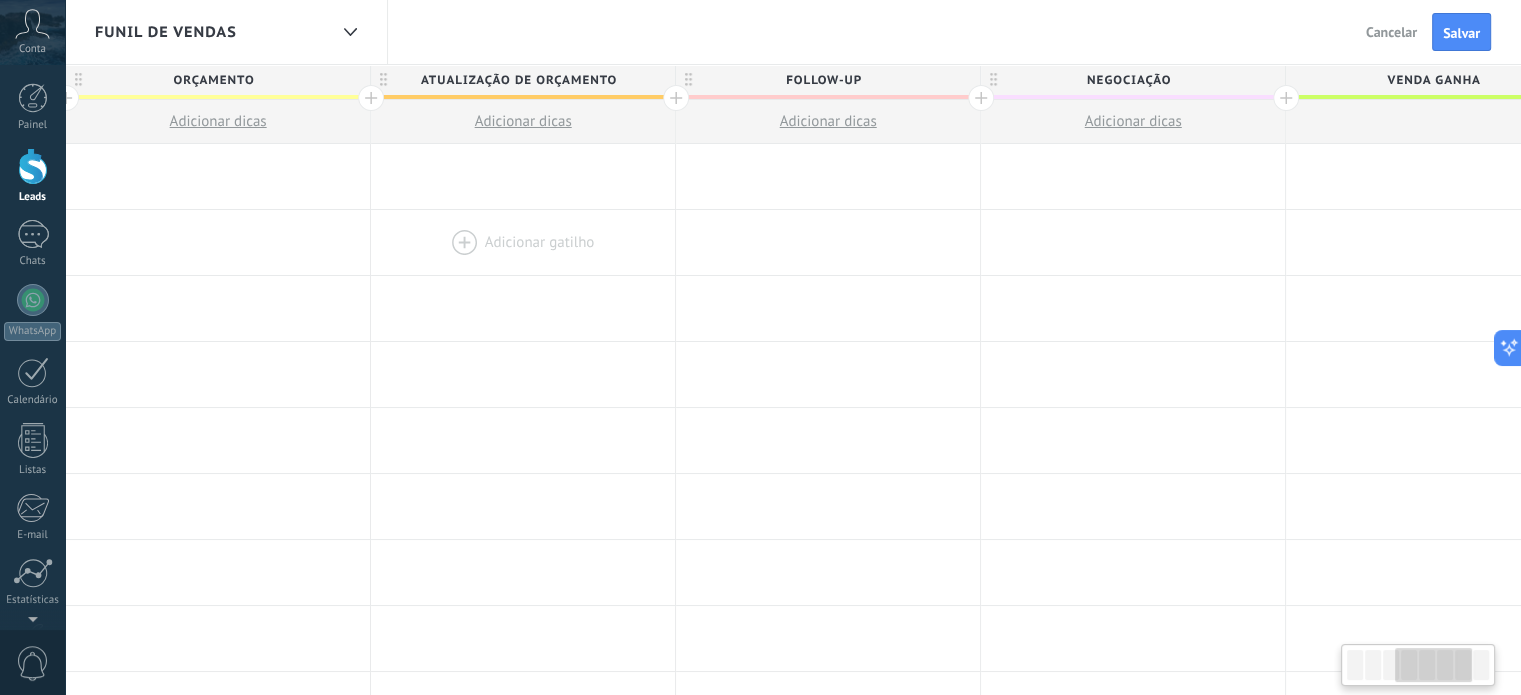 drag, startPoint x: 309, startPoint y: 257, endPoint x: 595, endPoint y: 264, distance: 286.08566 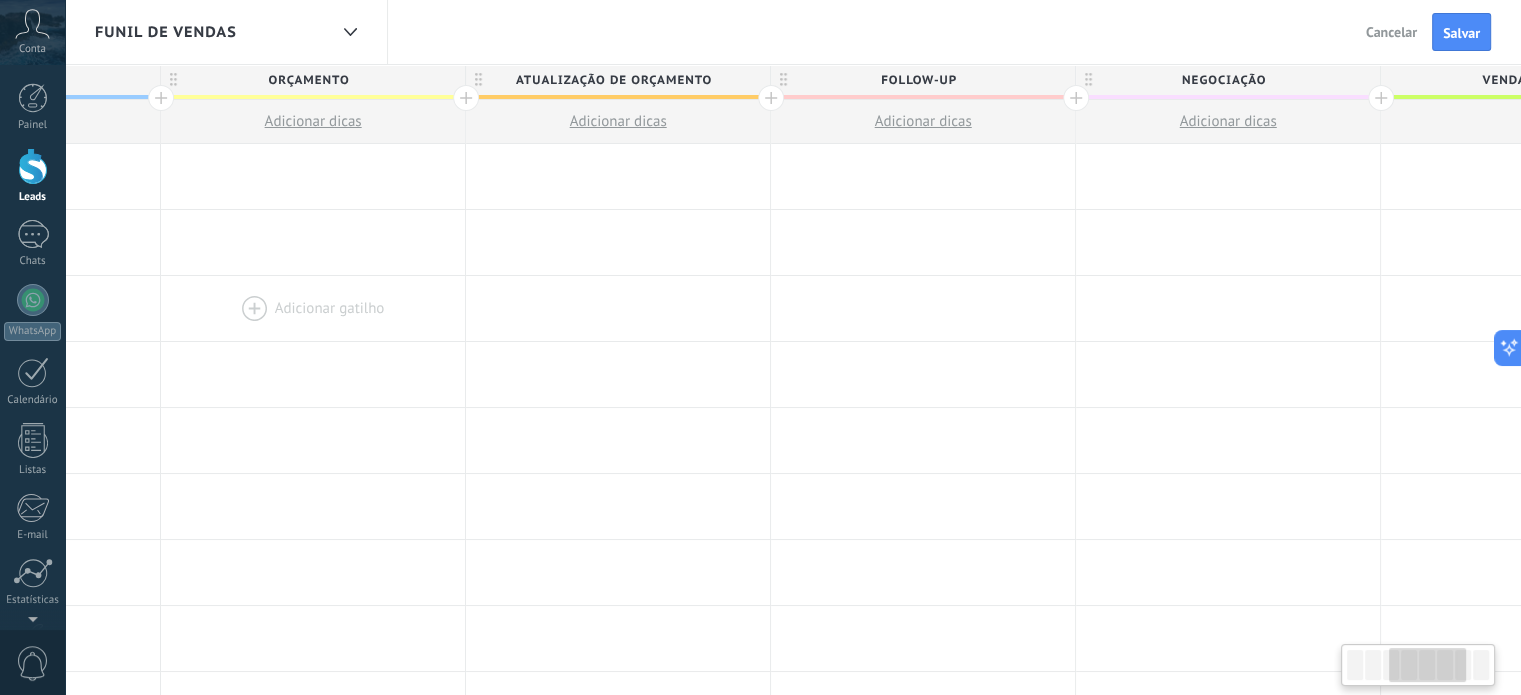 drag, startPoint x: 261, startPoint y: 273, endPoint x: 301, endPoint y: 276, distance: 40.112343 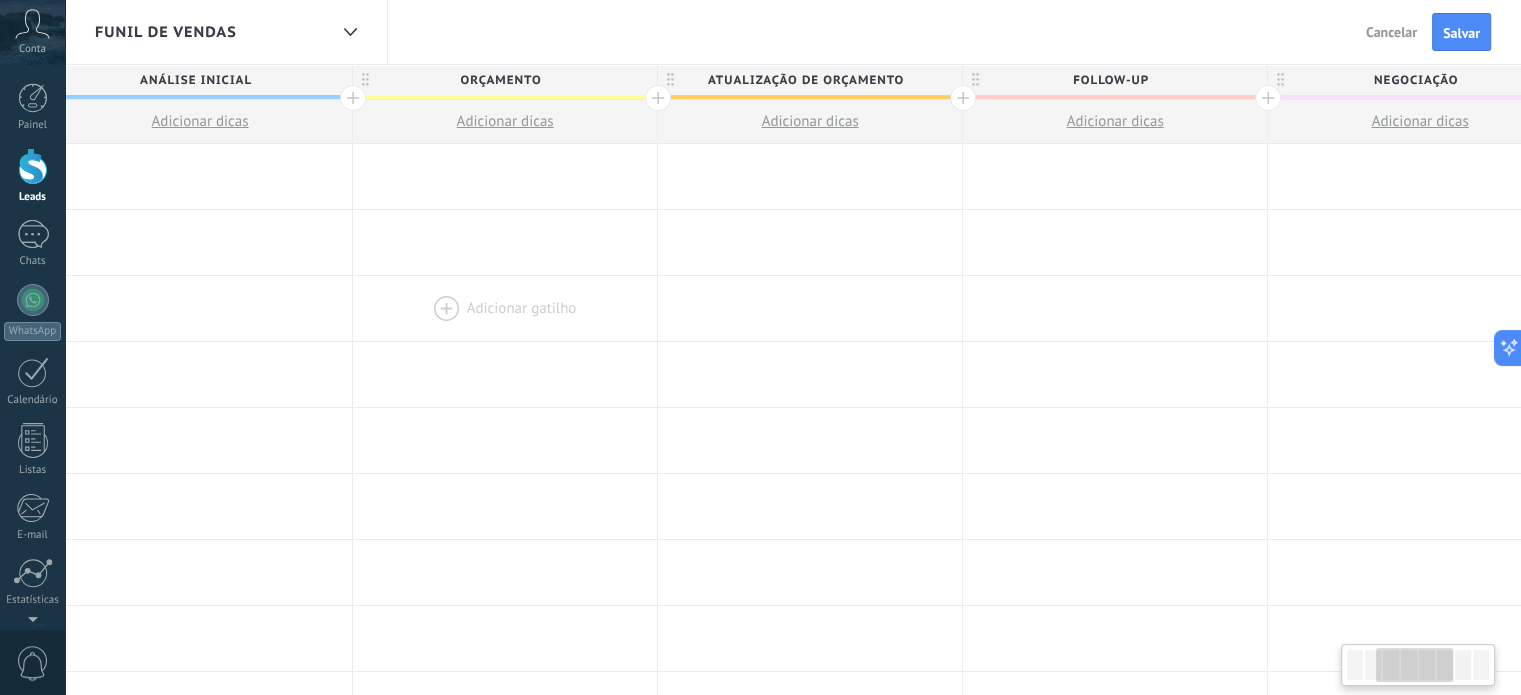 scroll, scrollTop: 0, scrollLeft: 546, axis: horizontal 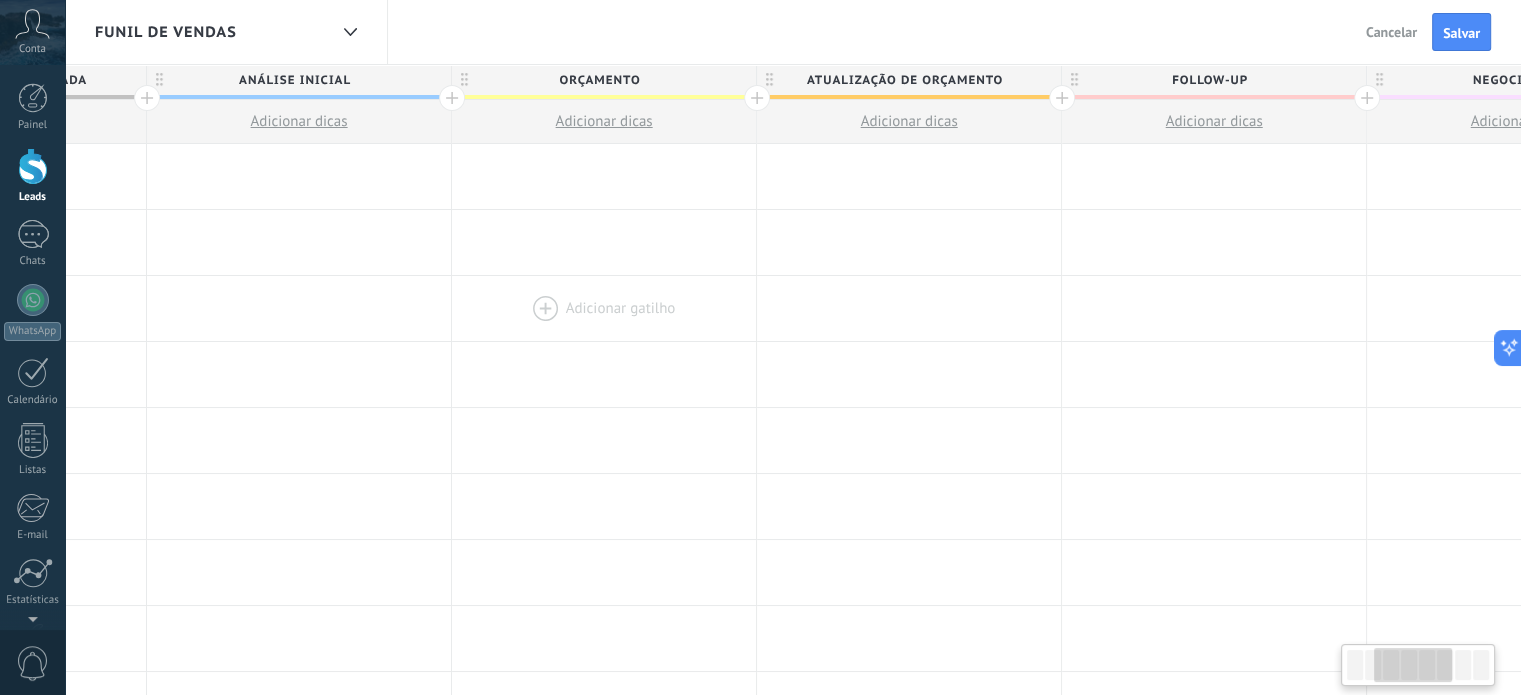 drag, startPoint x: 300, startPoint y: 248, endPoint x: 592, endPoint y: 310, distance: 298.50964 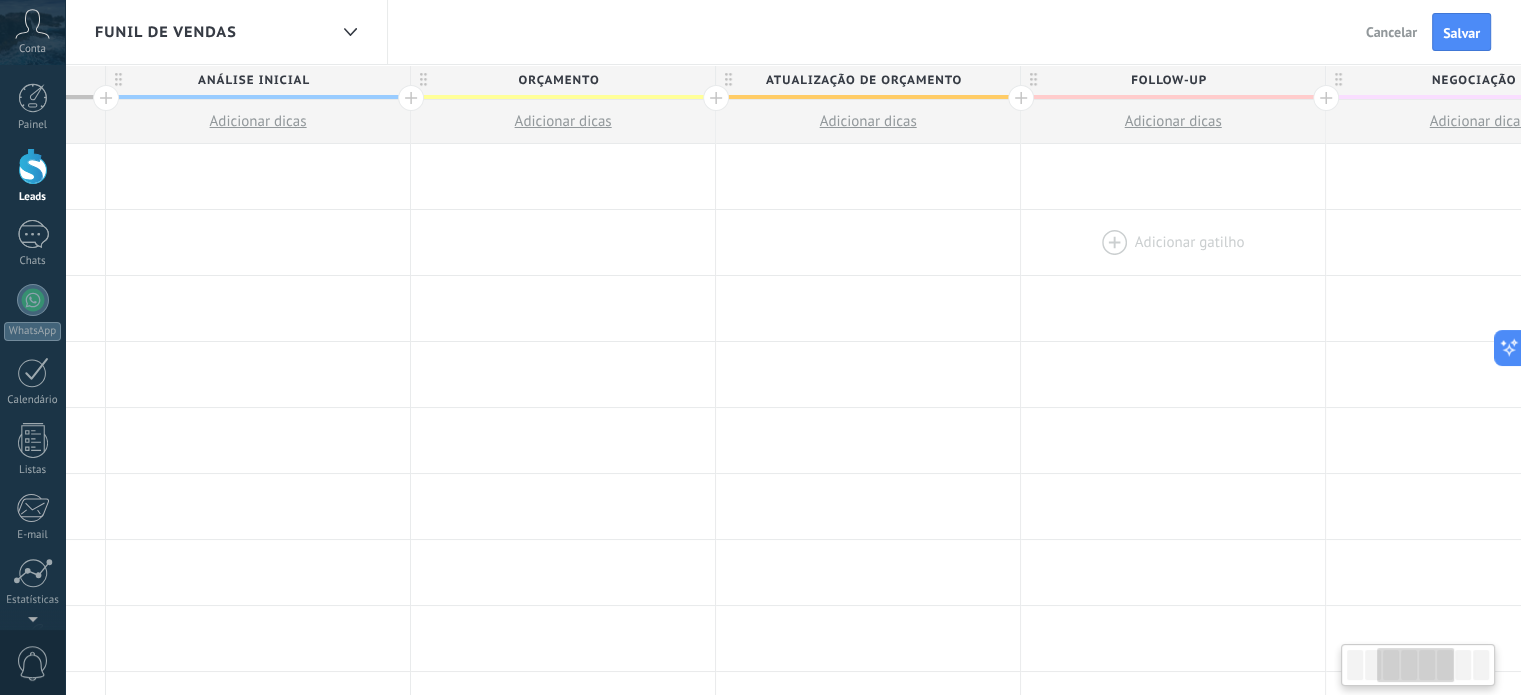 scroll, scrollTop: 0, scrollLeft: 623, axis: horizontal 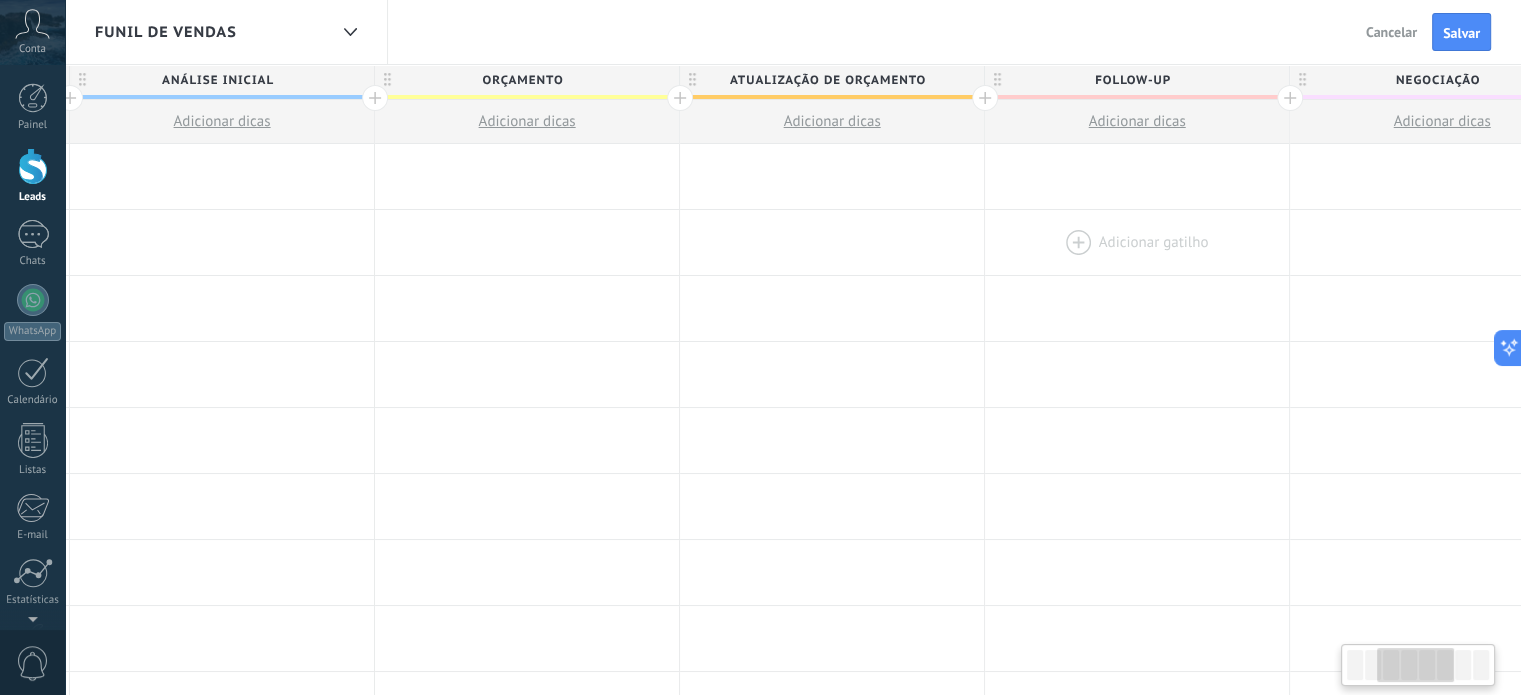 drag, startPoint x: 1083, startPoint y: 219, endPoint x: 1004, endPoint y: 231, distance: 79.9062 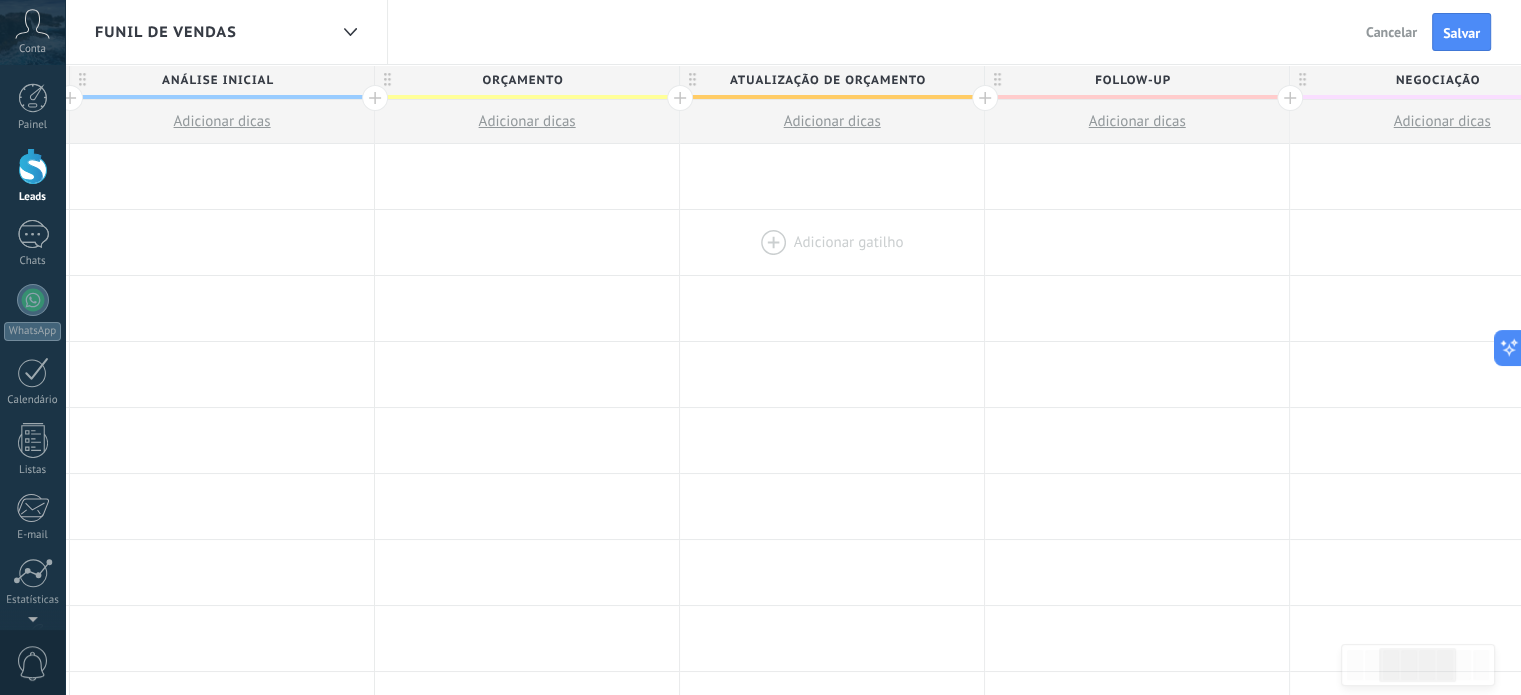 click at bounding box center (832, 242) 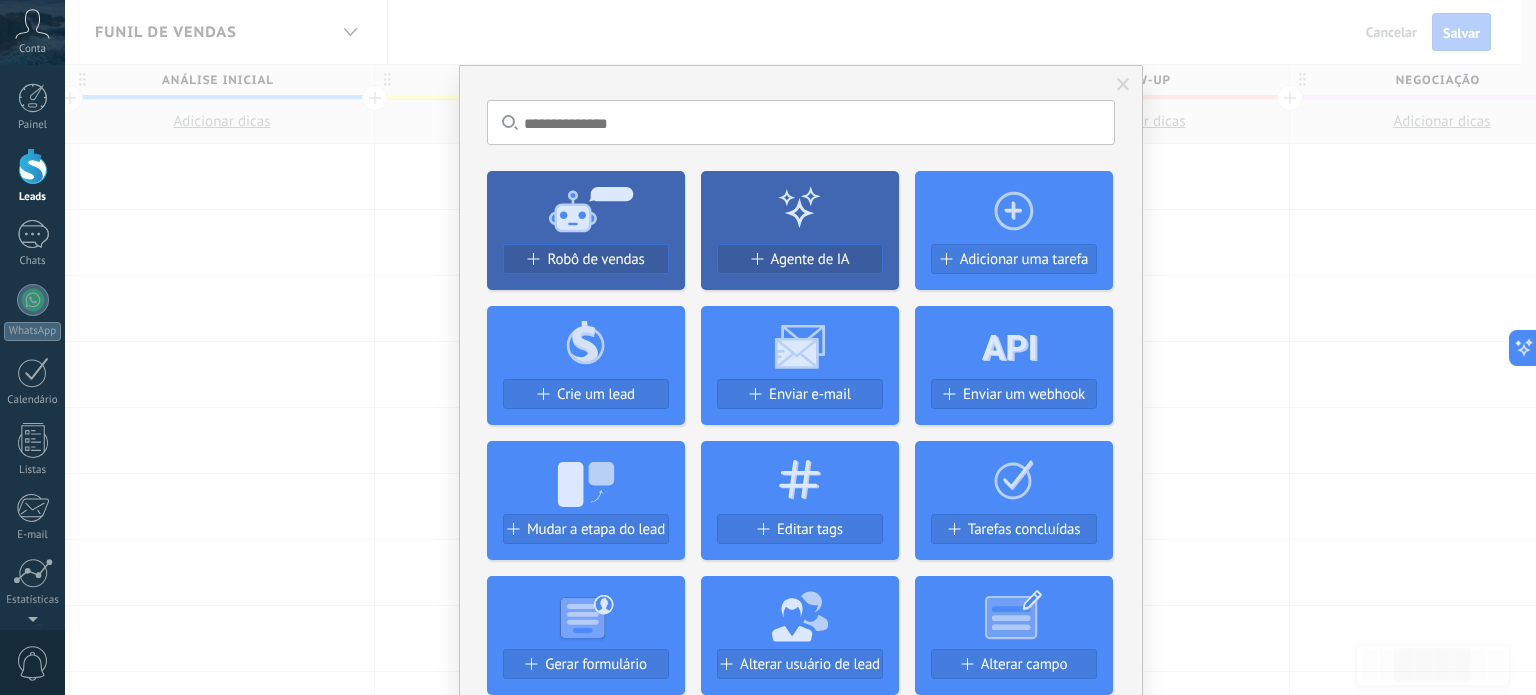 click at bounding box center [1123, 85] 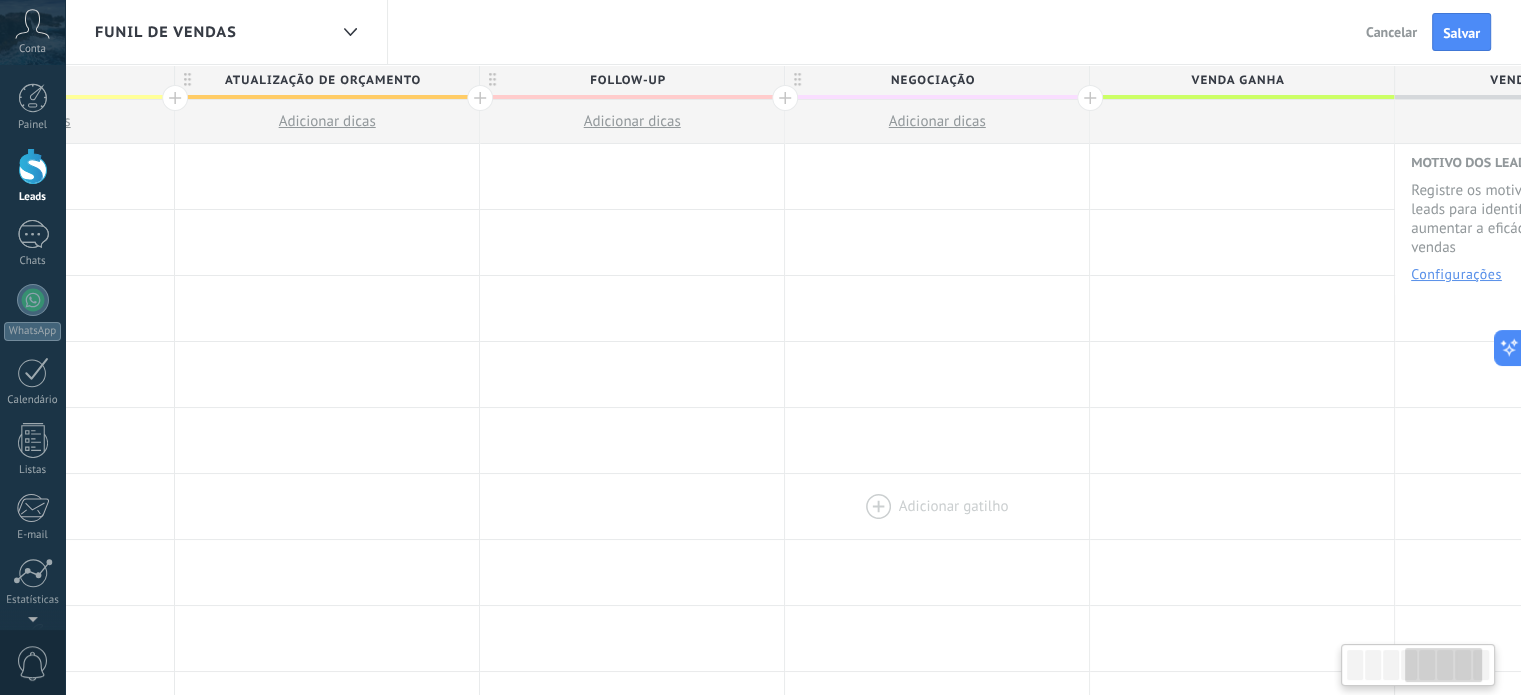scroll, scrollTop: 0, scrollLeft: 1129, axis: horizontal 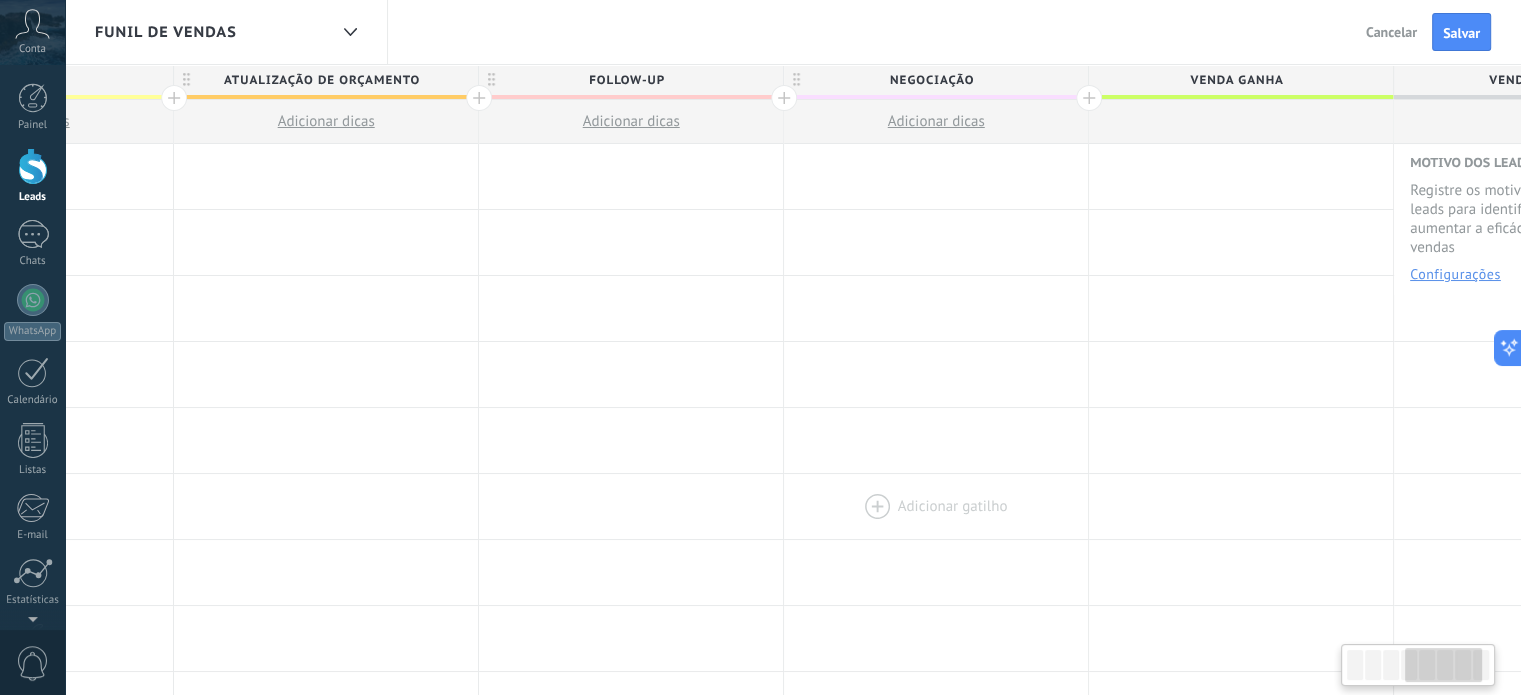 drag, startPoint x: 1319, startPoint y: 427, endPoint x: 799, endPoint y: 473, distance: 522.03064 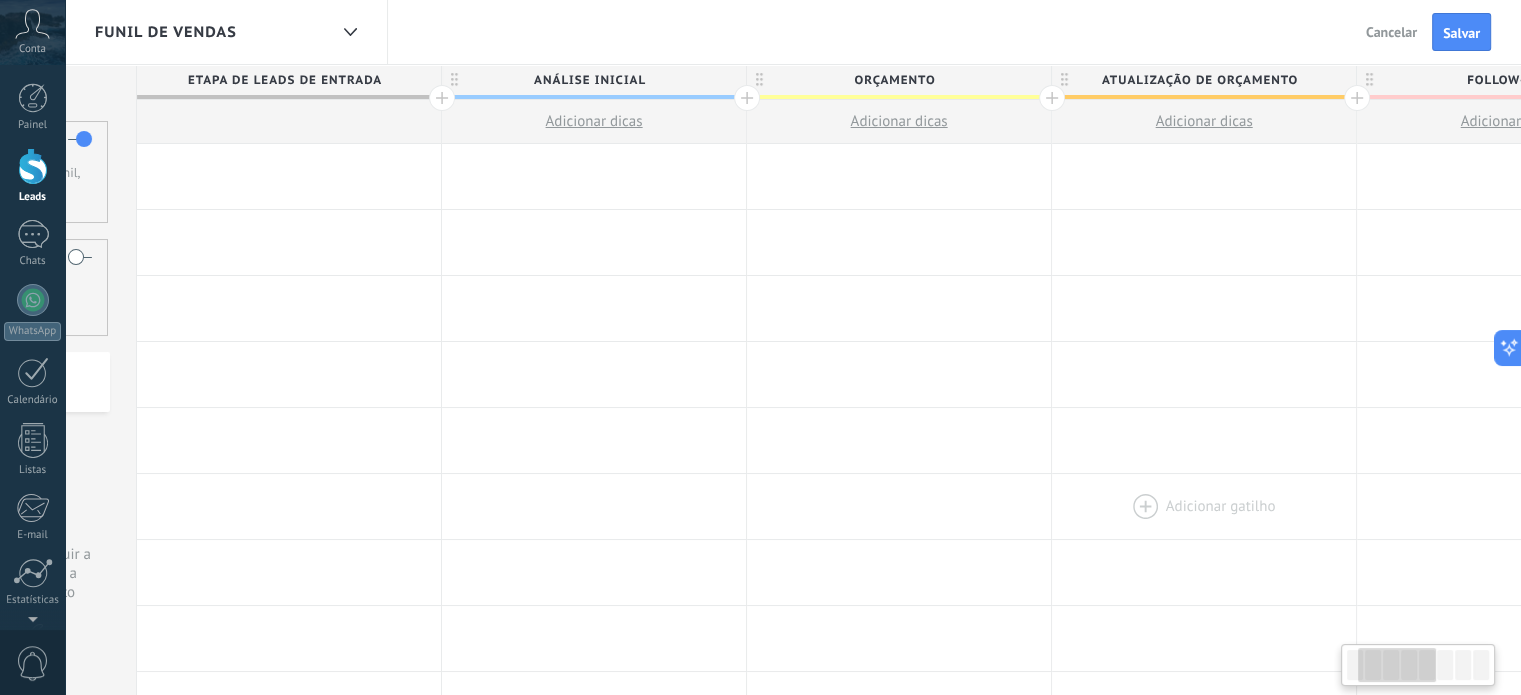 drag, startPoint x: 597, startPoint y: 489, endPoint x: 1348, endPoint y: 483, distance: 751.024 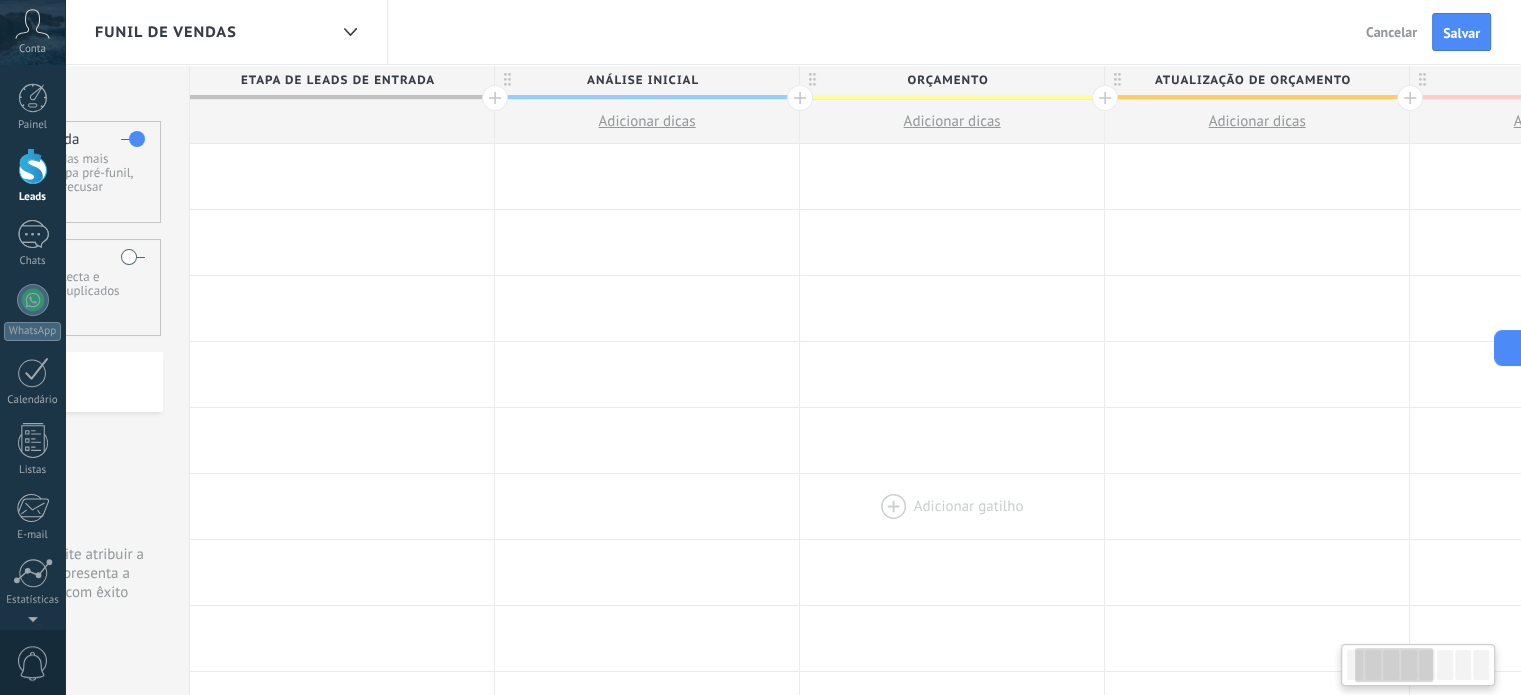 scroll, scrollTop: 0, scrollLeft: 206, axis: horizontal 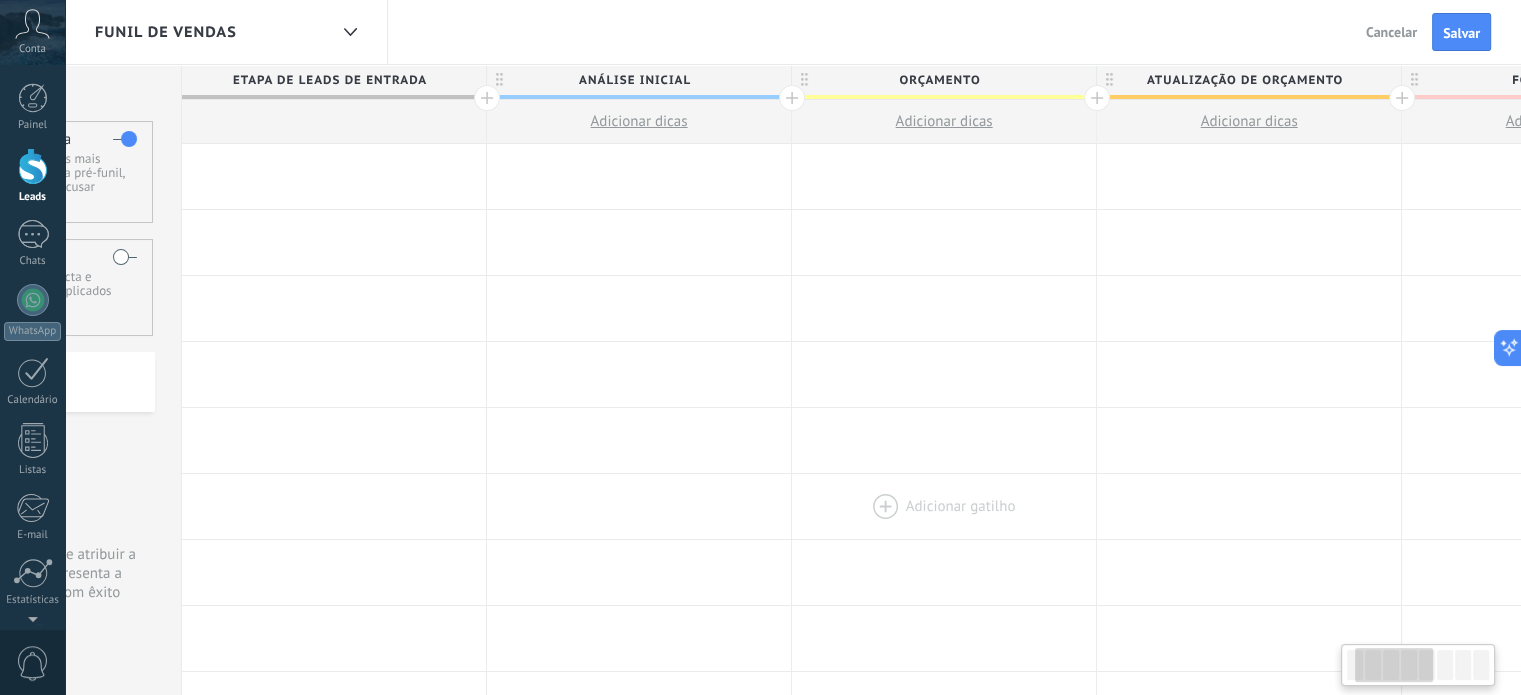 drag, startPoint x: 600, startPoint y: 447, endPoint x: 820, endPoint y: 474, distance: 221.65062 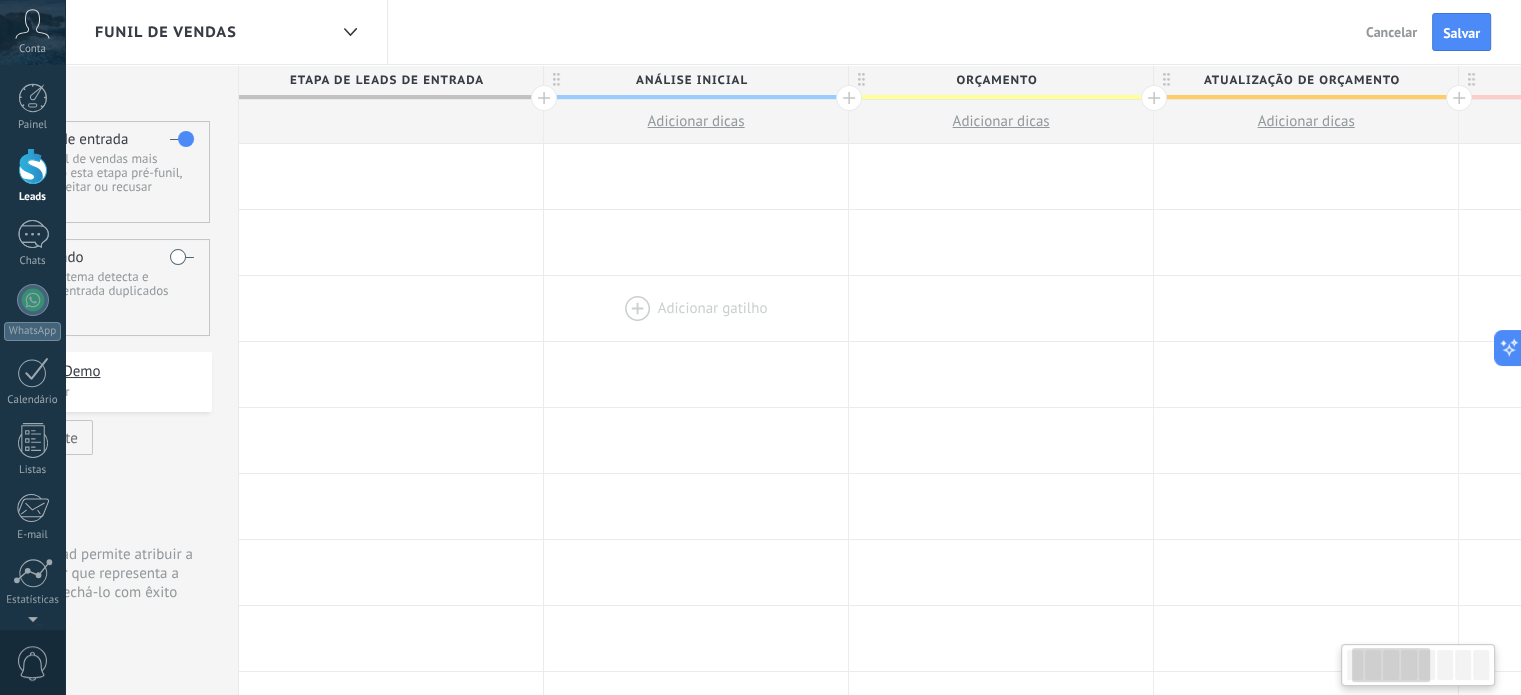 drag, startPoint x: 1263, startPoint y: 327, endPoint x: 755, endPoint y: 326, distance: 508.00098 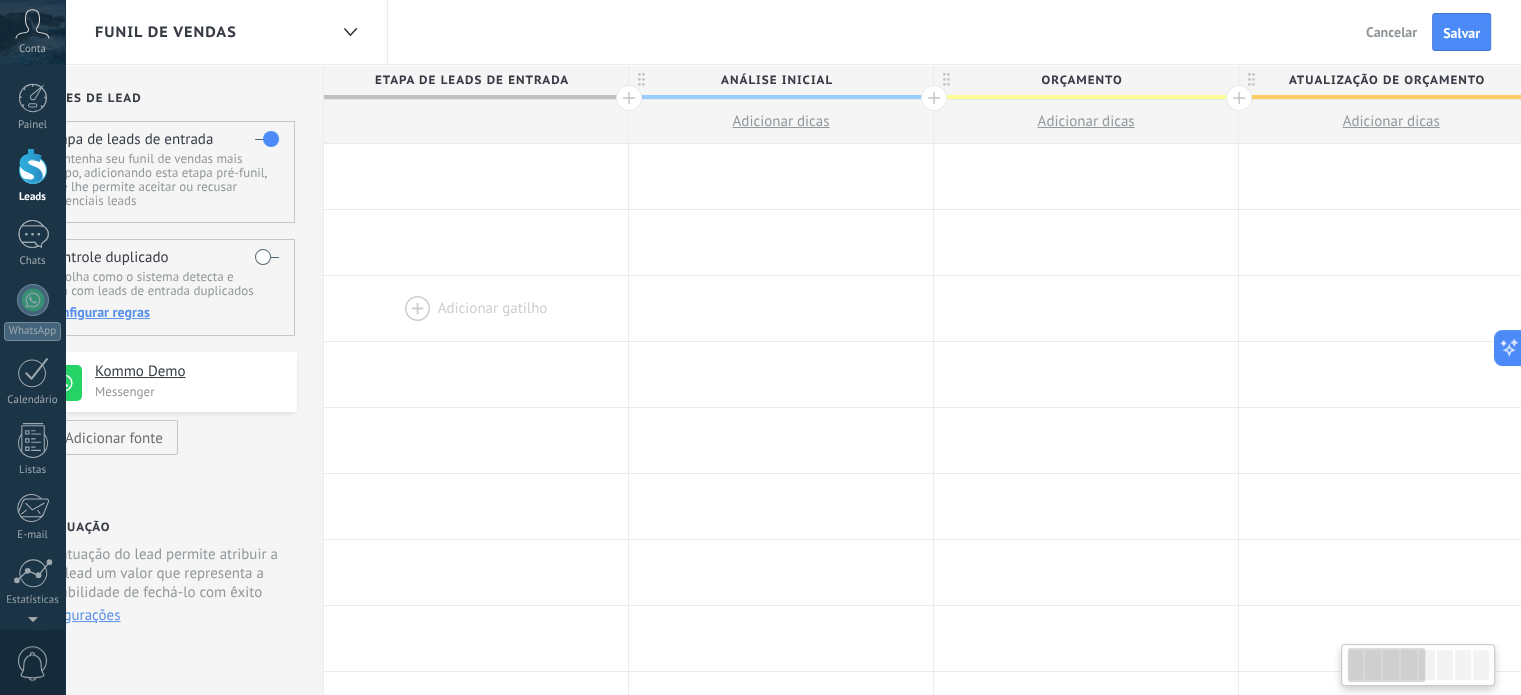 scroll, scrollTop: 0, scrollLeft: 0, axis: both 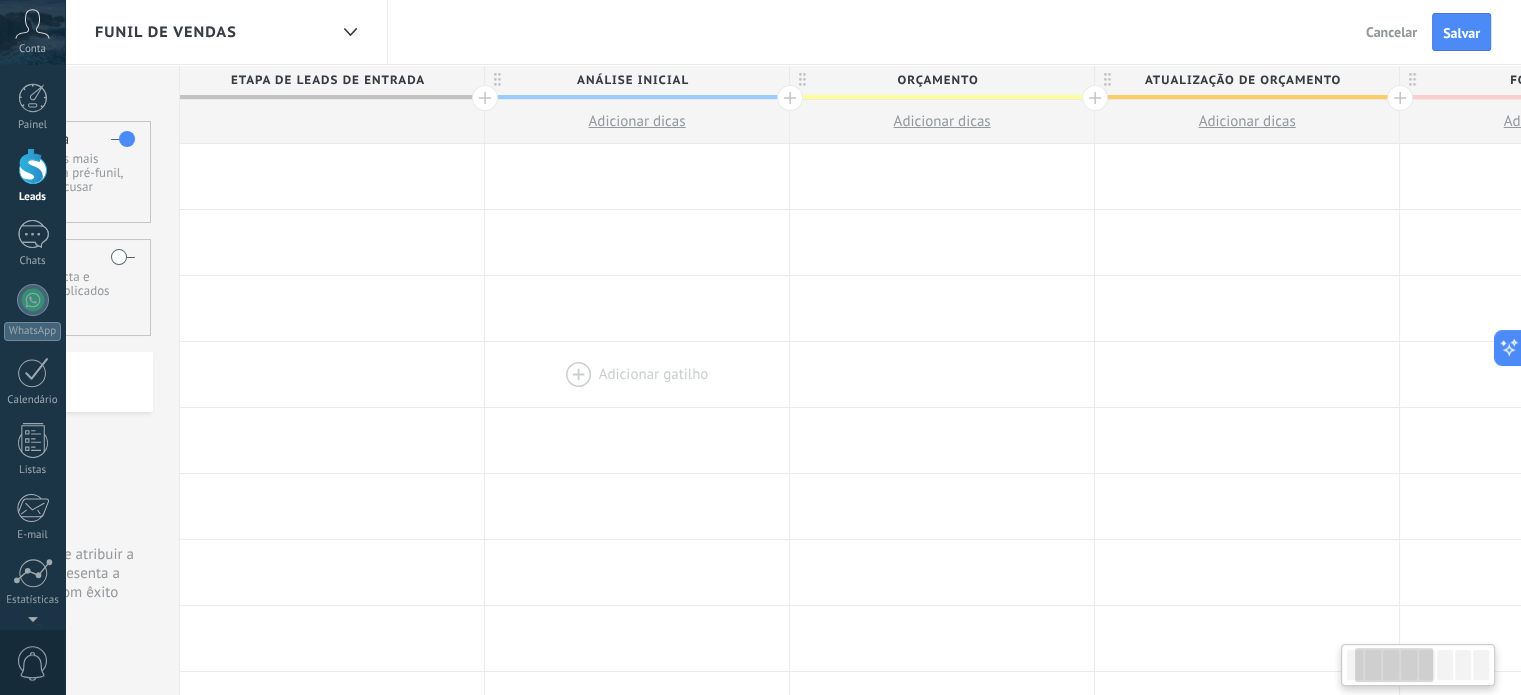 drag, startPoint x: 404, startPoint y: 320, endPoint x: 645, endPoint y: 391, distance: 251.24092 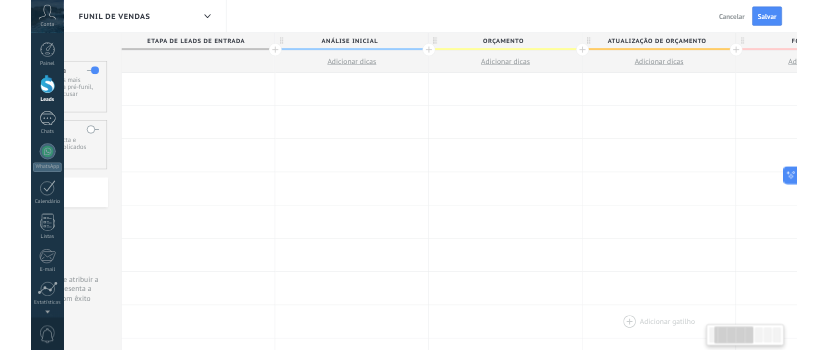 scroll, scrollTop: 0, scrollLeft: 215, axis: horizontal 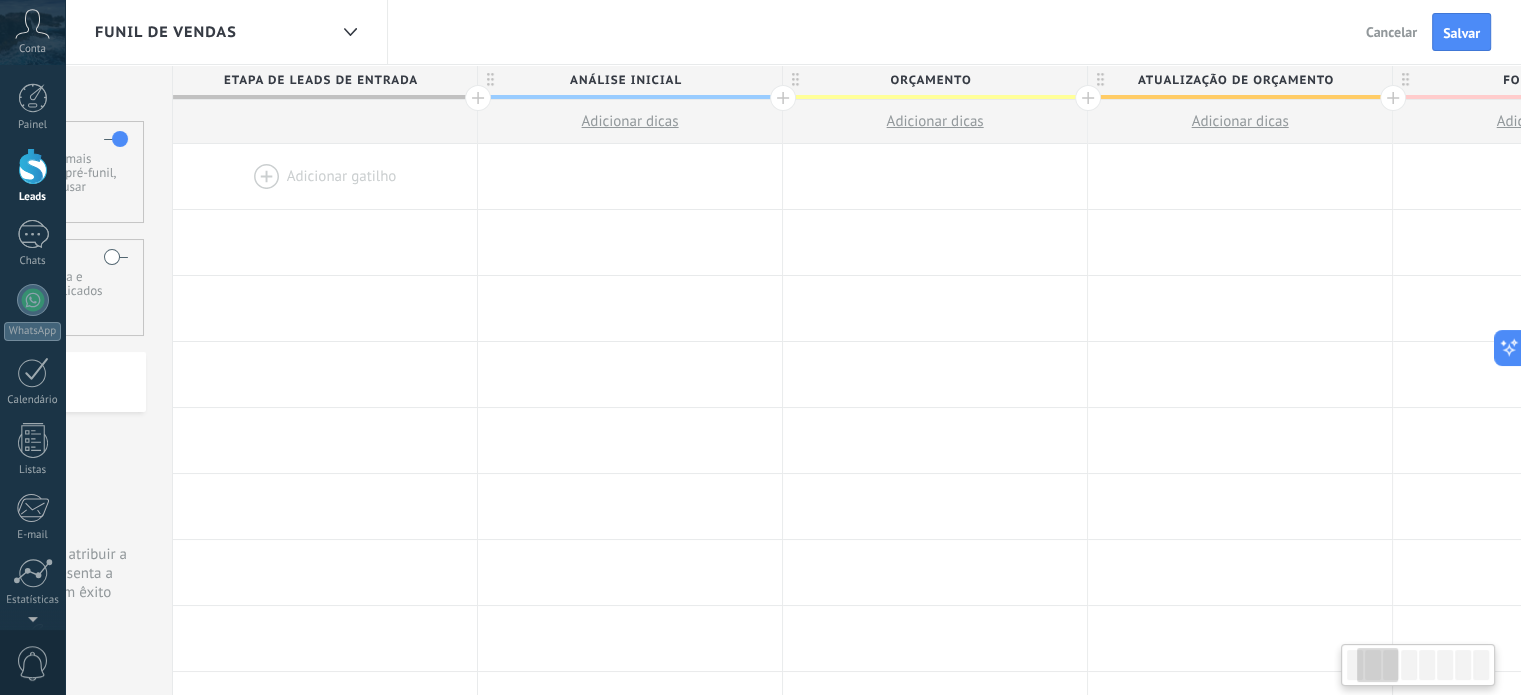 type on "**********" 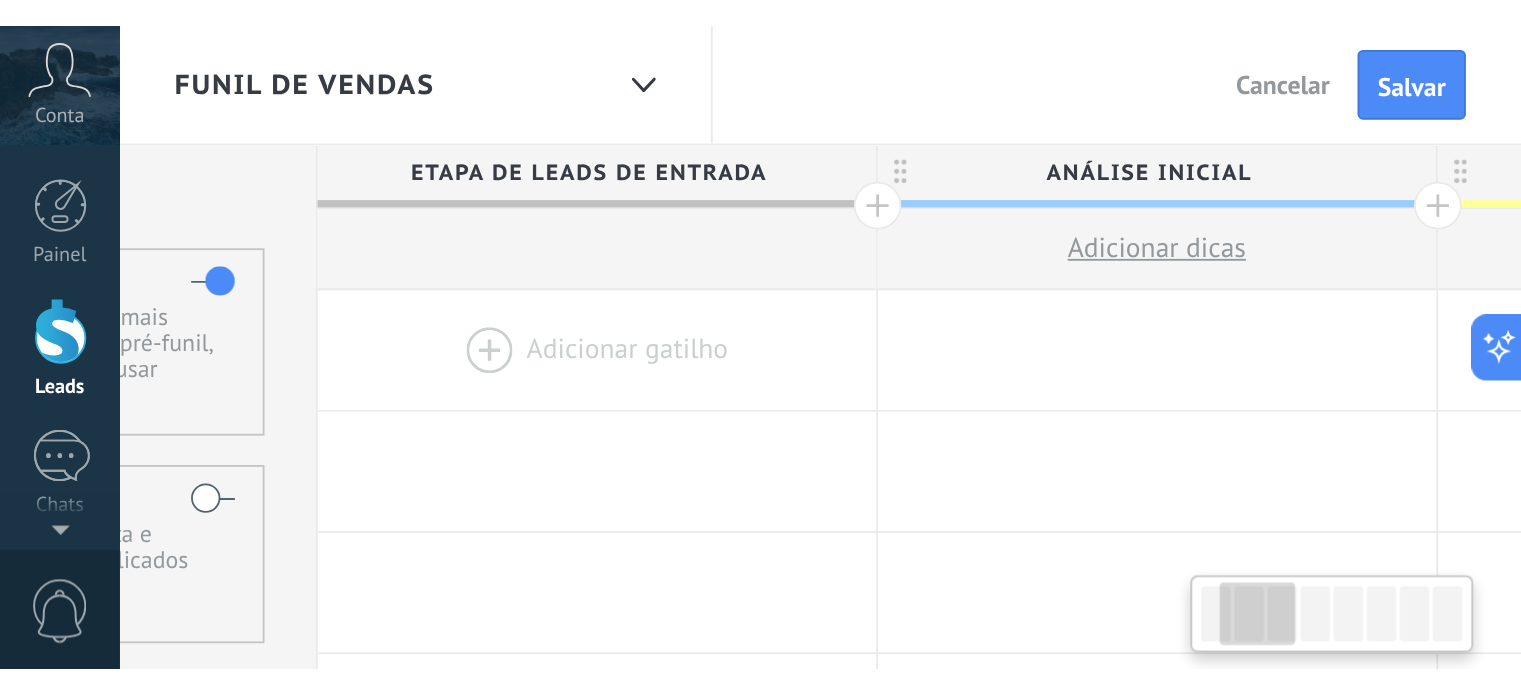 scroll, scrollTop: 19, scrollLeft: 0, axis: vertical 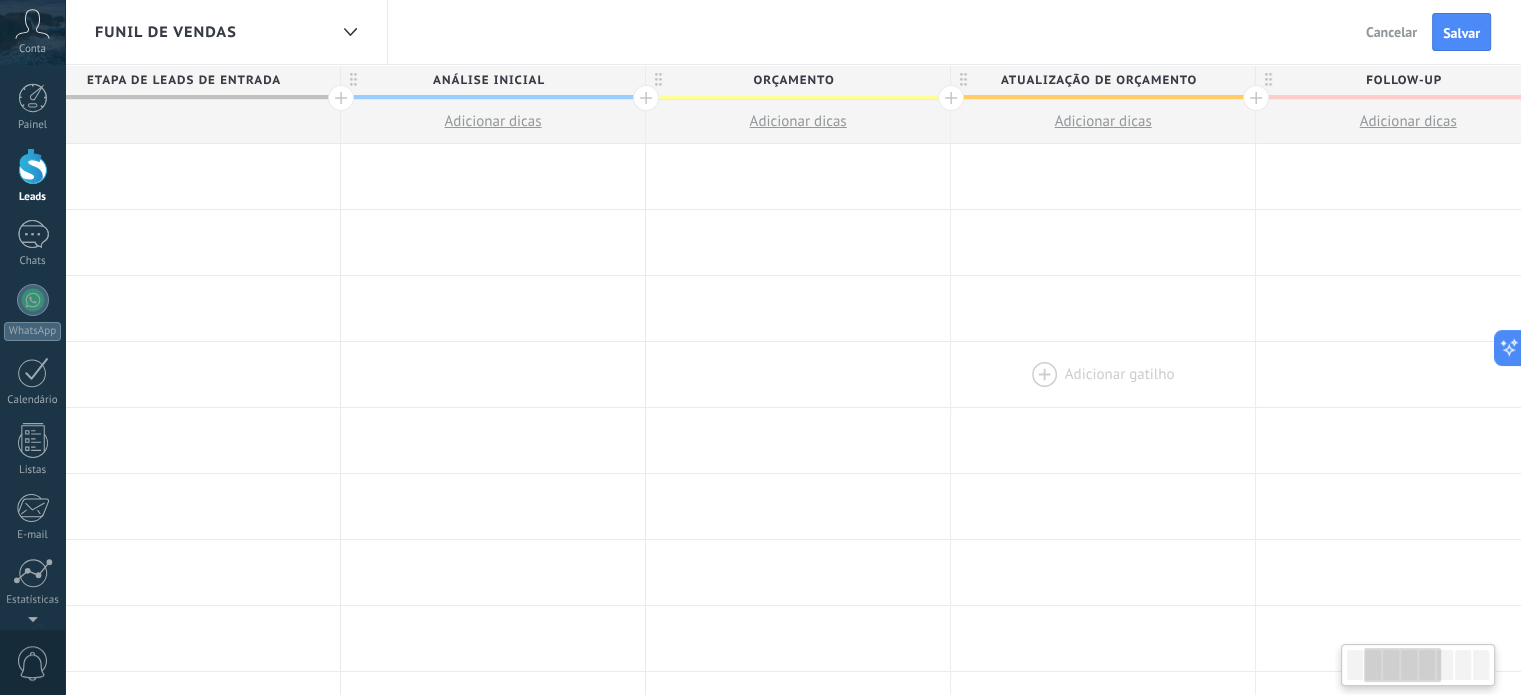 drag, startPoint x: 1101, startPoint y: 355, endPoint x: 984, endPoint y: 347, distance: 117.273186 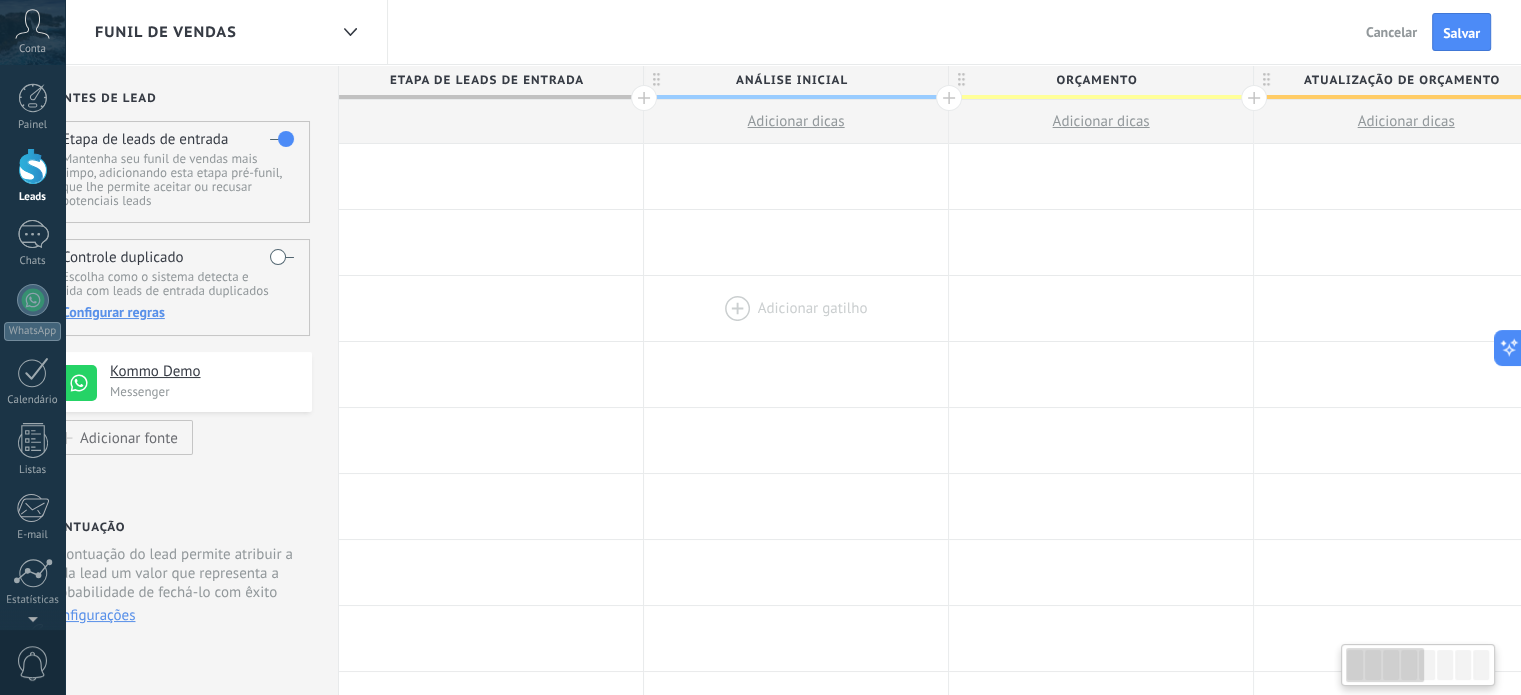 scroll, scrollTop: 0, scrollLeft: 0, axis: both 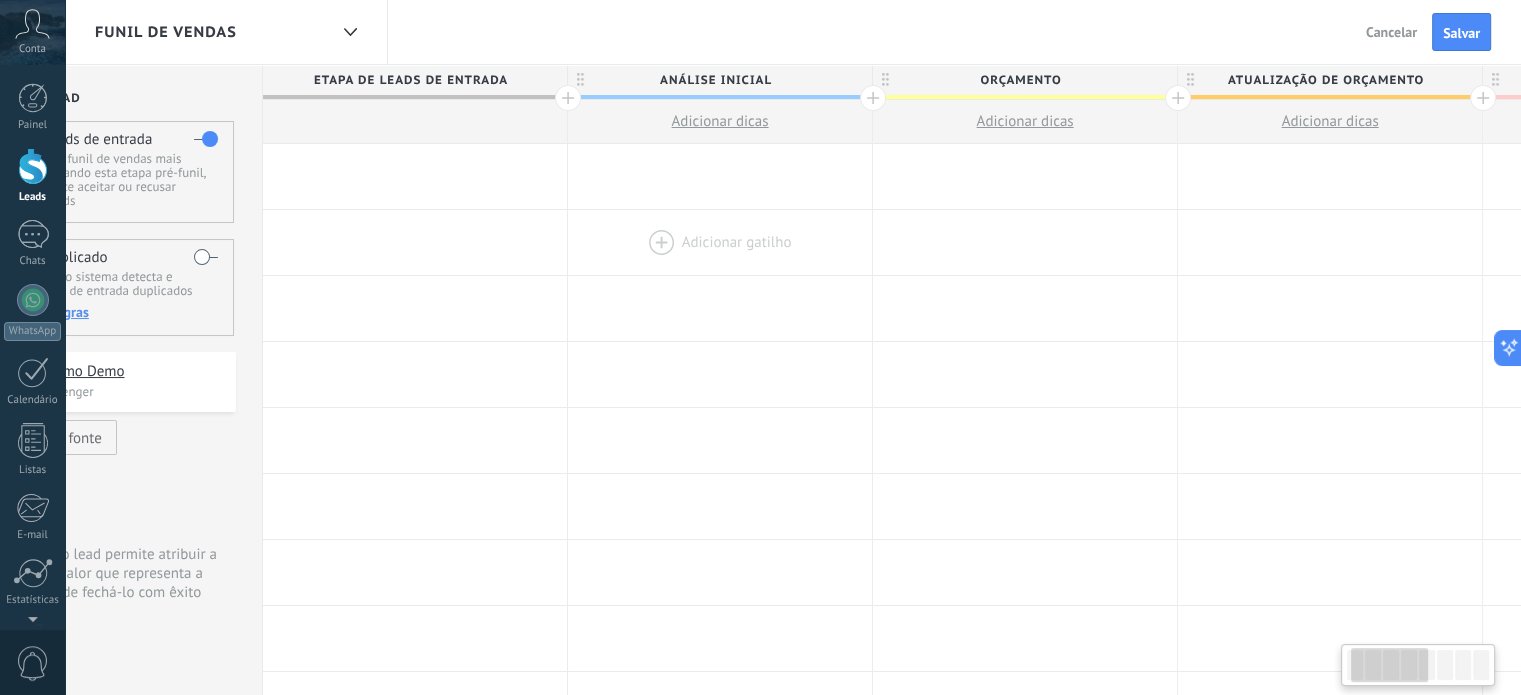 drag, startPoint x: 507, startPoint y: 267, endPoint x: 738, endPoint y: 243, distance: 232.24341 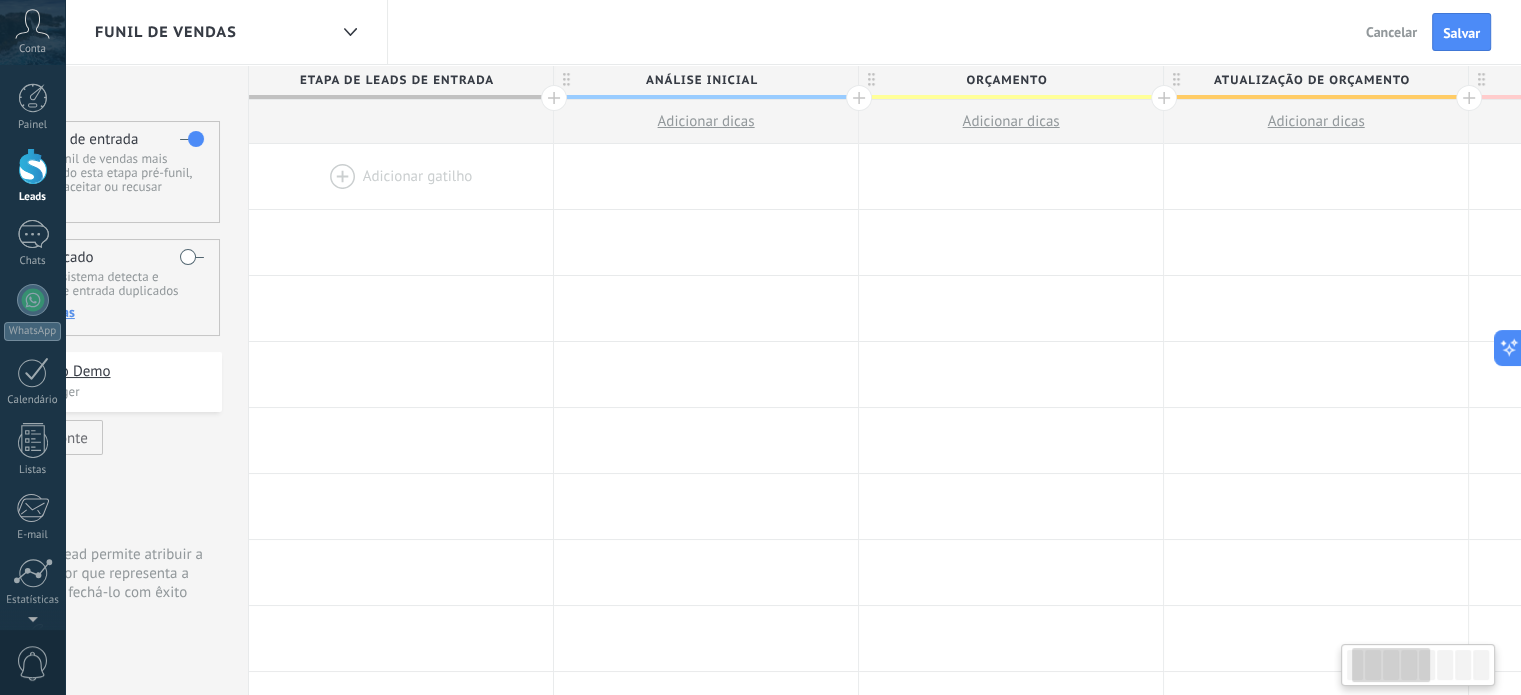 click on "Análise inicial" at bounding box center (701, 80) 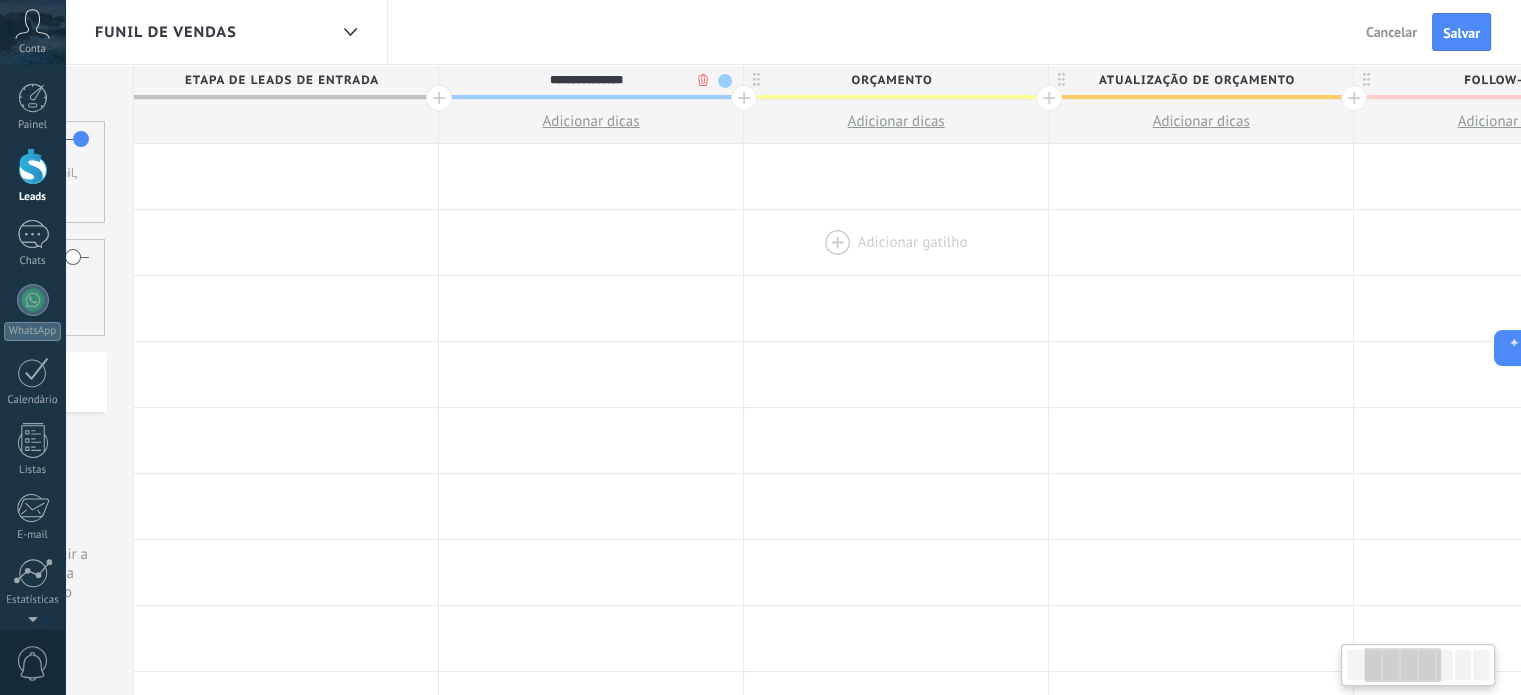 scroll, scrollTop: 0, scrollLeft: 355, axis: horizontal 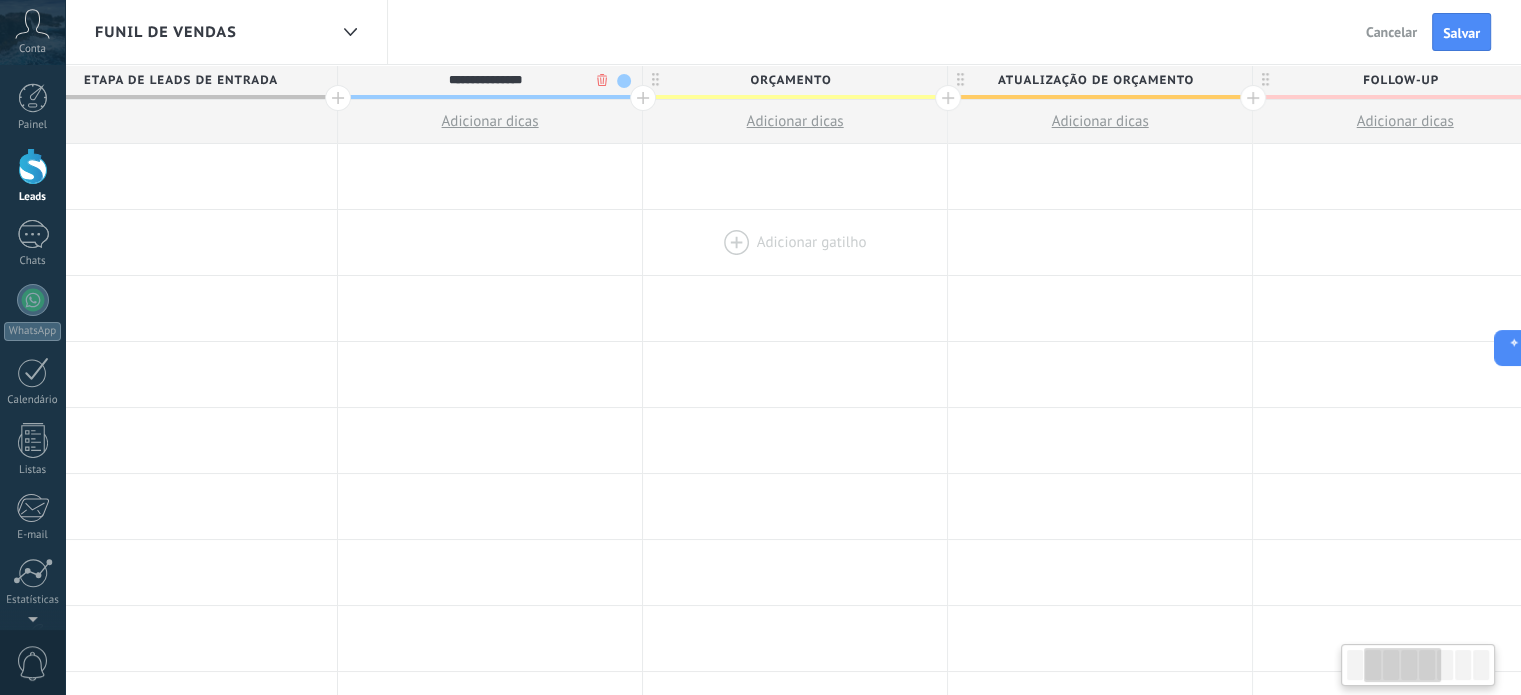 drag, startPoint x: 1119, startPoint y: 229, endPoint x: 904, endPoint y: 231, distance: 215.00931 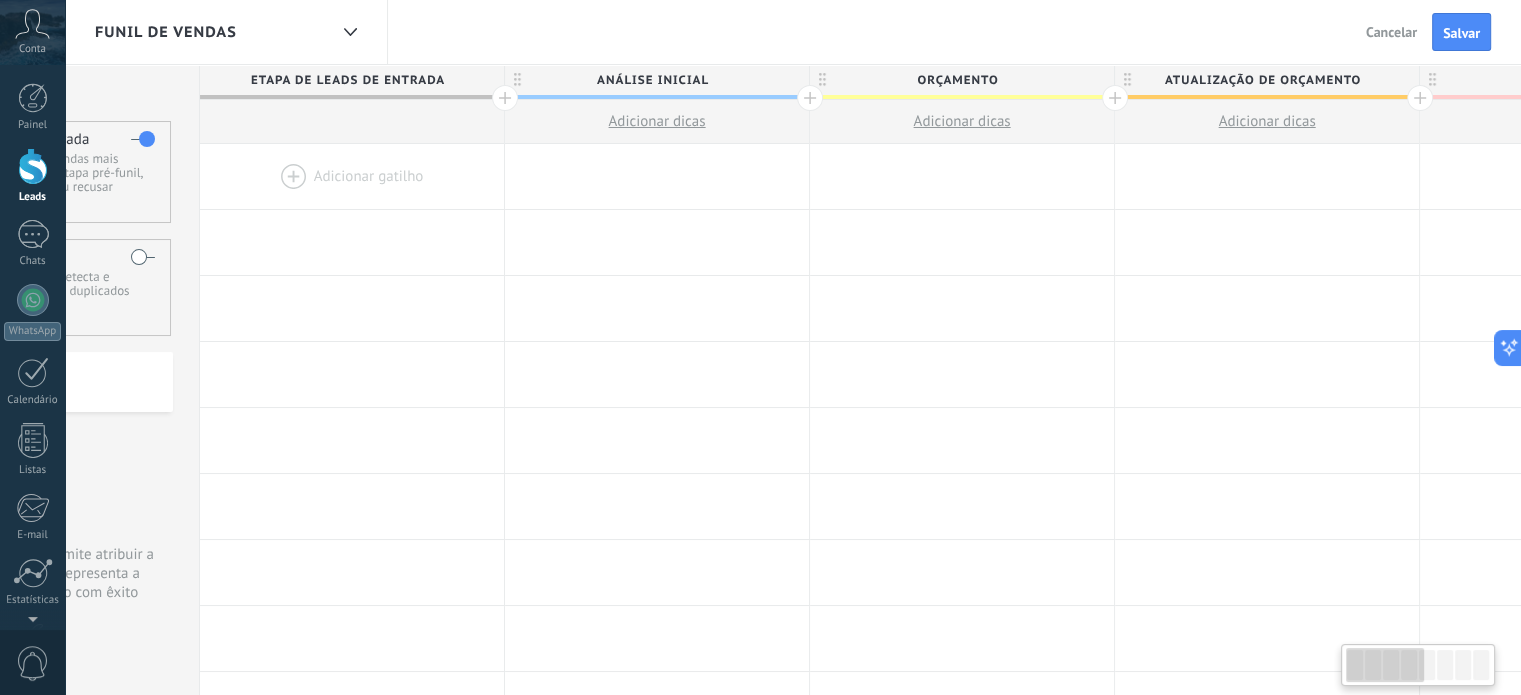 scroll, scrollTop: 0, scrollLeft: 0, axis: both 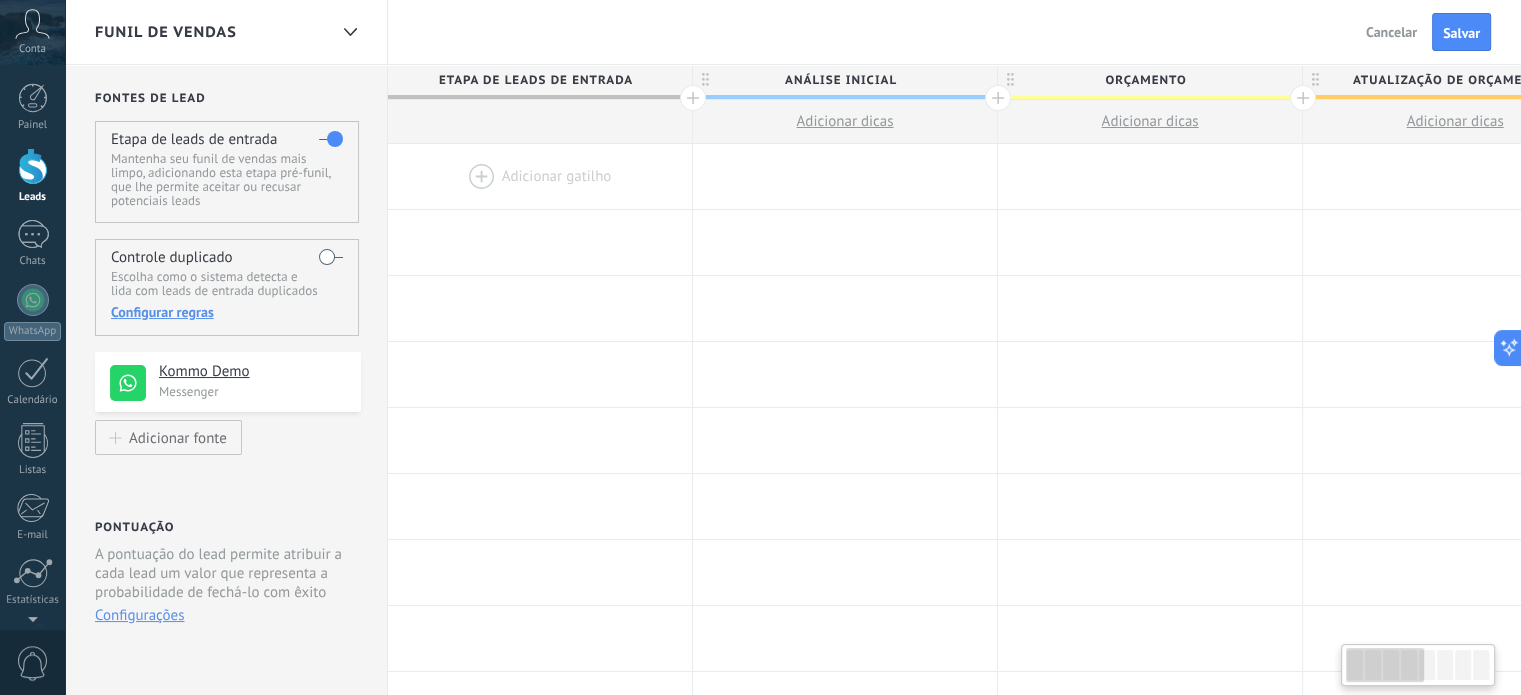 drag, startPoint x: 498, startPoint y: 234, endPoint x: 853, endPoint y: 69, distance: 391.4716 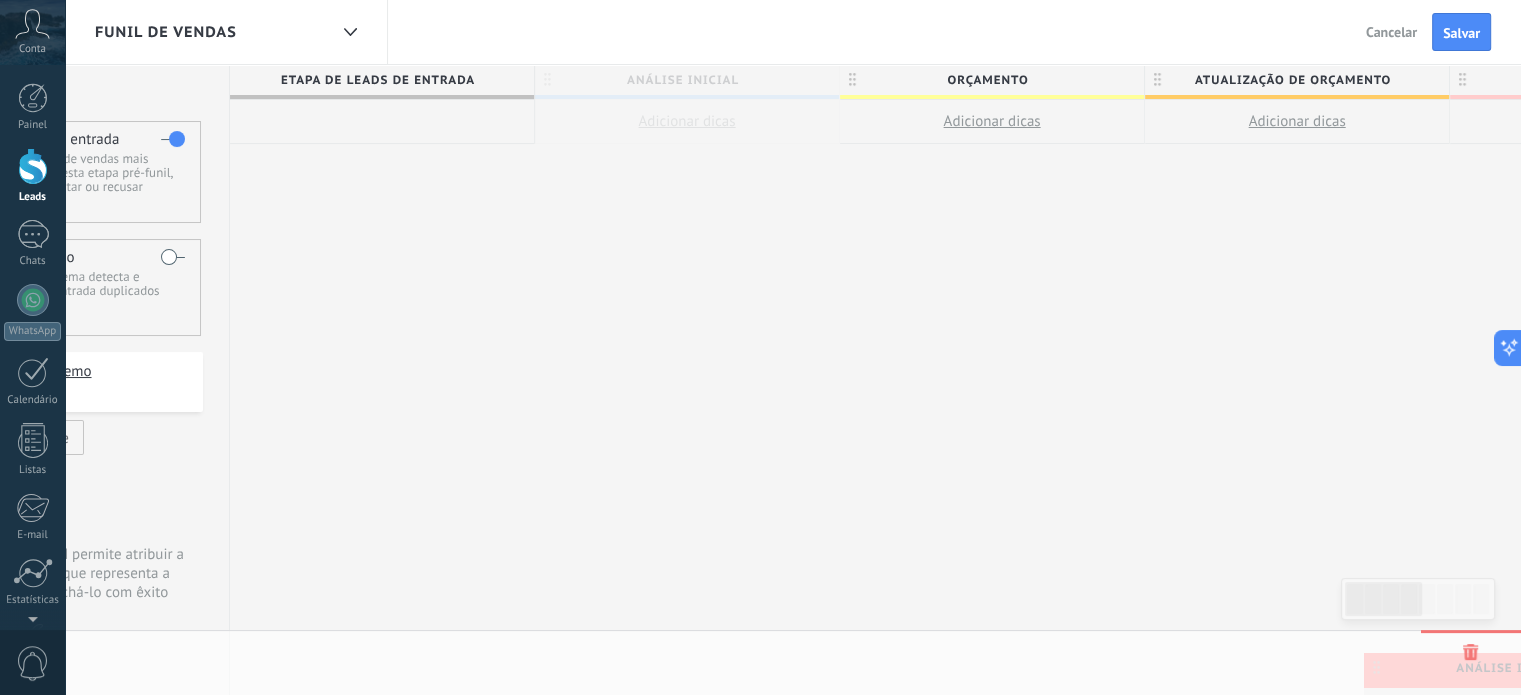 scroll, scrollTop: 0, scrollLeft: 191, axis: horizontal 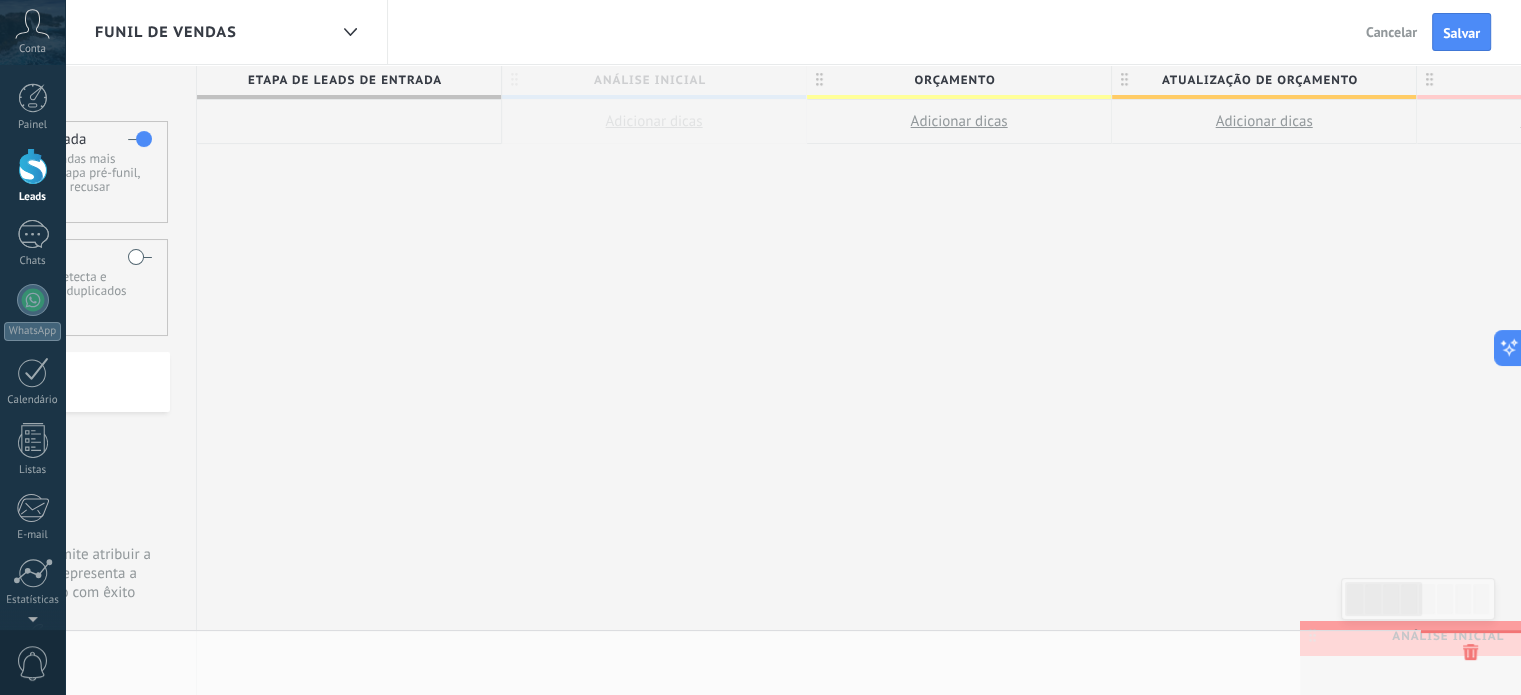 drag, startPoint x: 865, startPoint y: 95, endPoint x: 1472, endPoint y: 651, distance: 823.1555 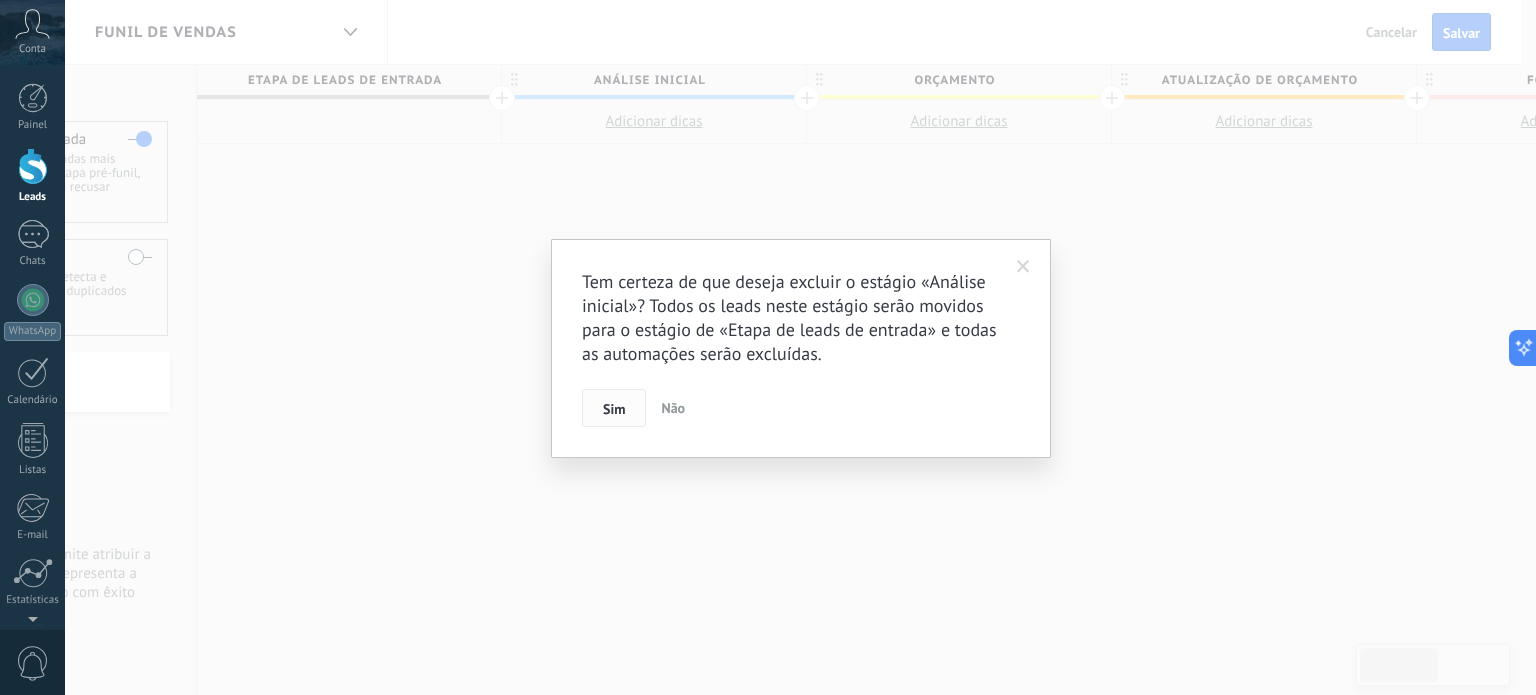 click on "Sim" at bounding box center (614, 409) 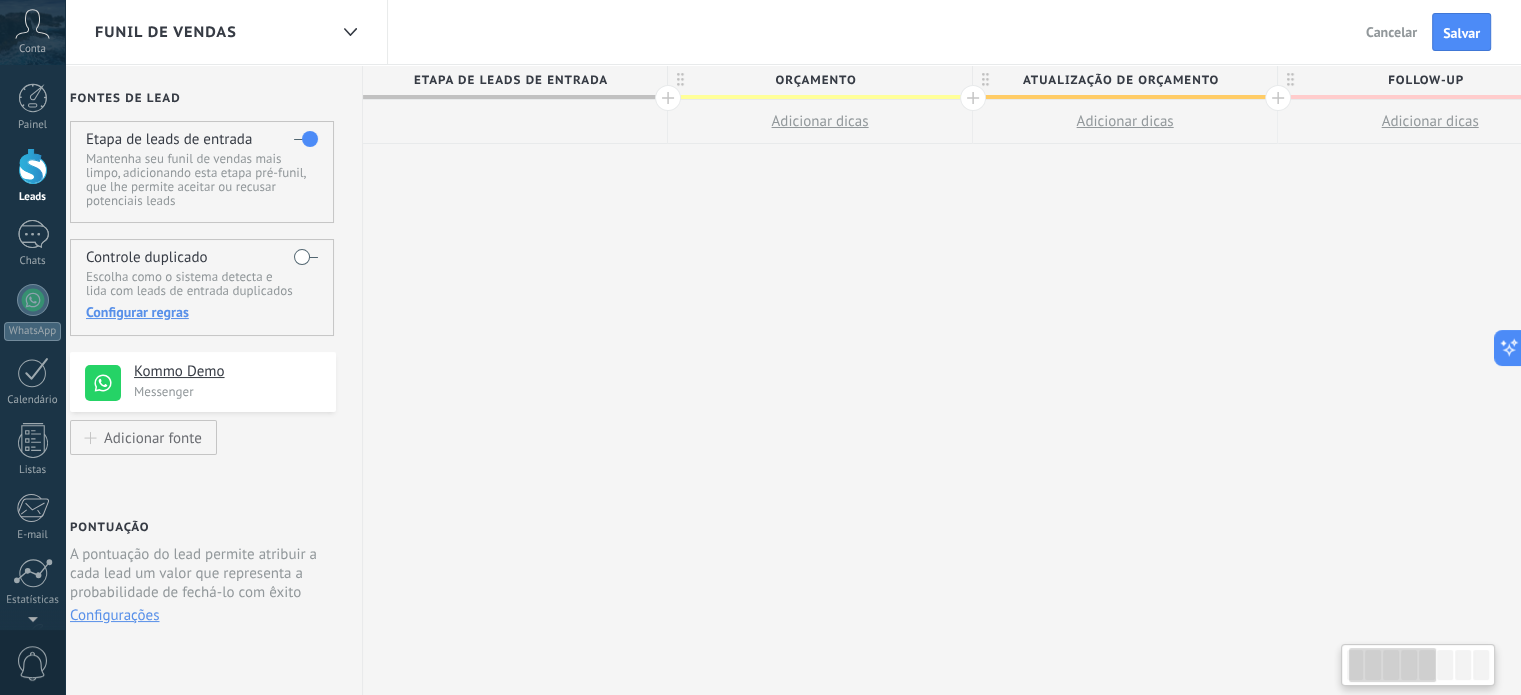 drag, startPoint x: 478, startPoint y: 345, endPoint x: 642, endPoint y: 363, distance: 164.98485 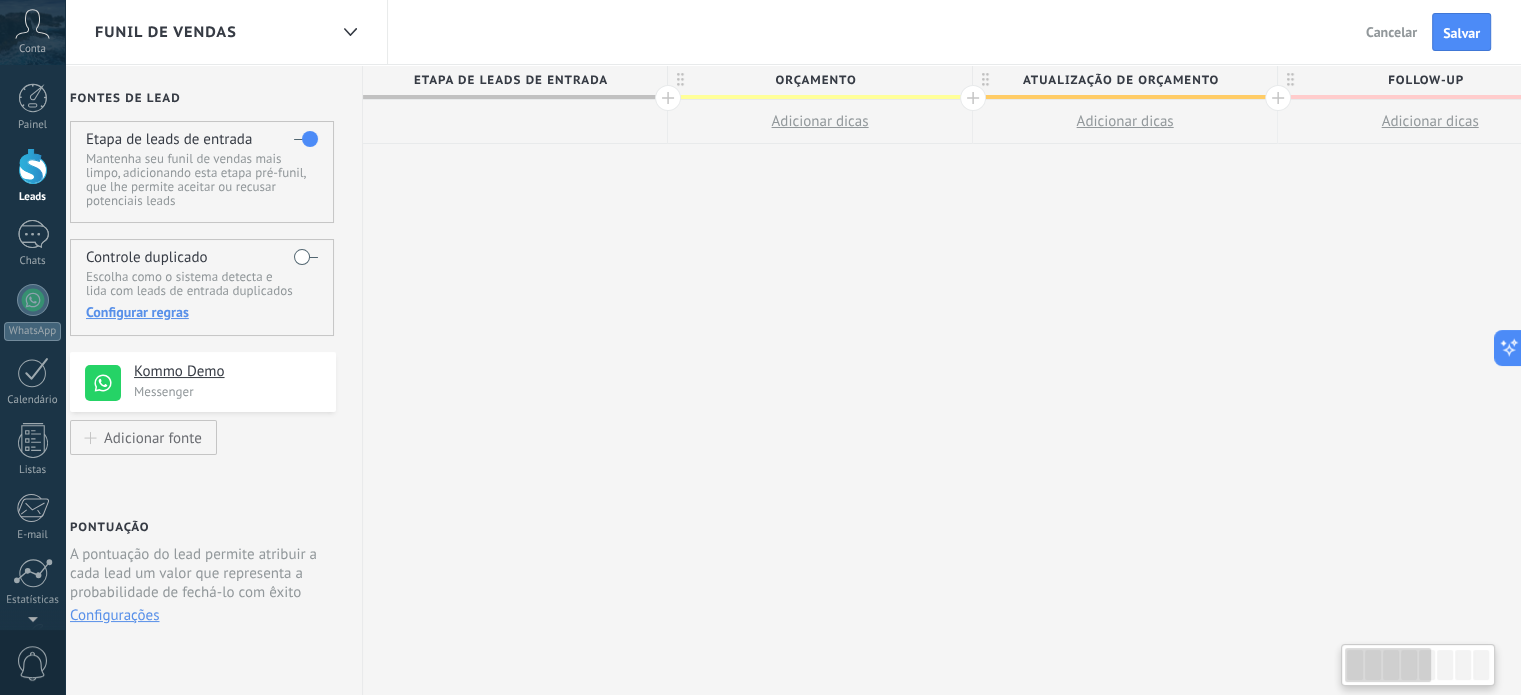 scroll, scrollTop: 0, scrollLeft: 7, axis: horizontal 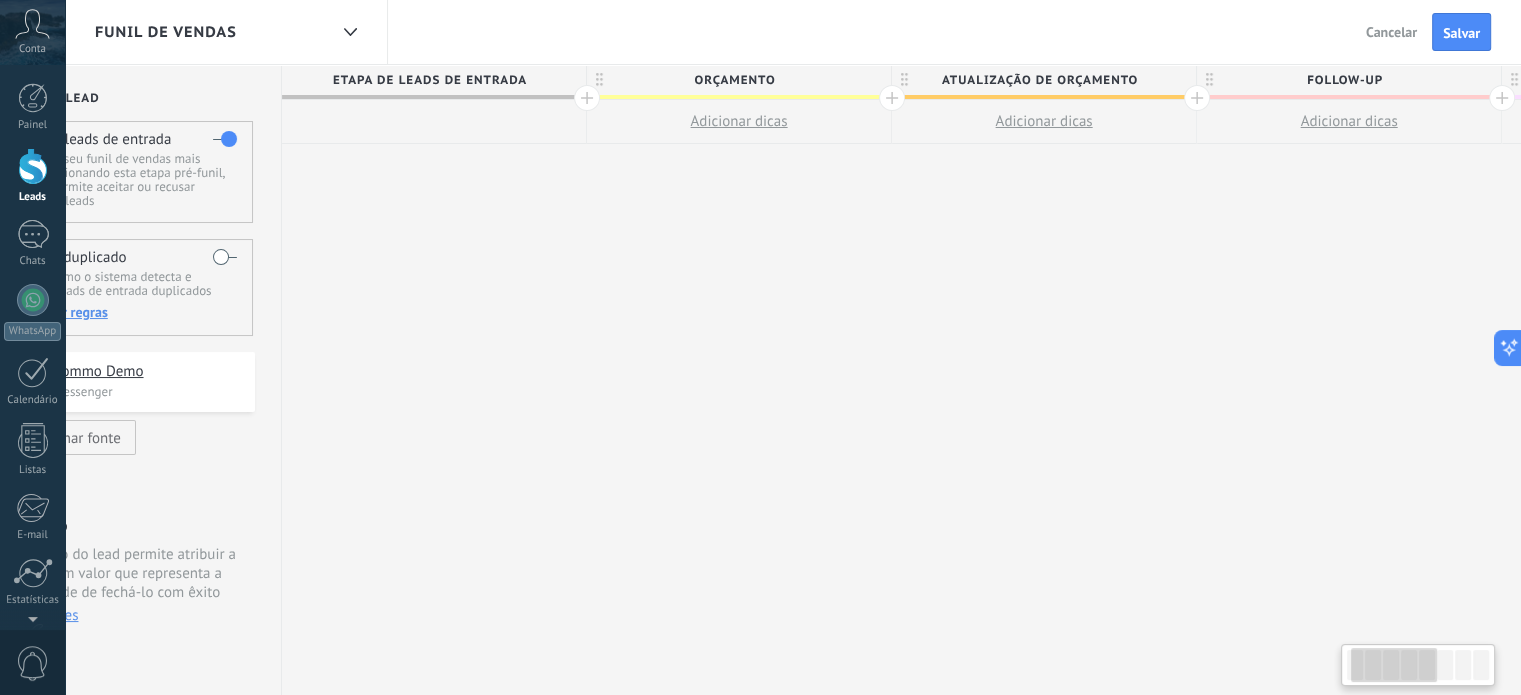 drag, startPoint x: 1270, startPoint y: 333, endPoint x: 1175, endPoint y: 332, distance: 95.005264 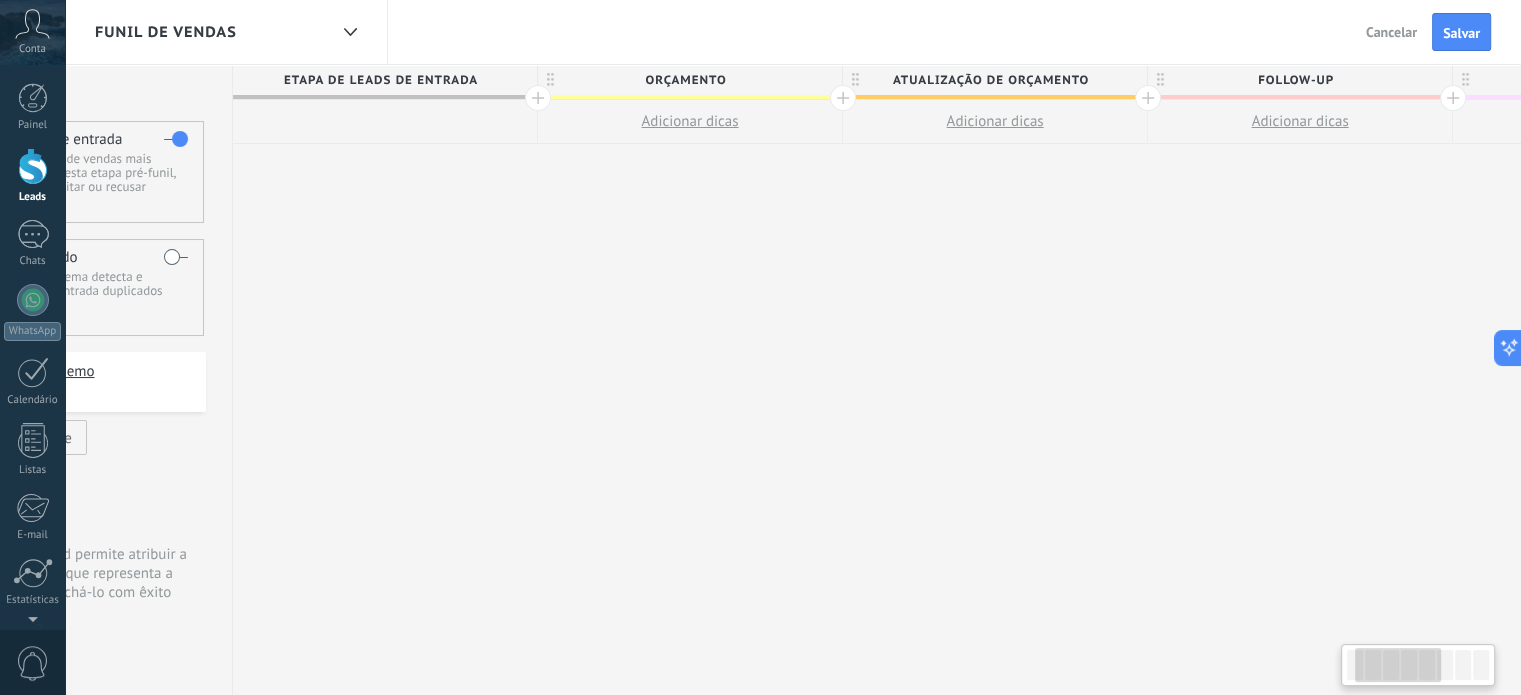 scroll, scrollTop: 0, scrollLeft: 178, axis: horizontal 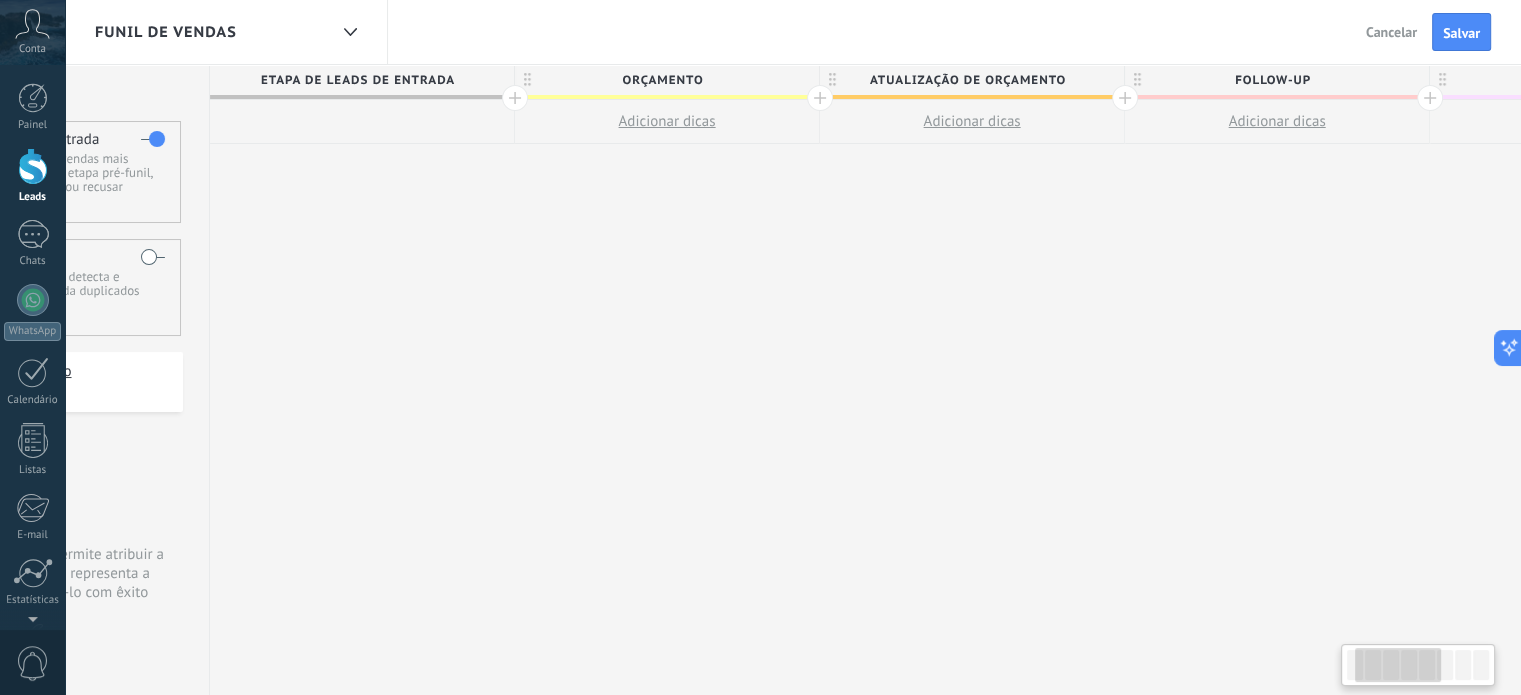 drag, startPoint x: 1160, startPoint y: 333, endPoint x: 1085, endPoint y: 333, distance: 75 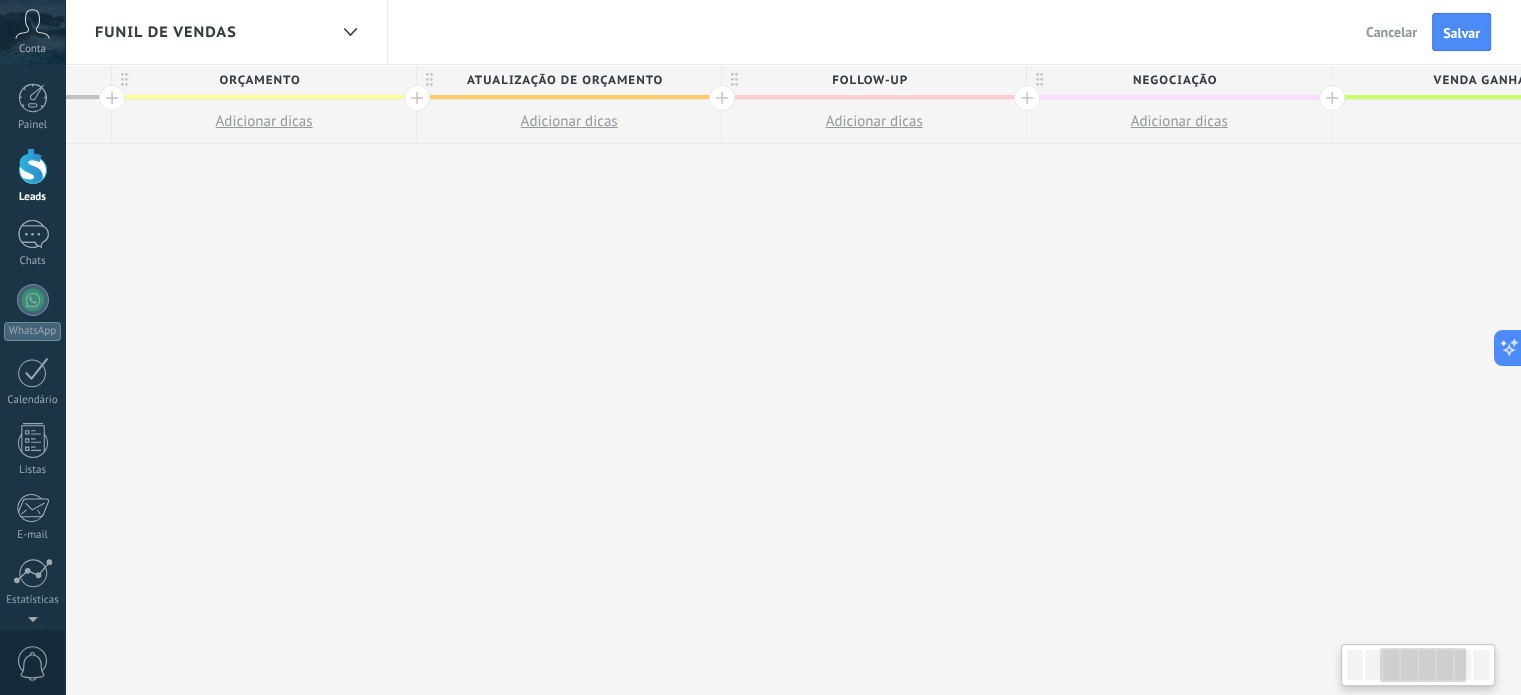 scroll, scrollTop: 0, scrollLeft: 582, axis: horizontal 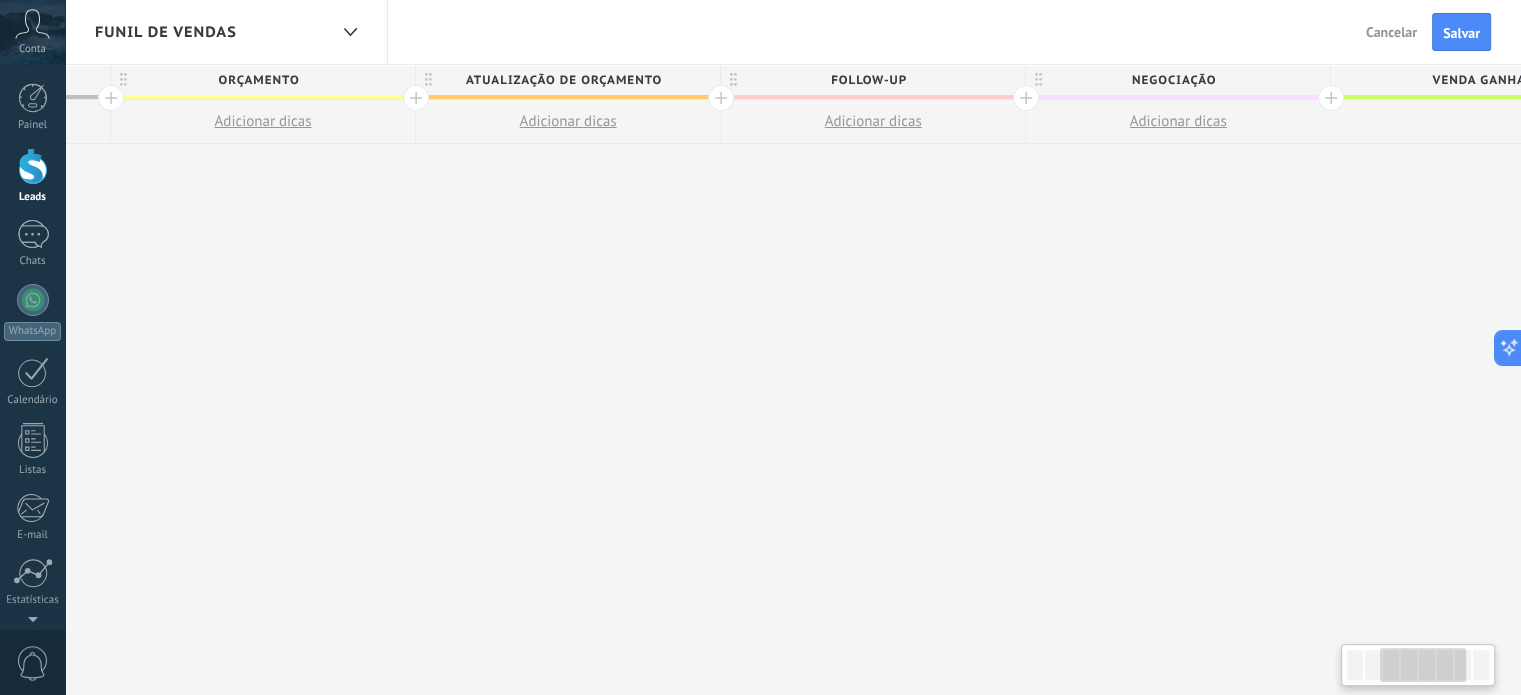 drag, startPoint x: 1172, startPoint y: 346, endPoint x: 879, endPoint y: 370, distance: 293.9813 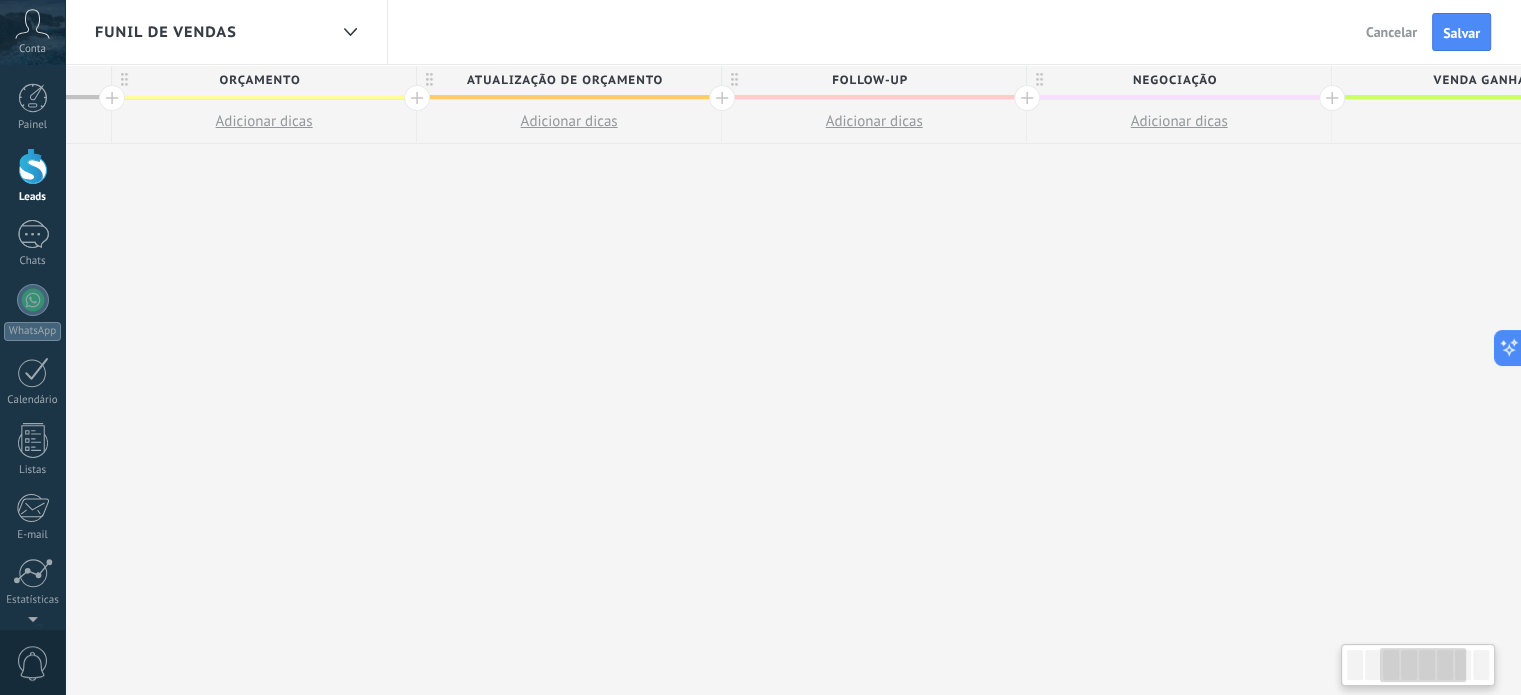 click on "**********" at bounding box center (874, 380) 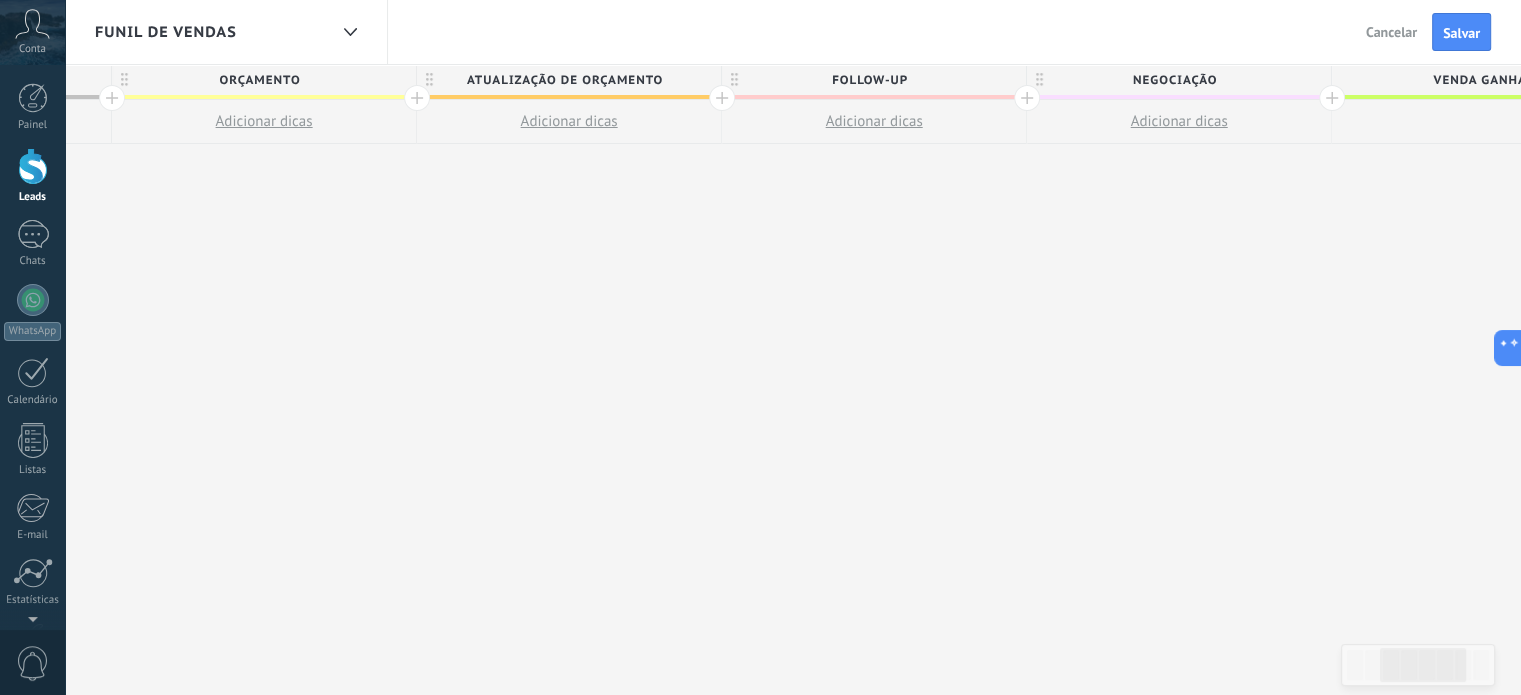 click on "Atualização de orçamento" at bounding box center [564, 80] 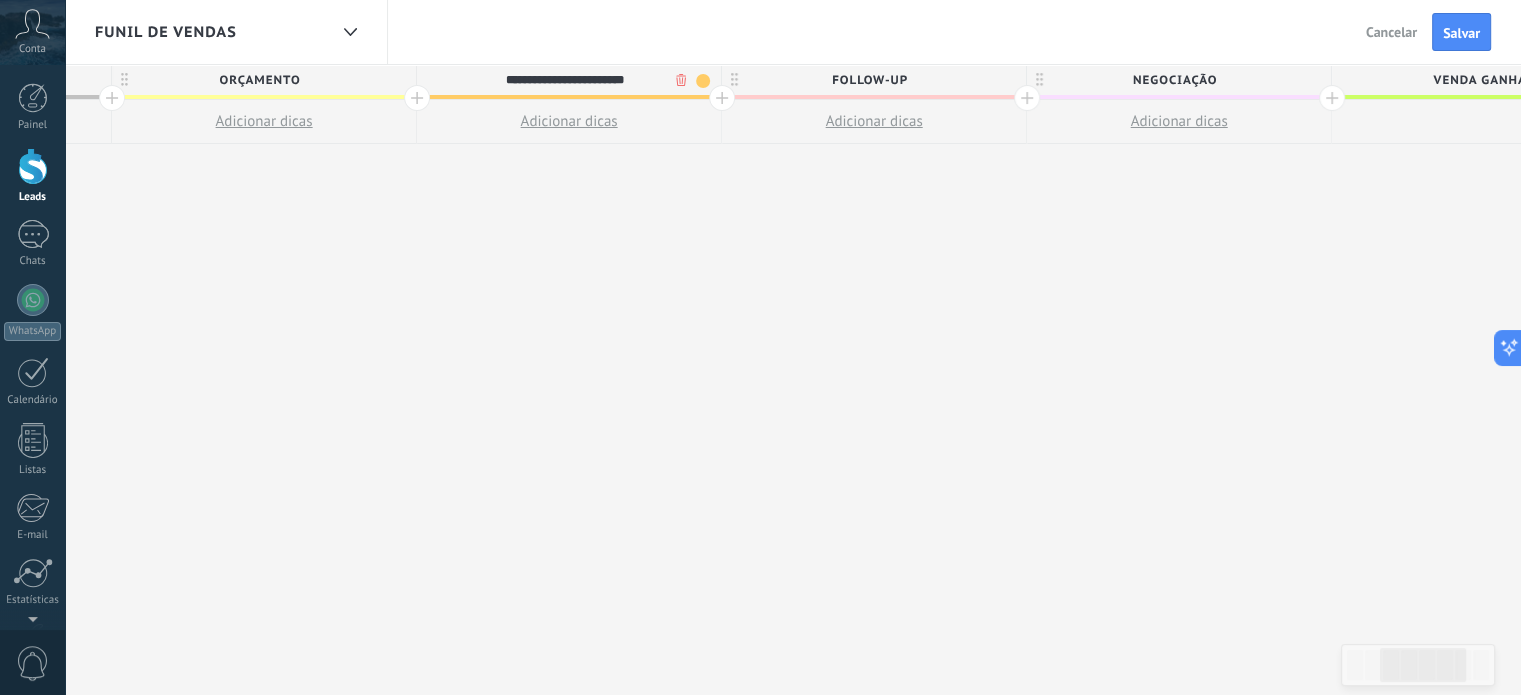 click on "Follow-up" at bounding box center (869, 80) 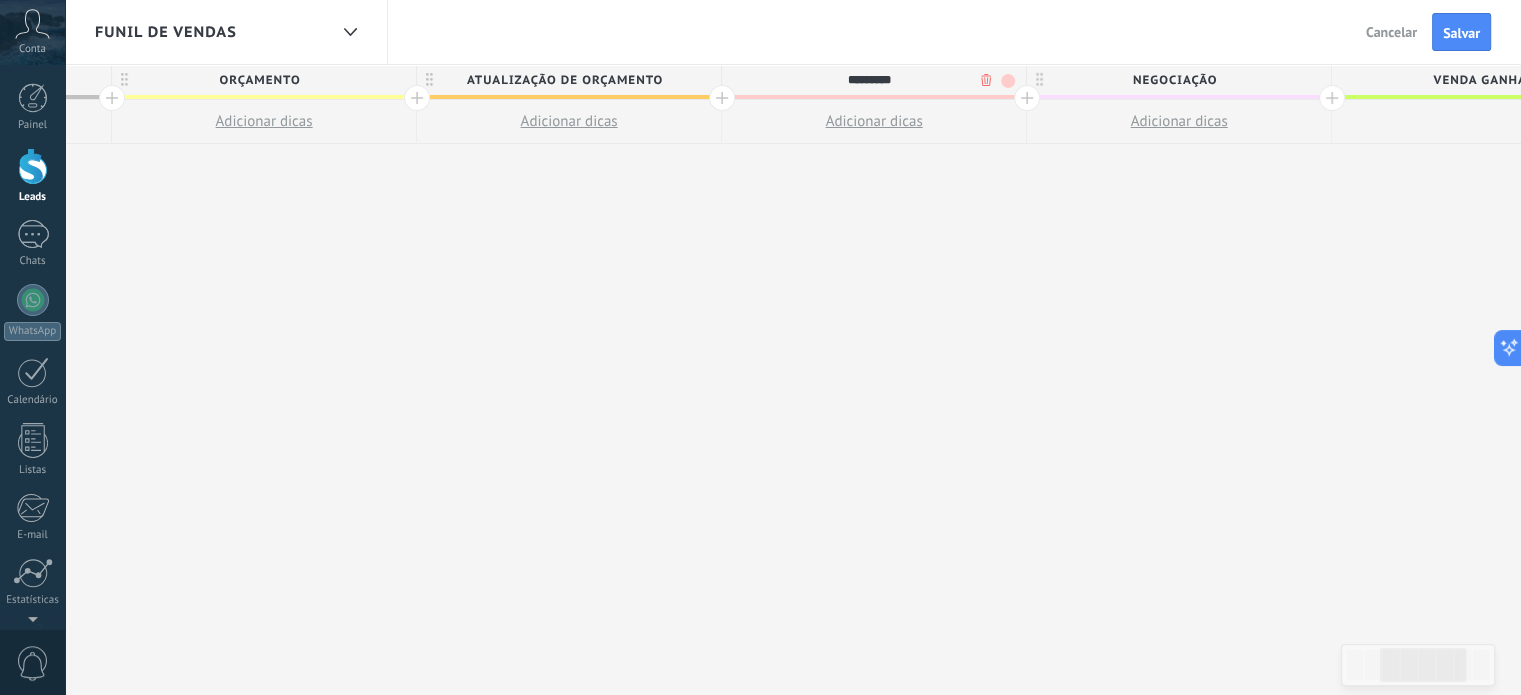 click on "Negociação" at bounding box center (1174, 80) 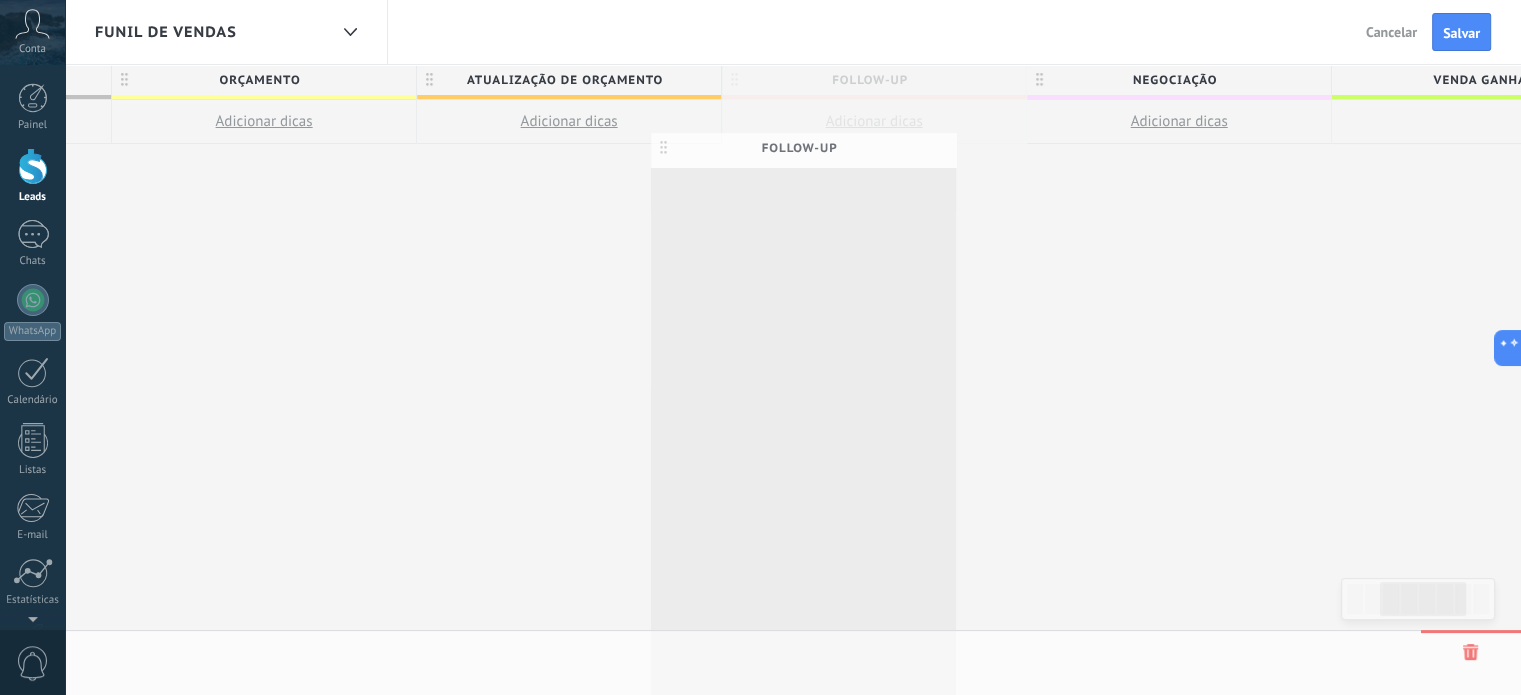 scroll, scrollTop: 0, scrollLeft: 584, axis: horizontal 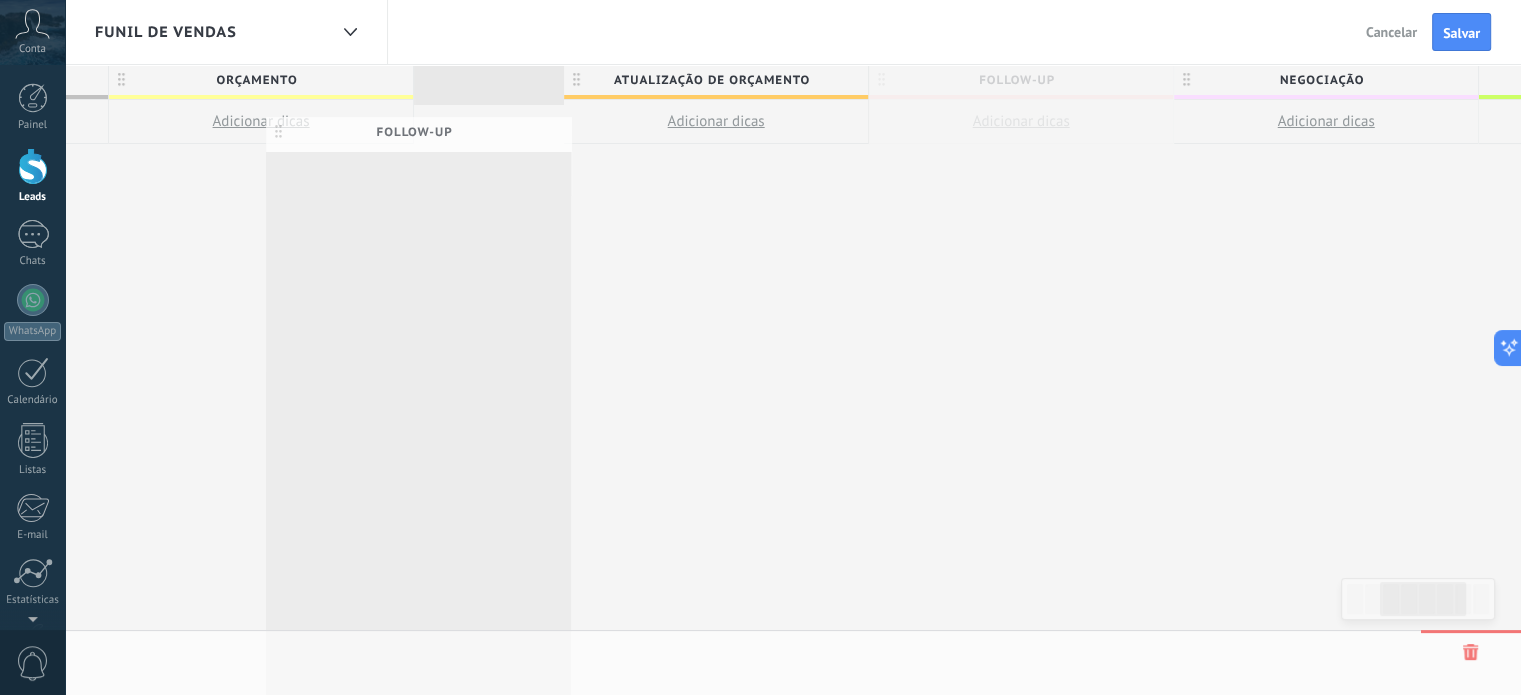 drag, startPoint x: 907, startPoint y: 74, endPoint x: 471, endPoint y: 128, distance: 439.3313 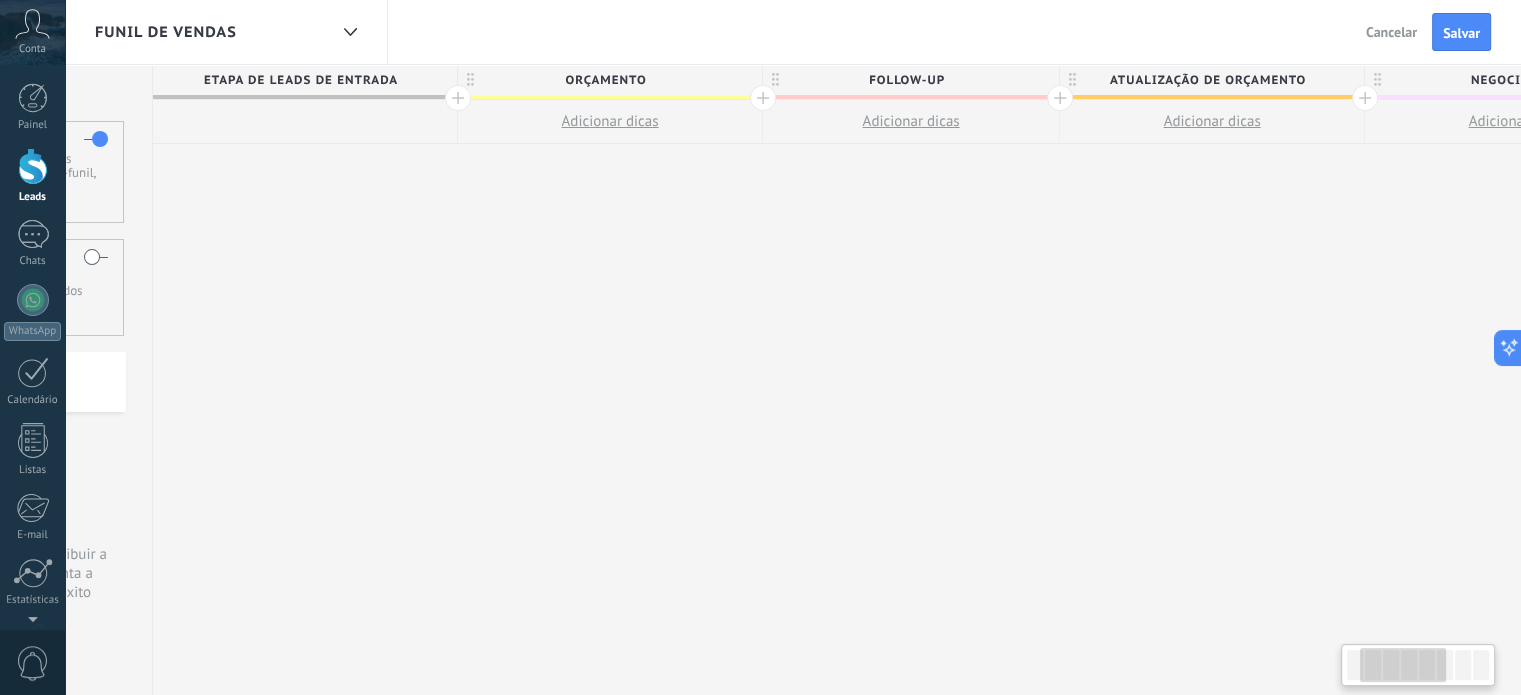 drag, startPoint x: 424, startPoint y: 357, endPoint x: 791, endPoint y: 414, distance: 371.40005 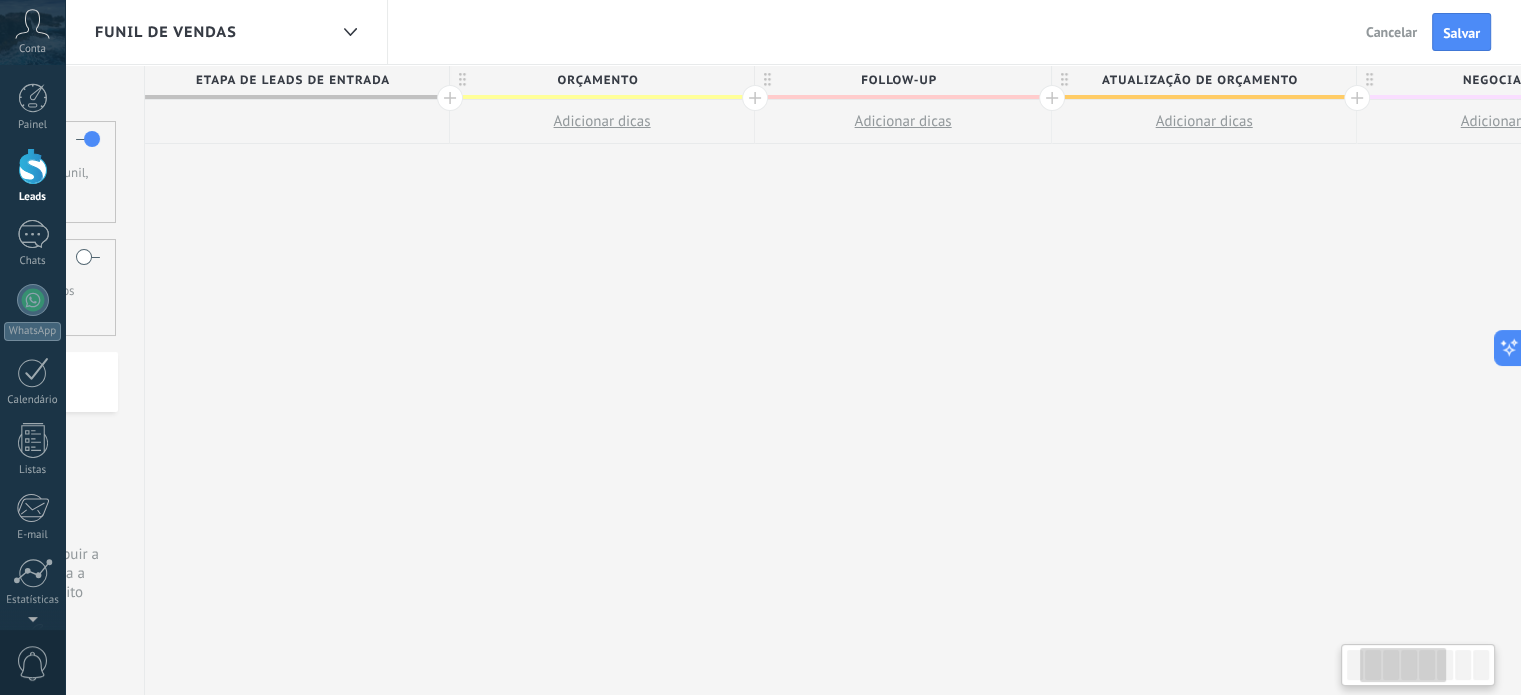 scroll, scrollTop: 0, scrollLeft: 256, axis: horizontal 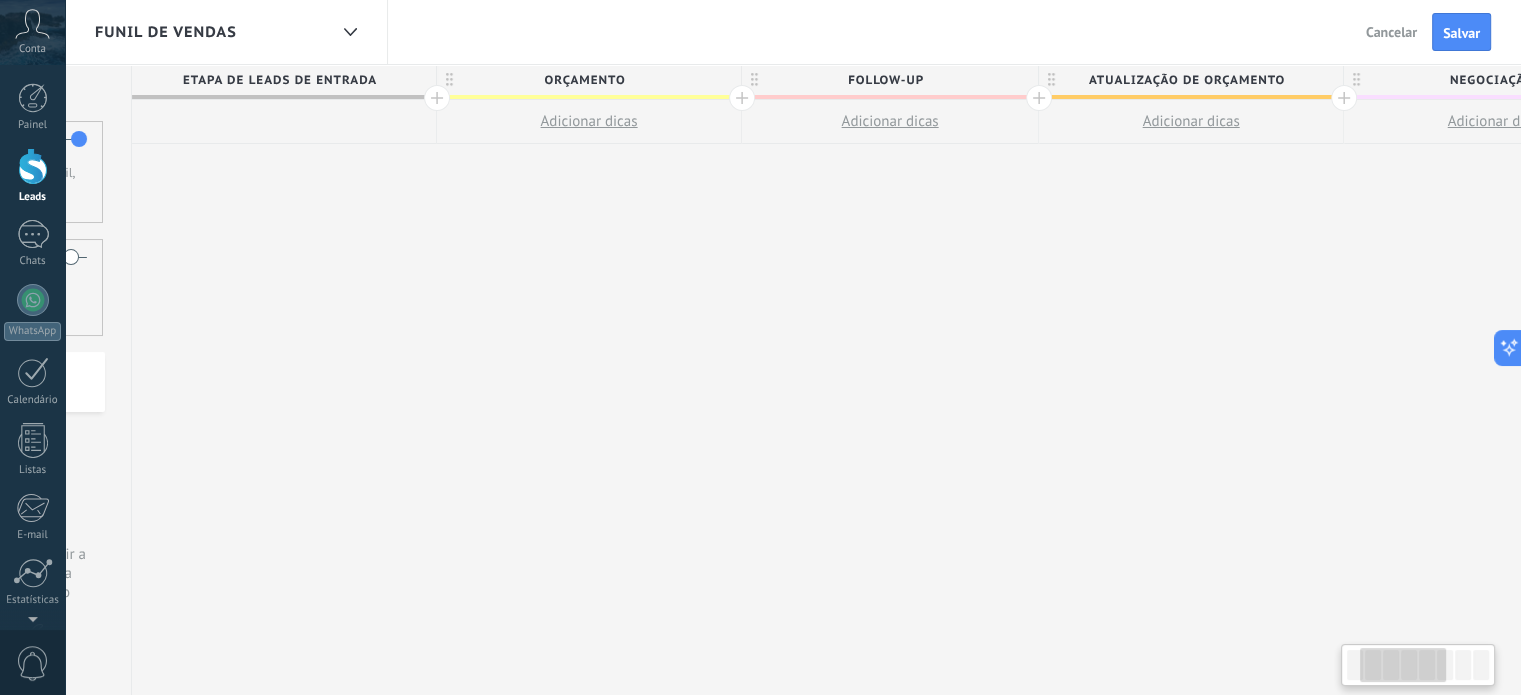 drag, startPoint x: 1138, startPoint y: 247, endPoint x: 1108, endPoint y: 249, distance: 30.066593 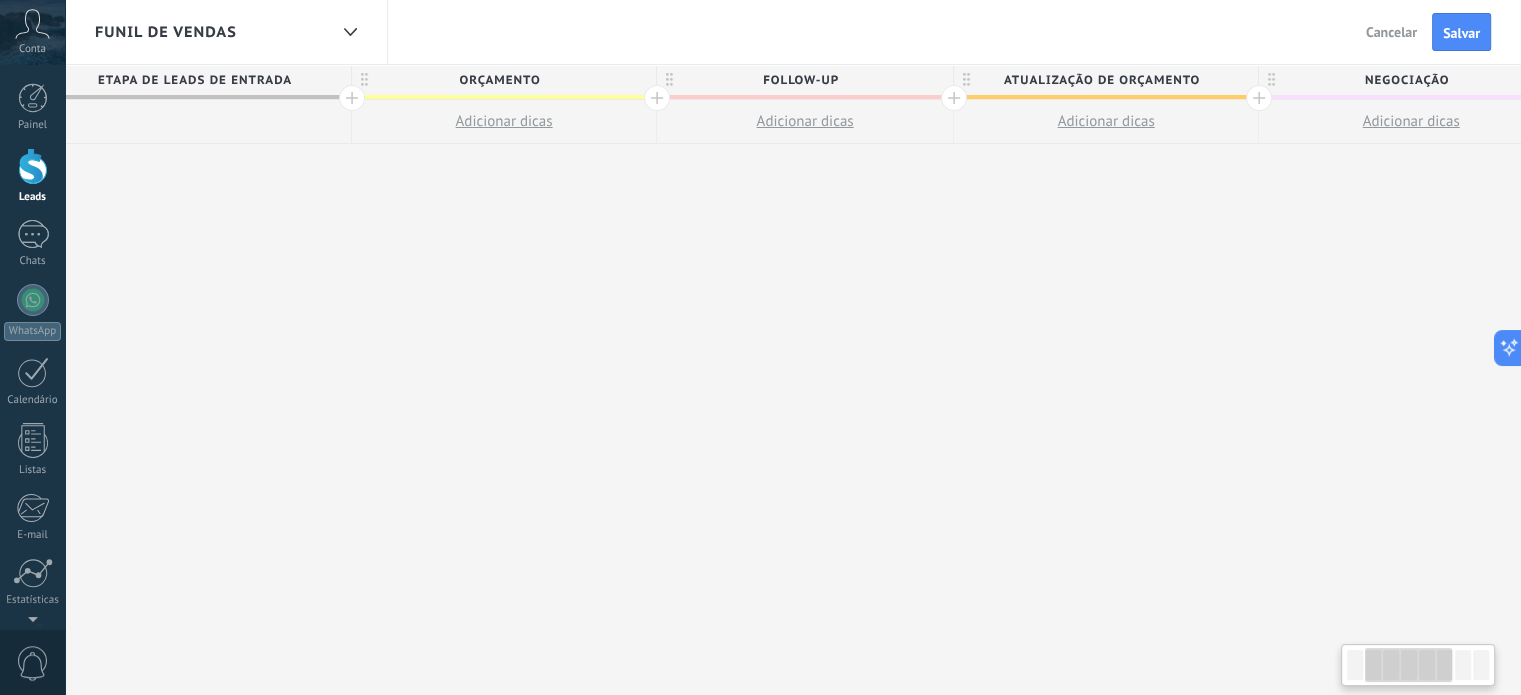 drag, startPoint x: 1231, startPoint y: 262, endPoint x: 1160, endPoint y: 275, distance: 72.18033 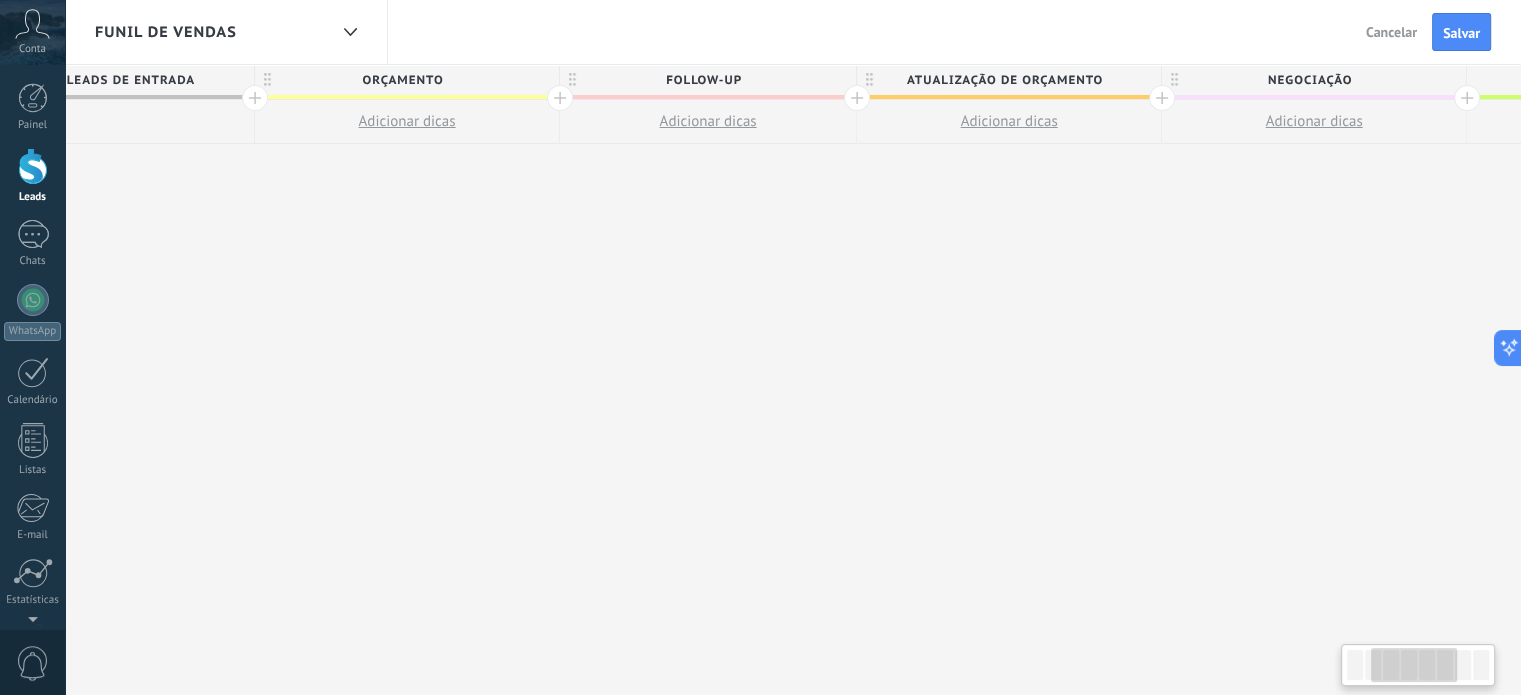 scroll, scrollTop: 0, scrollLeft: 442, axis: horizontal 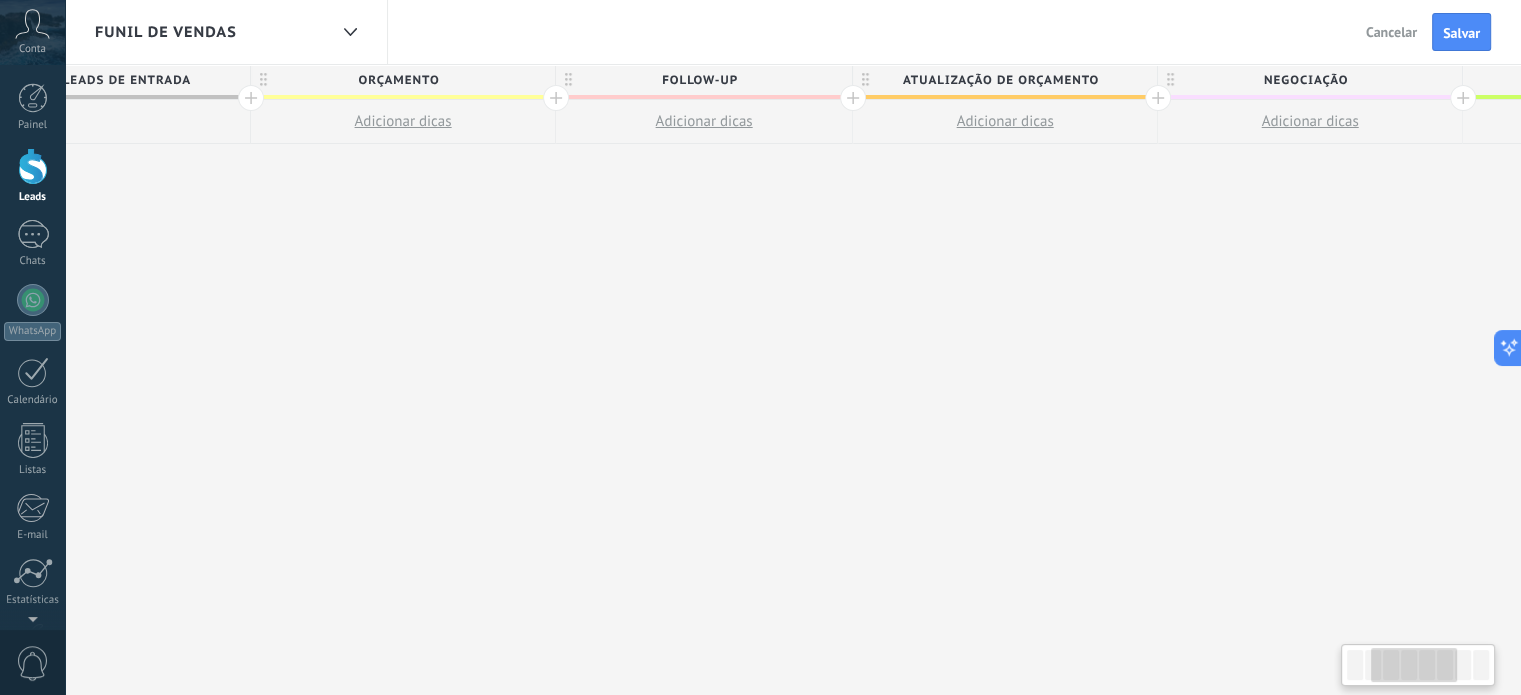 drag, startPoint x: 1160, startPoint y: 275, endPoint x: 1060, endPoint y: 275, distance: 100 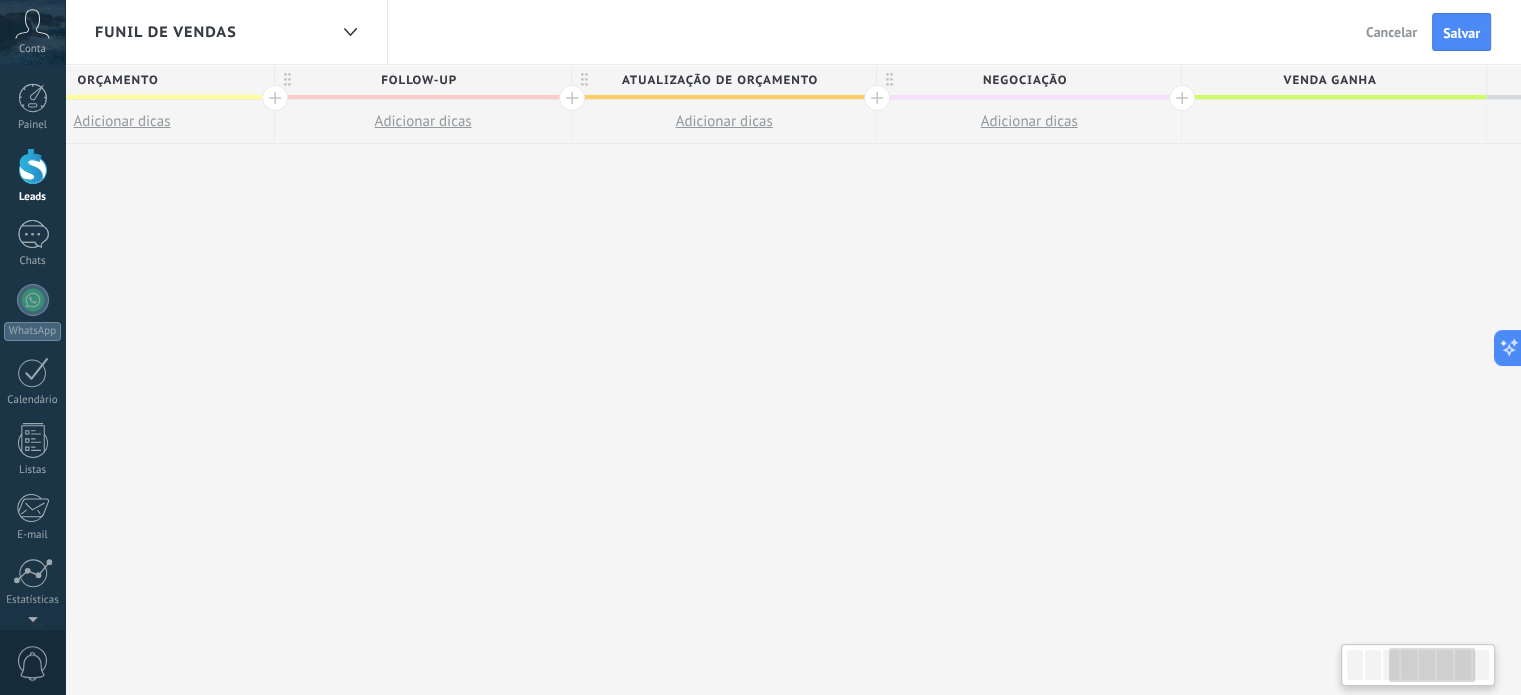 scroll, scrollTop: 0, scrollLeft: 727, axis: horizontal 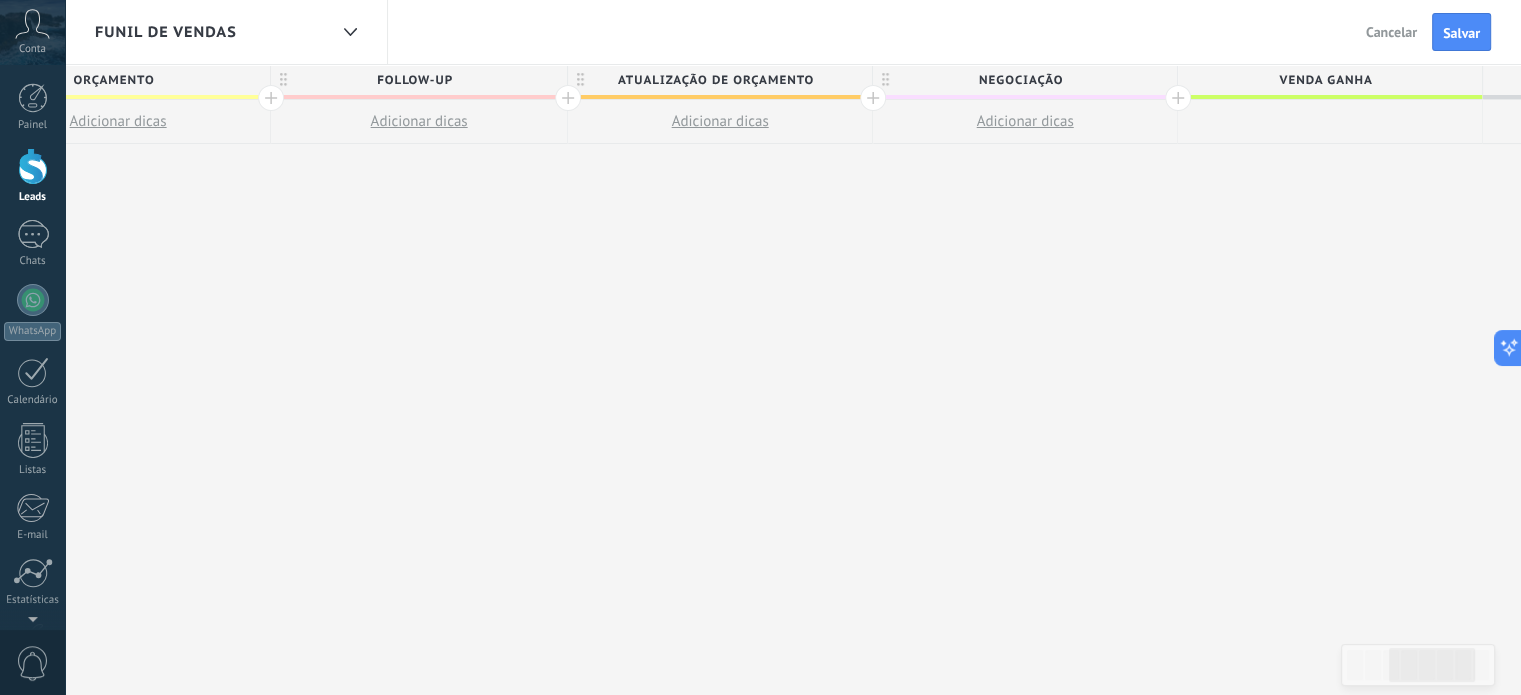 drag, startPoint x: 1126, startPoint y: 271, endPoint x: 843, endPoint y: 262, distance: 283.14307 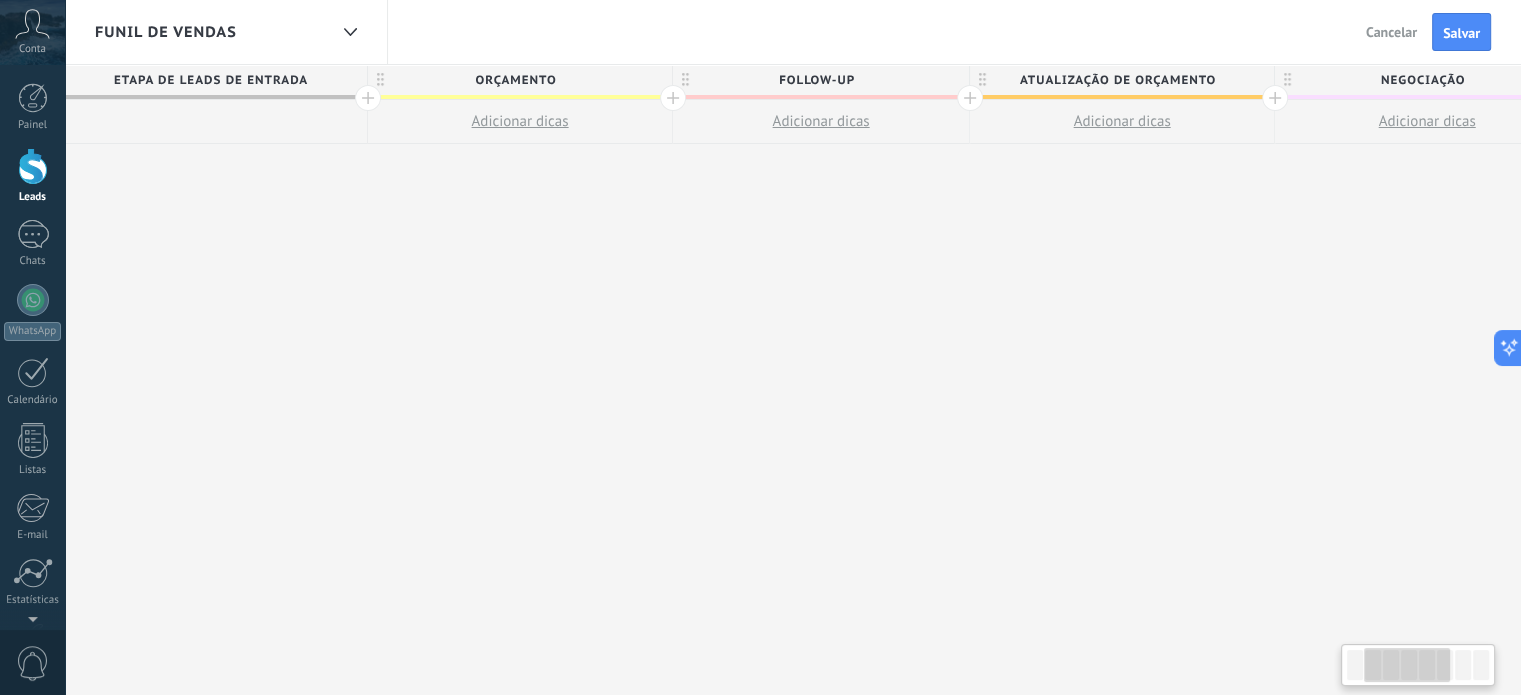 drag, startPoint x: 635, startPoint y: 392, endPoint x: 1026, endPoint y: 393, distance: 391.00128 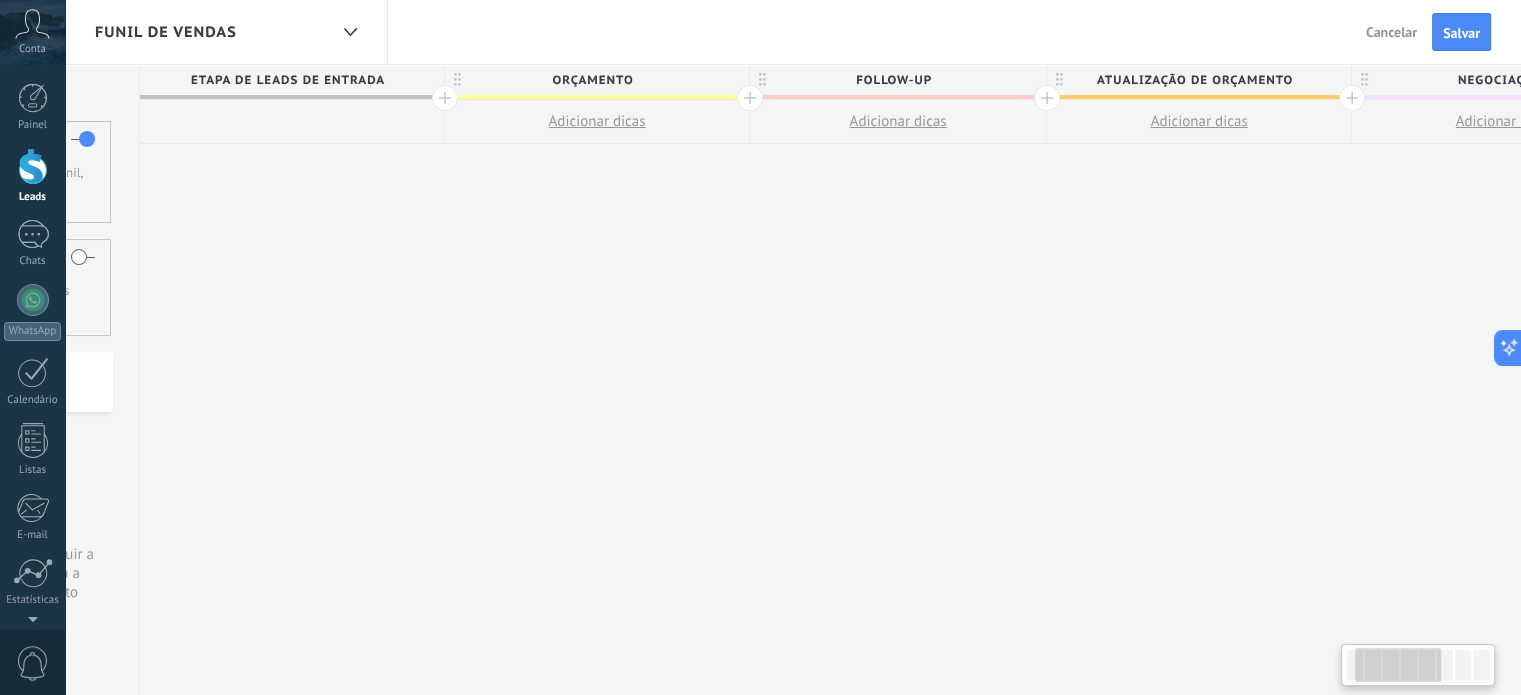 drag, startPoint x: 582, startPoint y: 391, endPoint x: 939, endPoint y: 513, distance: 377.27045 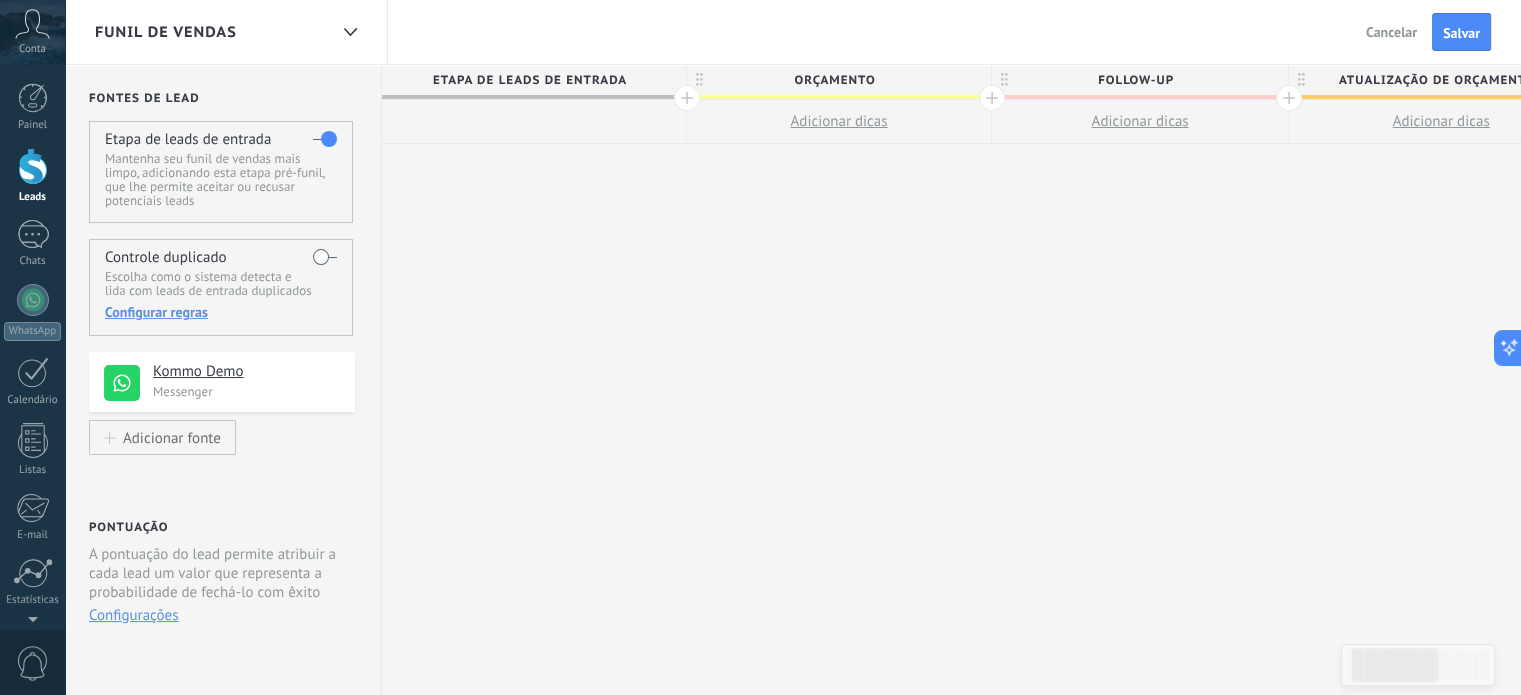 scroll, scrollTop: 0, scrollLeft: 0, axis: both 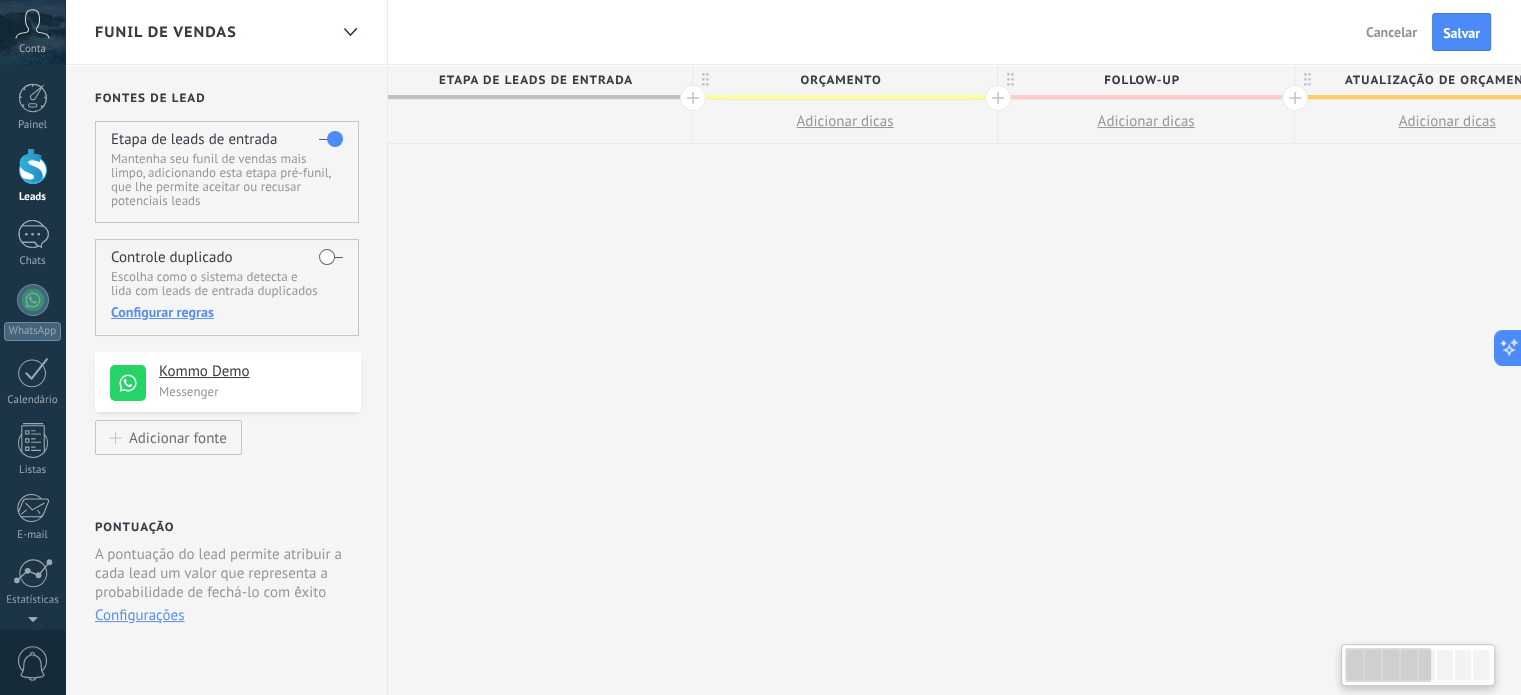 drag, startPoint x: 430, startPoint y: 261, endPoint x: 657, endPoint y: 271, distance: 227.22015 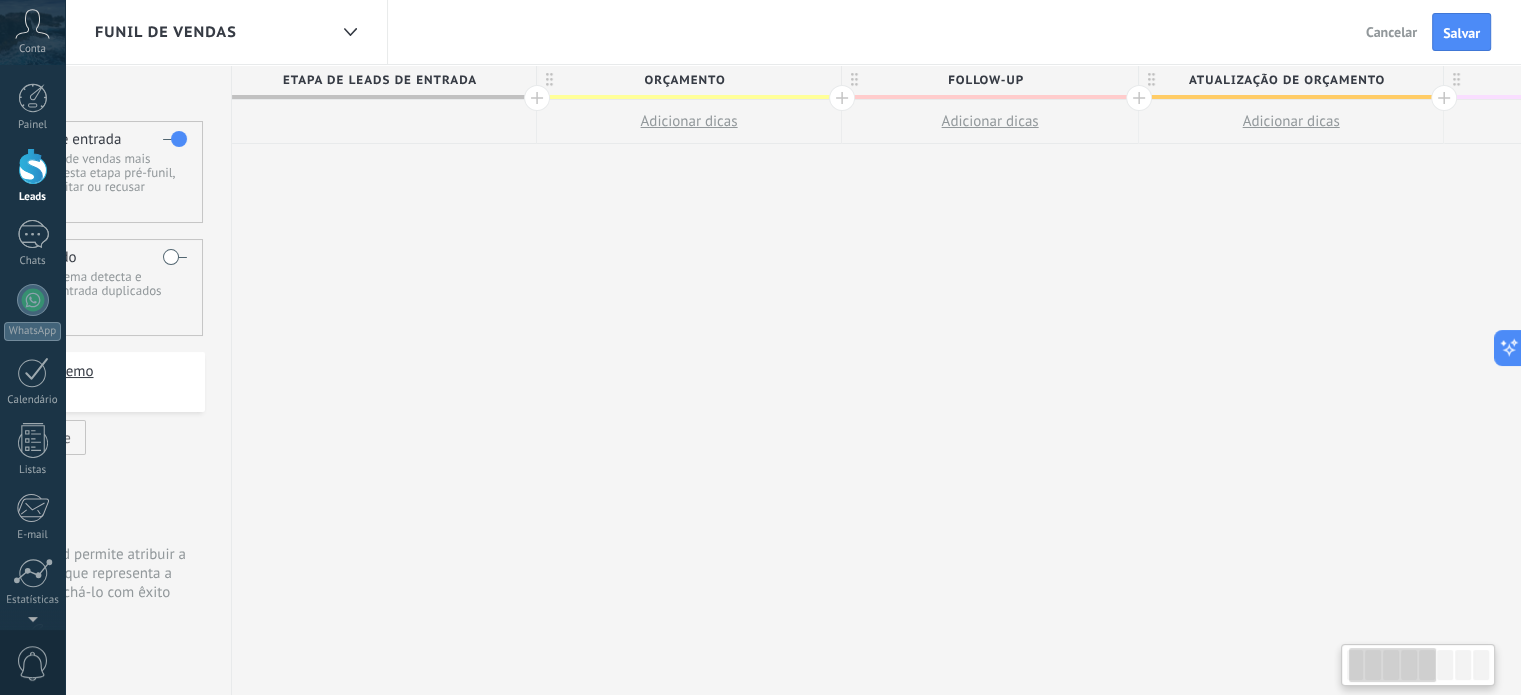 scroll, scrollTop: 0, scrollLeft: 233, axis: horizontal 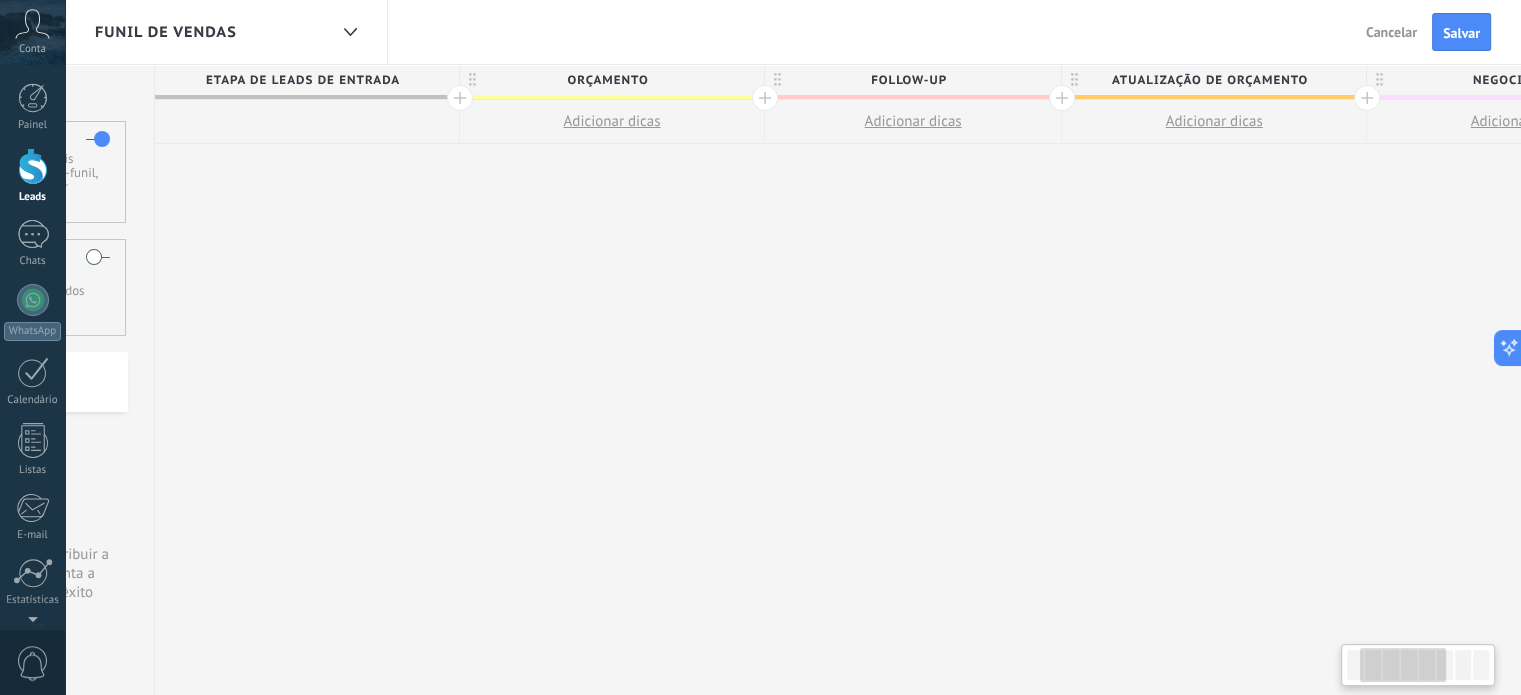 drag, startPoint x: 1022, startPoint y: 256, endPoint x: 790, endPoint y: 283, distance: 233.56584 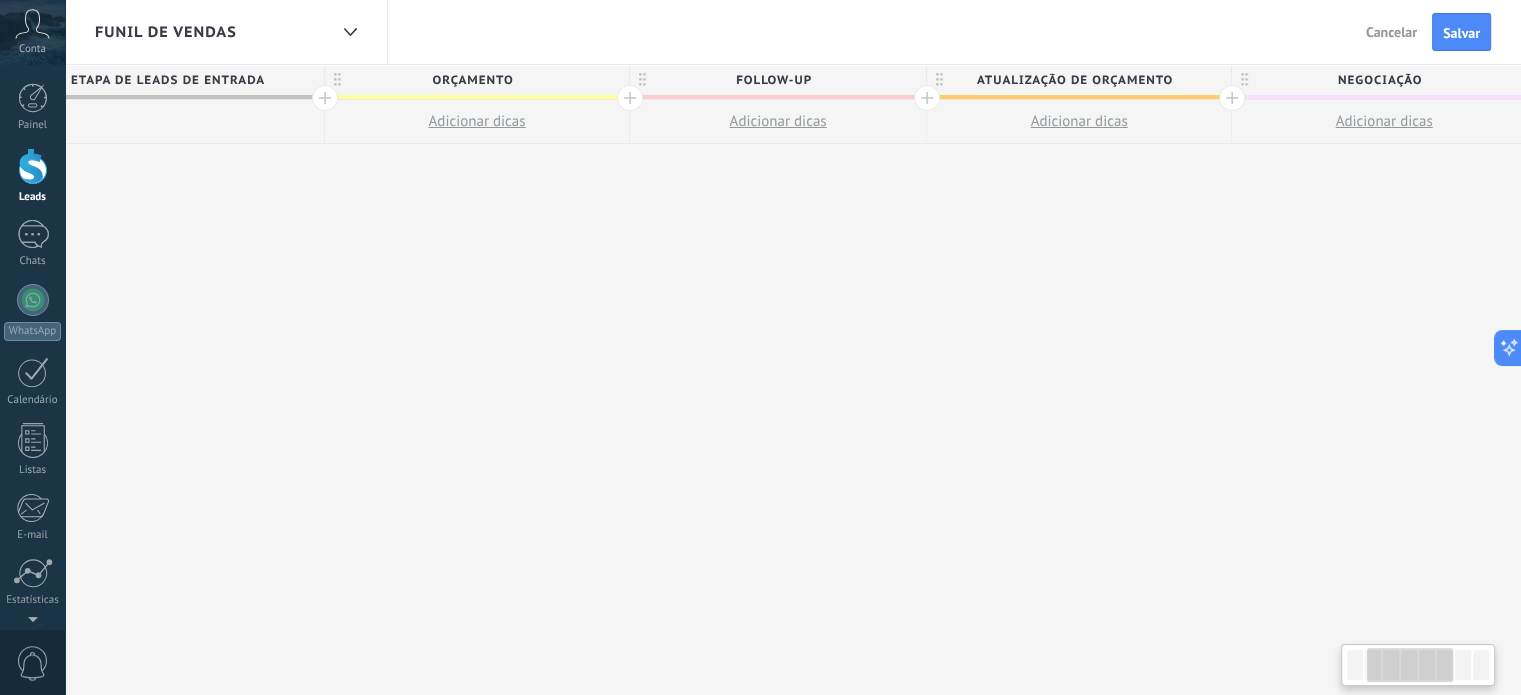 scroll, scrollTop: 0, scrollLeft: 382, axis: horizontal 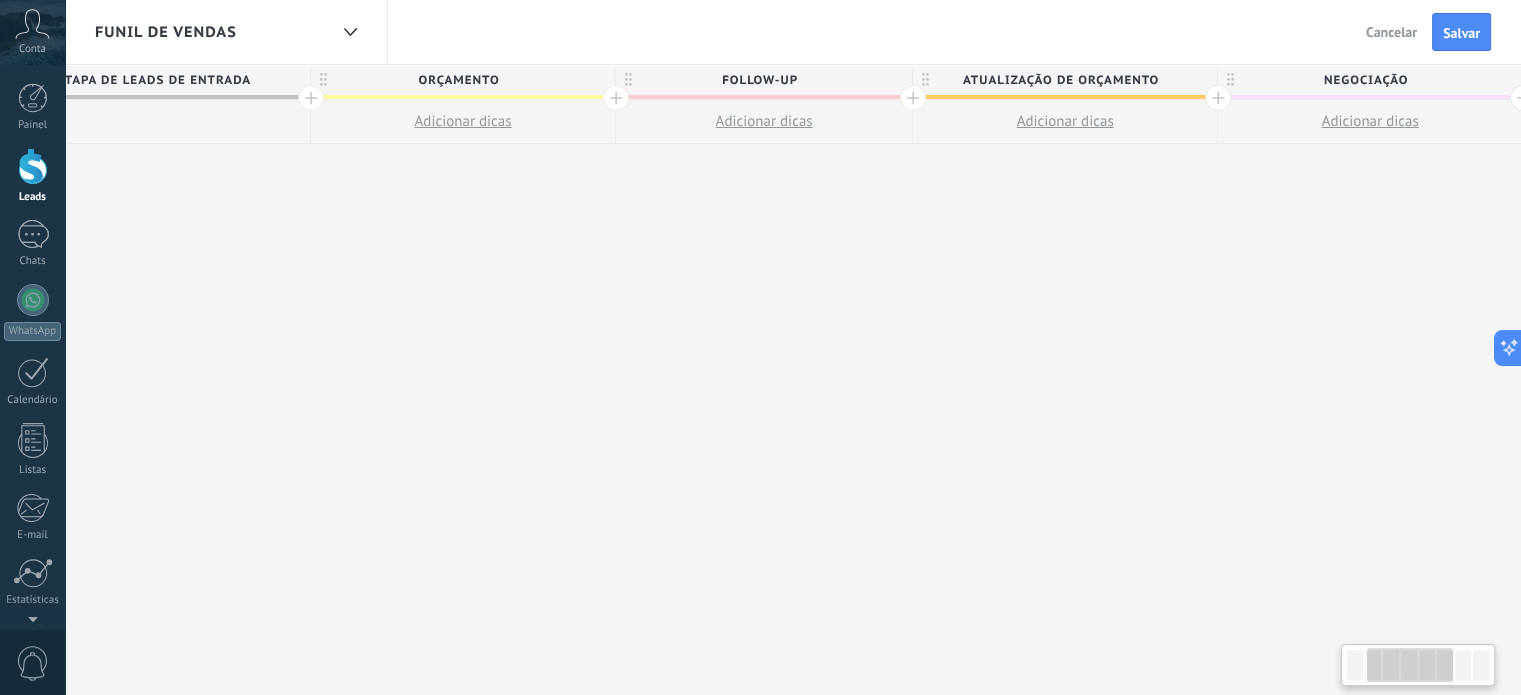 drag, startPoint x: 954, startPoint y: 282, endPoint x: 802, endPoint y: 287, distance: 152.08221 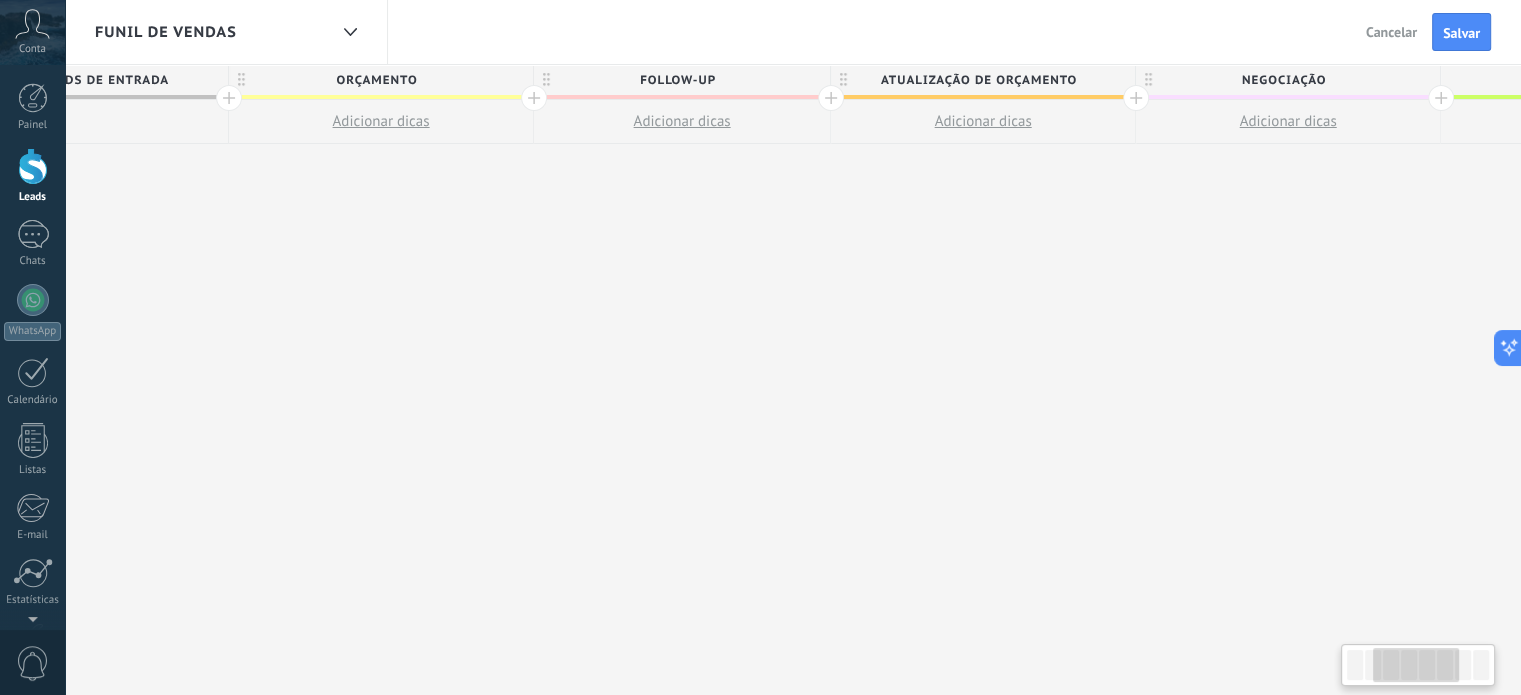 scroll, scrollTop: 0, scrollLeft: 480, axis: horizontal 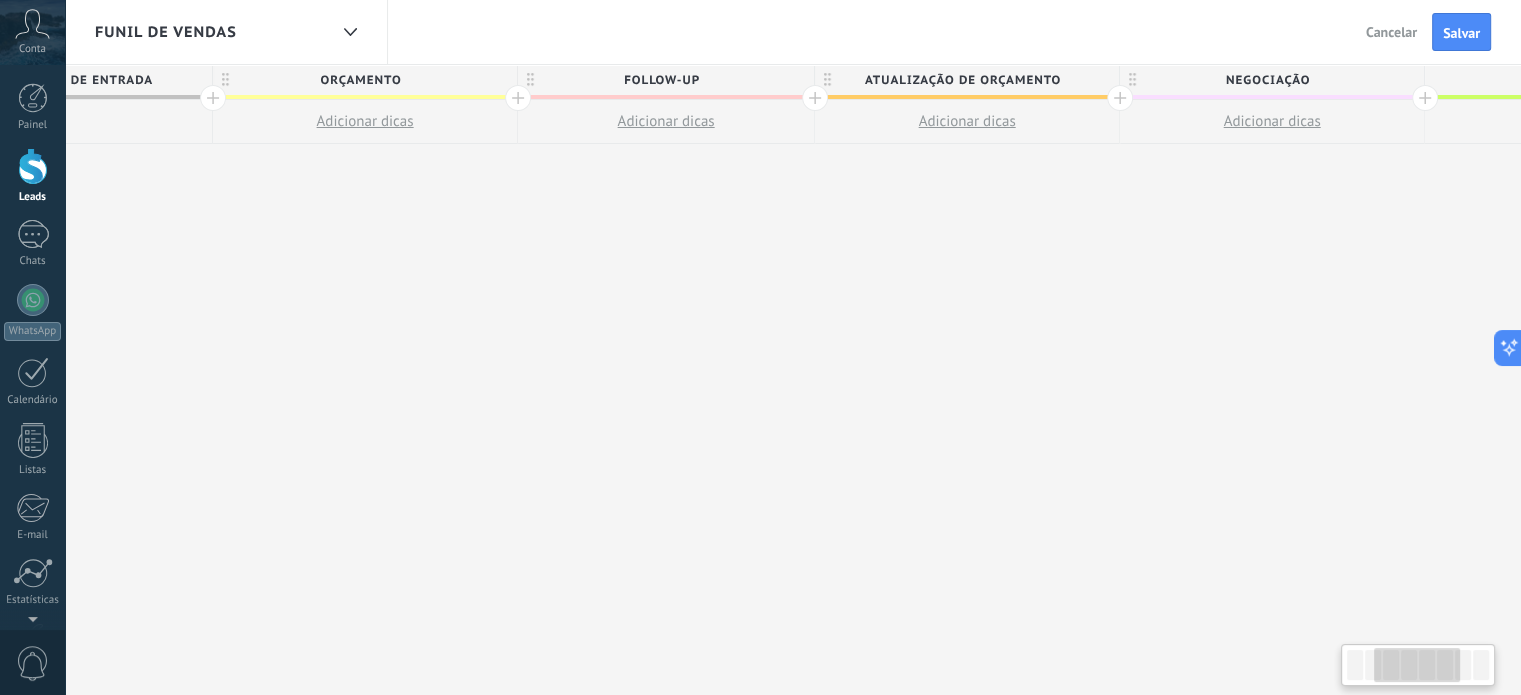 drag, startPoint x: 958, startPoint y: 218, endPoint x: 864, endPoint y: 226, distance: 94.33981 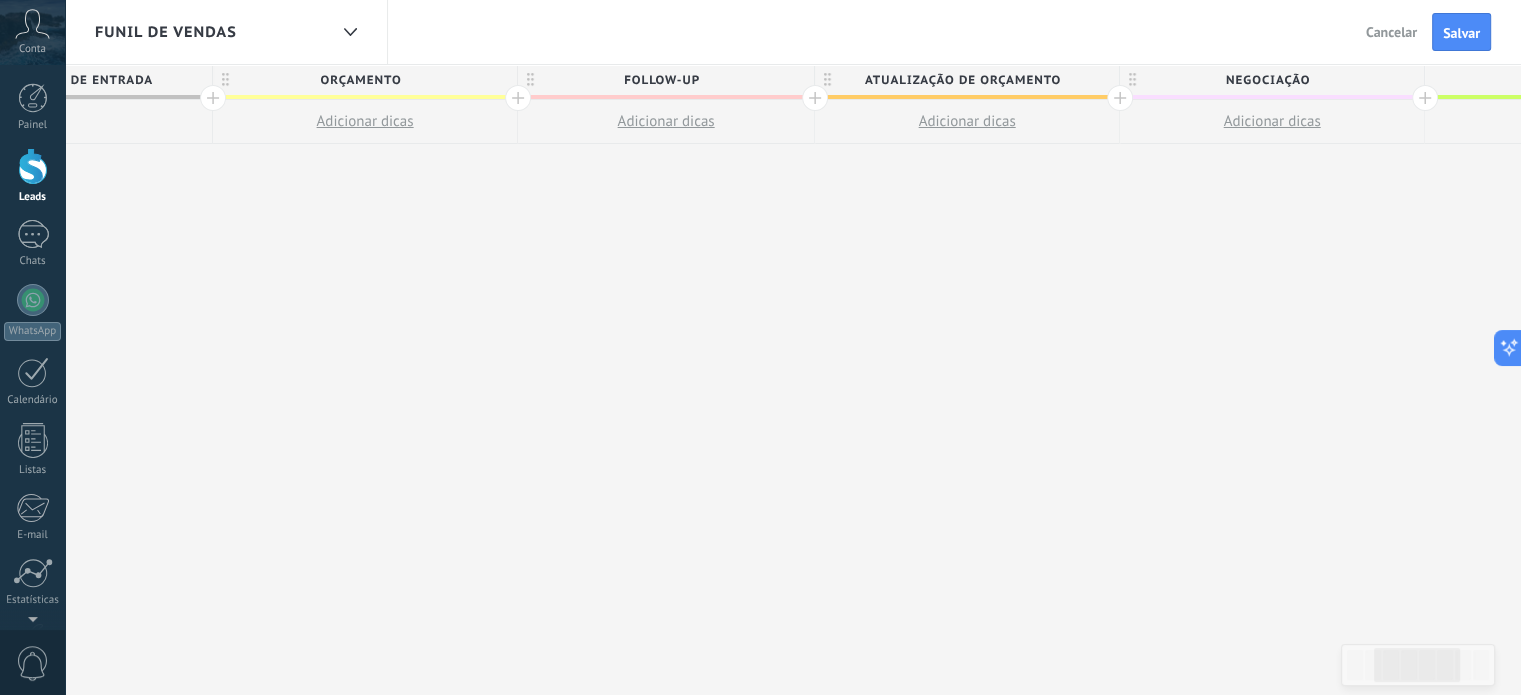drag, startPoint x: 632, startPoint y: 61, endPoint x: 653, endPoint y: 99, distance: 43.416588 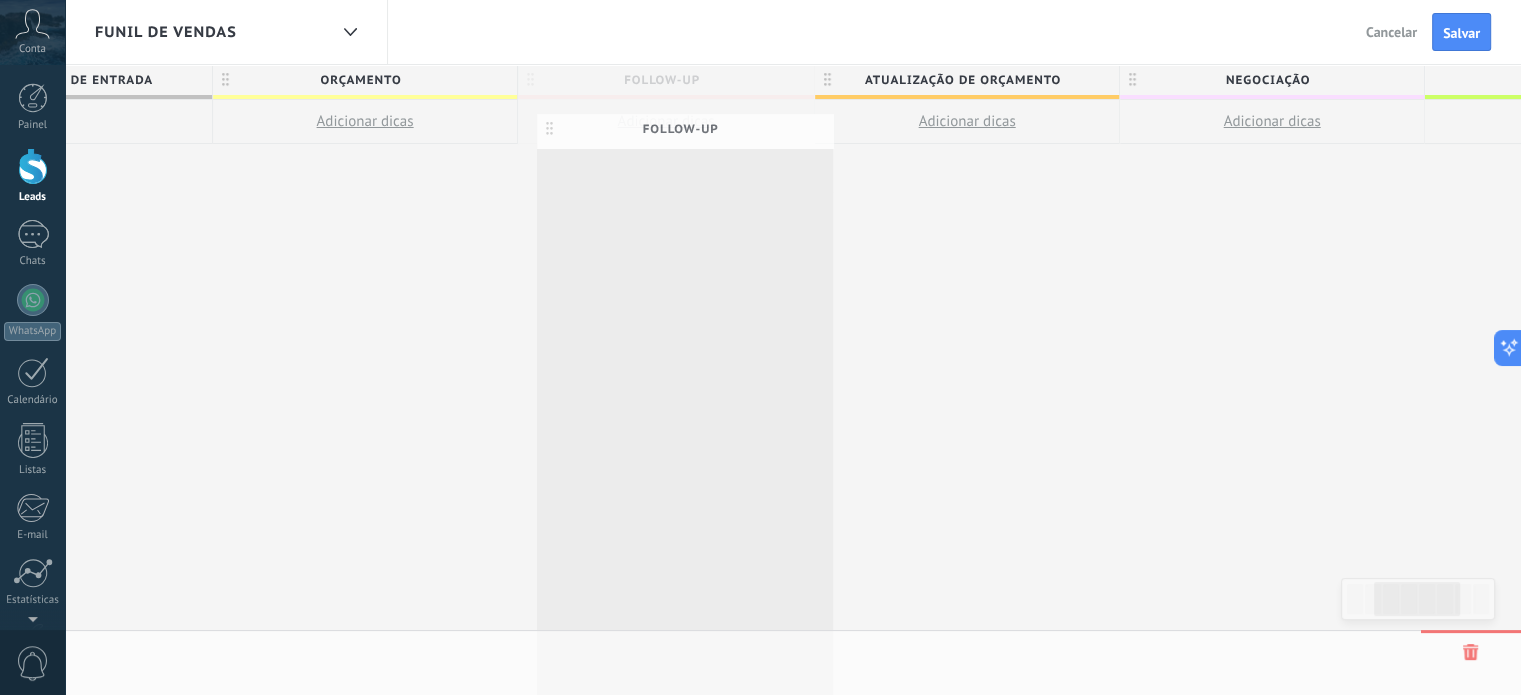 scroll, scrollTop: 0, scrollLeft: 480, axis: horizontal 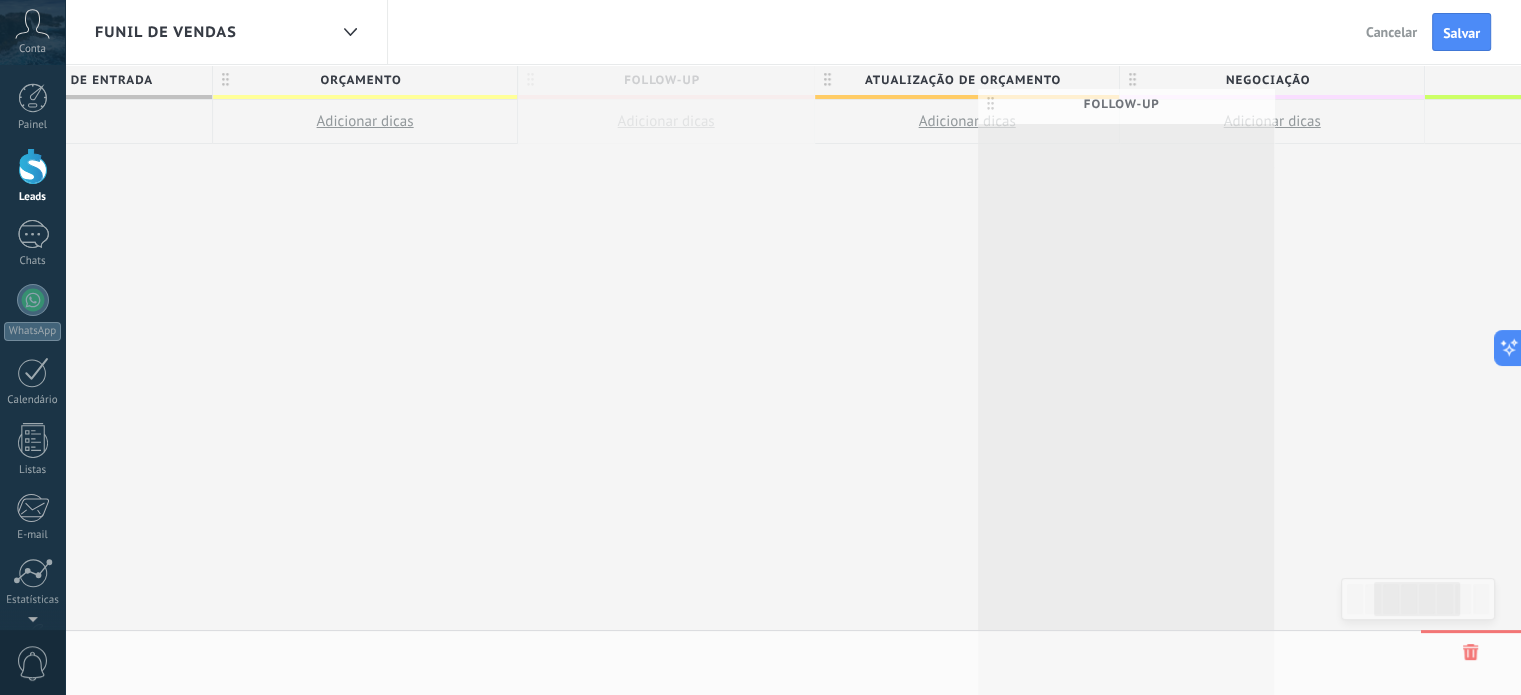 drag, startPoint x: 652, startPoint y: 73, endPoint x: 1122, endPoint y: 97, distance: 470.61237 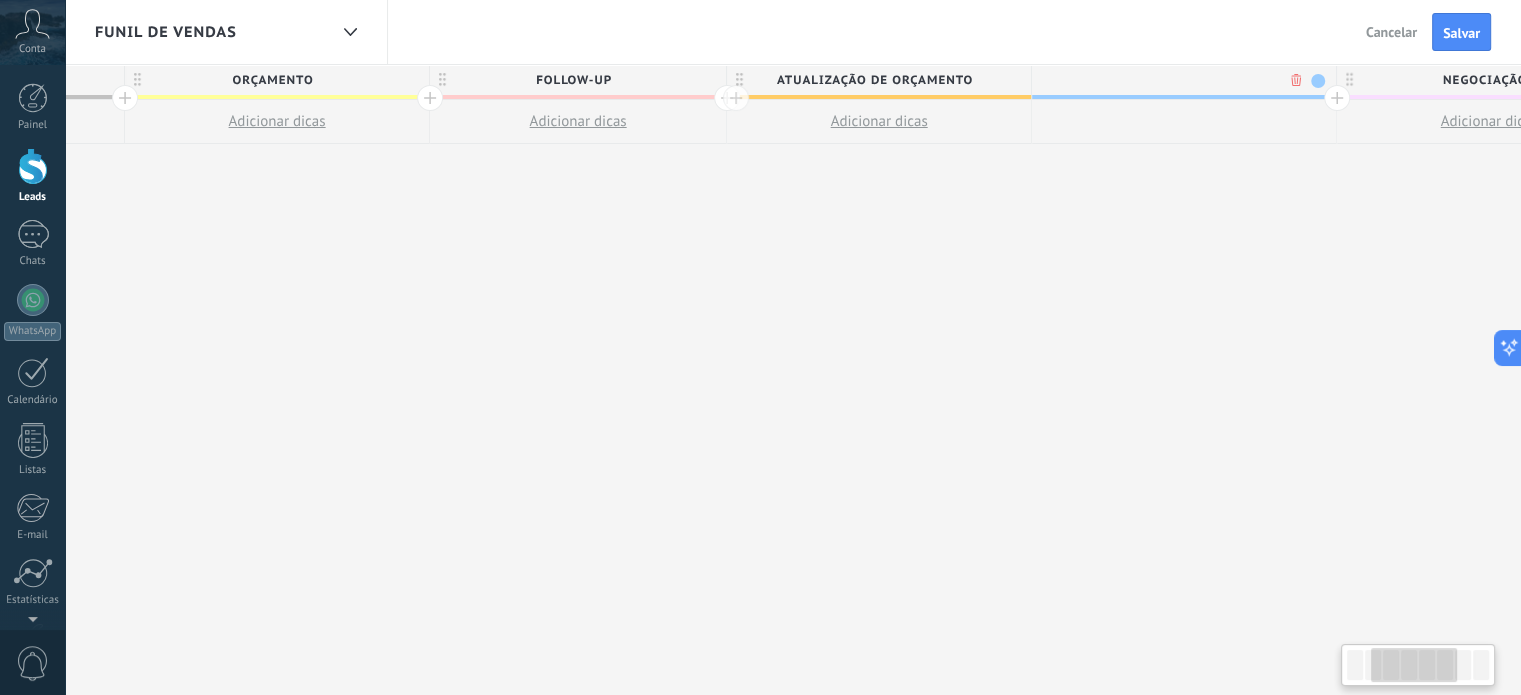 scroll, scrollTop: 0, scrollLeft: 628, axis: horizontal 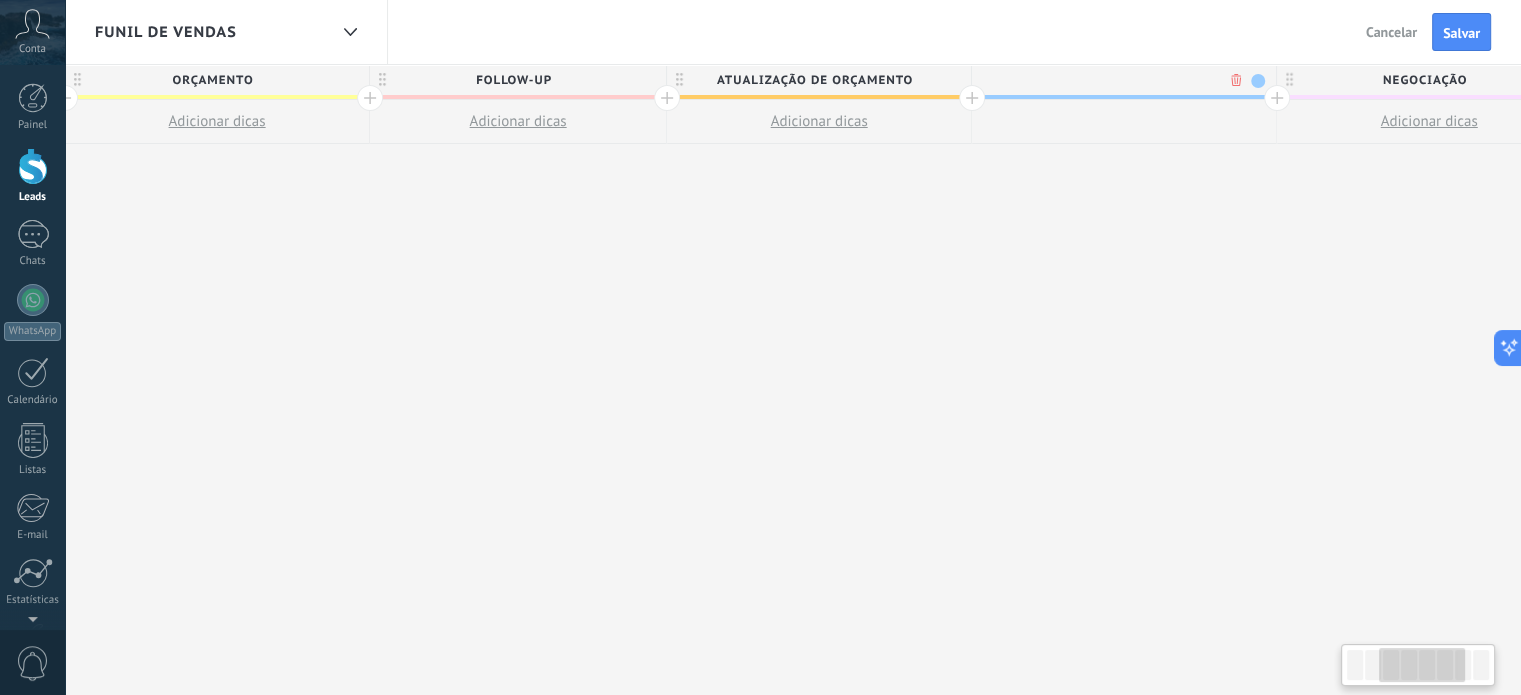 click on "**********" at bounding box center [976, 380] 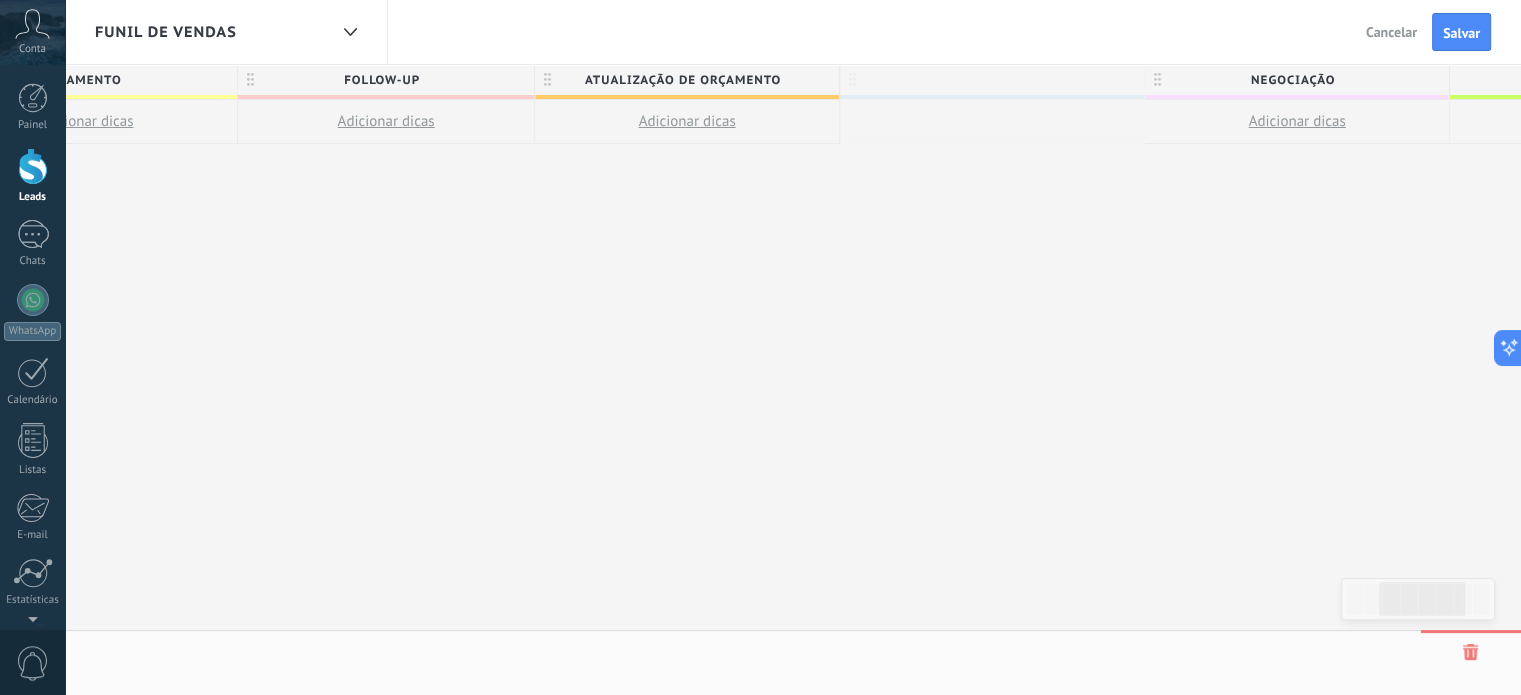scroll, scrollTop: 0, scrollLeft: 784, axis: horizontal 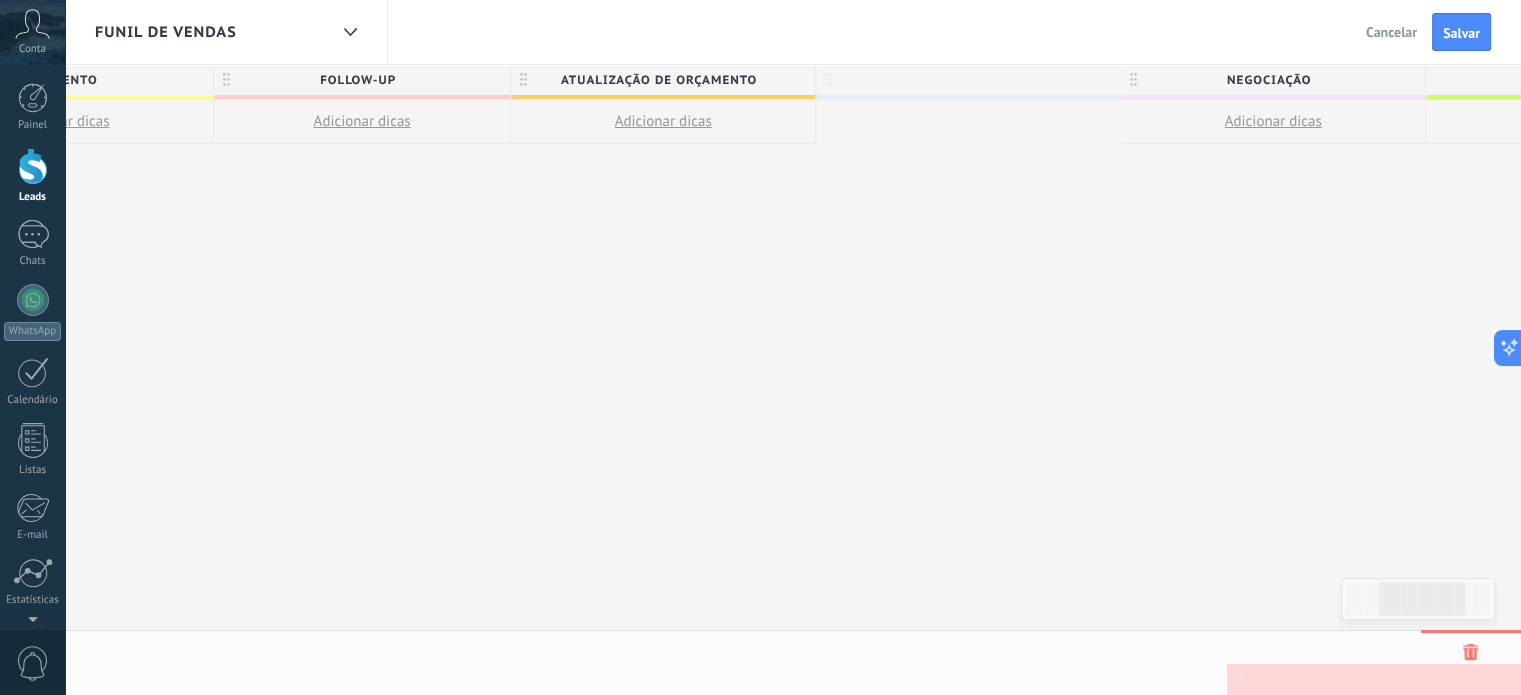 drag, startPoint x: 1203, startPoint y: 82, endPoint x: 1460, endPoint y: 681, distance: 651.8052 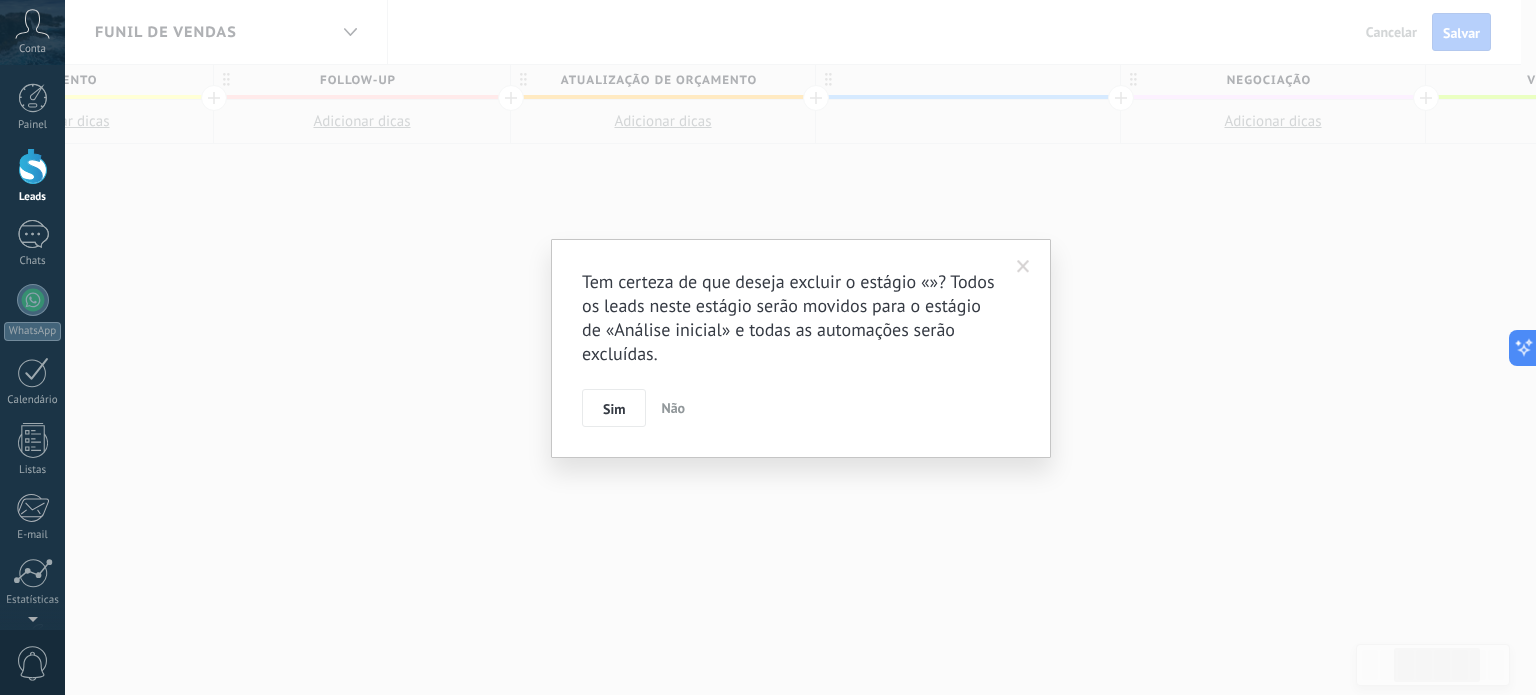 click on "Sim" at bounding box center [614, 409] 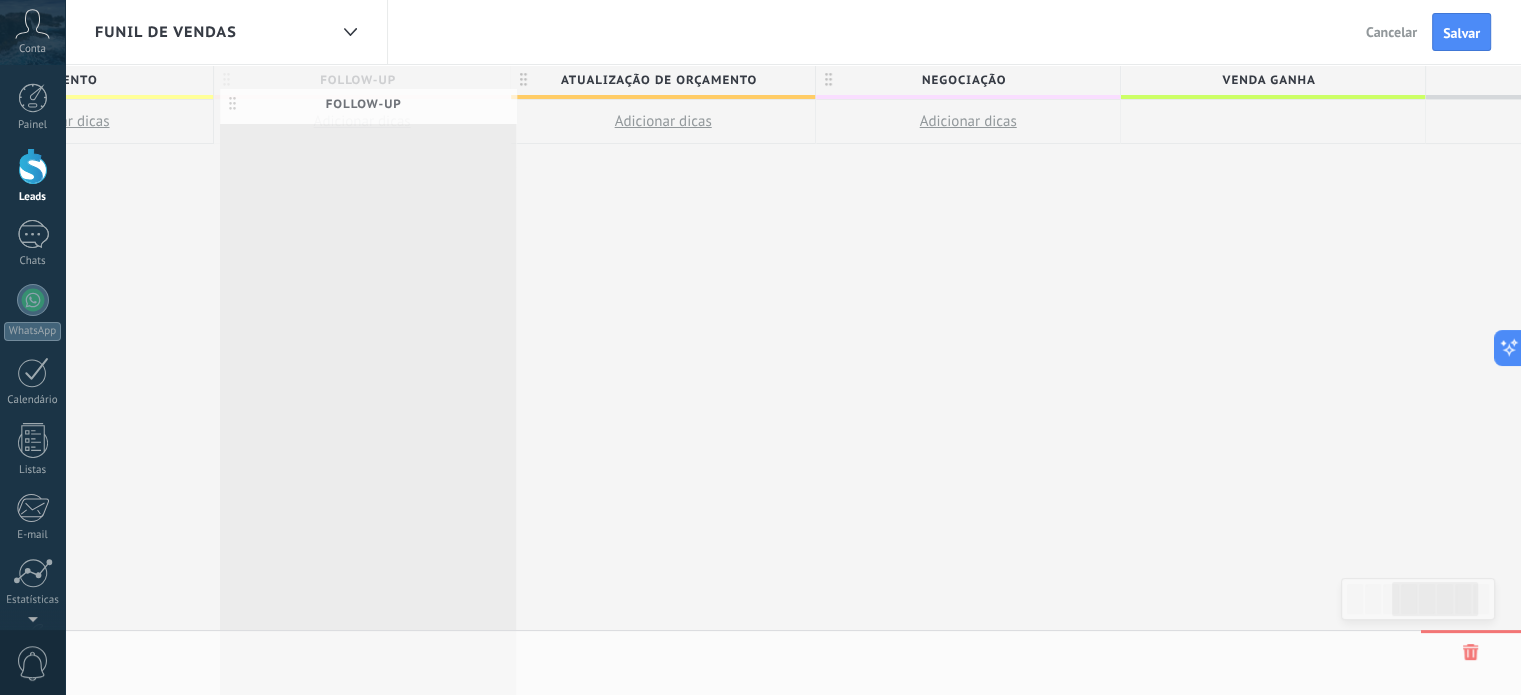 scroll, scrollTop: 0, scrollLeft: 783, axis: horizontal 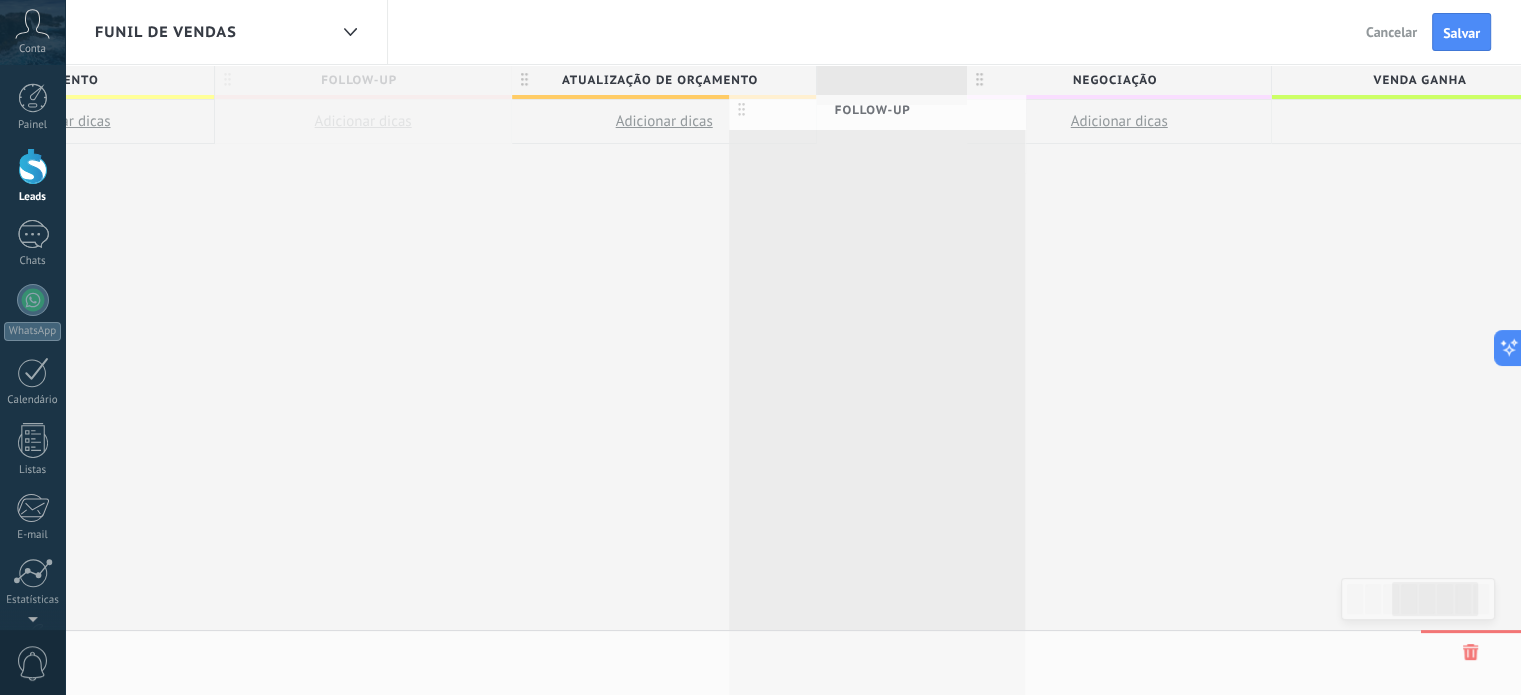 drag, startPoint x: 326, startPoint y: 83, endPoint x: 841, endPoint y: 111, distance: 515.7606 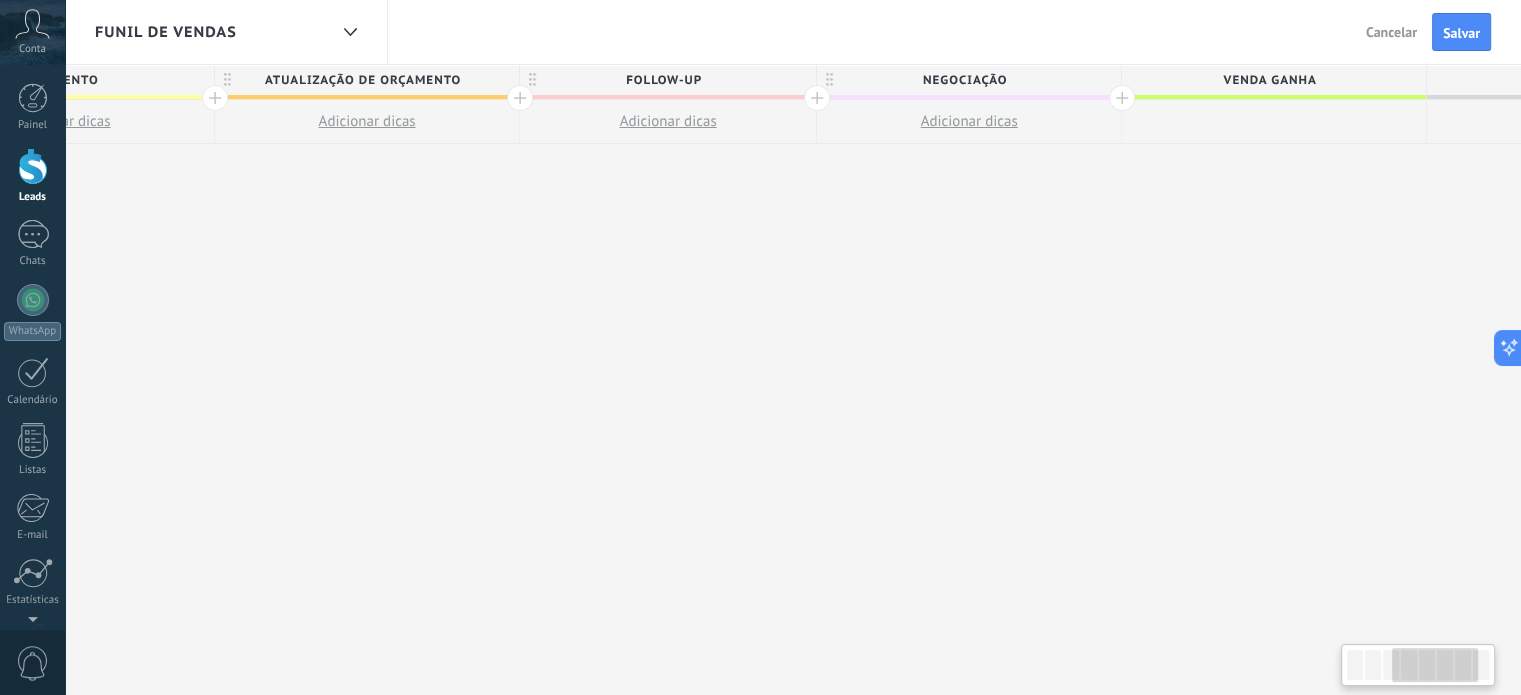 click on "**********" at bounding box center [668, 380] 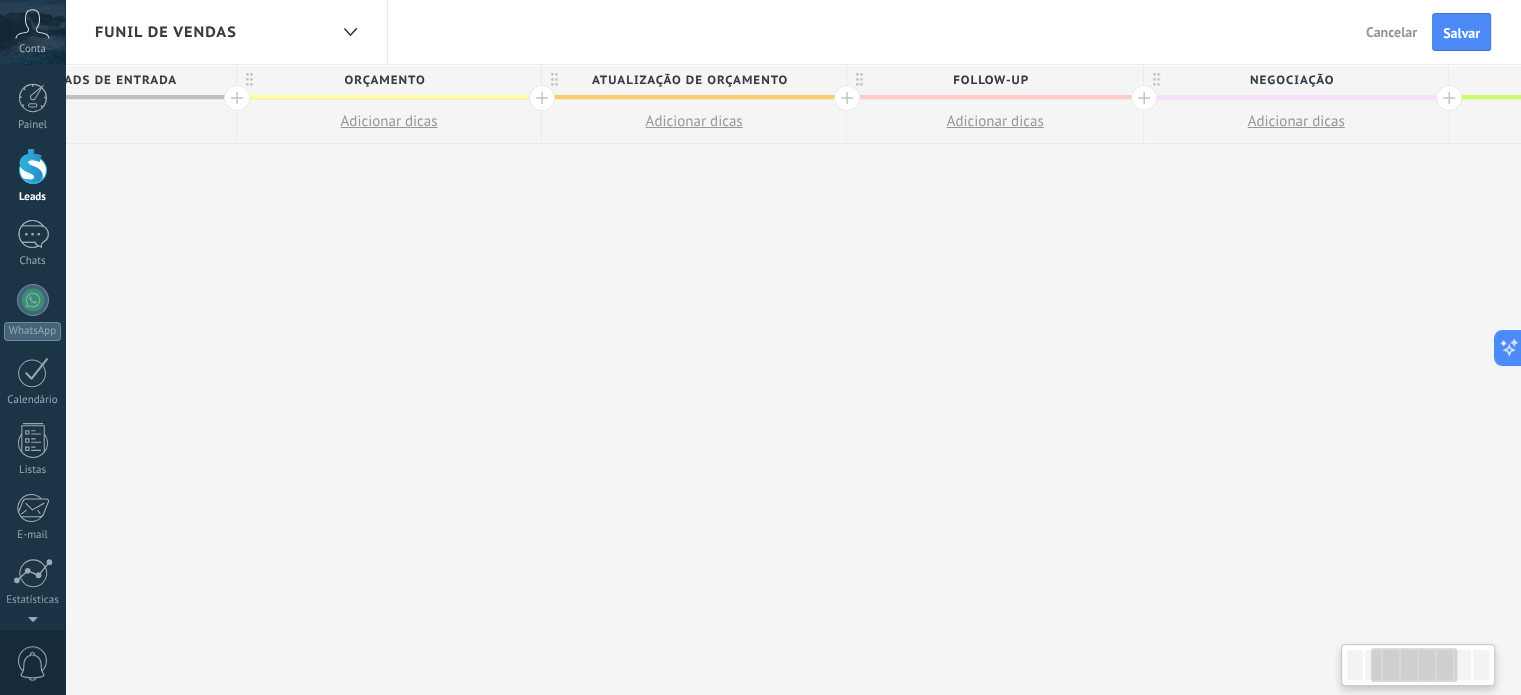 drag, startPoint x: 315, startPoint y: 278, endPoint x: 648, endPoint y: 255, distance: 333.79333 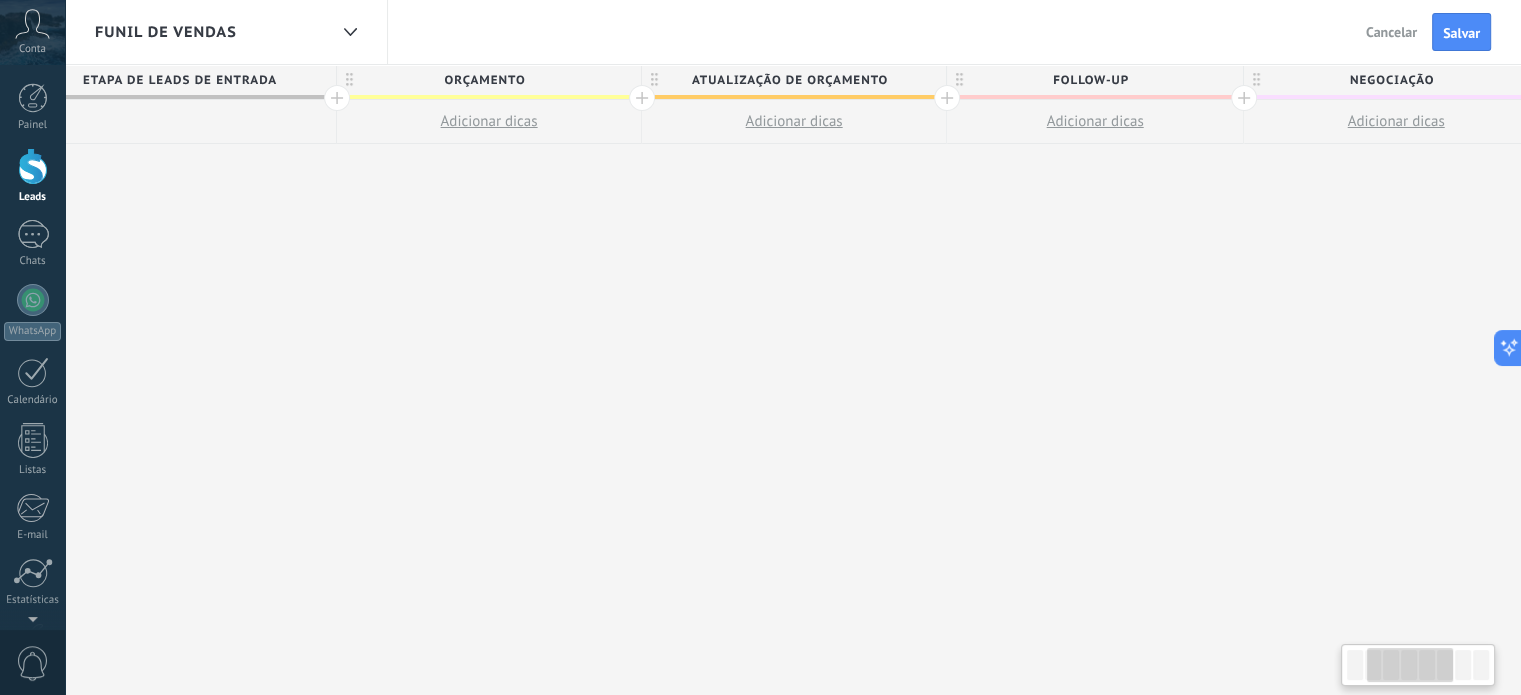 drag, startPoint x: 331, startPoint y: 291, endPoint x: 372, endPoint y: 291, distance: 41 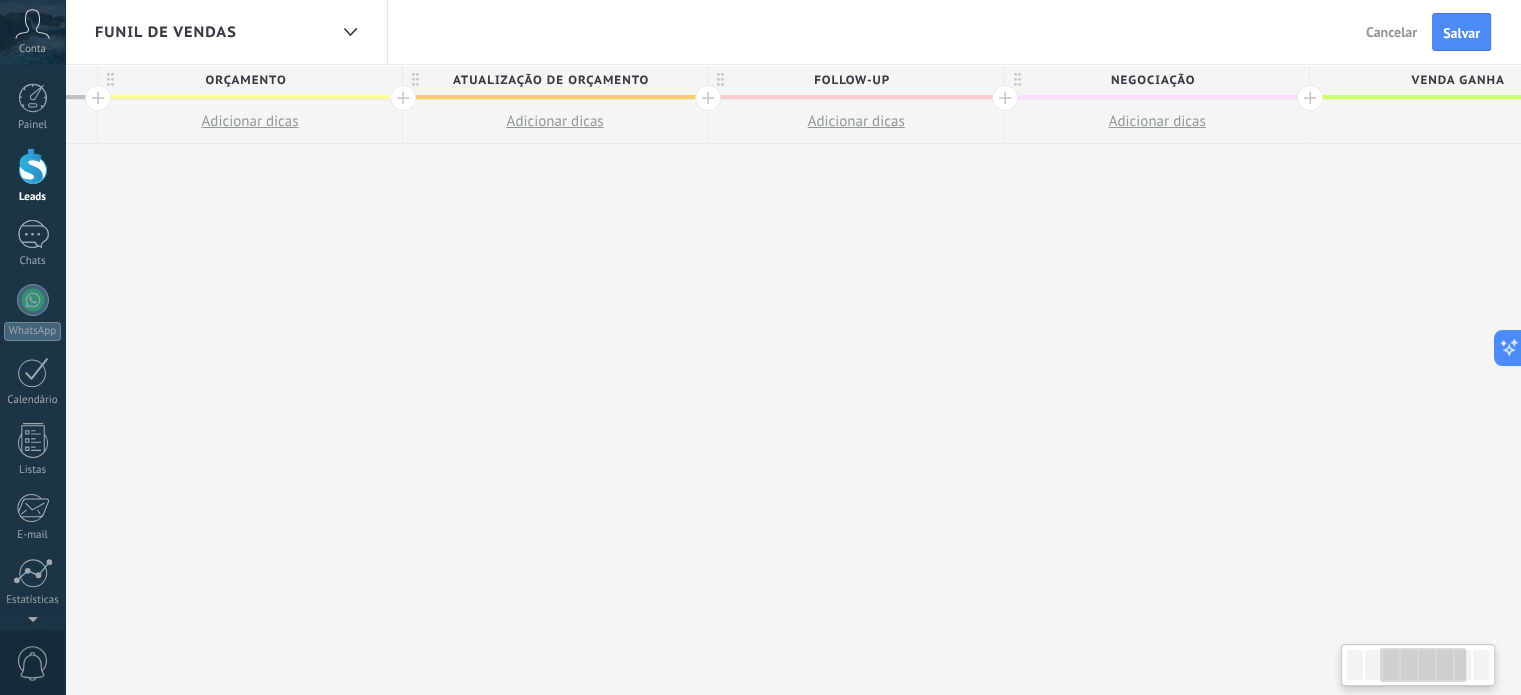 scroll, scrollTop: 0, scrollLeft: 592, axis: horizontal 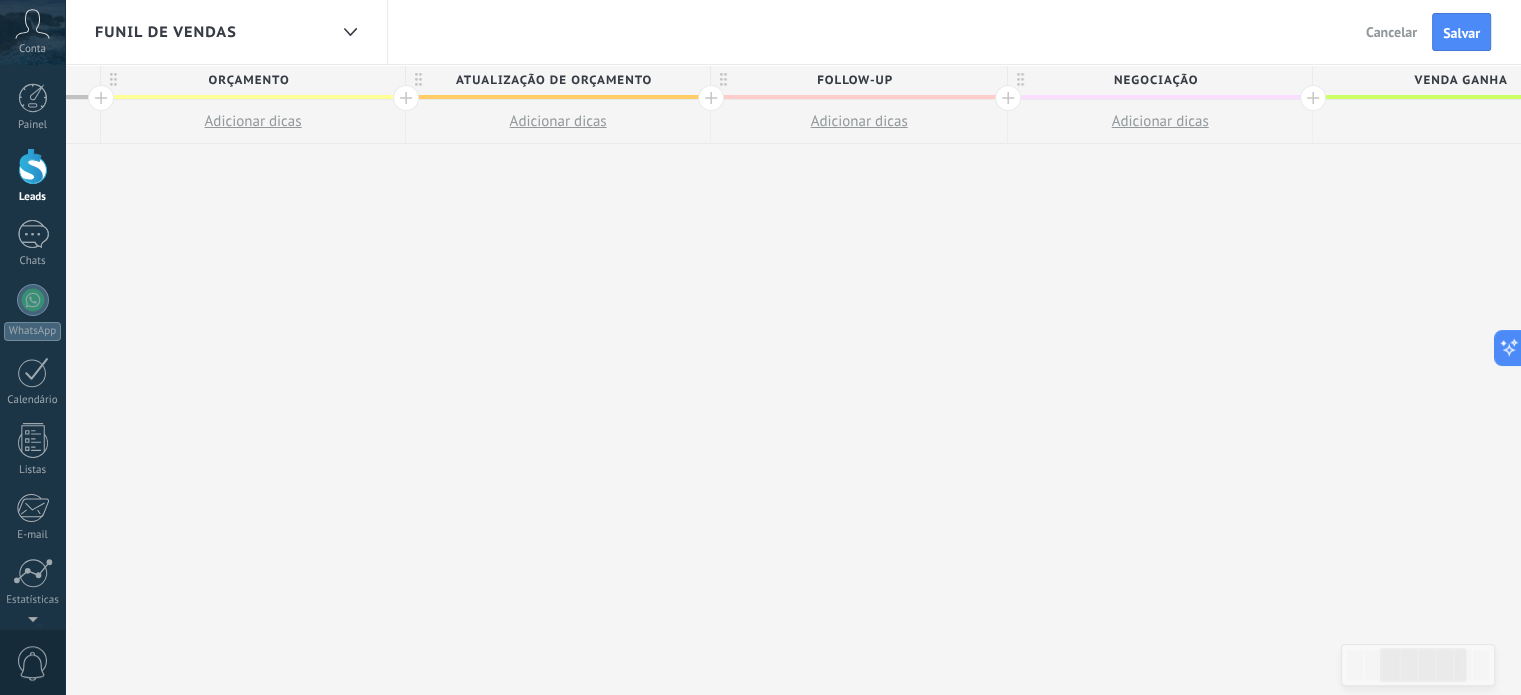 drag, startPoint x: 1432, startPoint y: 173, endPoint x: 1204, endPoint y: 166, distance: 228.10744 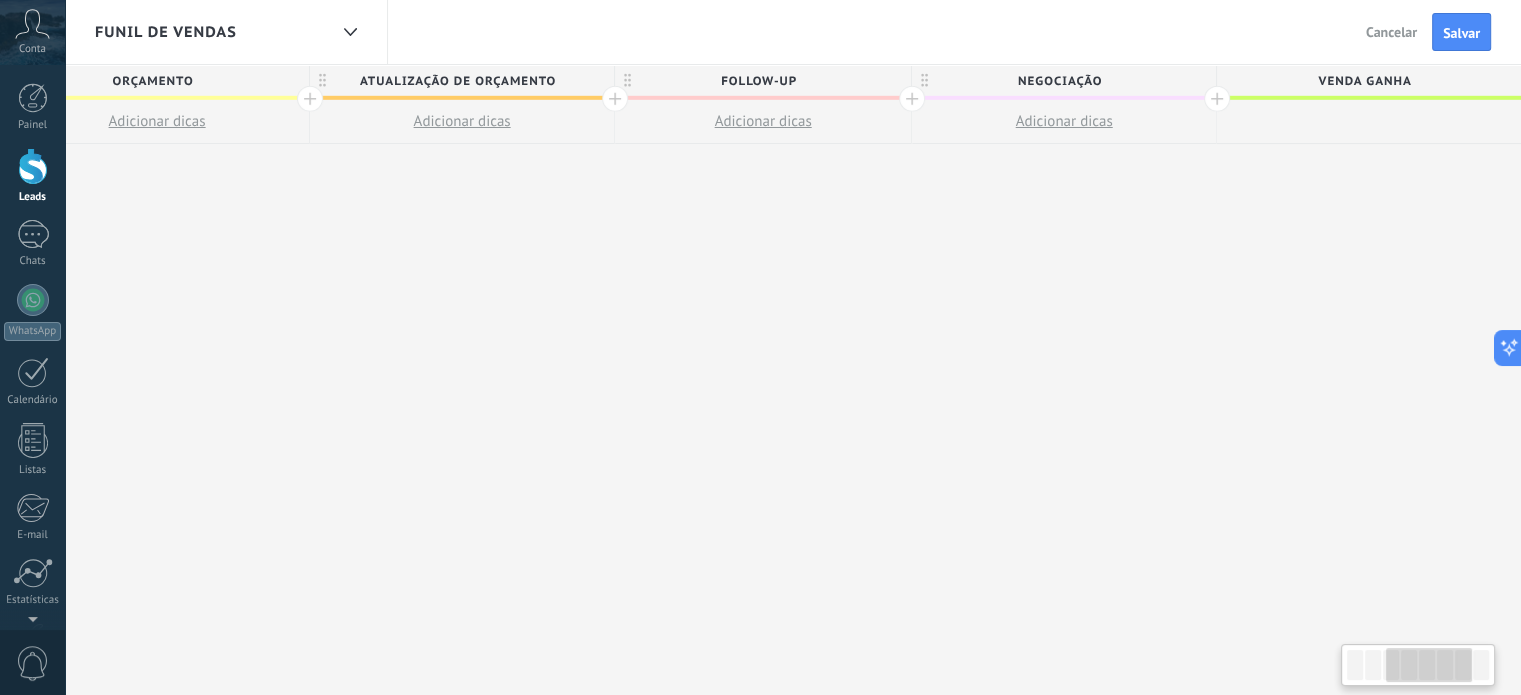 scroll, scrollTop: 0, scrollLeft: 729, axis: horizontal 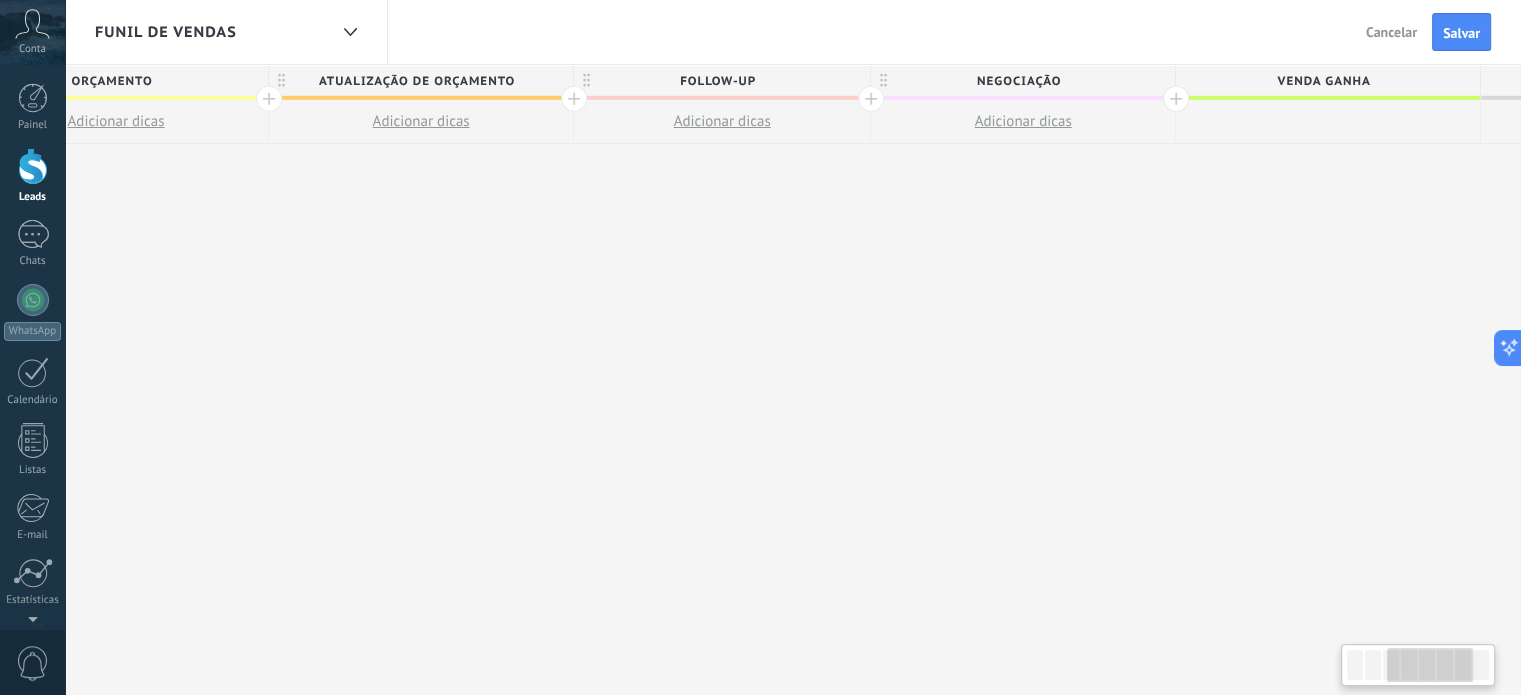 drag, startPoint x: 1398, startPoint y: 226, endPoint x: 1262, endPoint y: 197, distance: 139.05754 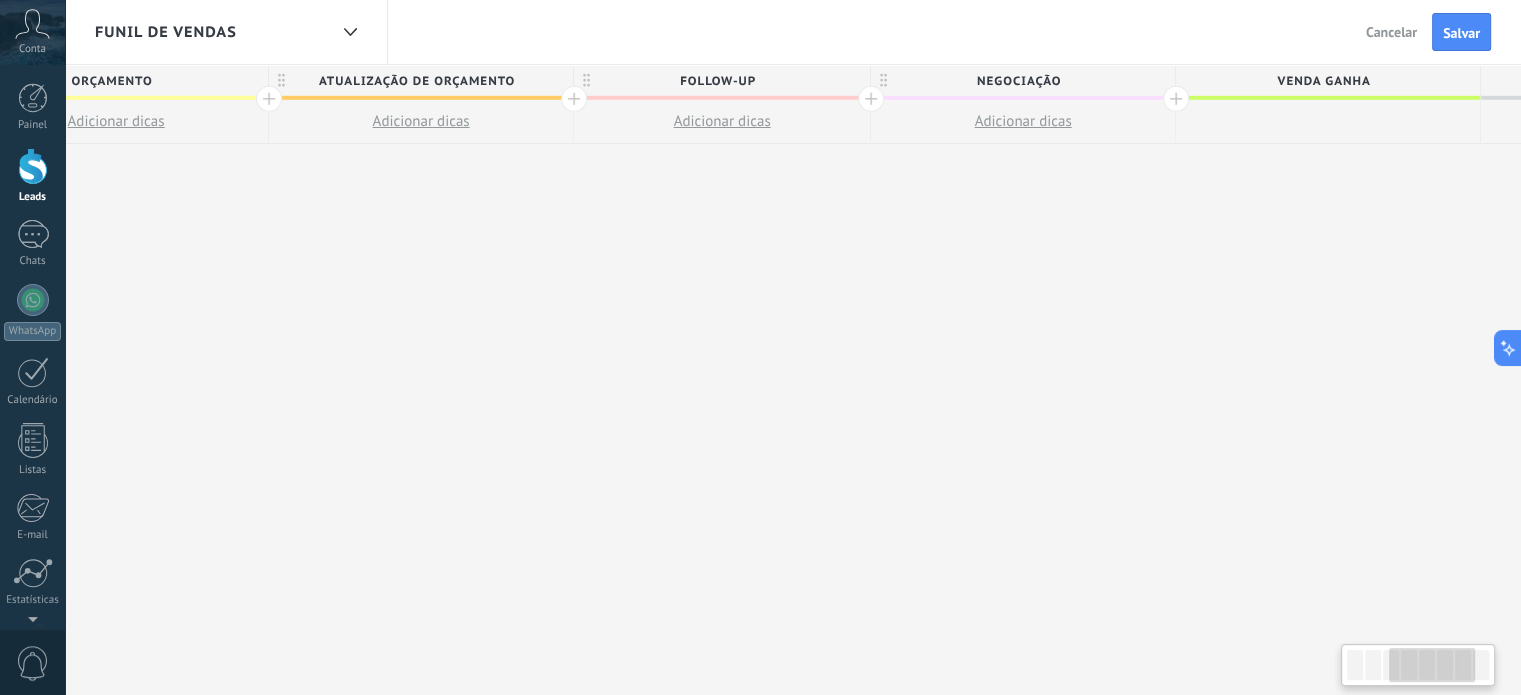 click on "**********" at bounding box center [722, 380] 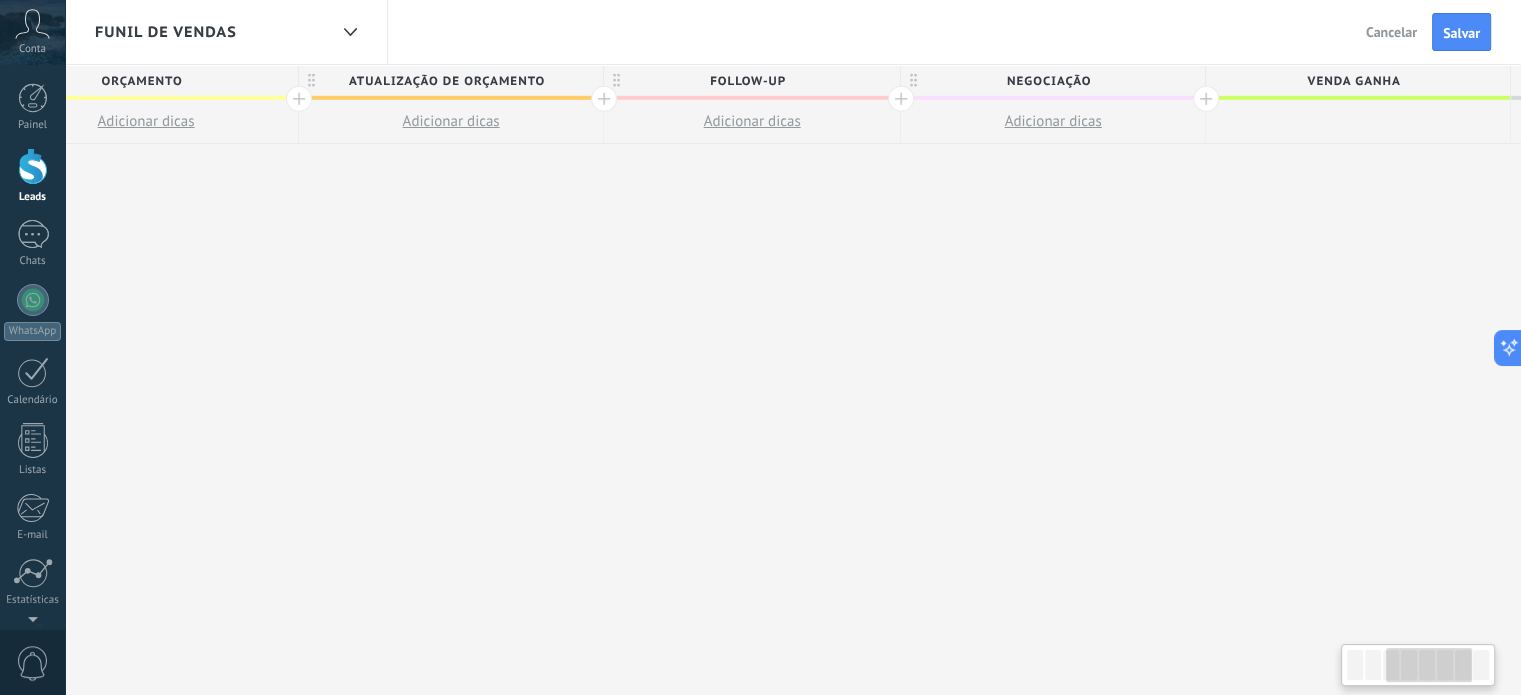 scroll, scrollTop: 0, scrollLeft: 689, axis: horizontal 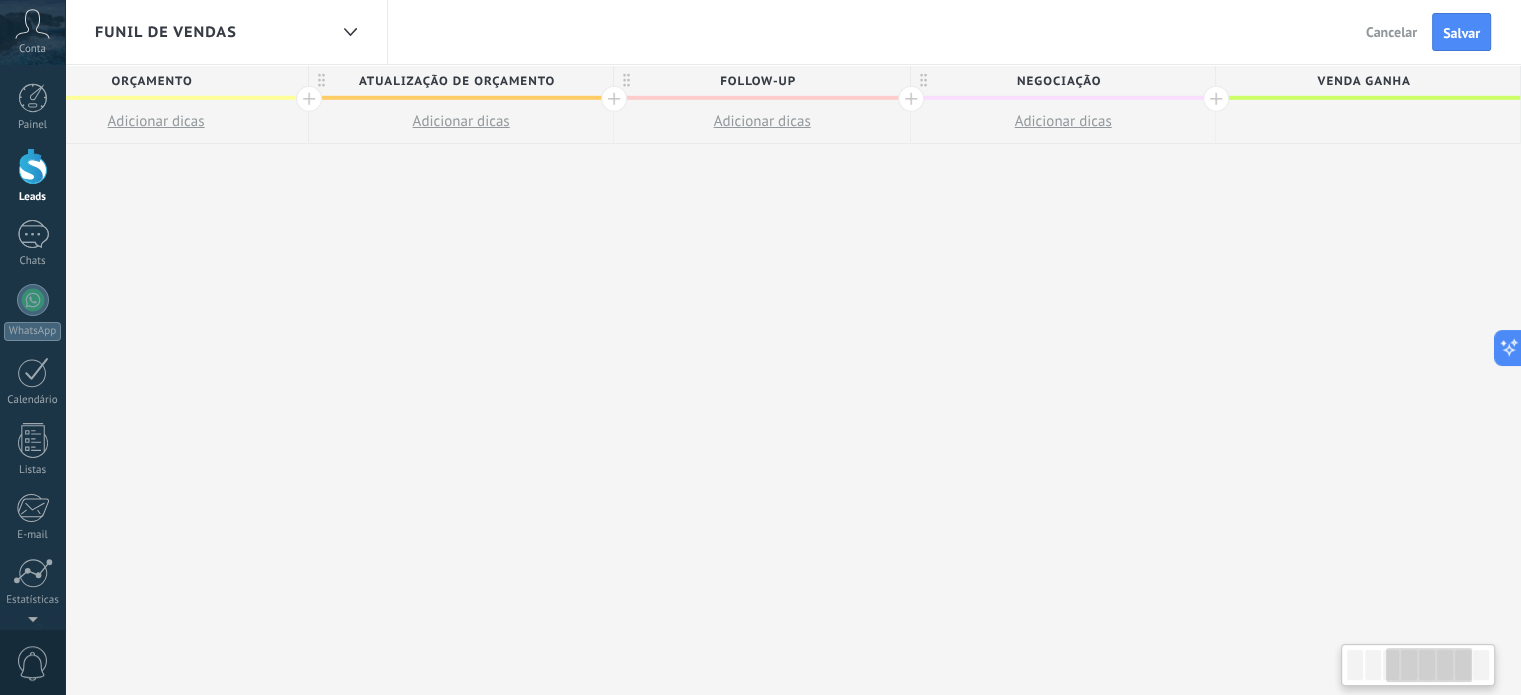 drag, startPoint x: 520, startPoint y: 197, endPoint x: 562, endPoint y: 197, distance: 42 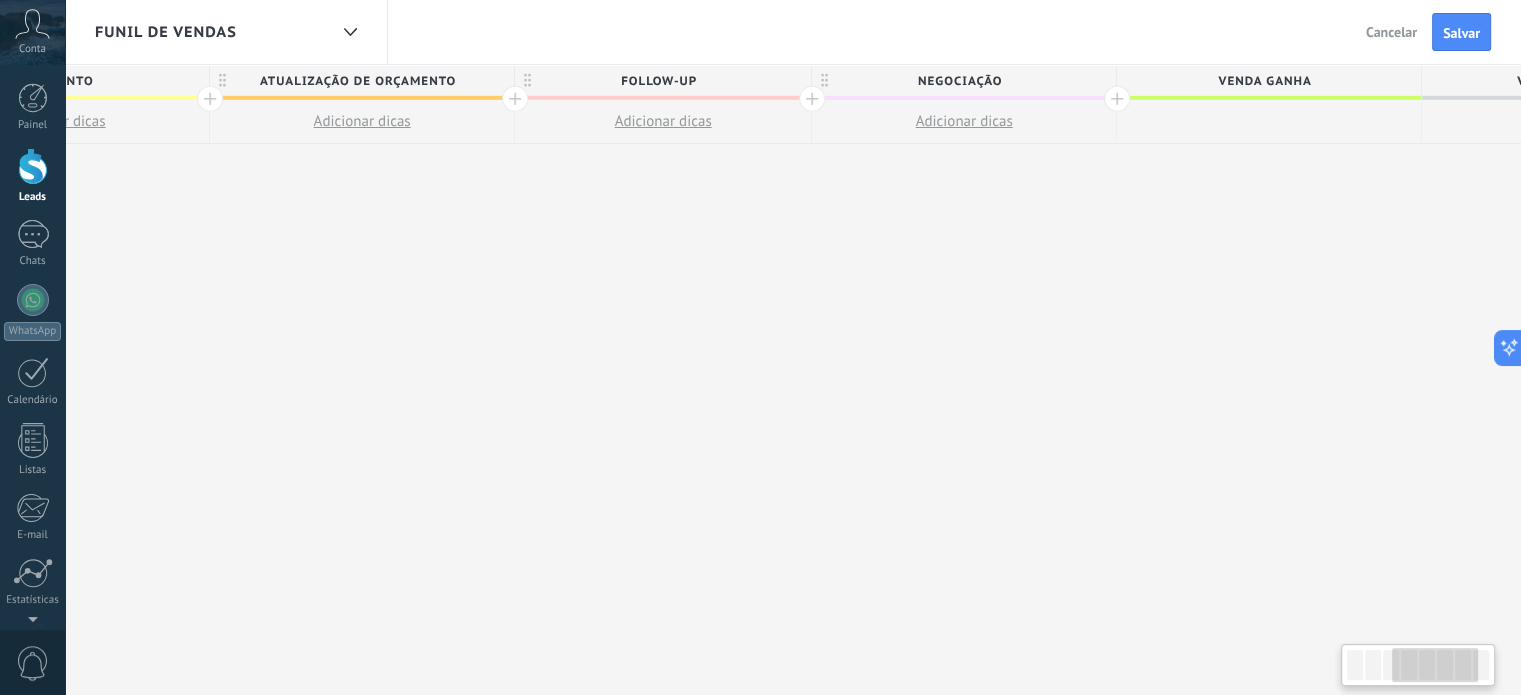scroll, scrollTop: 0, scrollLeft: 808, axis: horizontal 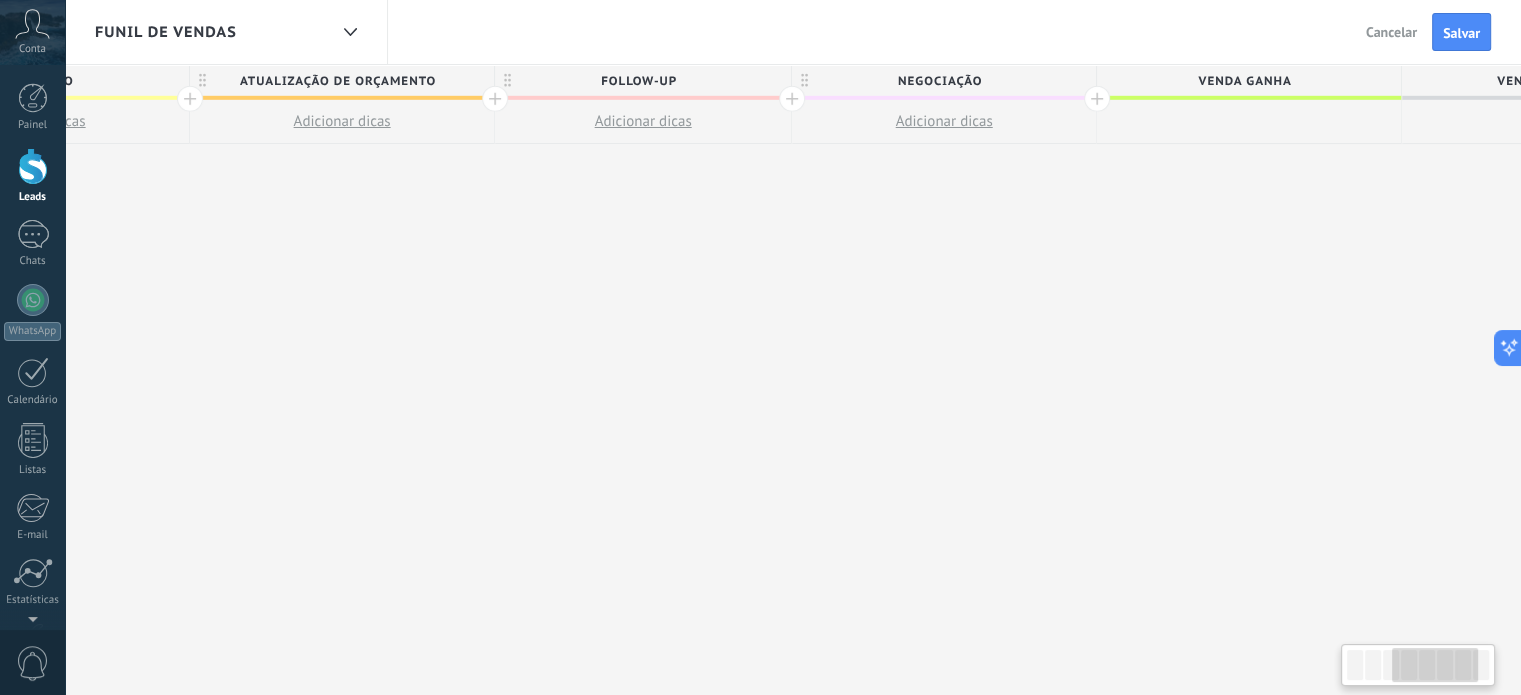 drag, startPoint x: 797, startPoint y: 215, endPoint x: 680, endPoint y: 212, distance: 117.03845 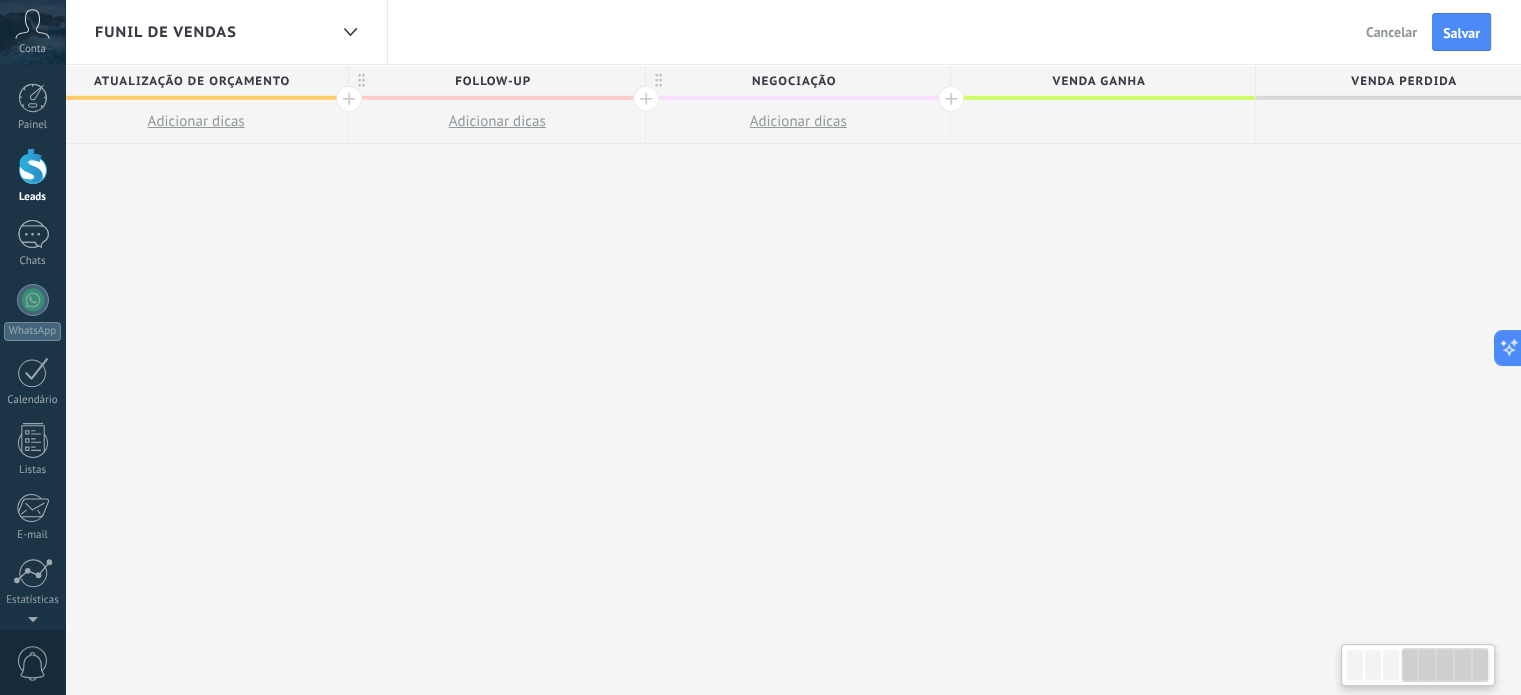 scroll, scrollTop: 0, scrollLeft: 964, axis: horizontal 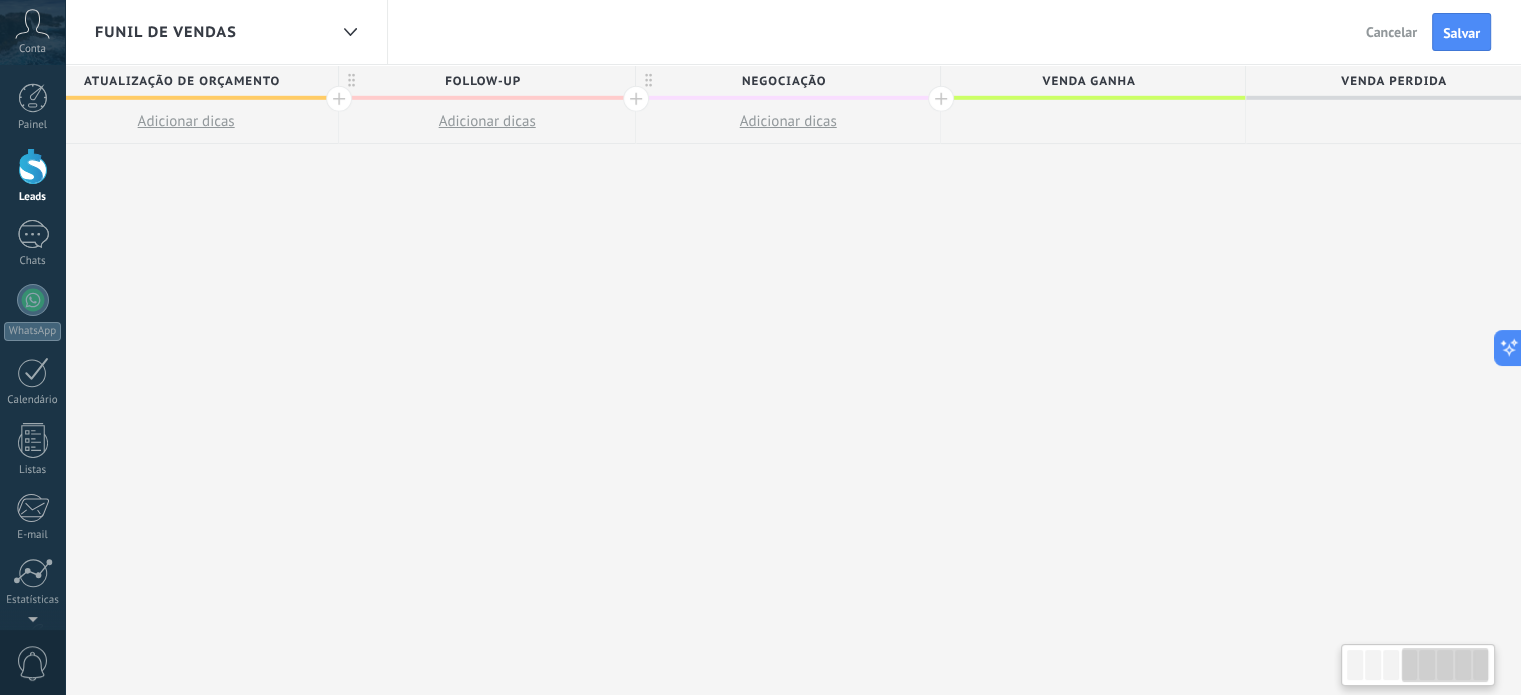 drag, startPoint x: 868, startPoint y: 223, endPoint x: 715, endPoint y: 219, distance: 153.05228 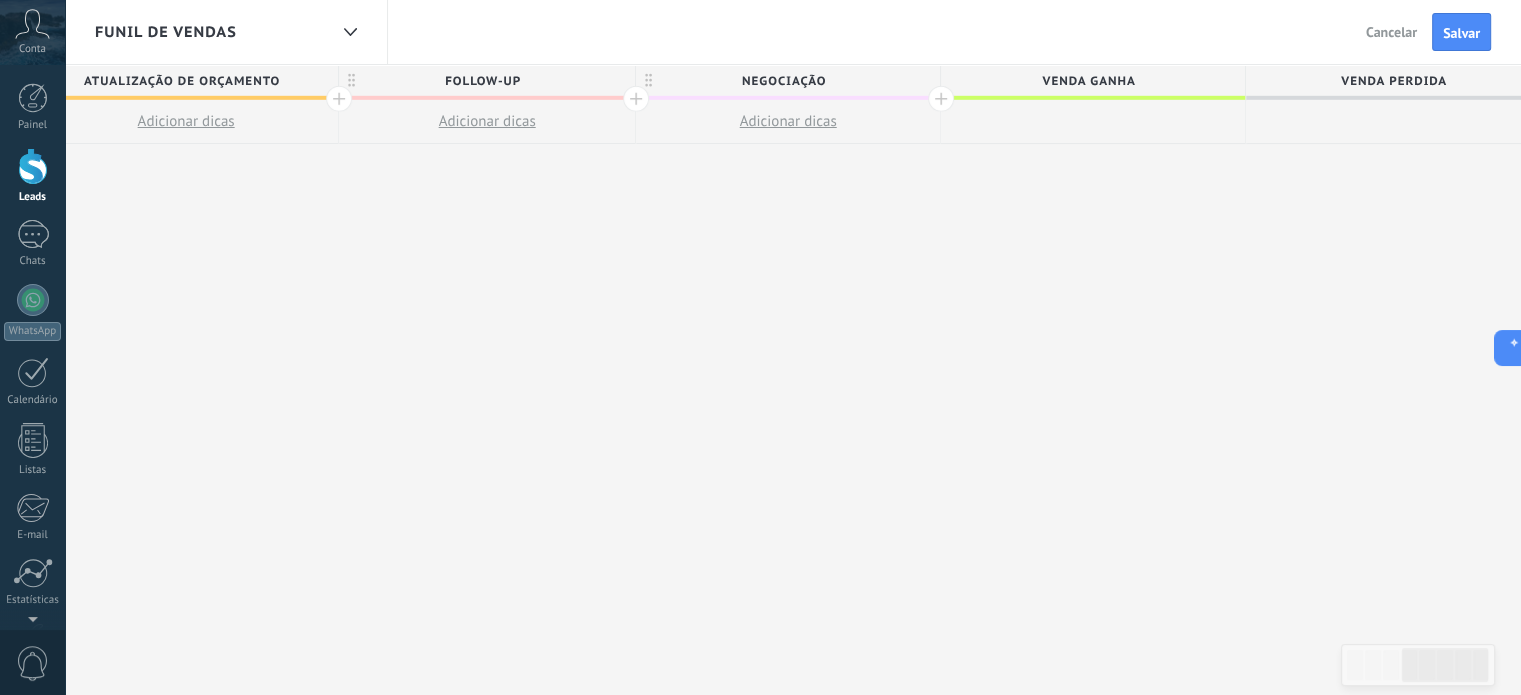 scroll, scrollTop: 0, scrollLeft: 992, axis: horizontal 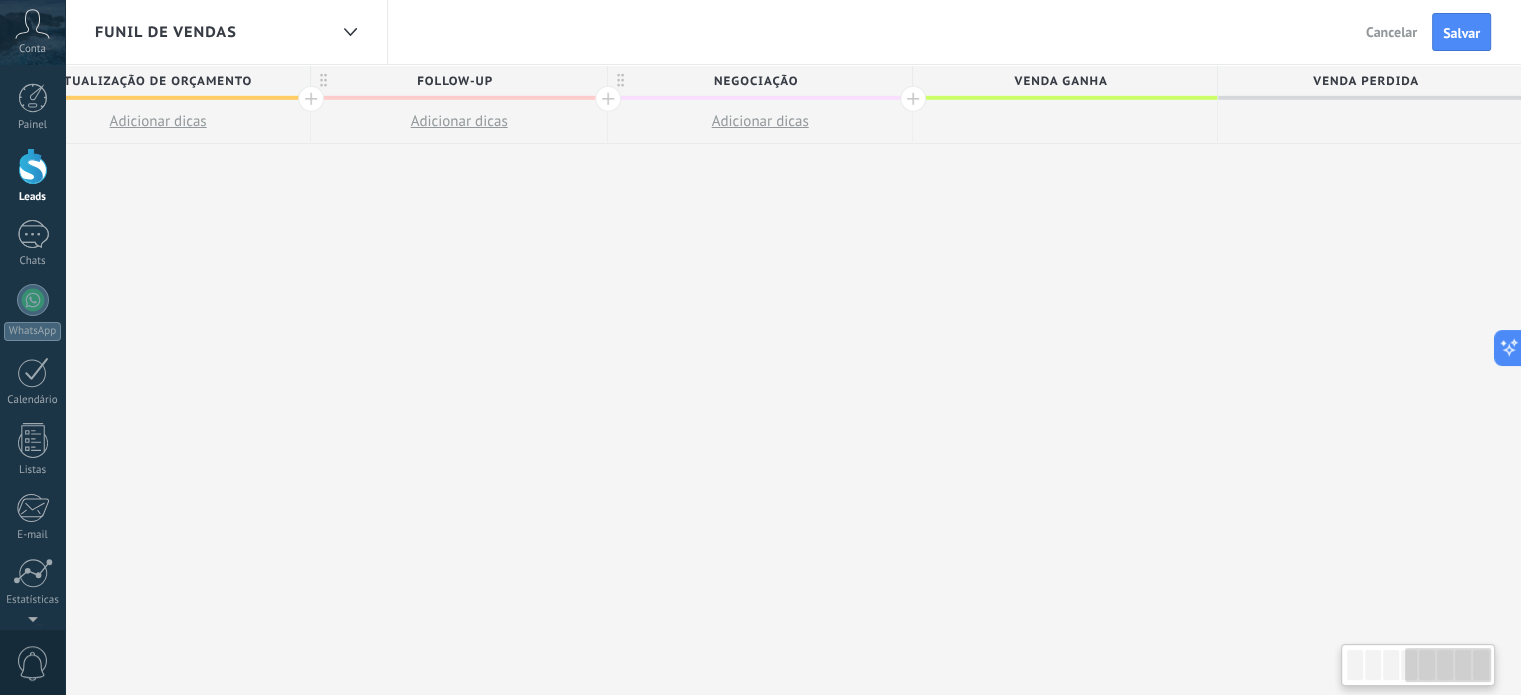 drag, startPoint x: 852, startPoint y: 419, endPoint x: 648, endPoint y: 411, distance: 204.1568 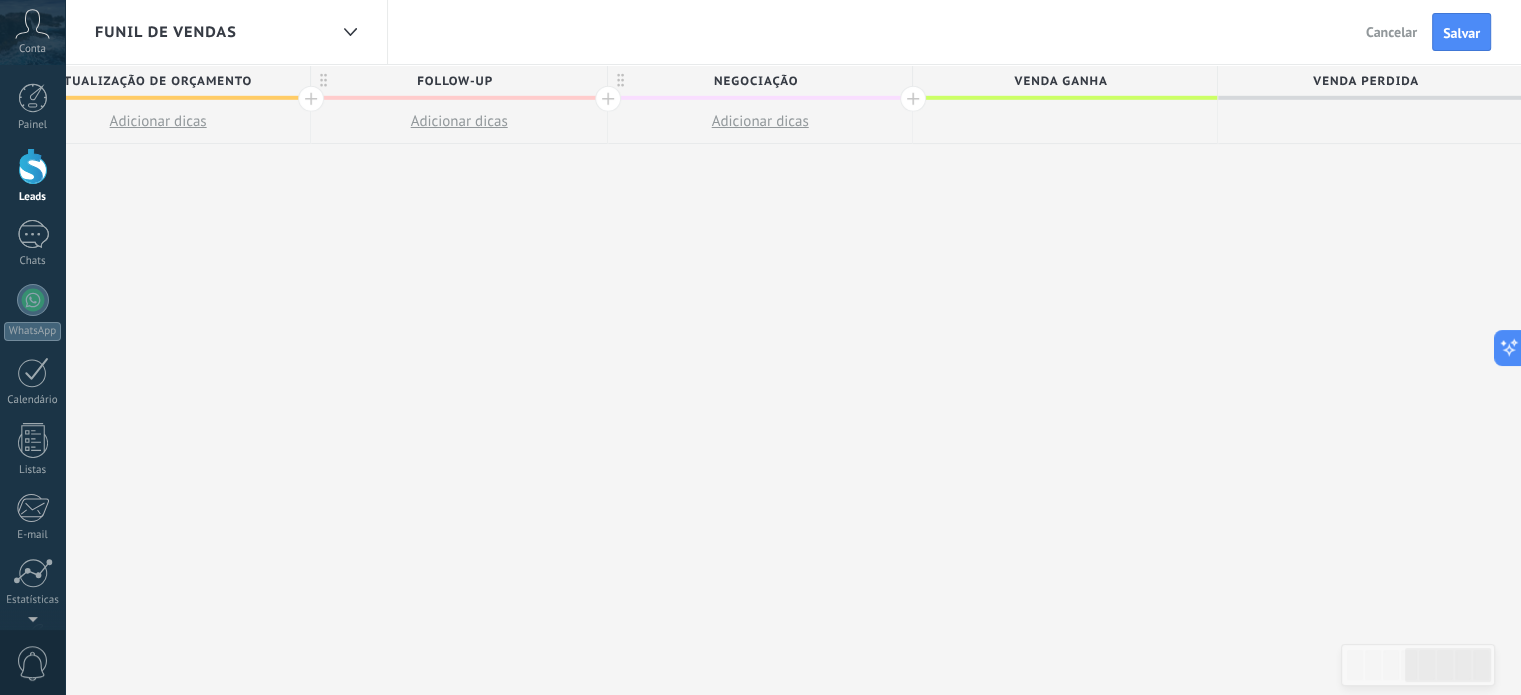 click on "Venda perdida" at bounding box center (1365, 81) 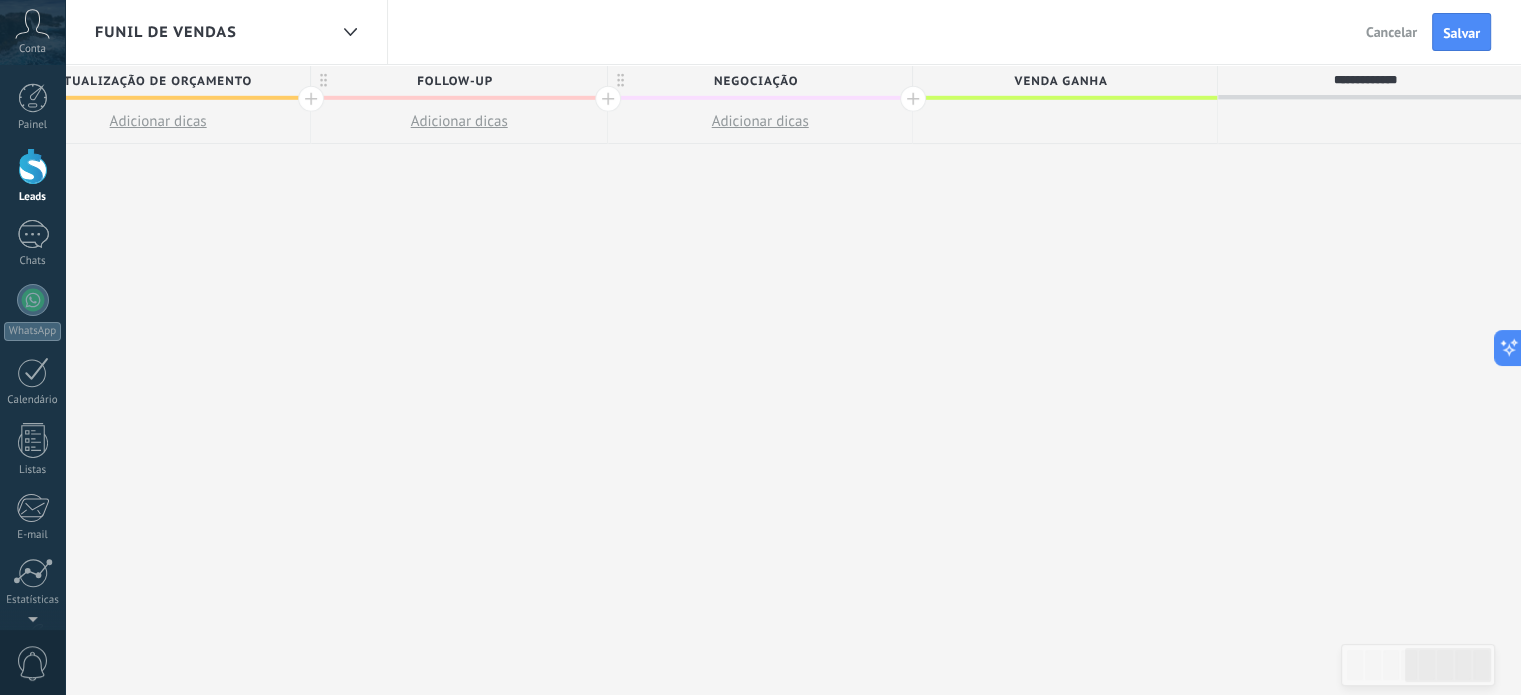 click at bounding box center (1370, 122) 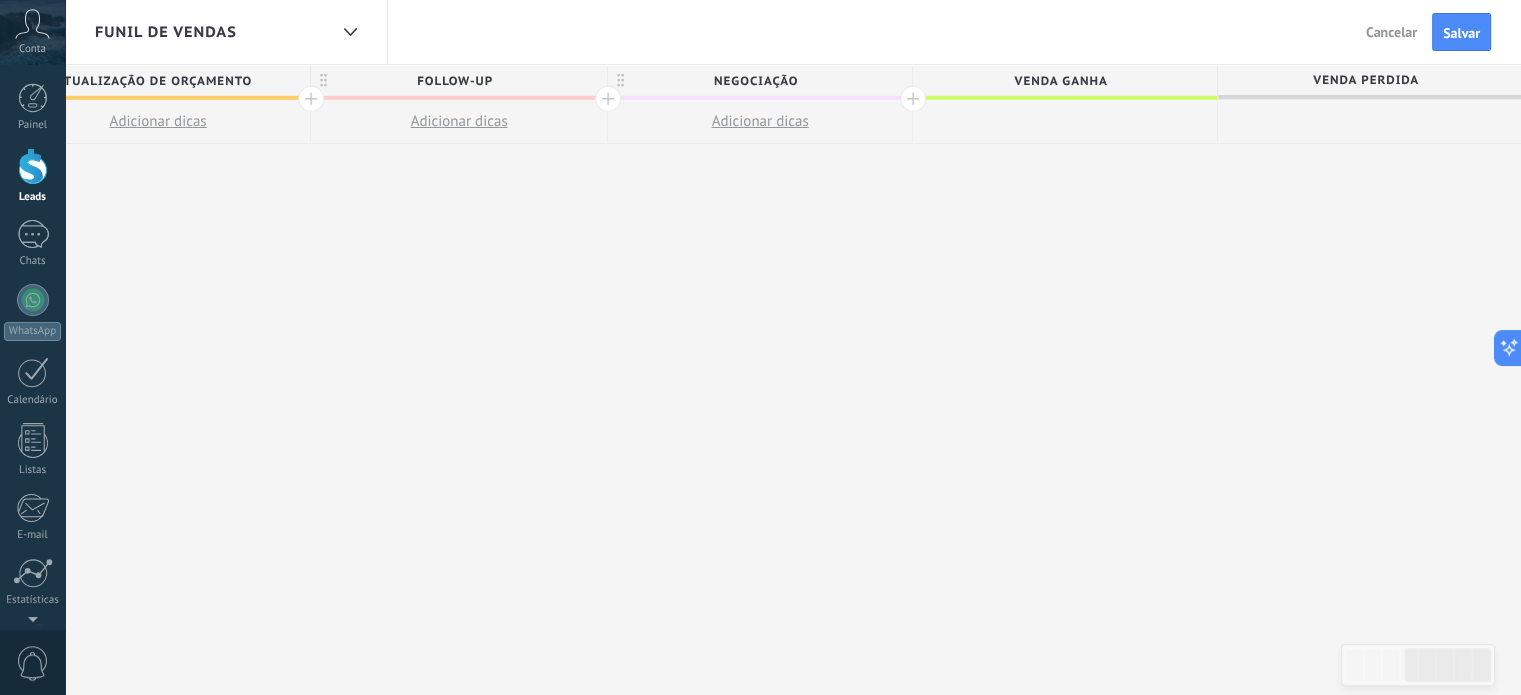 click on "Venda perdida" at bounding box center [1365, 80] 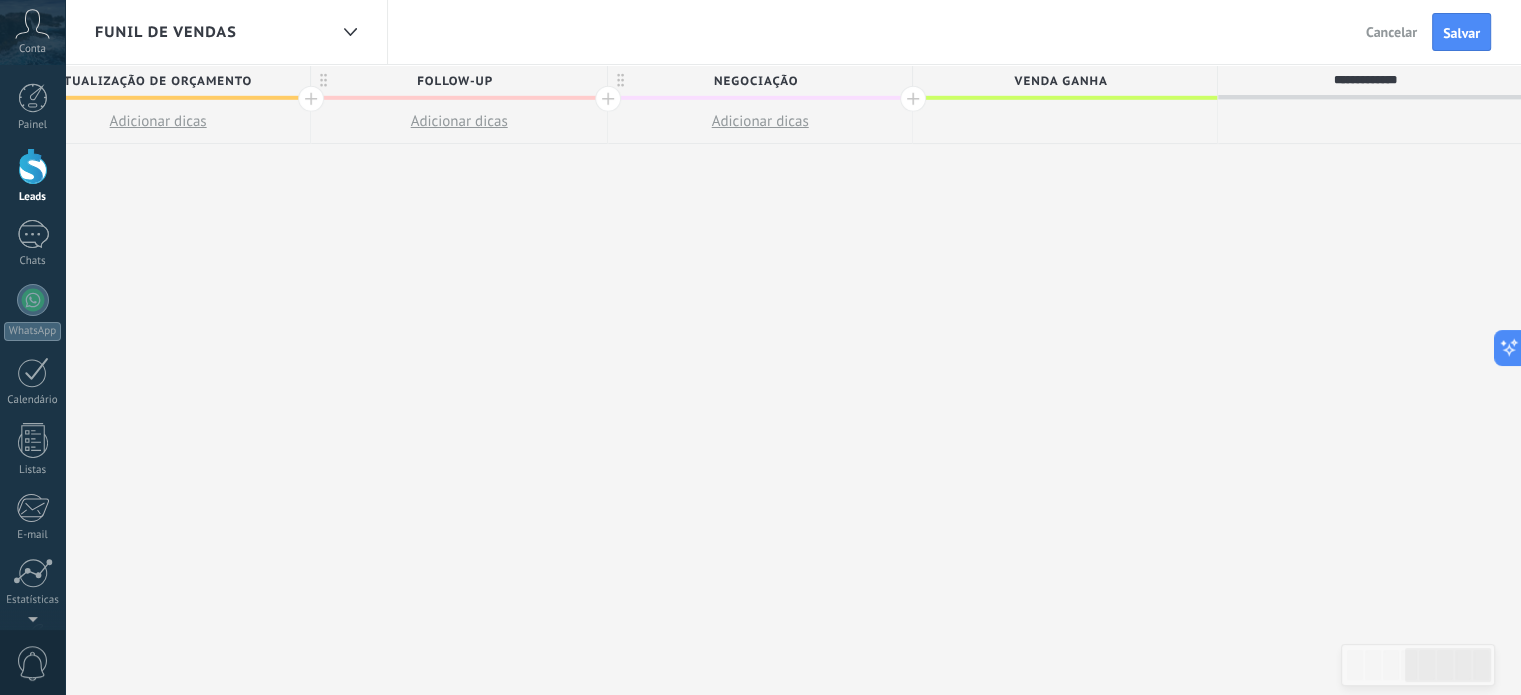 click at bounding box center [1370, 122] 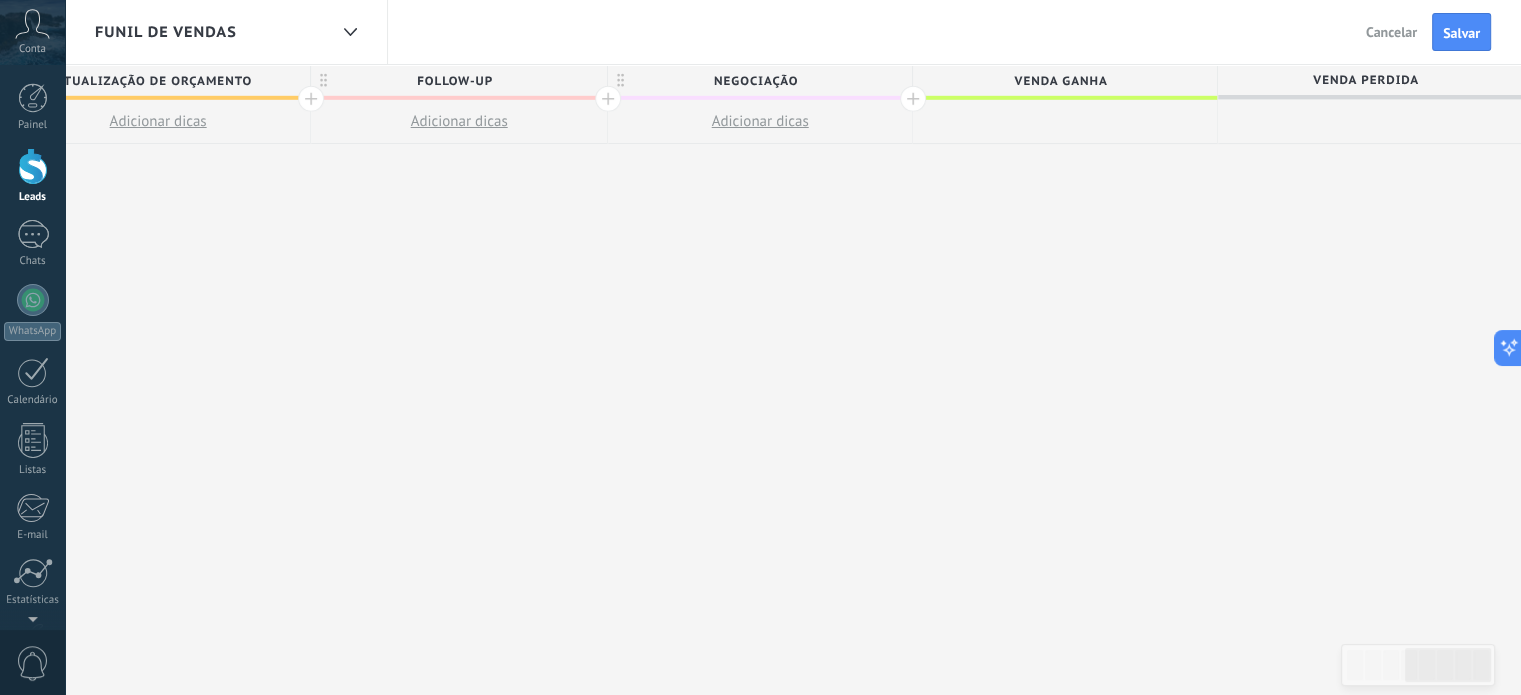 click on "Funil de vendas" at bounding box center [211, 32] 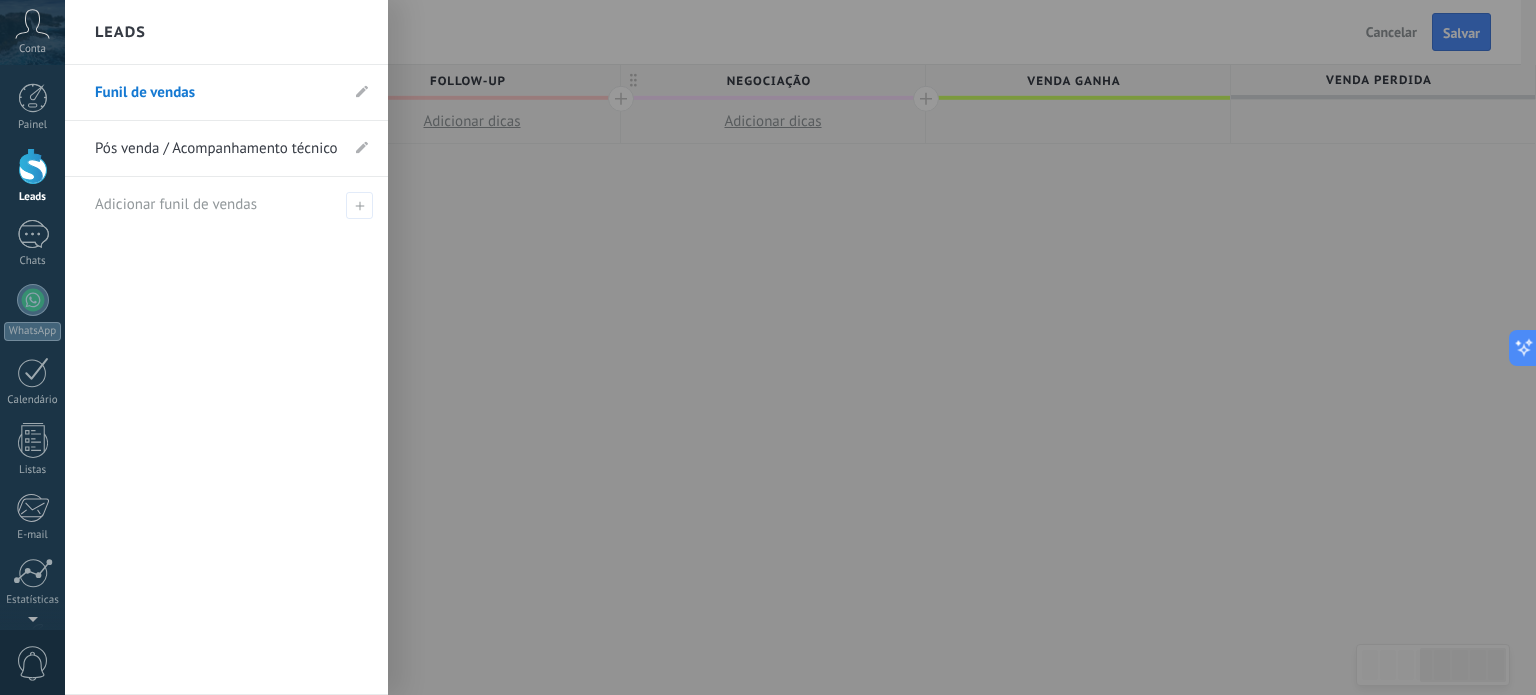 click at bounding box center [833, 347] 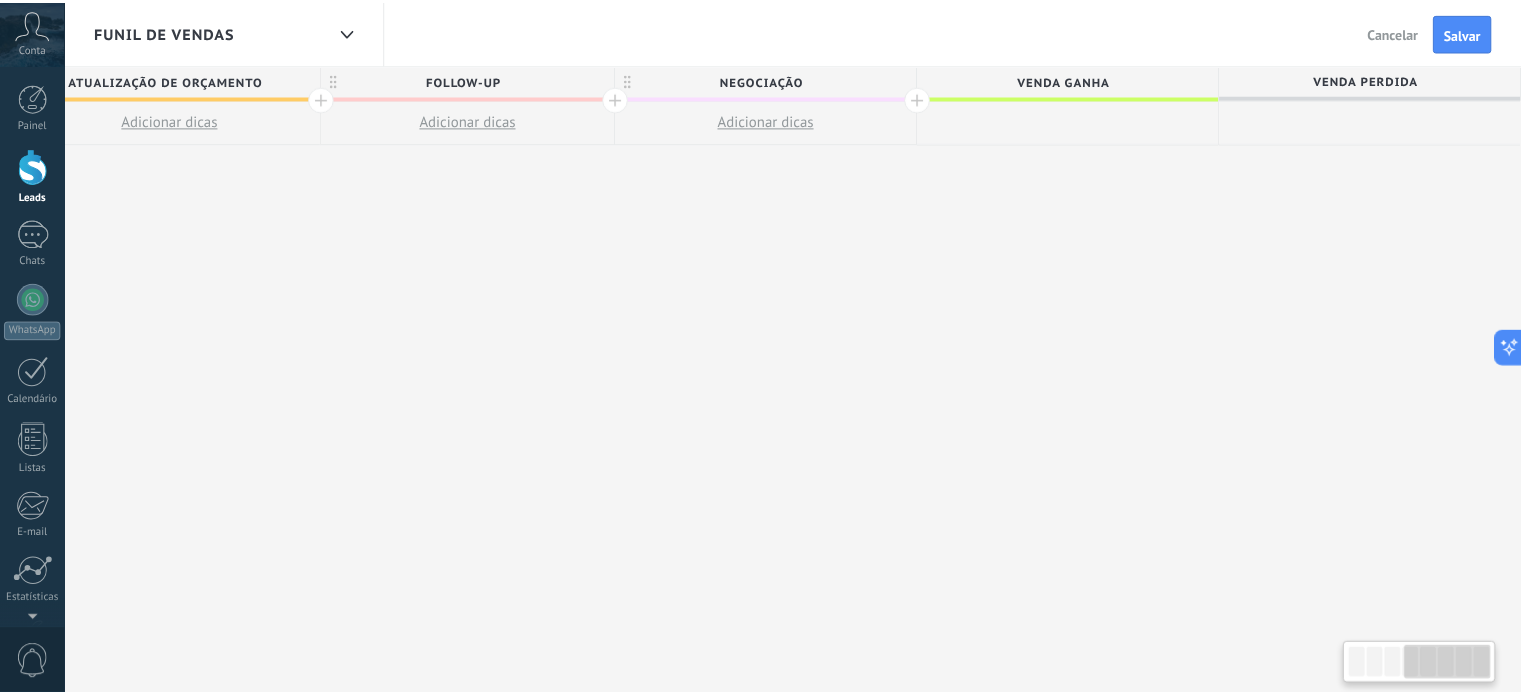 scroll, scrollTop: 0, scrollLeft: 977, axis: horizontal 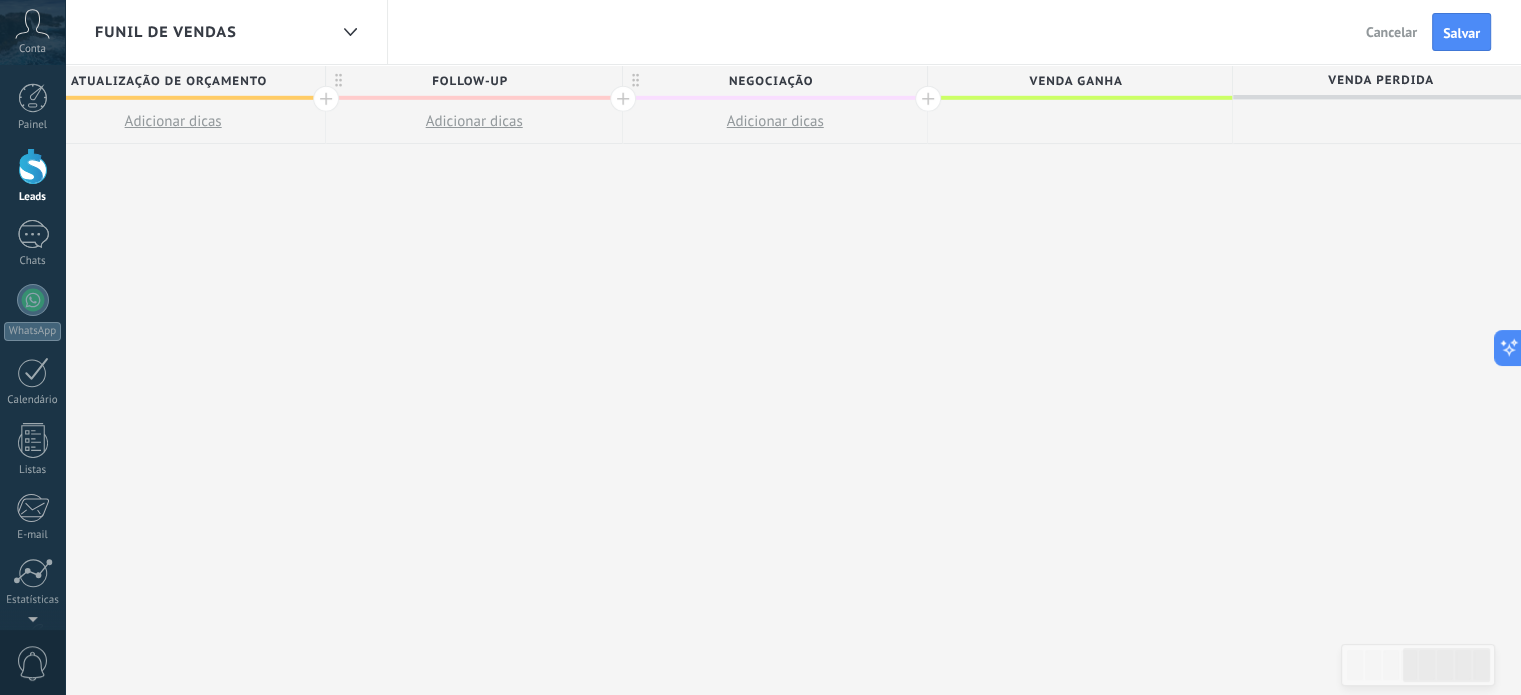 click on "Funil de vendas" at bounding box center (211, 32) 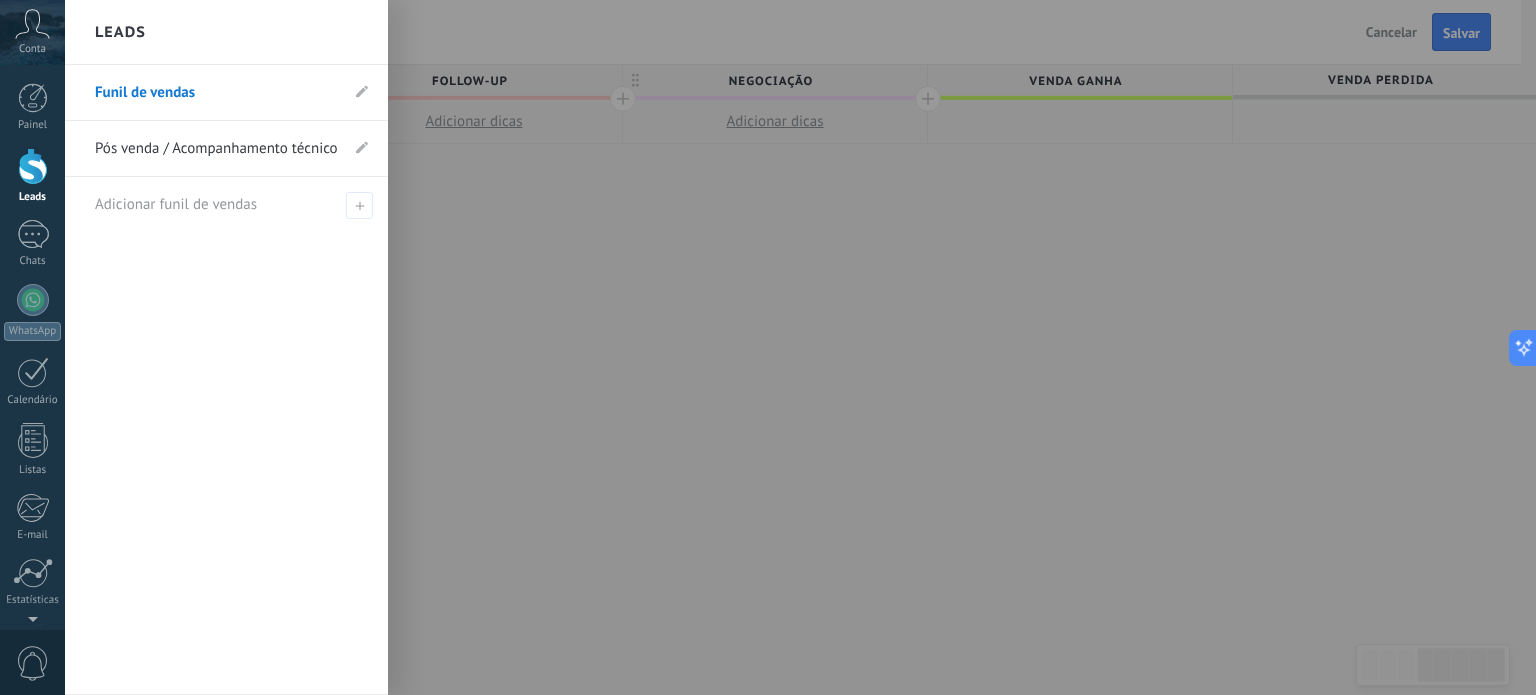 click on "Pós venda / Acompanhamento técnico" at bounding box center [216, 149] 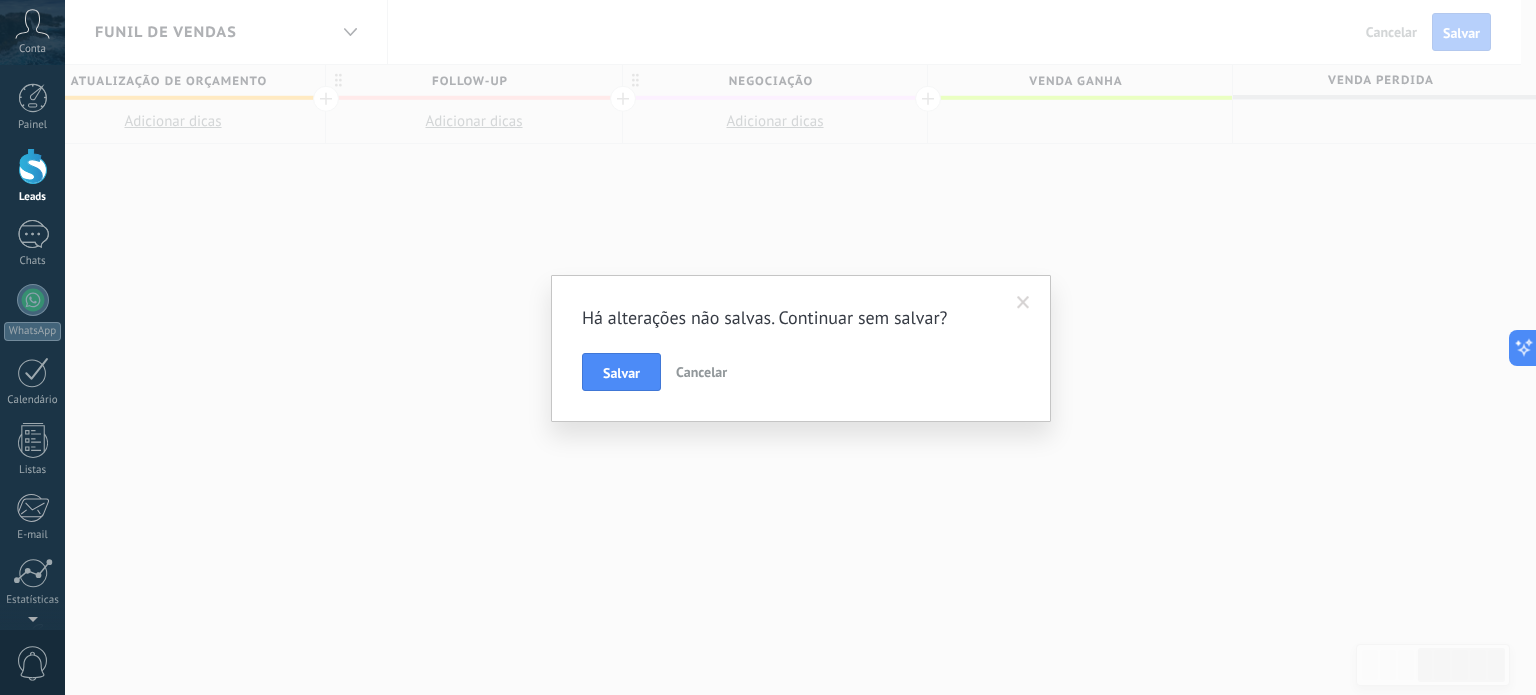 drag, startPoint x: 1240, startPoint y: 366, endPoint x: 1144, endPoint y: 411, distance: 106.02358 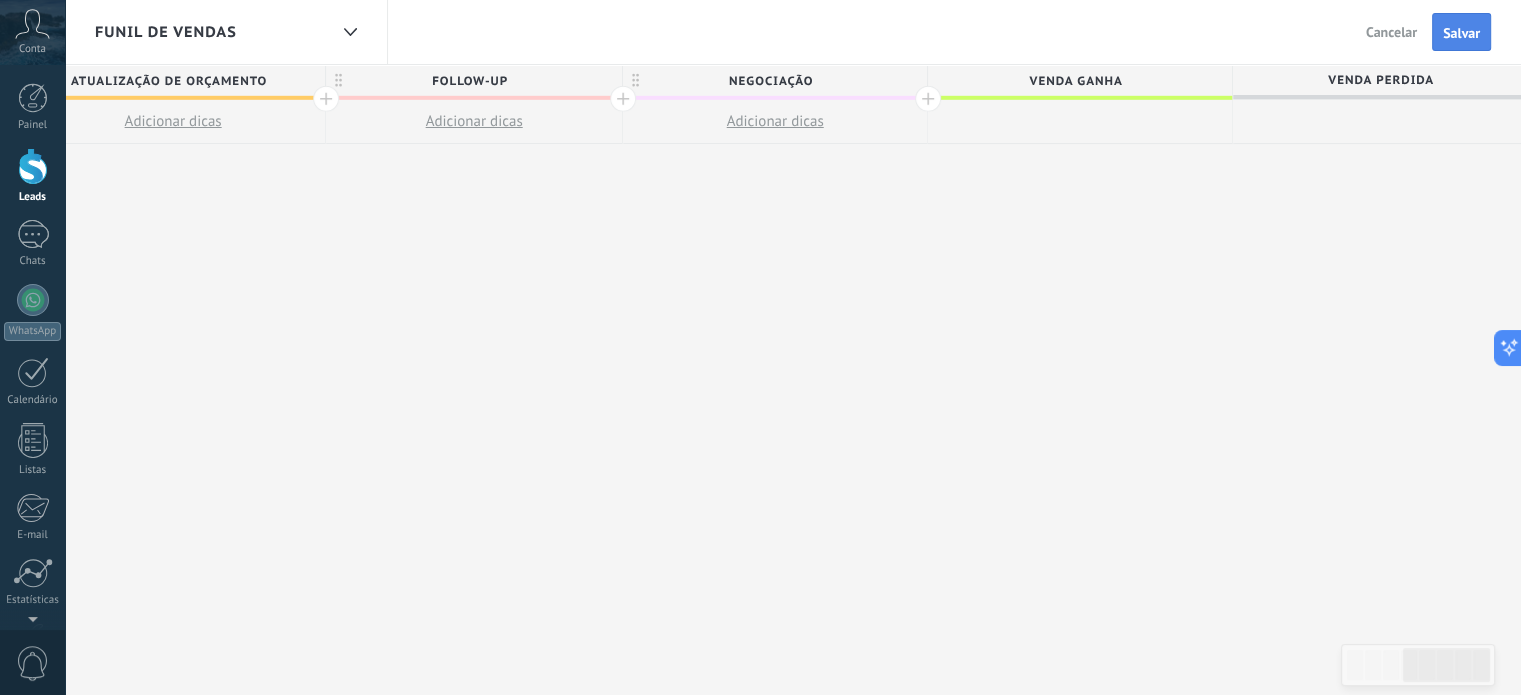 click on "Salvar" at bounding box center [1461, 33] 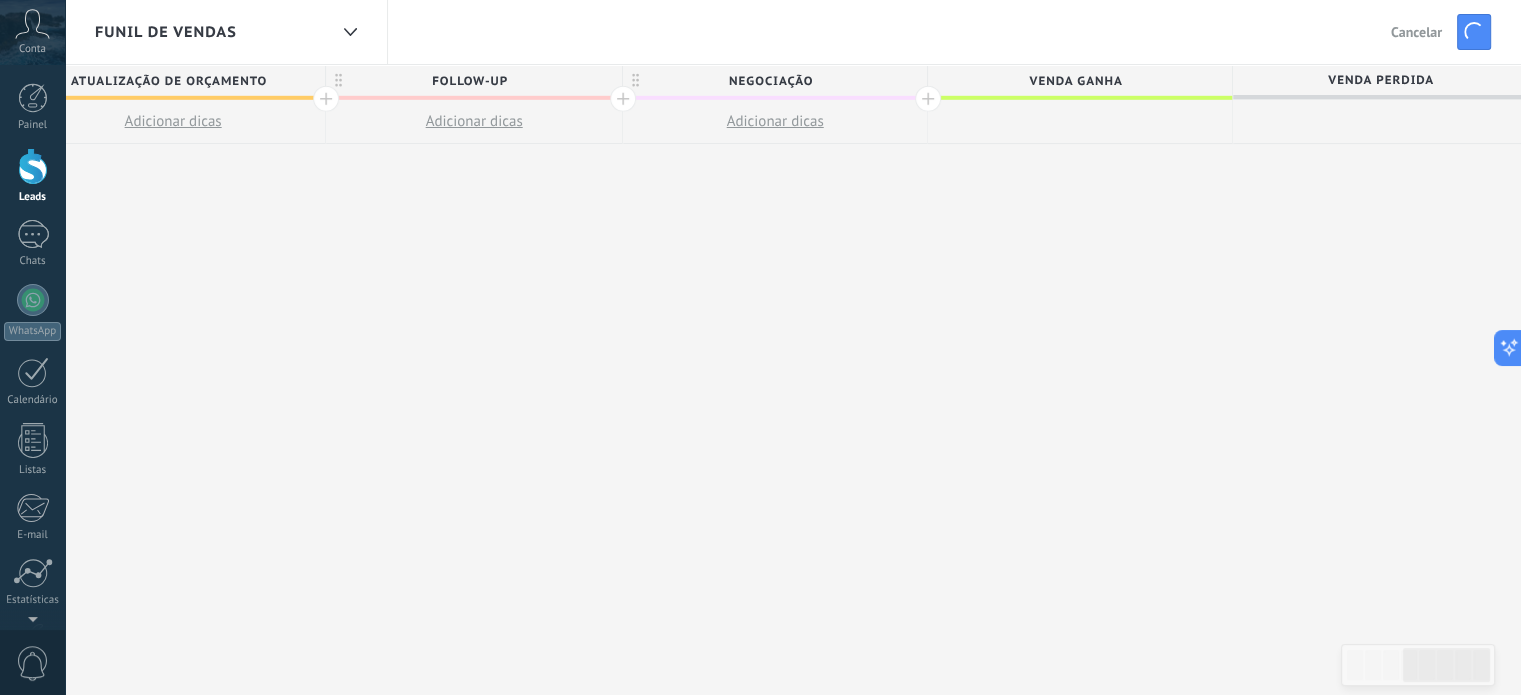 click on "Funil de vendas" at bounding box center (166, 32) 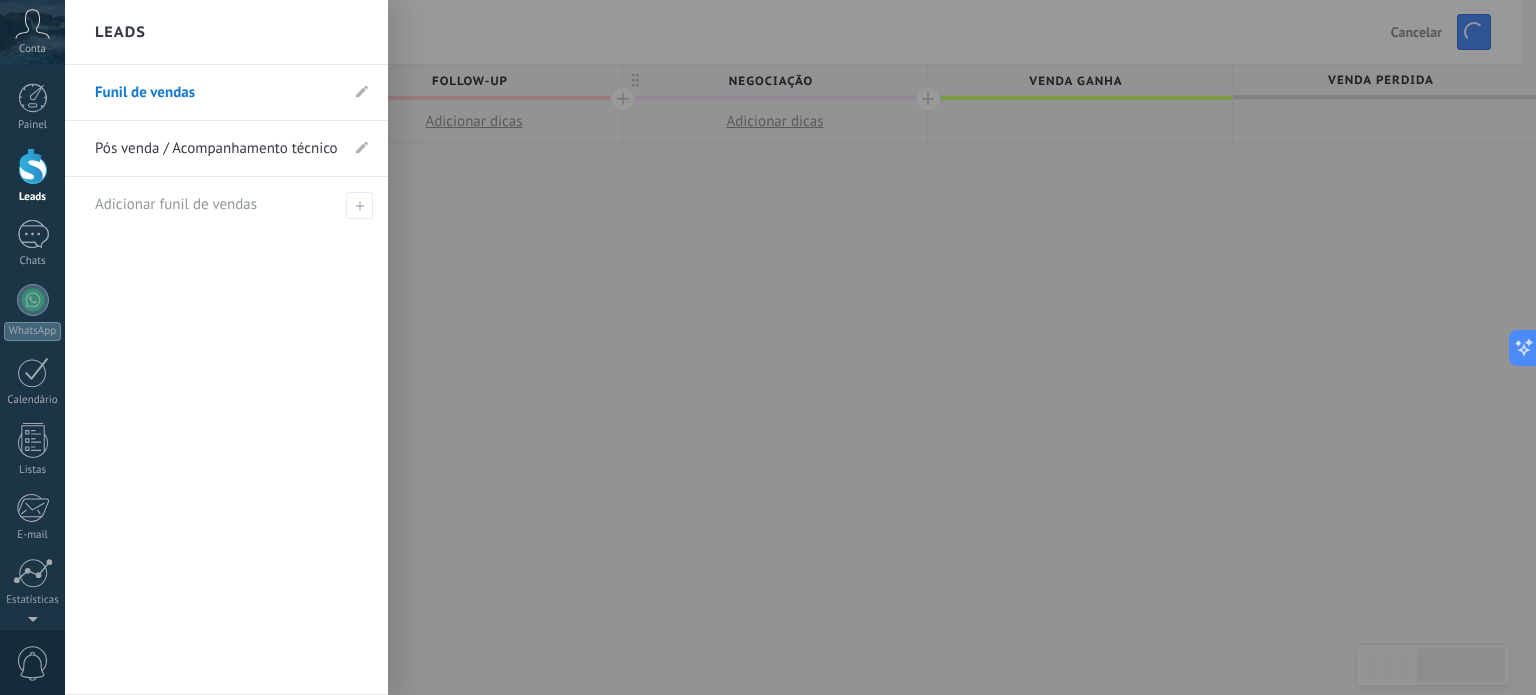 click on "Pós venda / Acompanhamento técnico" at bounding box center [216, 149] 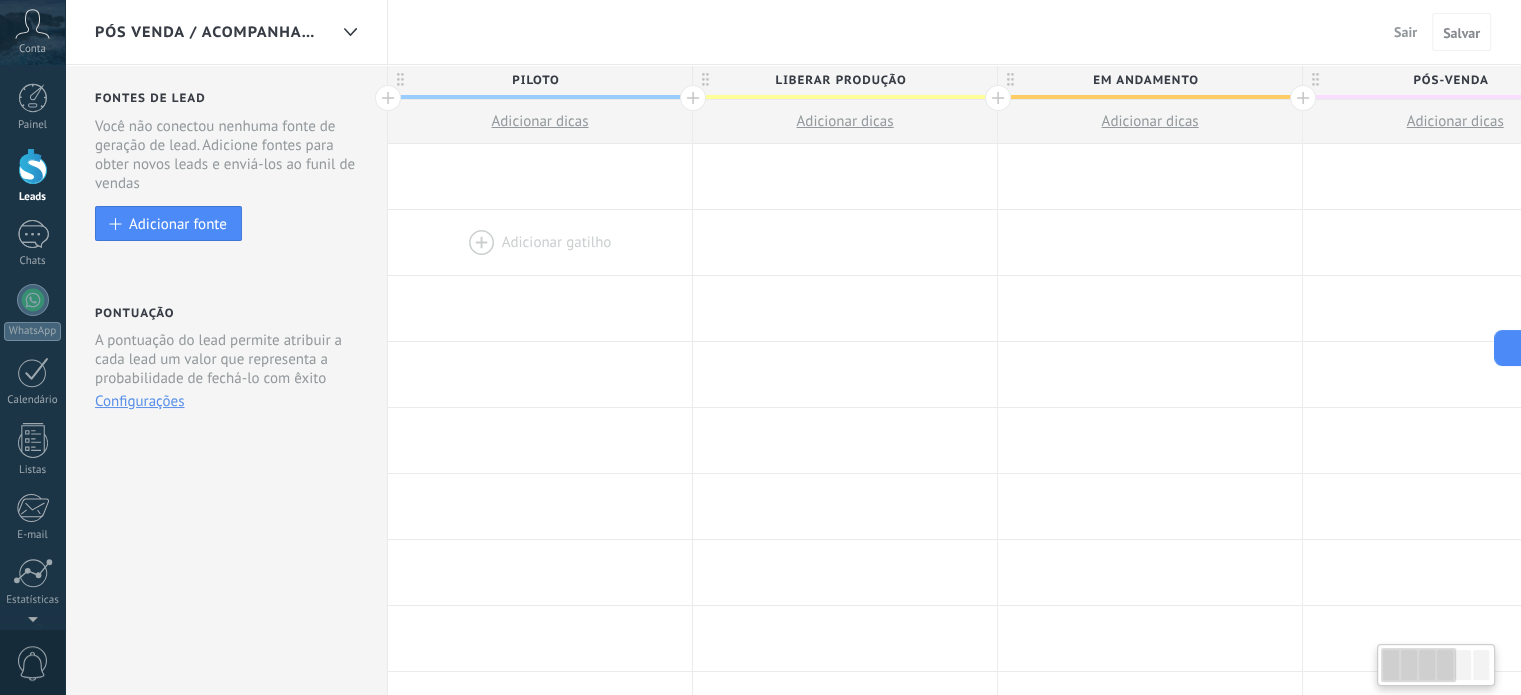 scroll, scrollTop: 0, scrollLeft: 0, axis: both 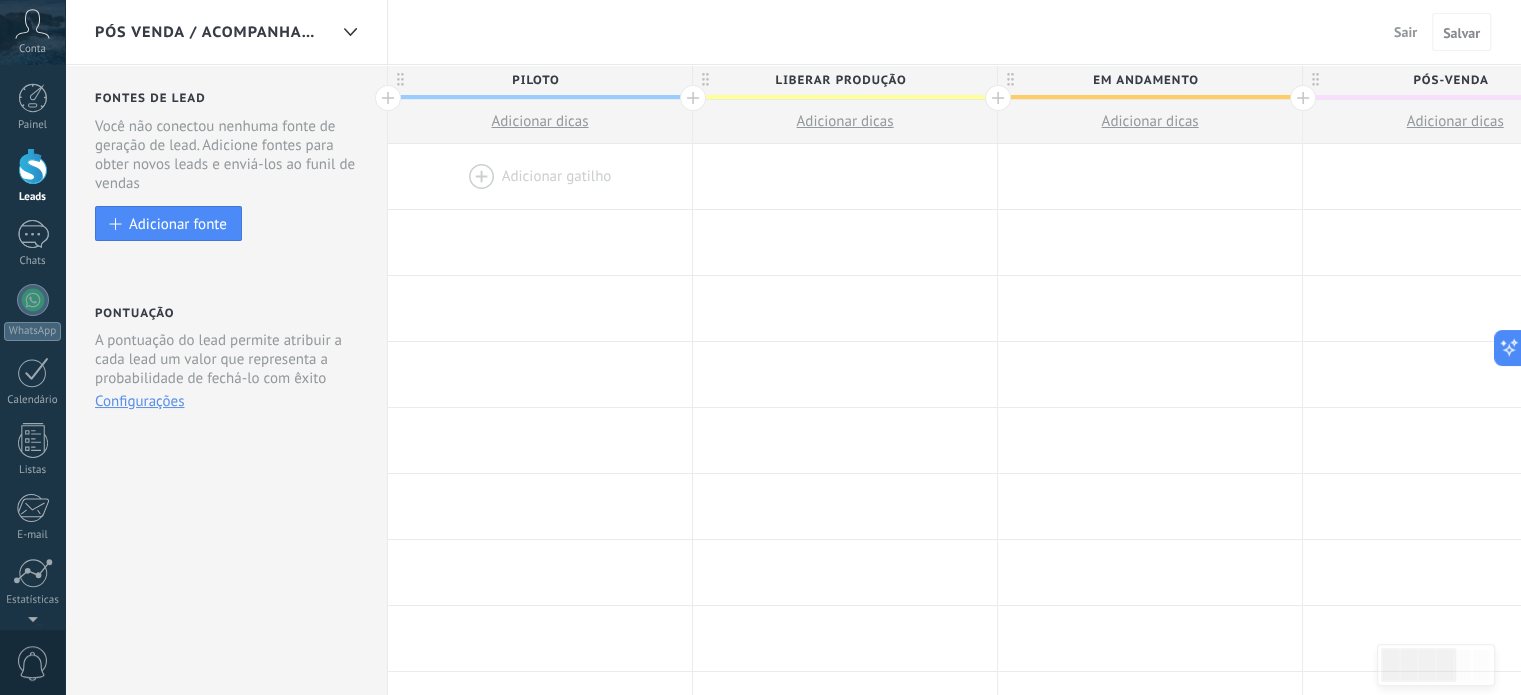 click at bounding box center (388, 98) 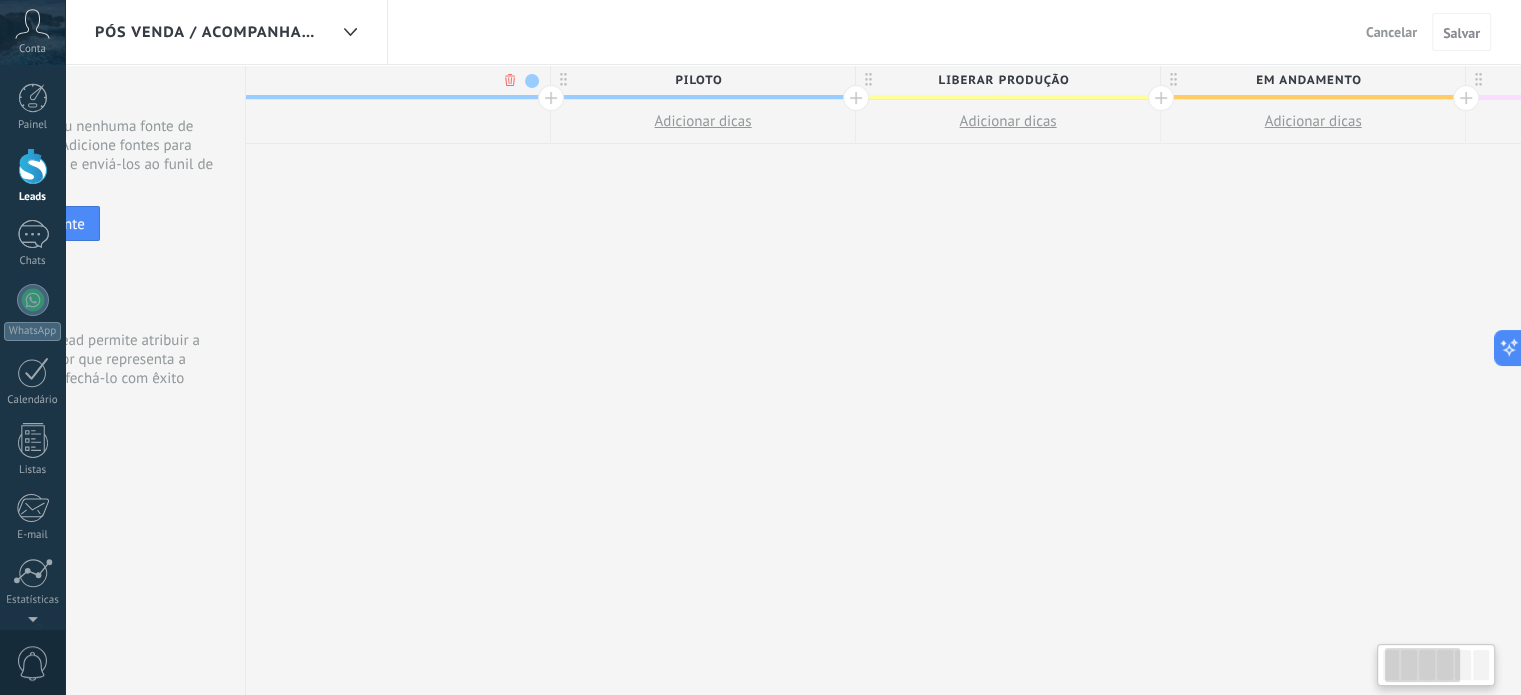 scroll, scrollTop: 0, scrollLeft: 148, axis: horizontal 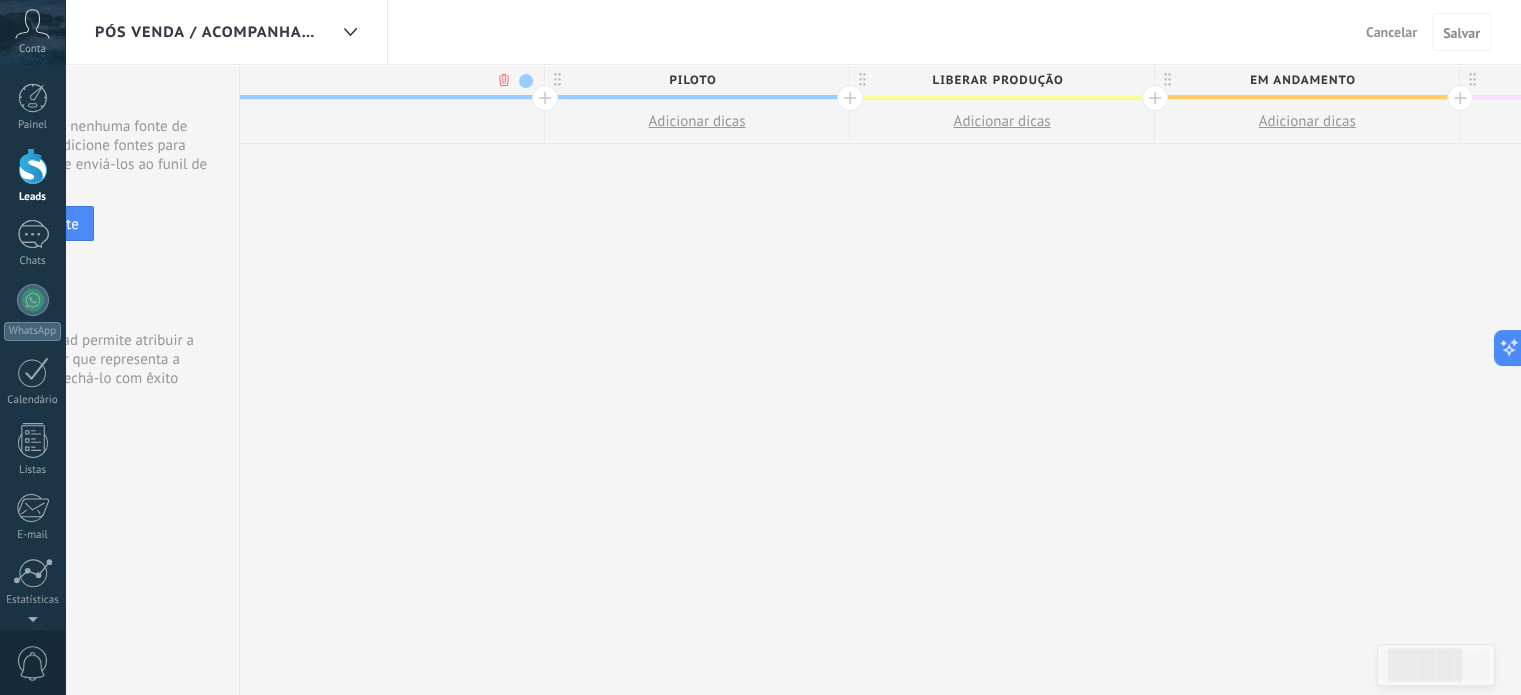 click at bounding box center (387, 80) 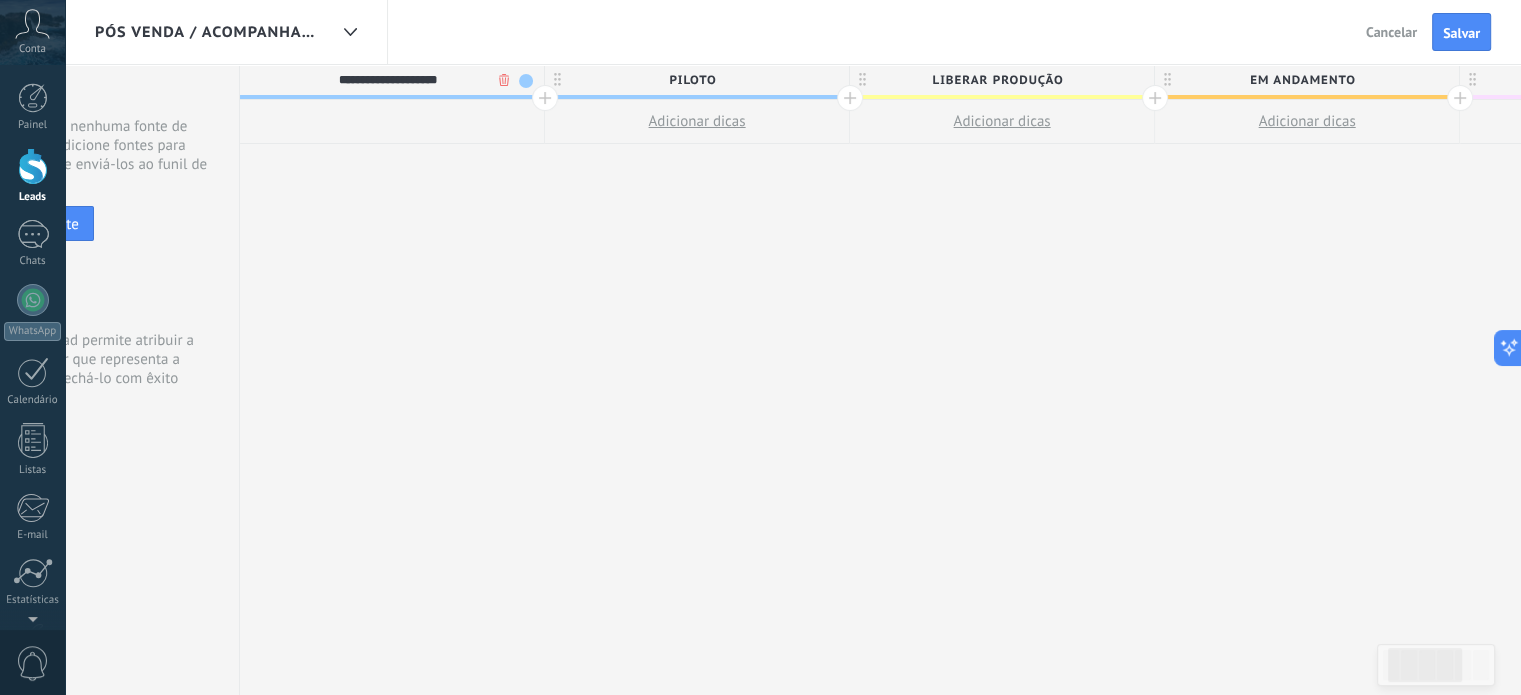 type on "**********" 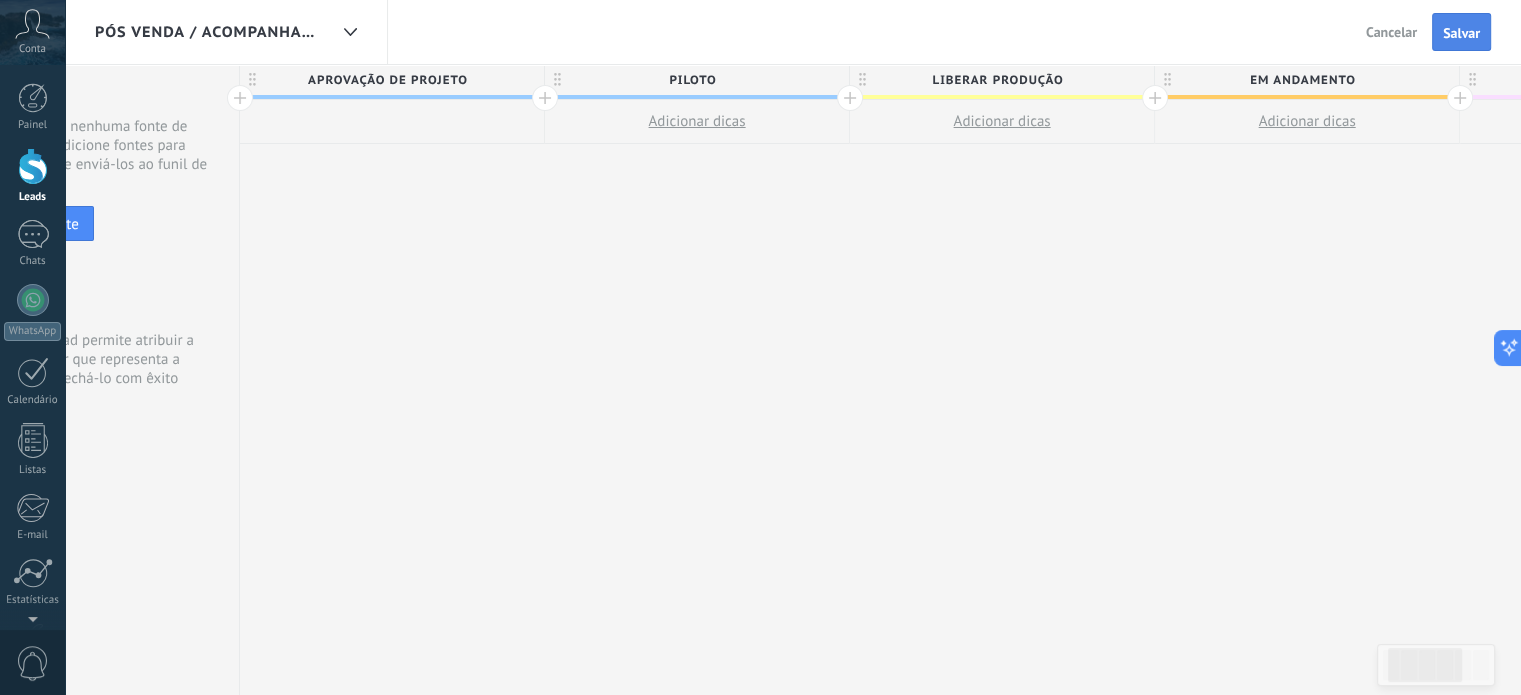 click on "Salvar" at bounding box center (1461, 33) 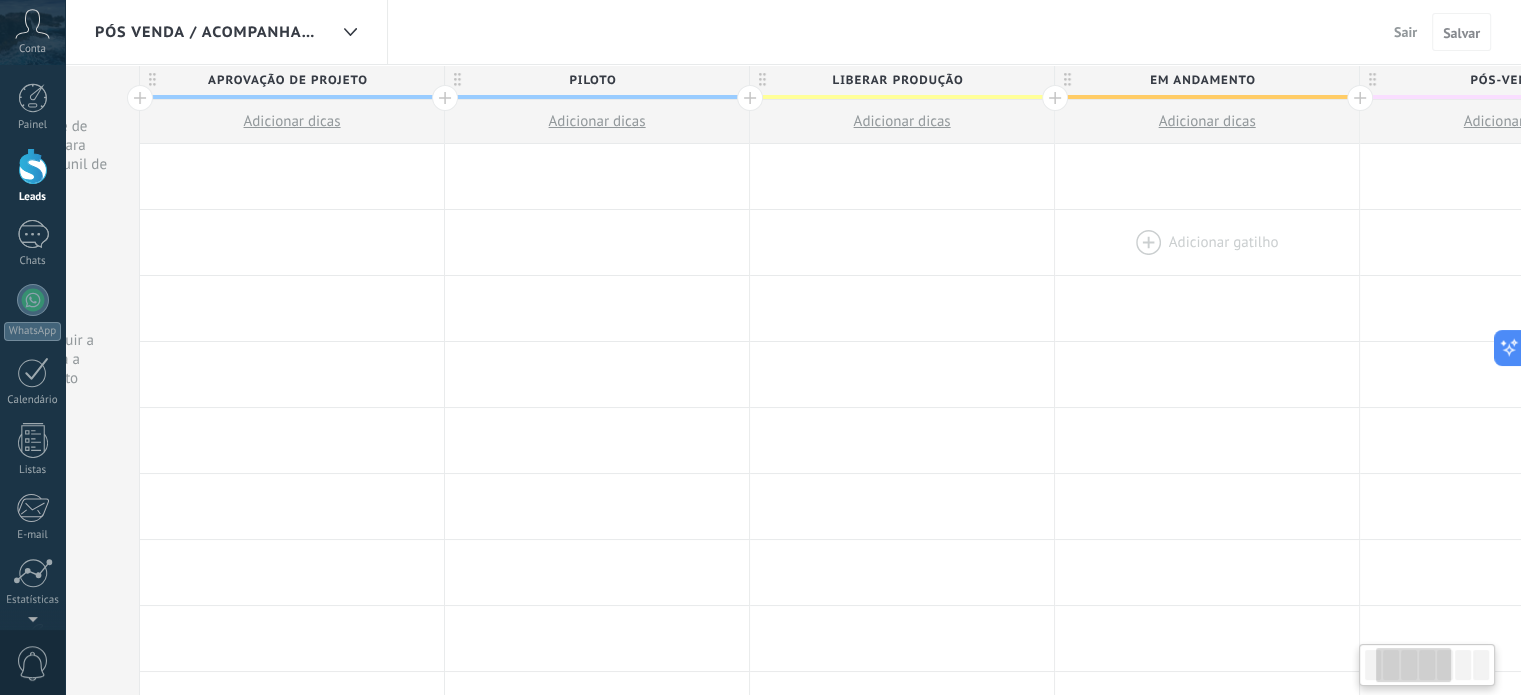 scroll, scrollTop: 0, scrollLeft: 252, axis: horizontal 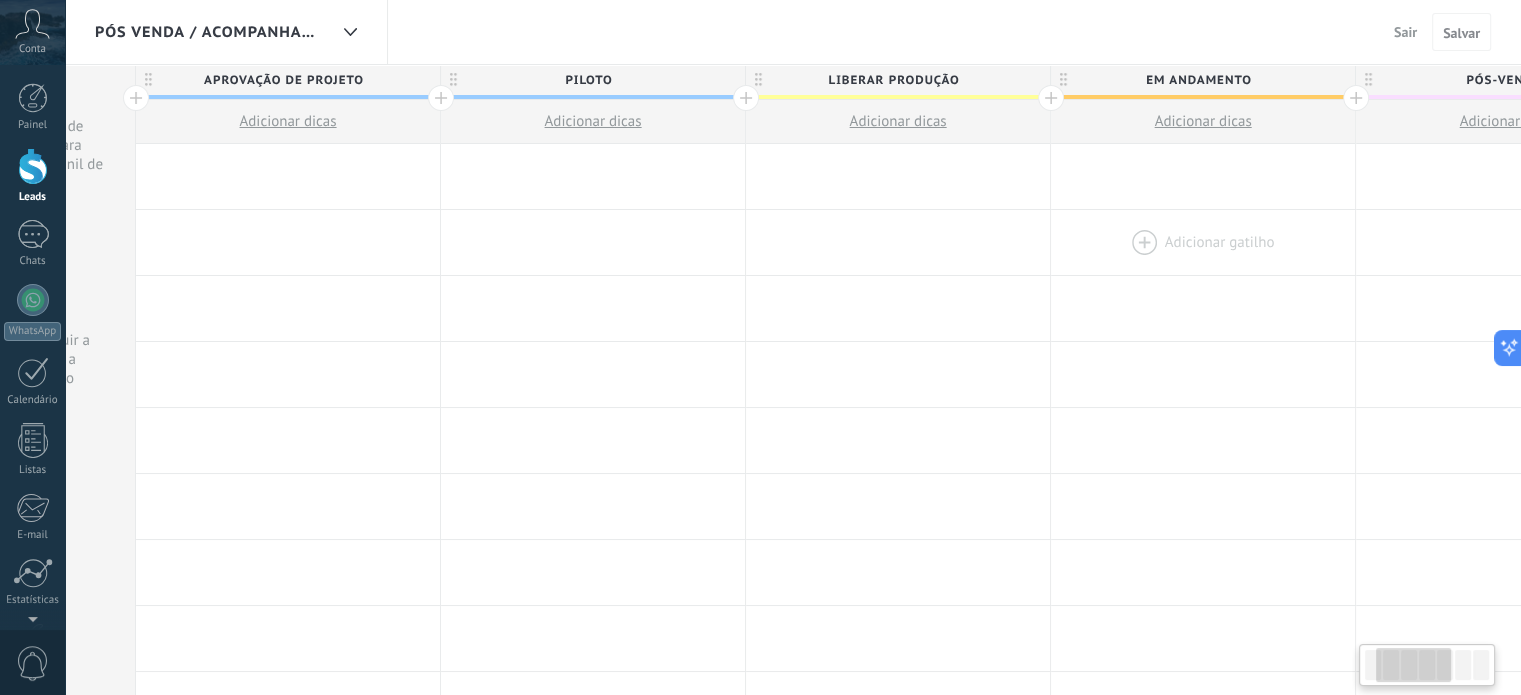 drag, startPoint x: 1262, startPoint y: 279, endPoint x: 1164, endPoint y: 257, distance: 100.43903 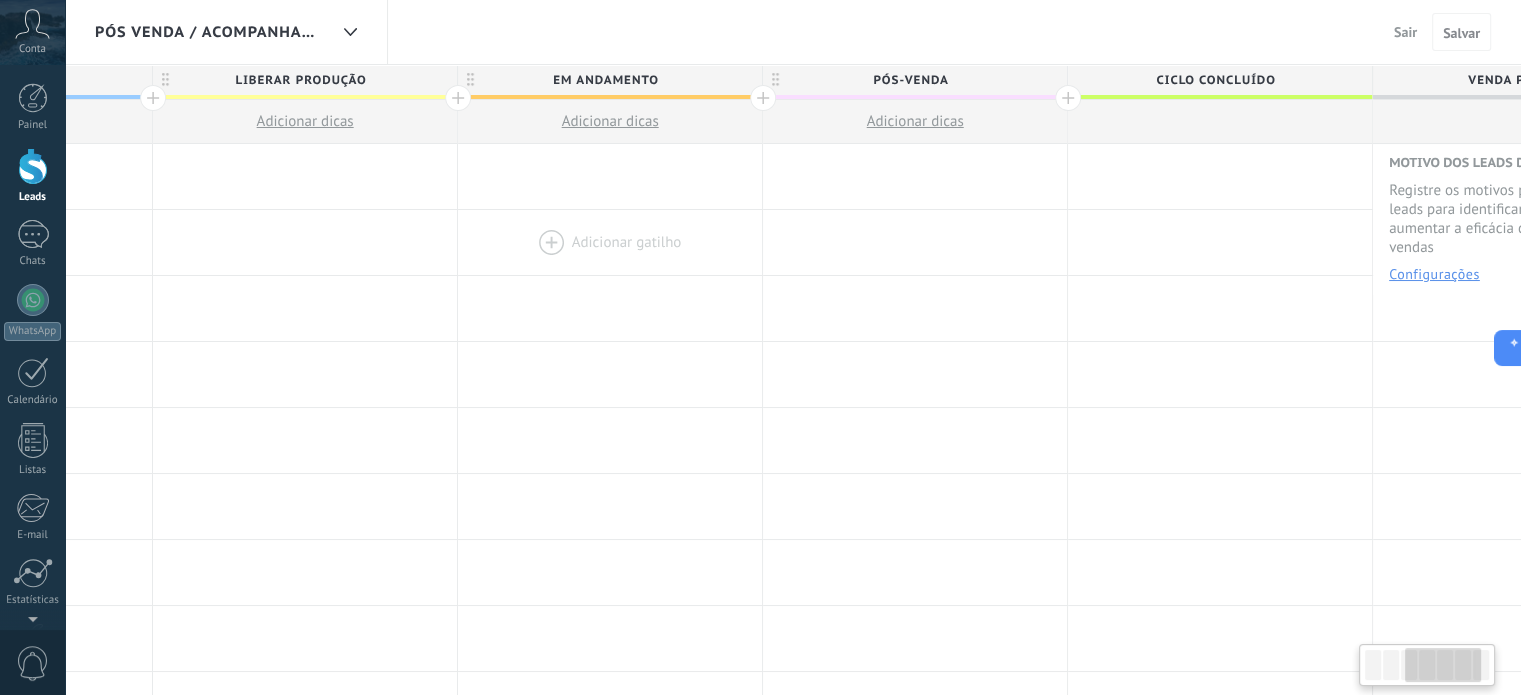 drag, startPoint x: 1108, startPoint y: 185, endPoint x: 471, endPoint y: 214, distance: 637.6598 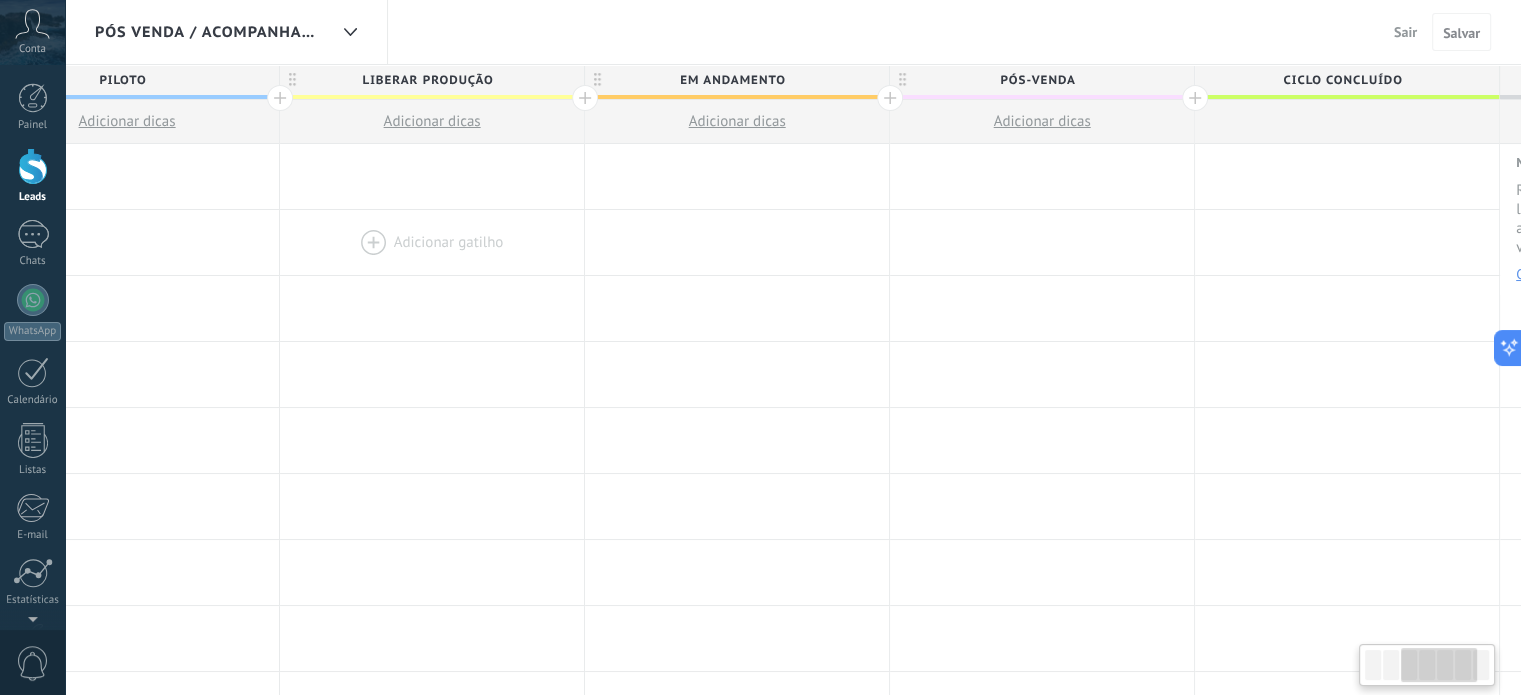 scroll, scrollTop: 0, scrollLeft: 709, axis: horizontal 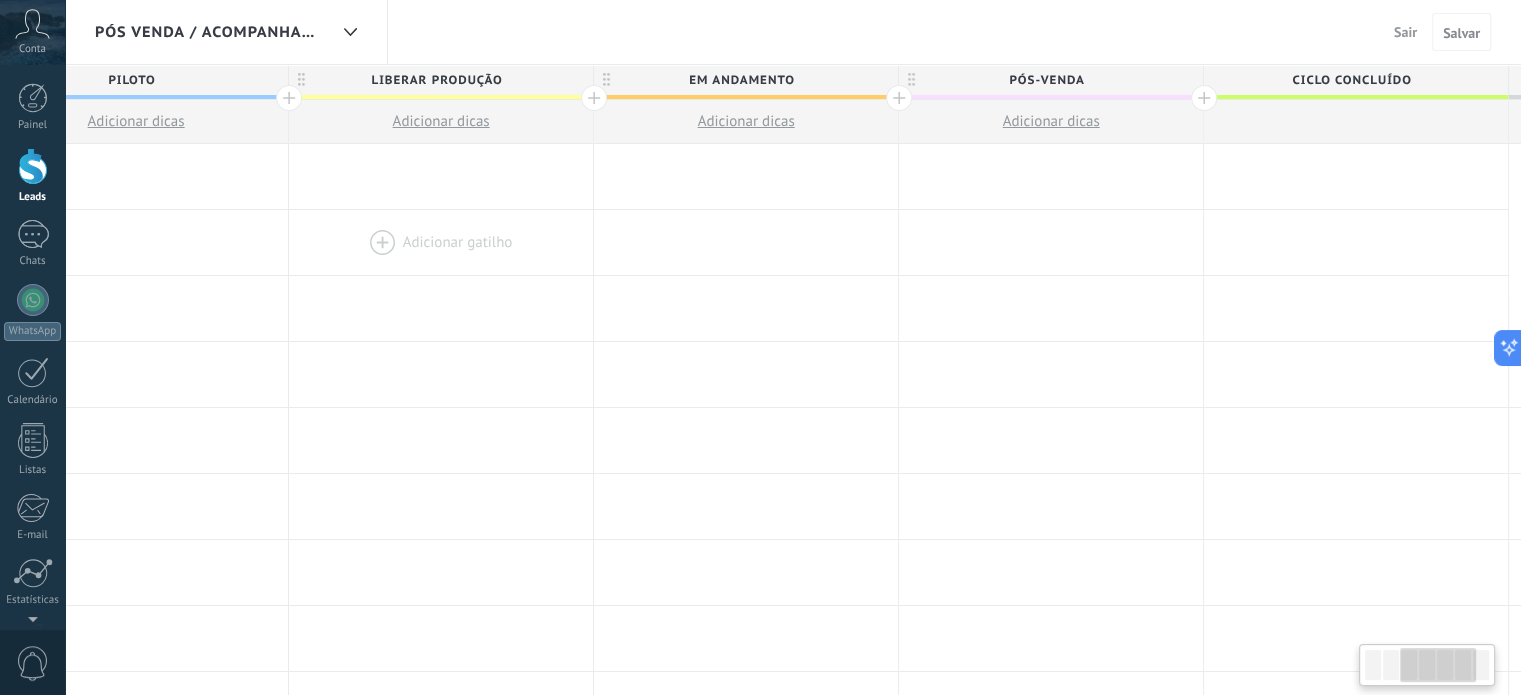 drag, startPoint x: 389, startPoint y: 237, endPoint x: 490, endPoint y: 243, distance: 101.17806 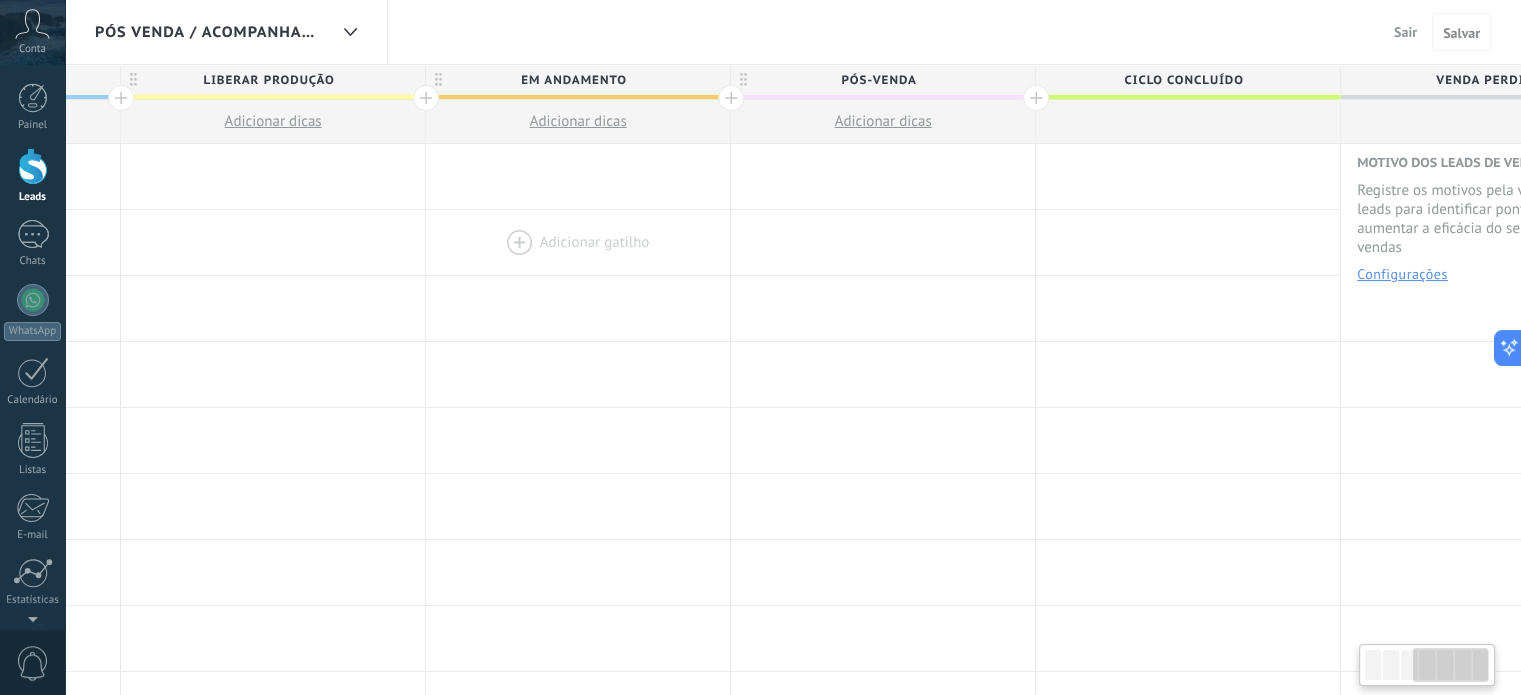 scroll, scrollTop: 0, scrollLeft: 1000, axis: horizontal 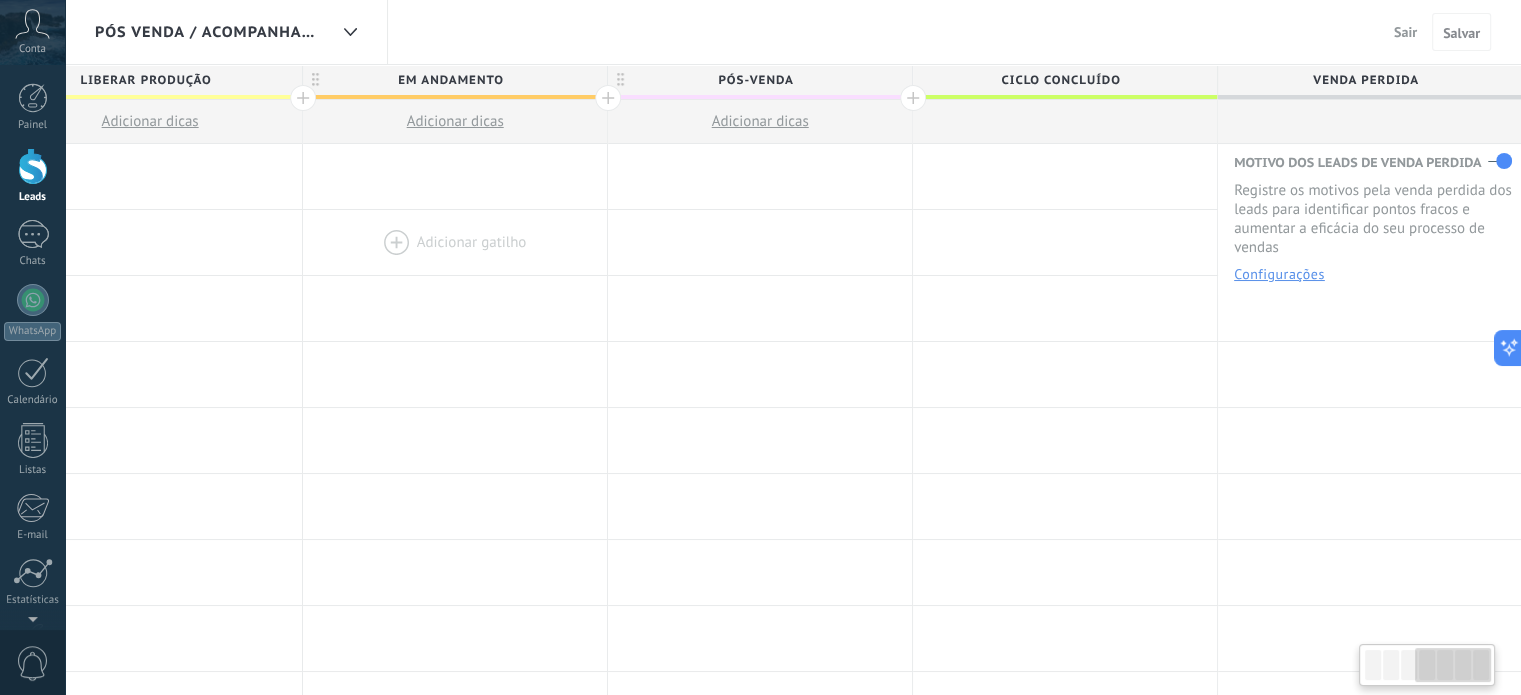 drag, startPoint x: 830, startPoint y: 231, endPoint x: 528, endPoint y: 239, distance: 302.10593 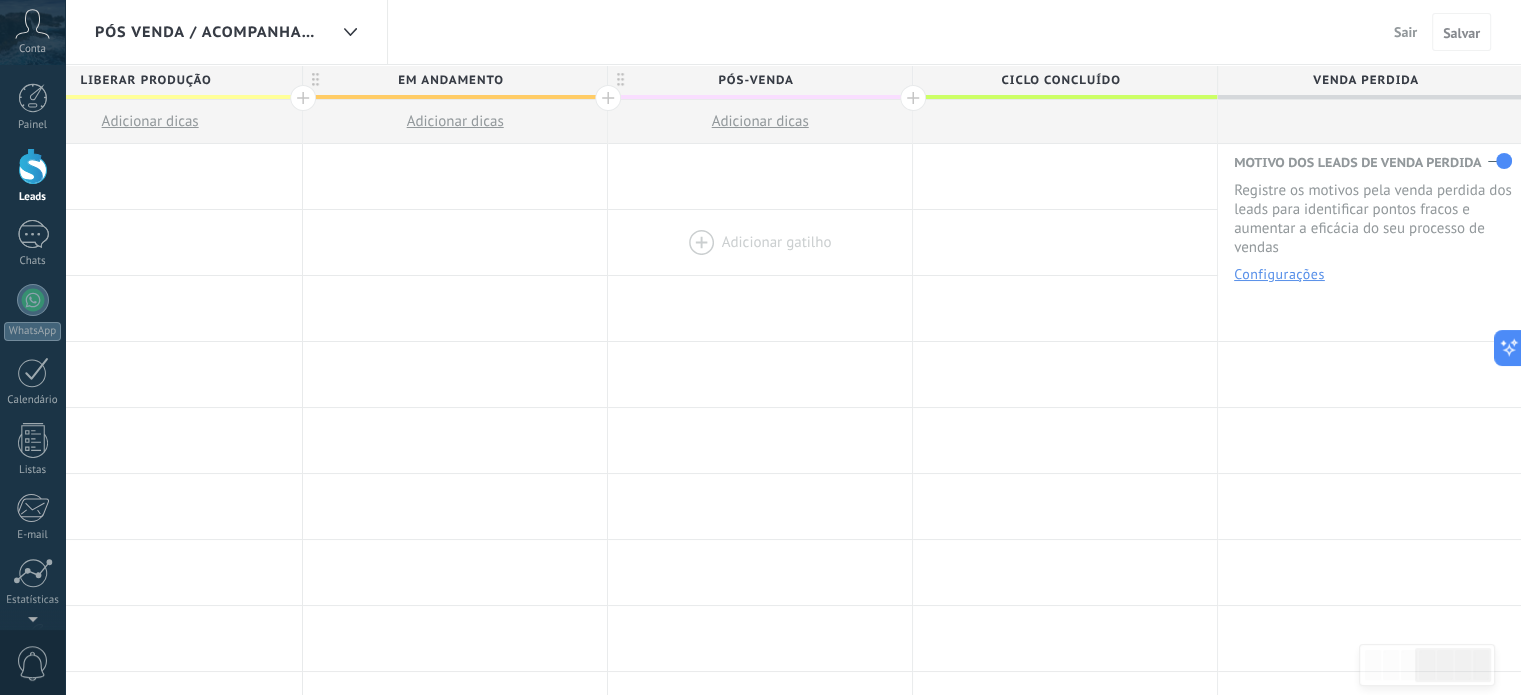 drag, startPoint x: 864, startPoint y: 241, endPoint x: 712, endPoint y: 237, distance: 152.05263 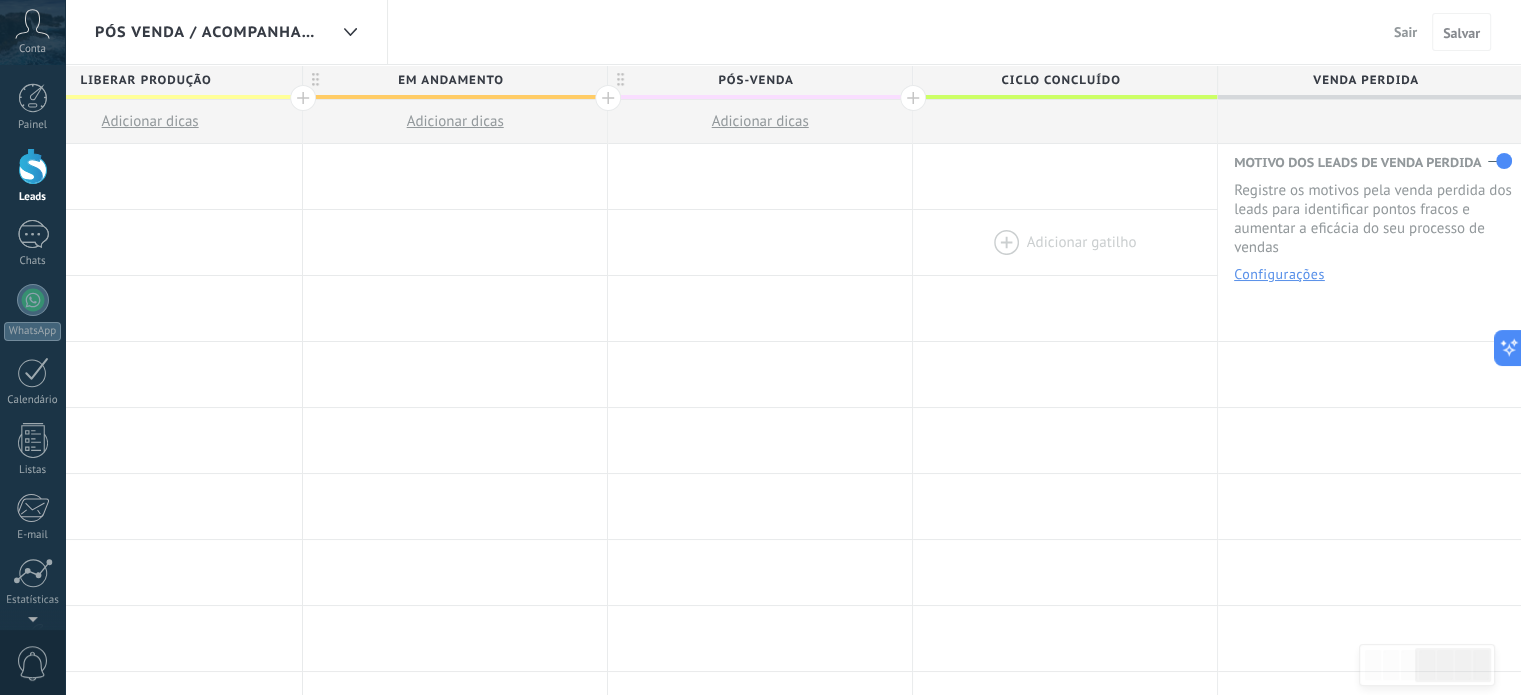 click at bounding box center [1065, 242] 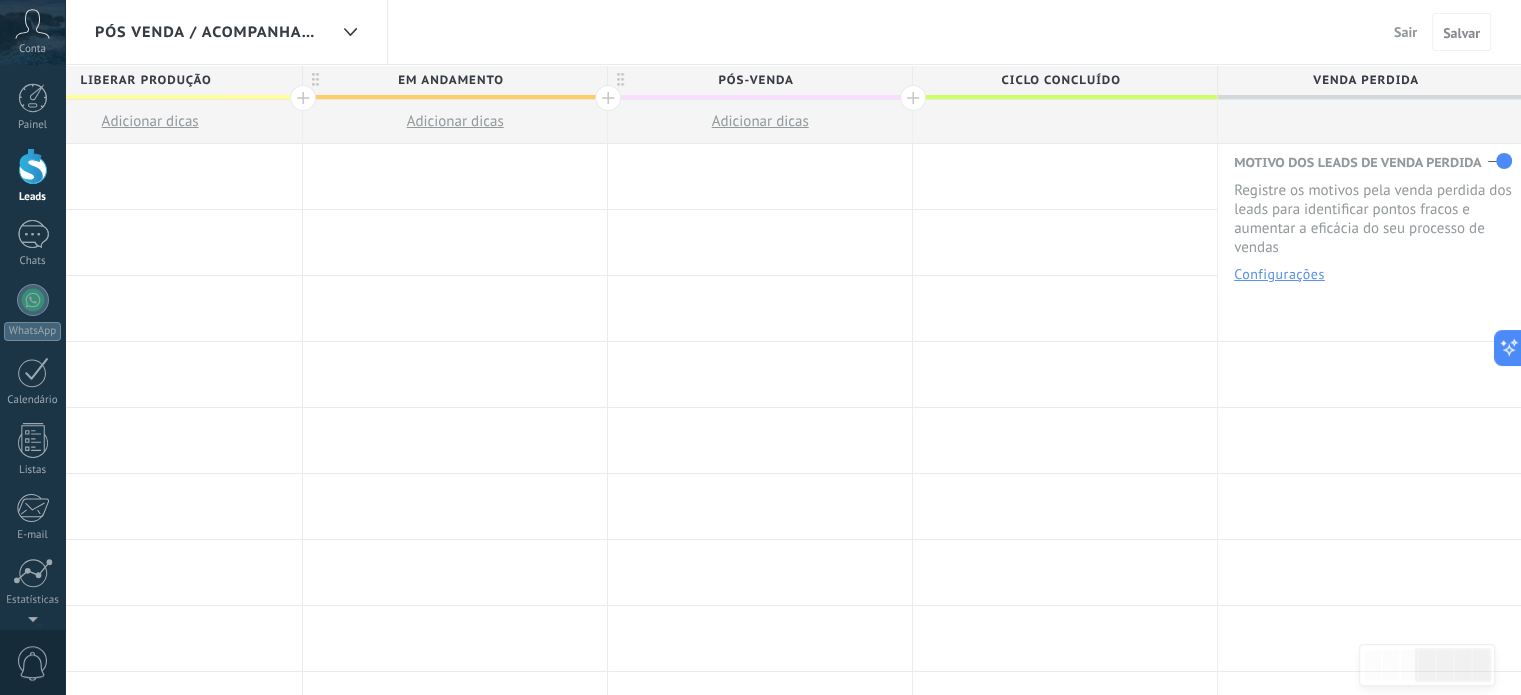 click at bounding box center (608, 98) 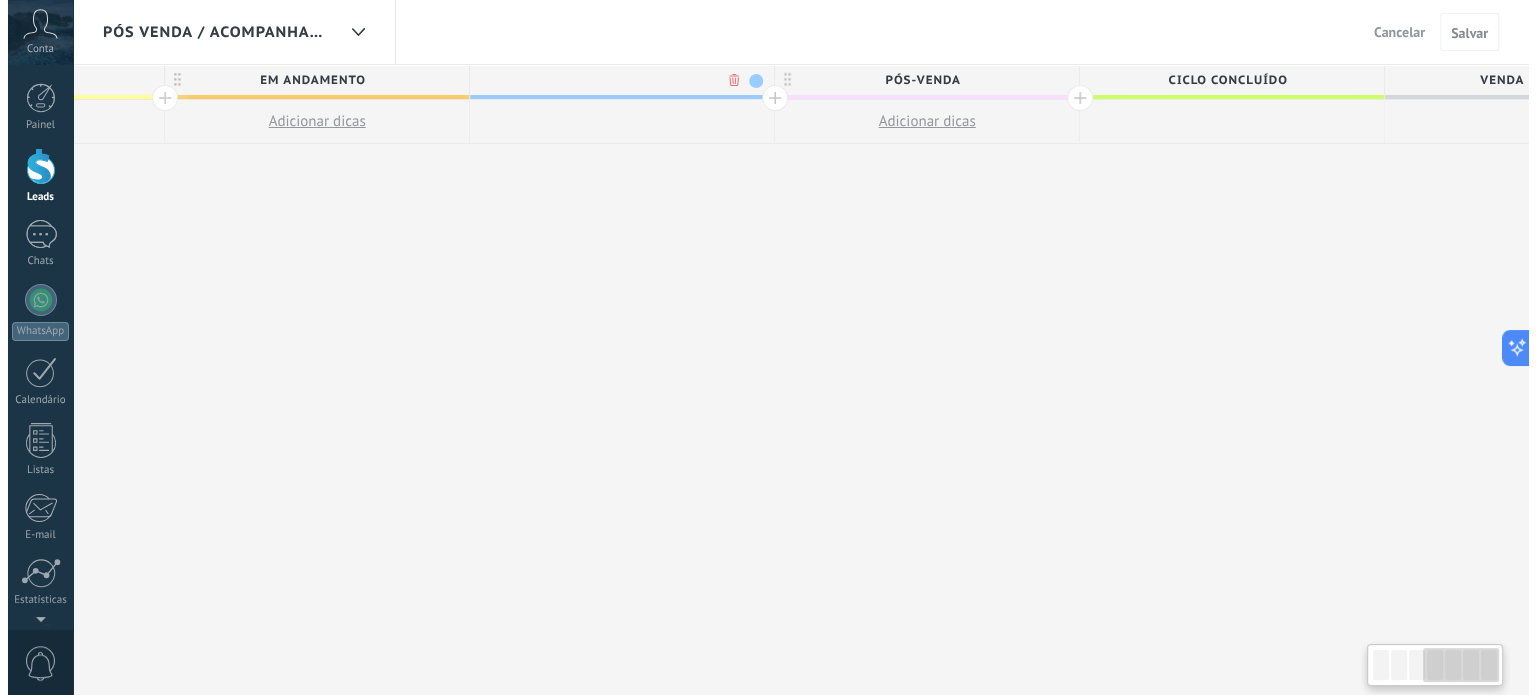 scroll, scrollTop: 0, scrollLeft: 1148, axis: horizontal 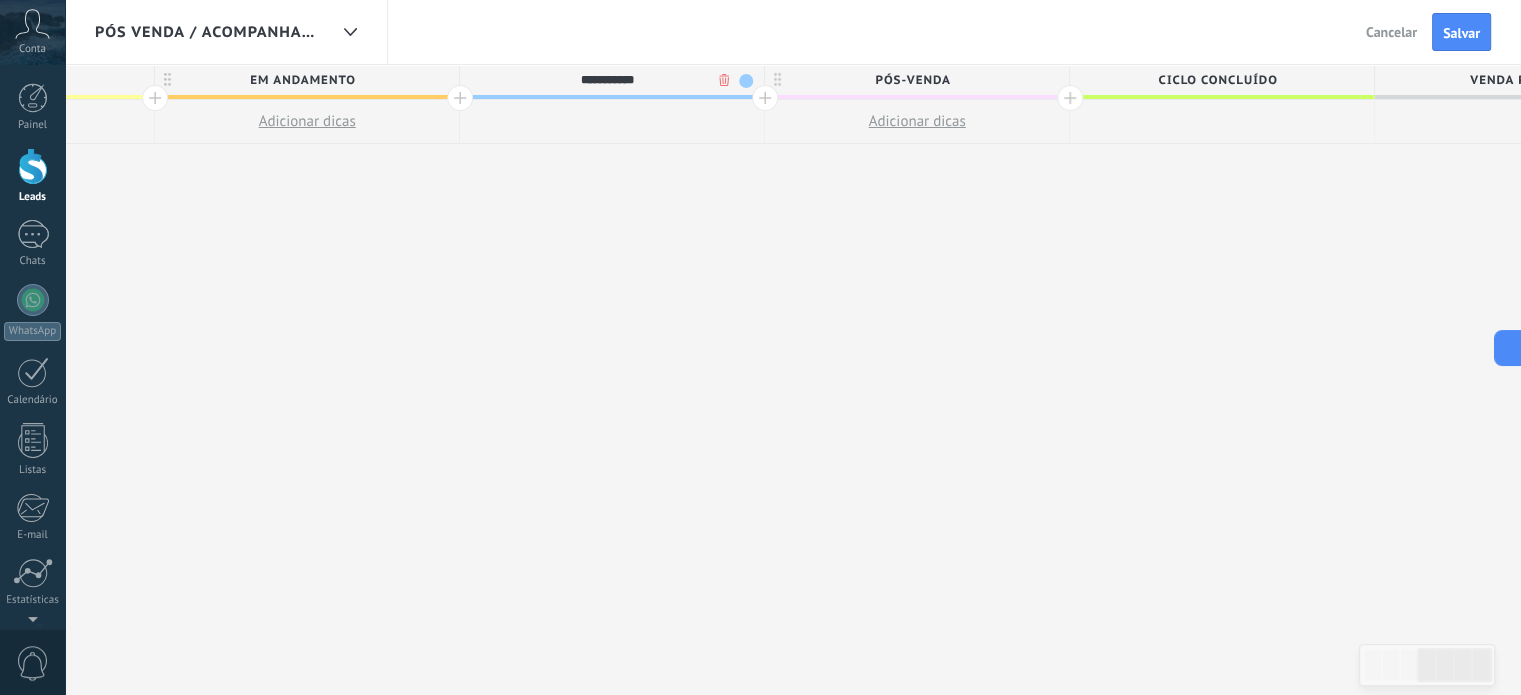 type on "**********" 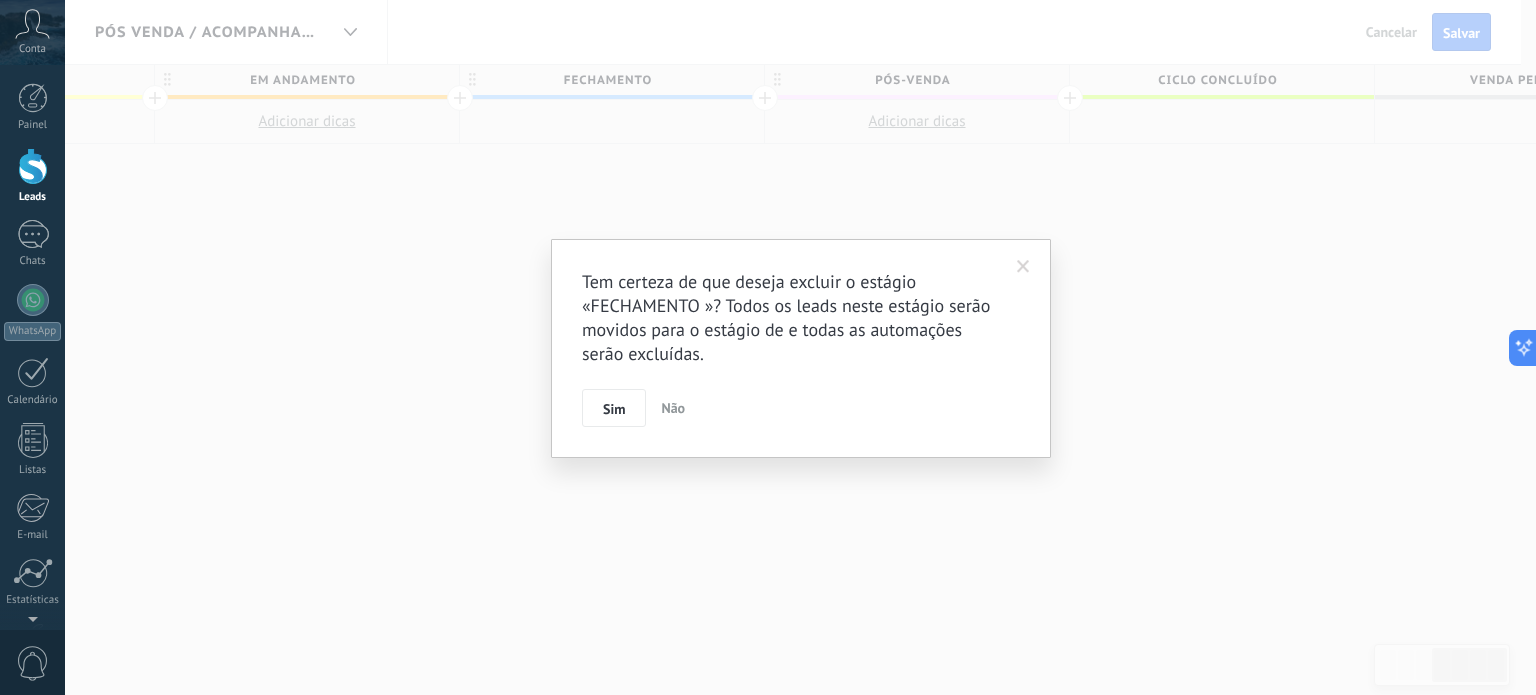 click on "Tem certeza de que deseja excluir o estágio «FECHAMENTO »? Todos os leads neste estágio serão movidos para o estágio de
e todas as automações serão excluídas. Sim Não" at bounding box center [801, 348] 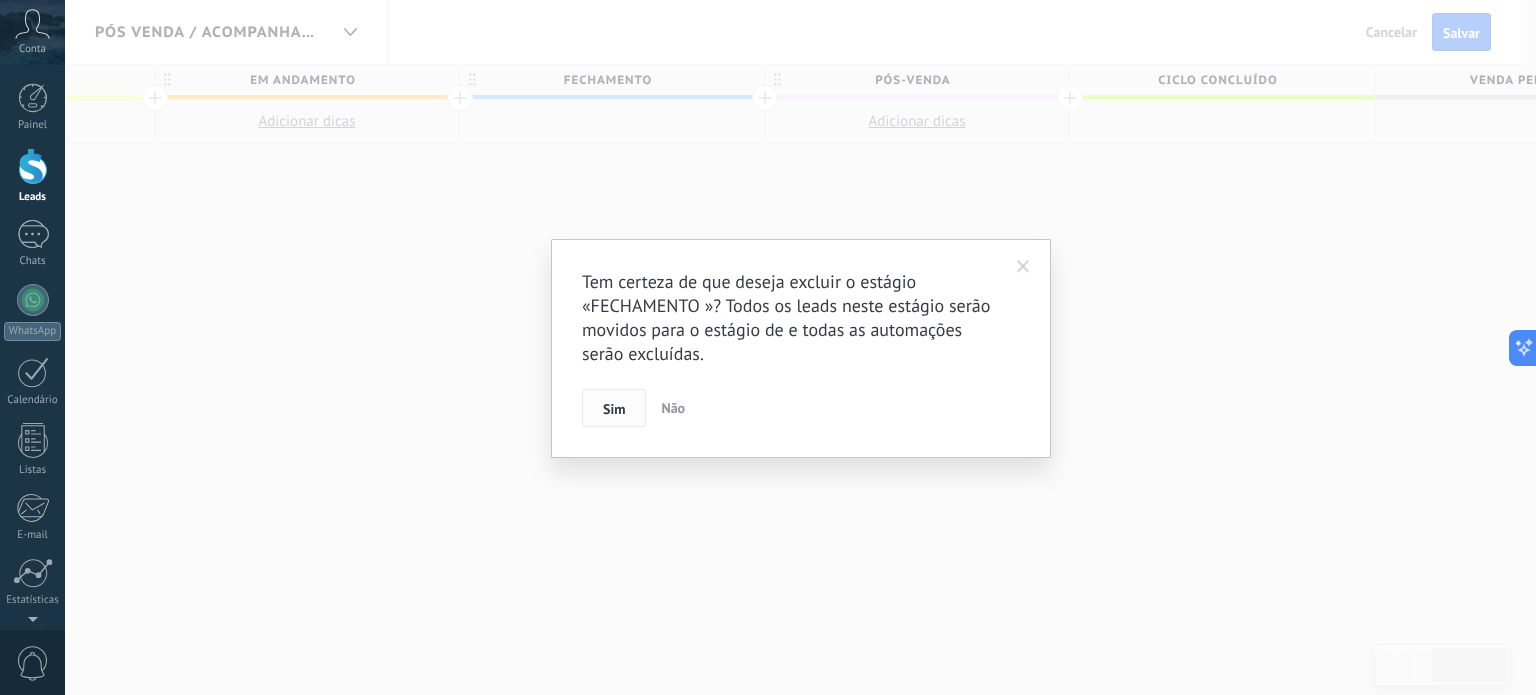 click on "Sim" at bounding box center [614, 409] 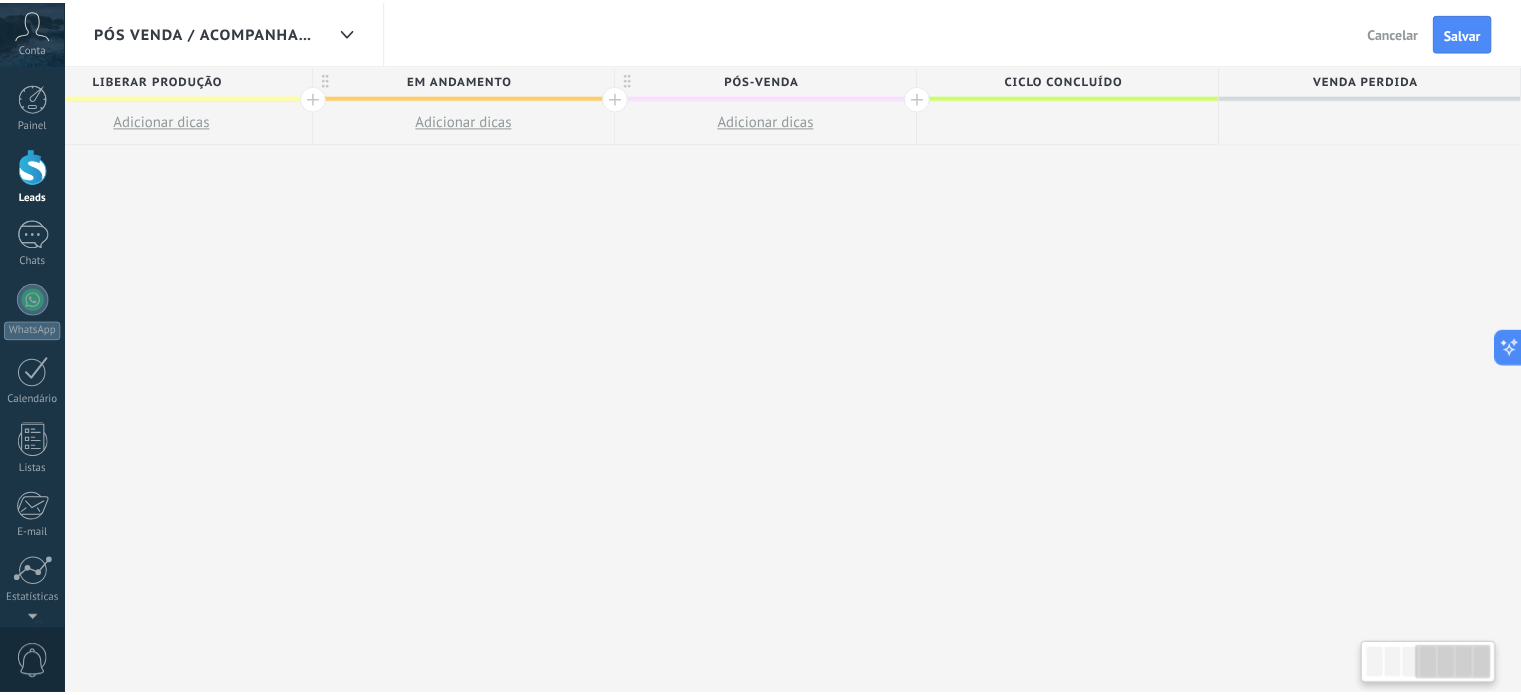 scroll, scrollTop: 0, scrollLeft: 985, axis: horizontal 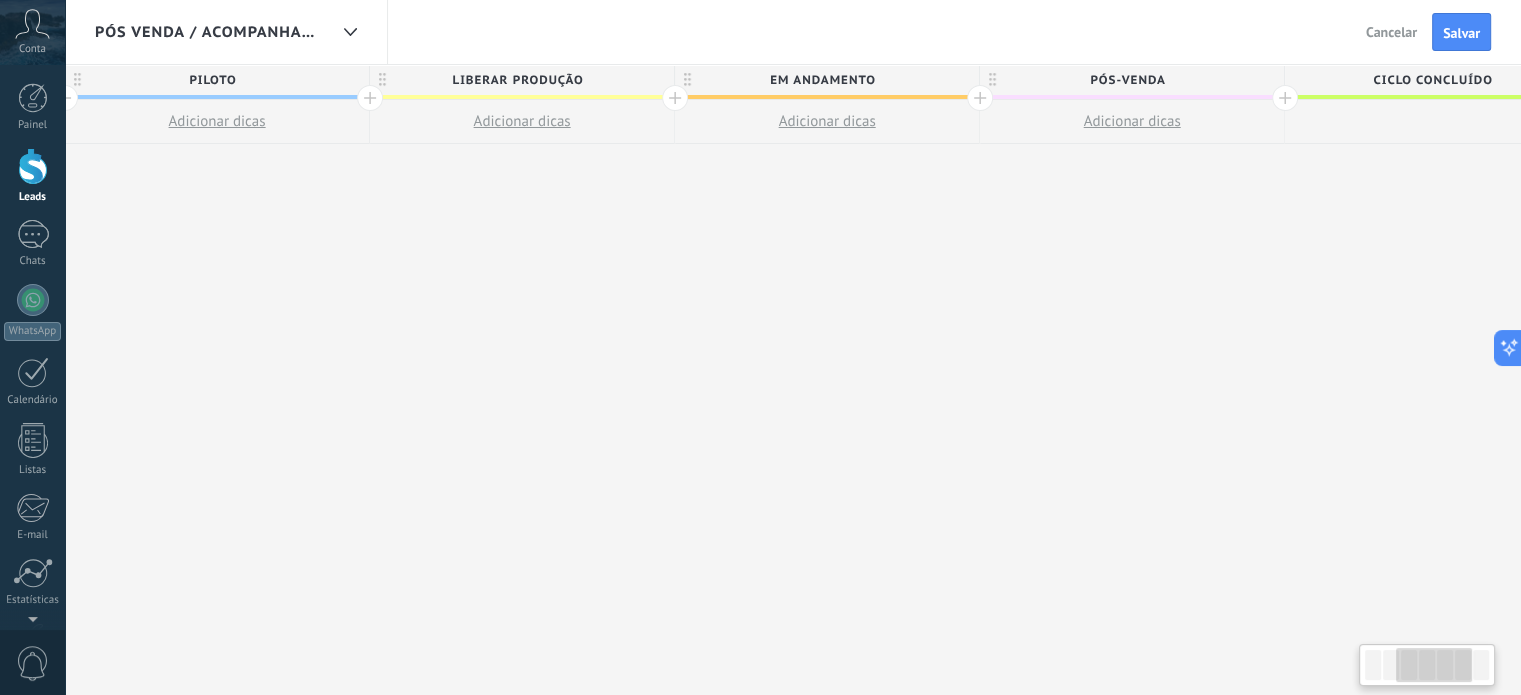drag, startPoint x: 794, startPoint y: 239, endPoint x: 1169, endPoint y: 192, distance: 377.93387 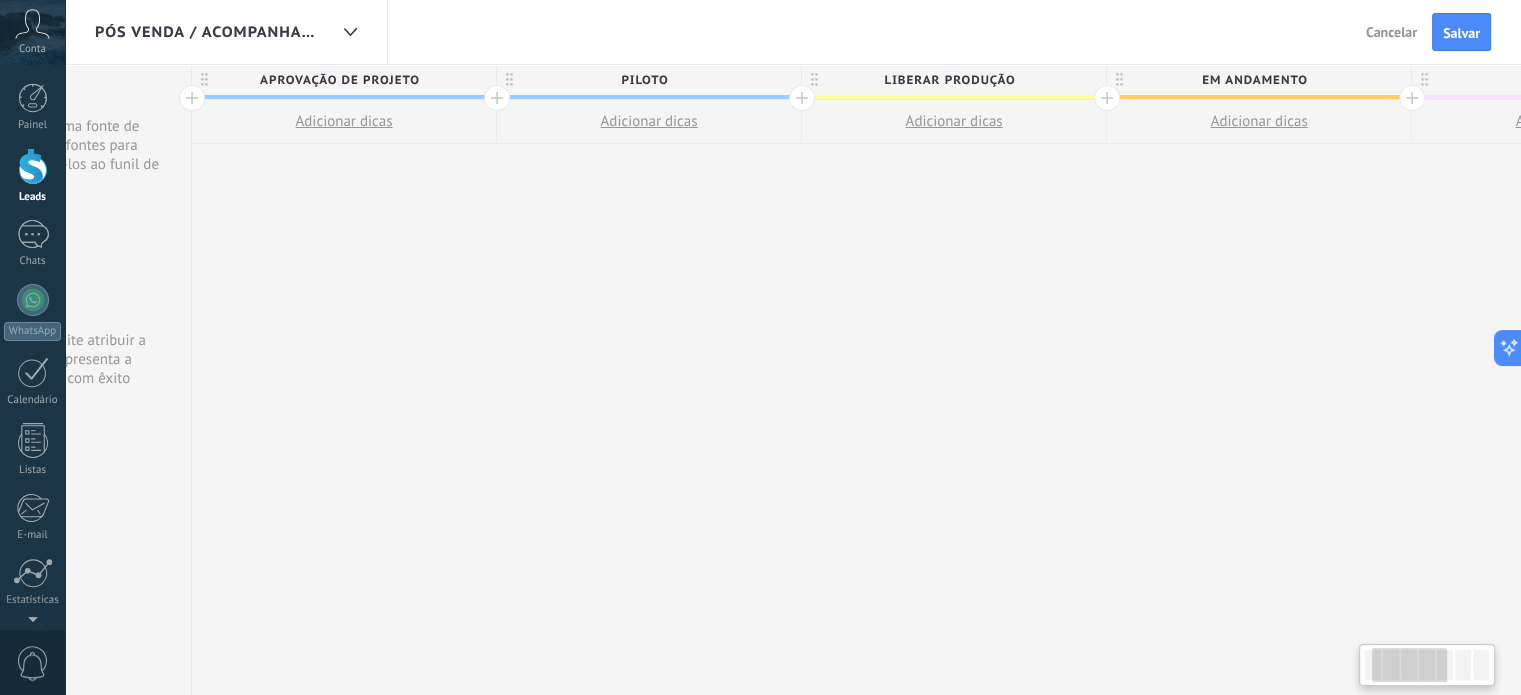 scroll, scrollTop: 0, scrollLeft: 0, axis: both 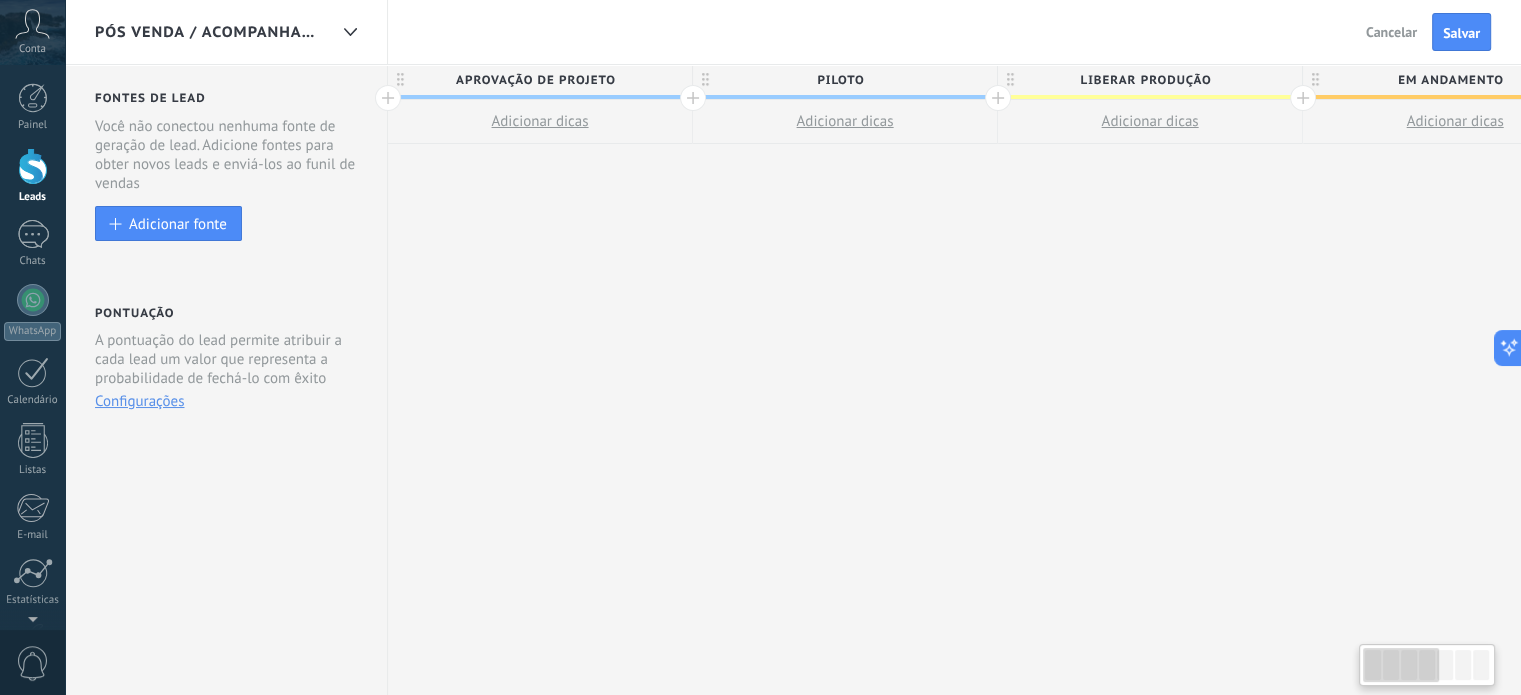 drag, startPoint x: 392, startPoint y: 274, endPoint x: 1009, endPoint y: 240, distance: 617.9361 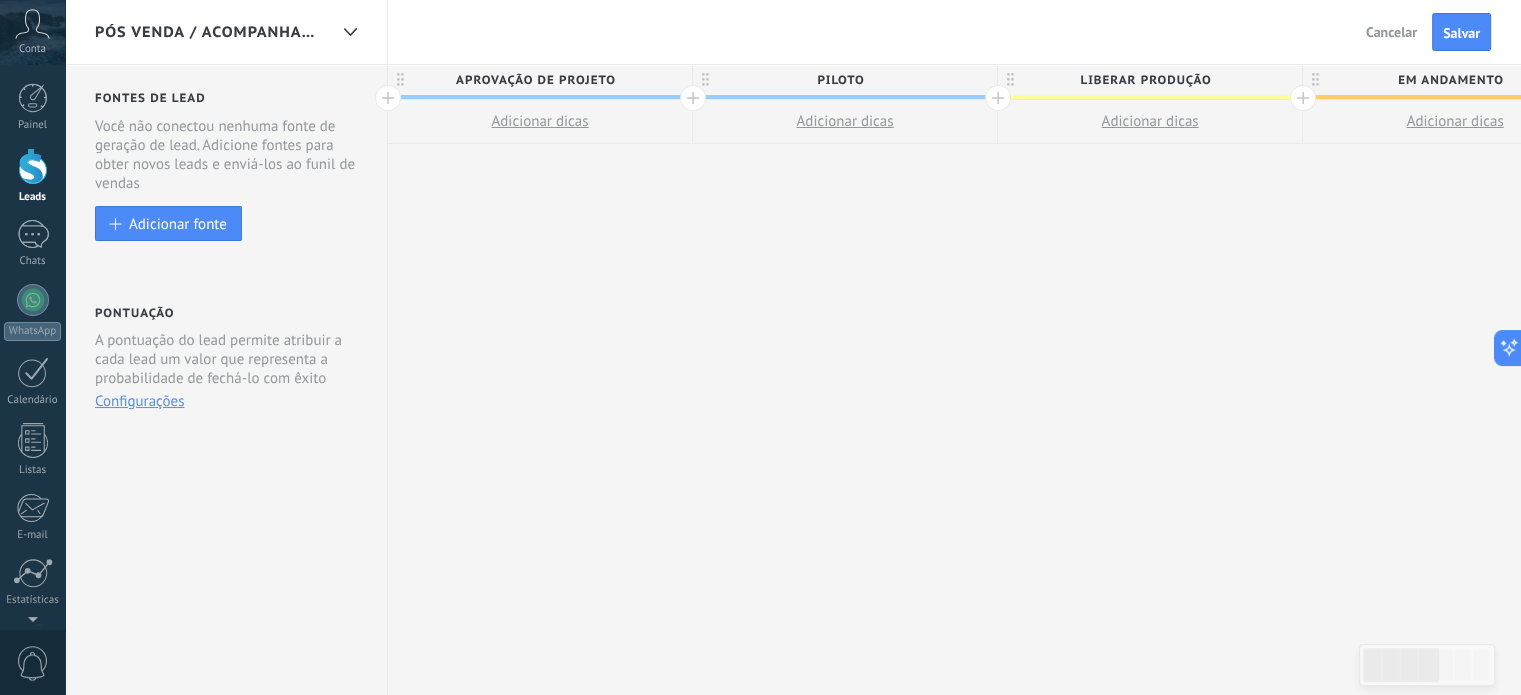 drag, startPoint x: 563, startPoint y: 381, endPoint x: 772, endPoint y: 349, distance: 211.43556 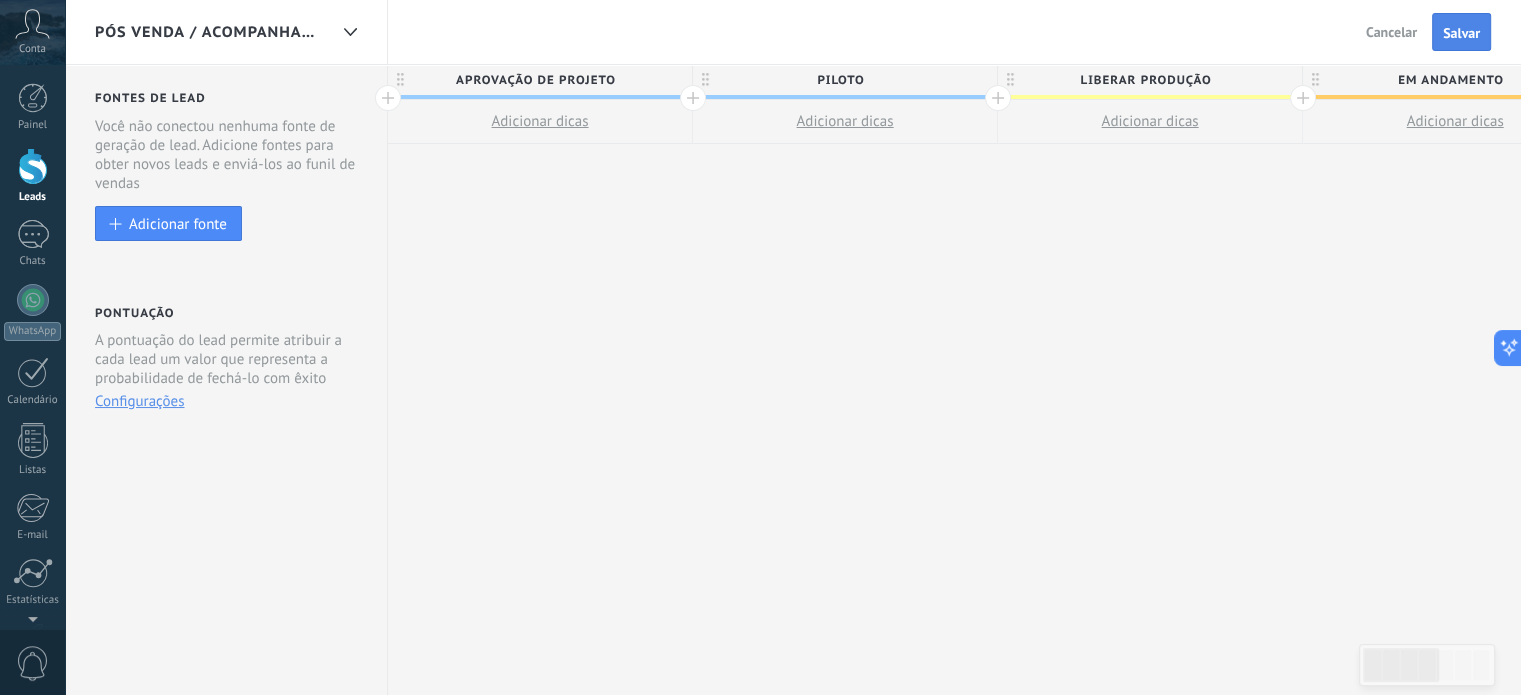 click on "Salvar" at bounding box center [1461, 32] 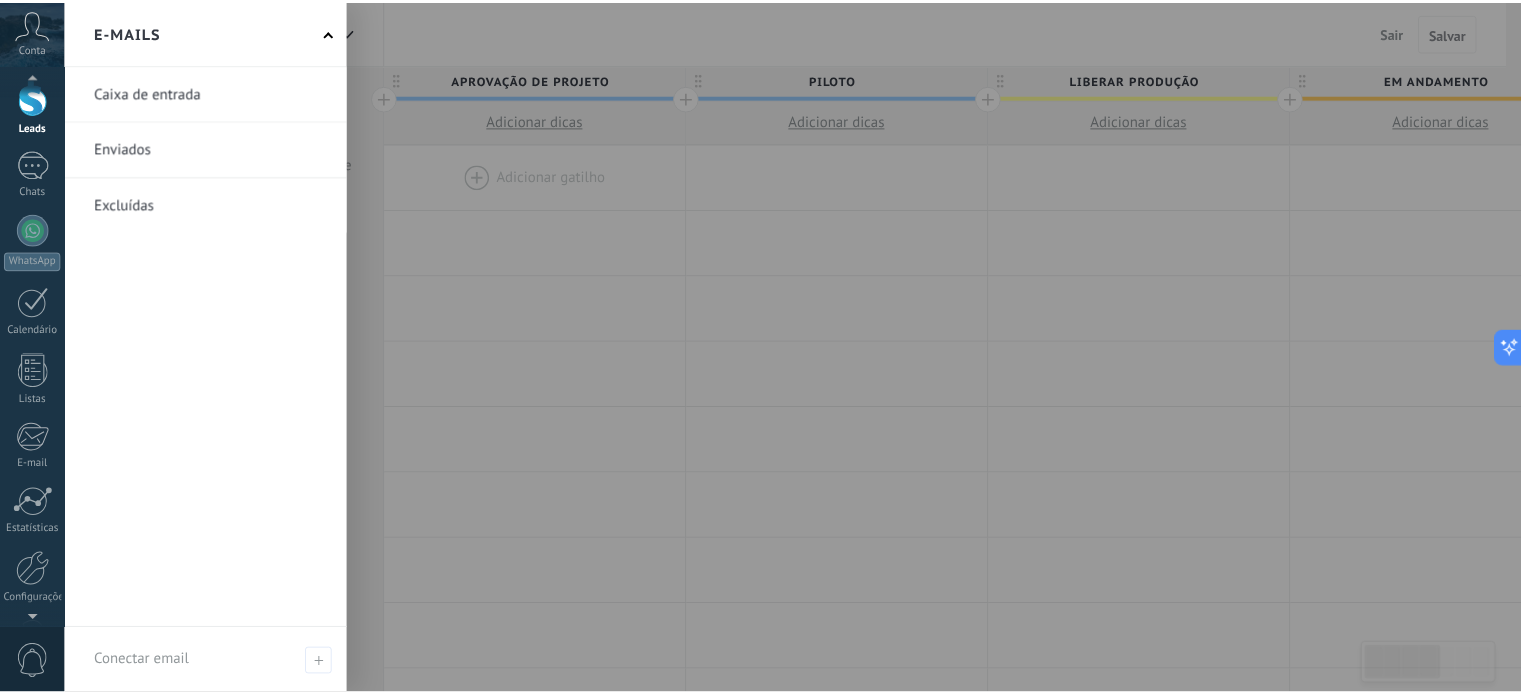 scroll, scrollTop: 136, scrollLeft: 0, axis: vertical 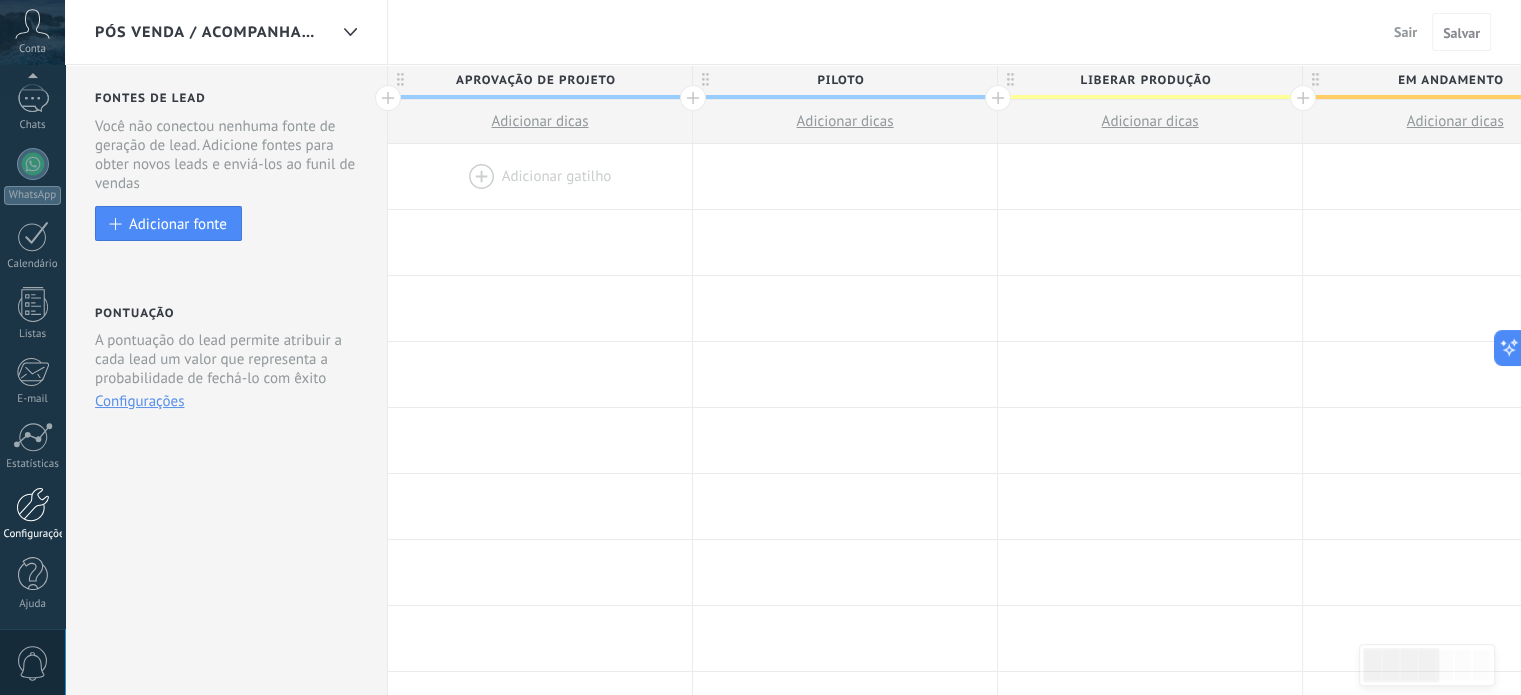 click on "Configurações" at bounding box center [33, 534] 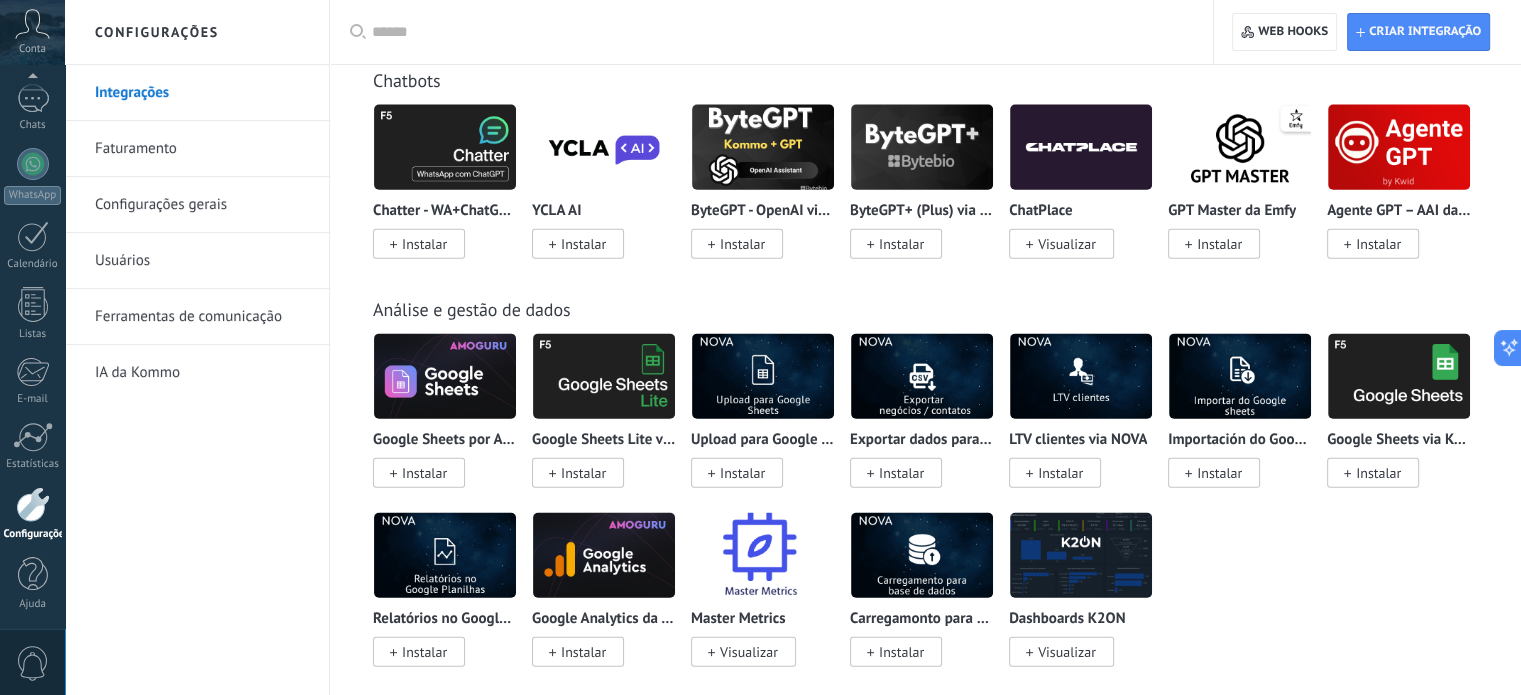 scroll, scrollTop: 4600, scrollLeft: 0, axis: vertical 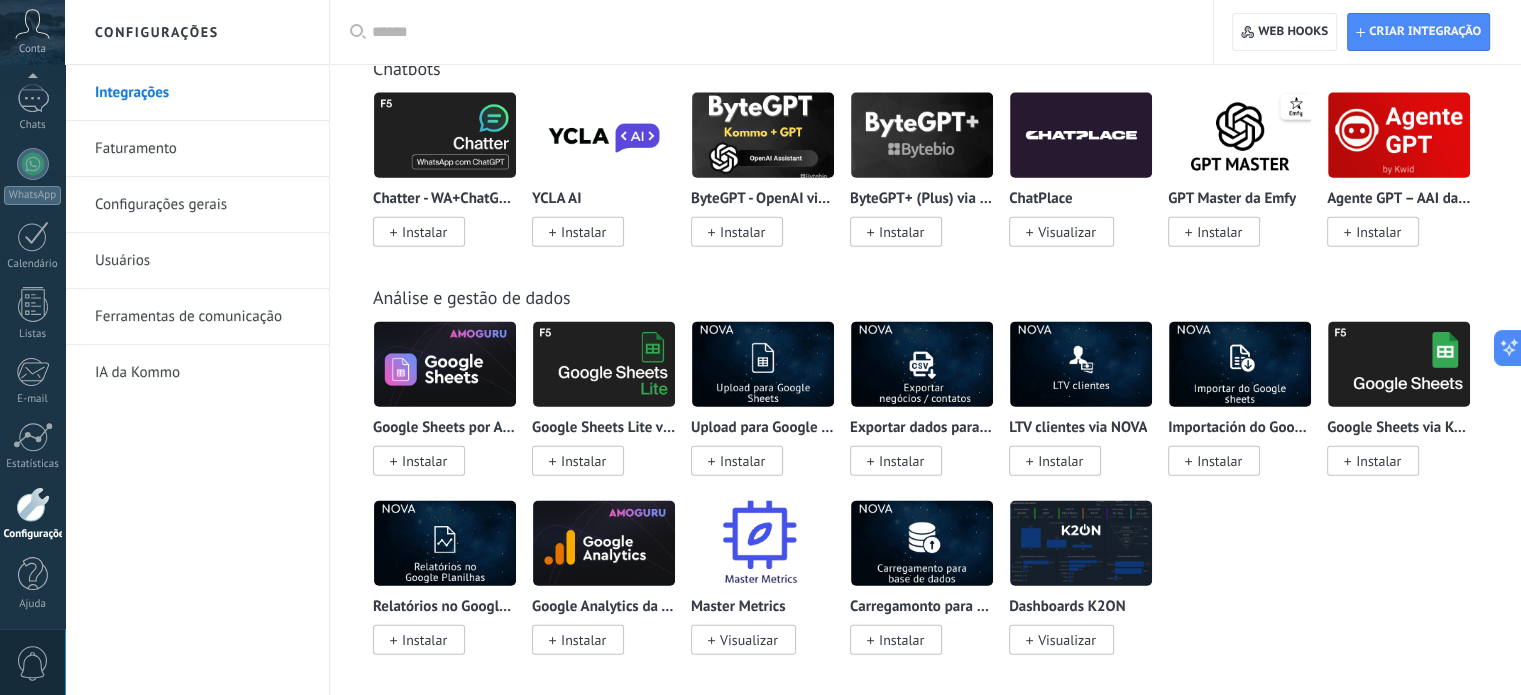 click on "Google Sheets por AMOGURU Instalar Google Sheets Lite via Komanda F5 Instalar Upload para Google Sheets via NOVA Instalar Exportar dados para CSV via NOVA Instalar LTV clientes via NOVA Instalar Importación do Google tabelas via NOVA Instalar Google Sheets via Komanda F5 Instalar Relatórios no Google Planilhas  via NOVA Instalar Google Analytics da AMOGURU Instalar Master Metrics Visualizar Carregamonto para base de dados via NOVA Instalar Dashboards K2ON Visualizar" at bounding box center [936, 500] 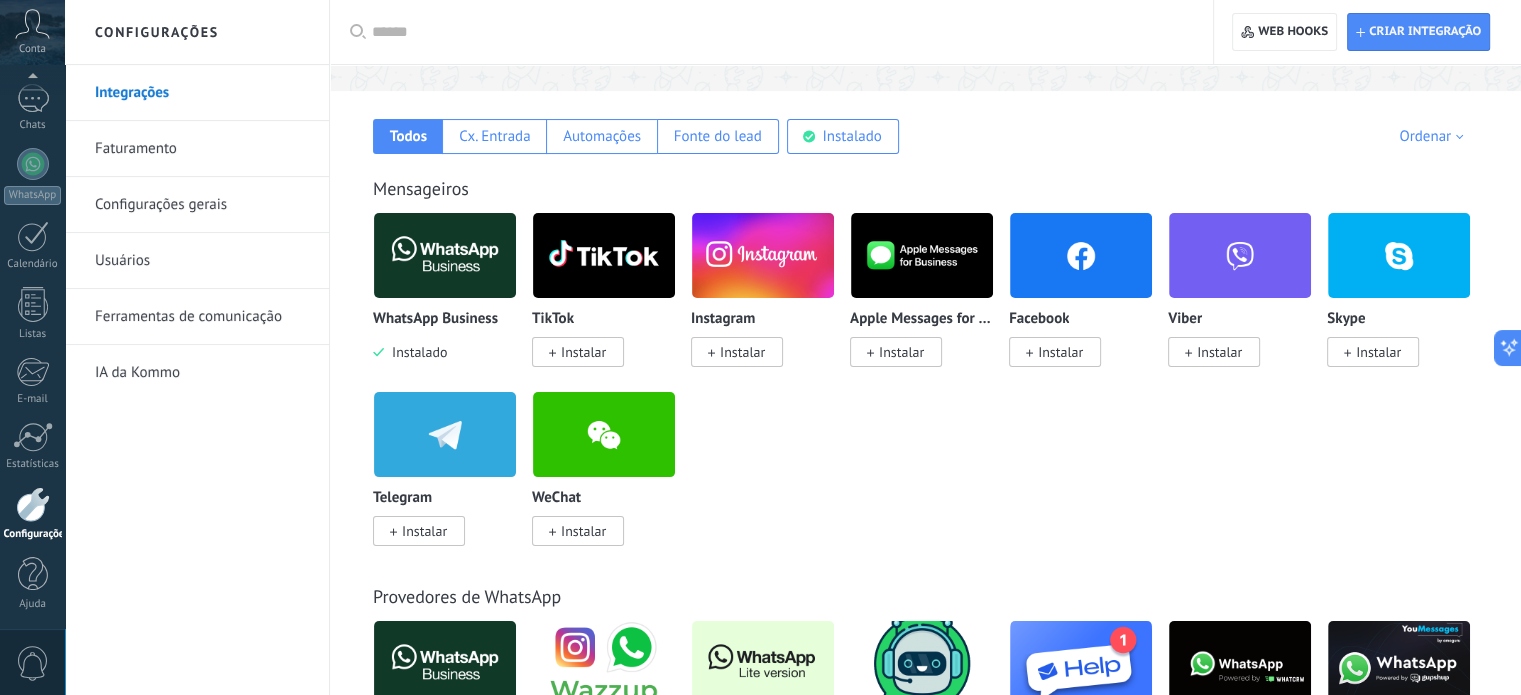 scroll, scrollTop: 0, scrollLeft: 0, axis: both 